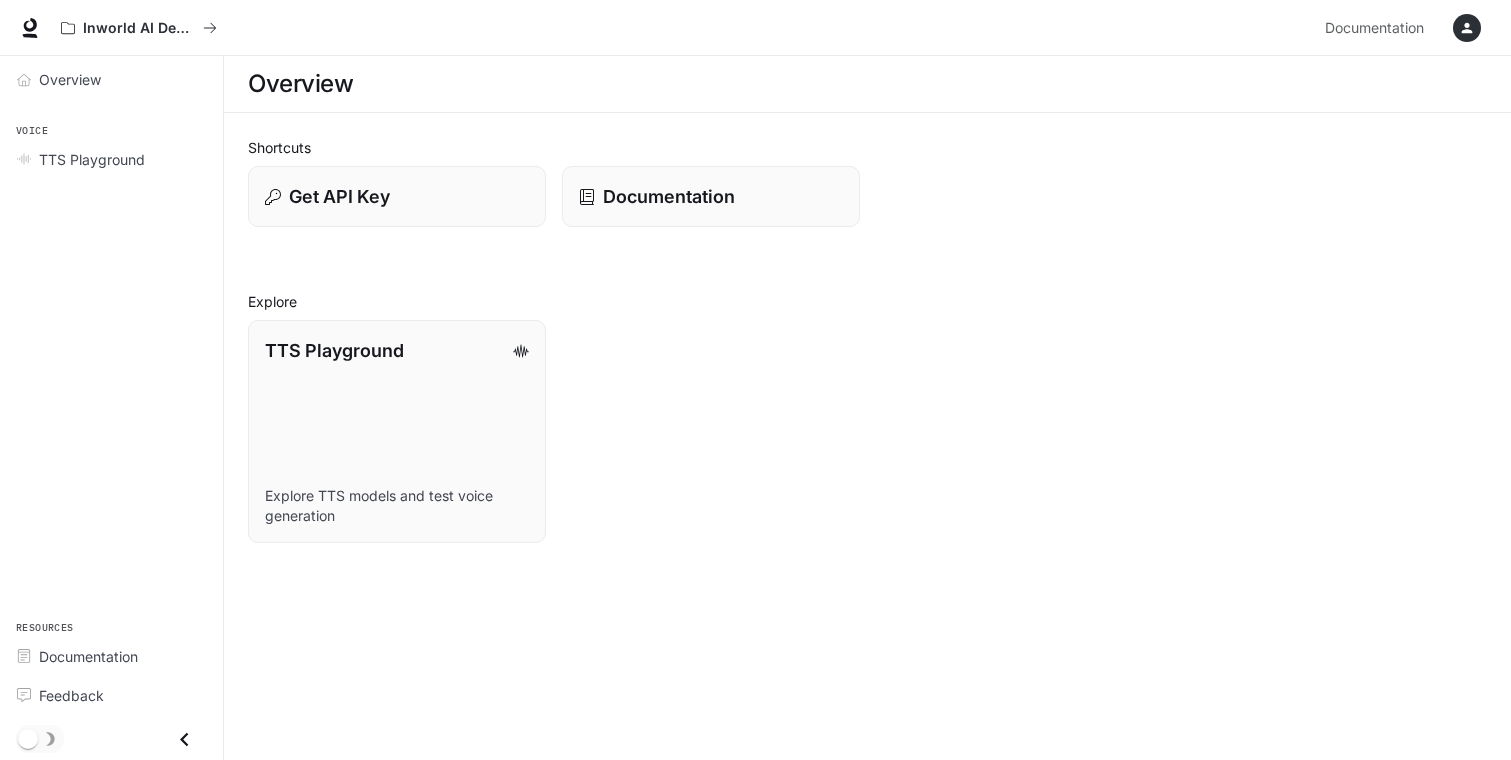 scroll, scrollTop: 0, scrollLeft: 0, axis: both 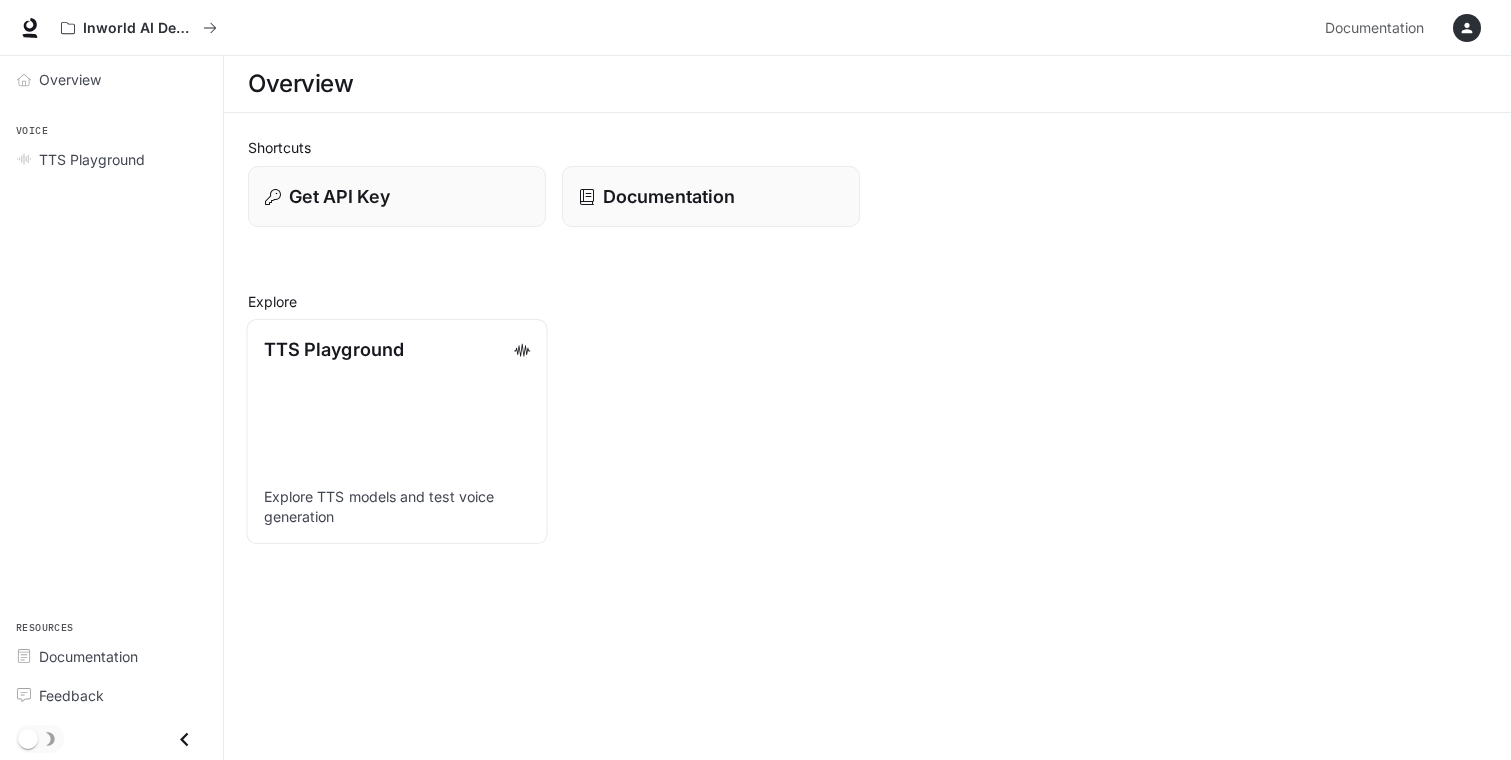 click on "Explore TTS models and test voice generation" at bounding box center [397, 507] 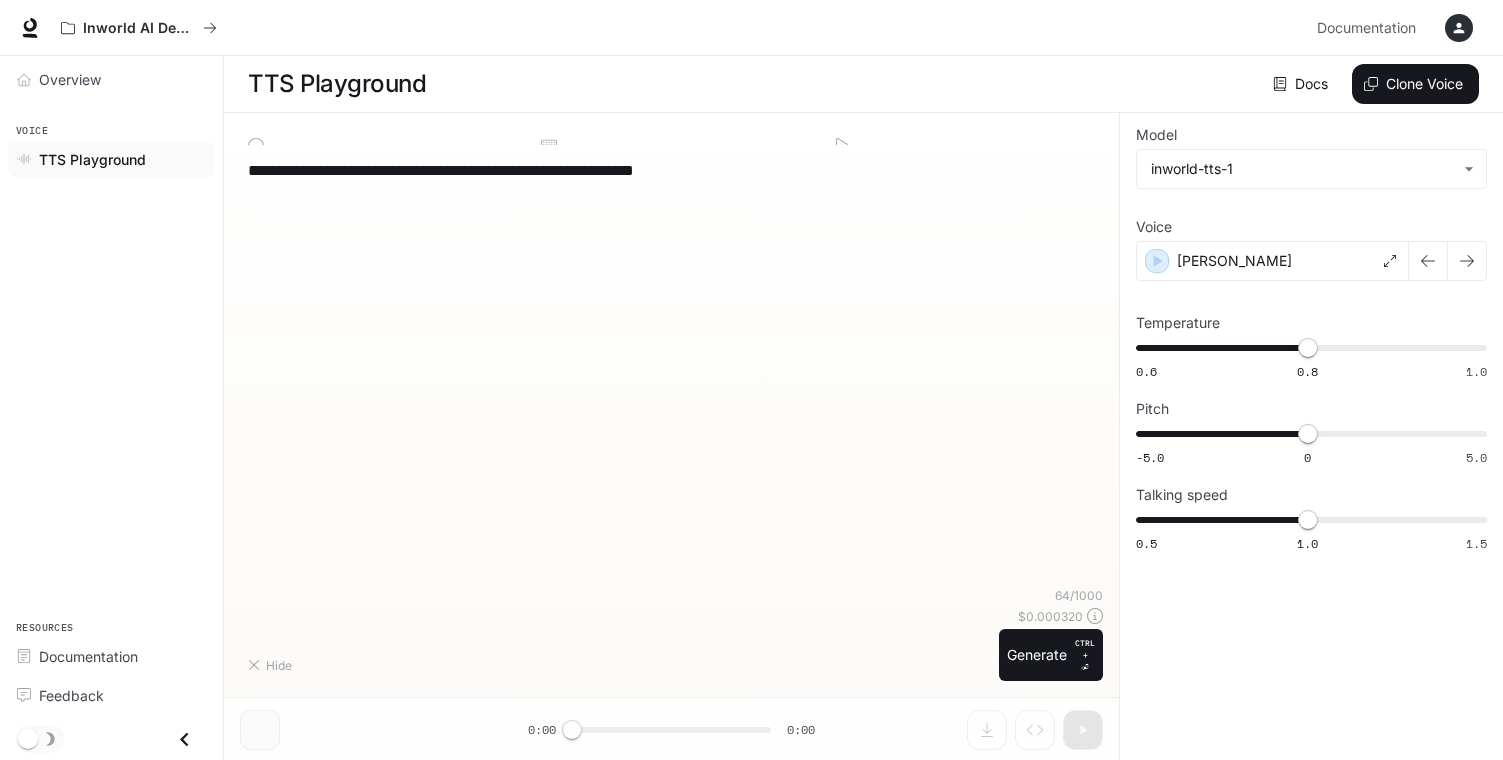 type on "**********" 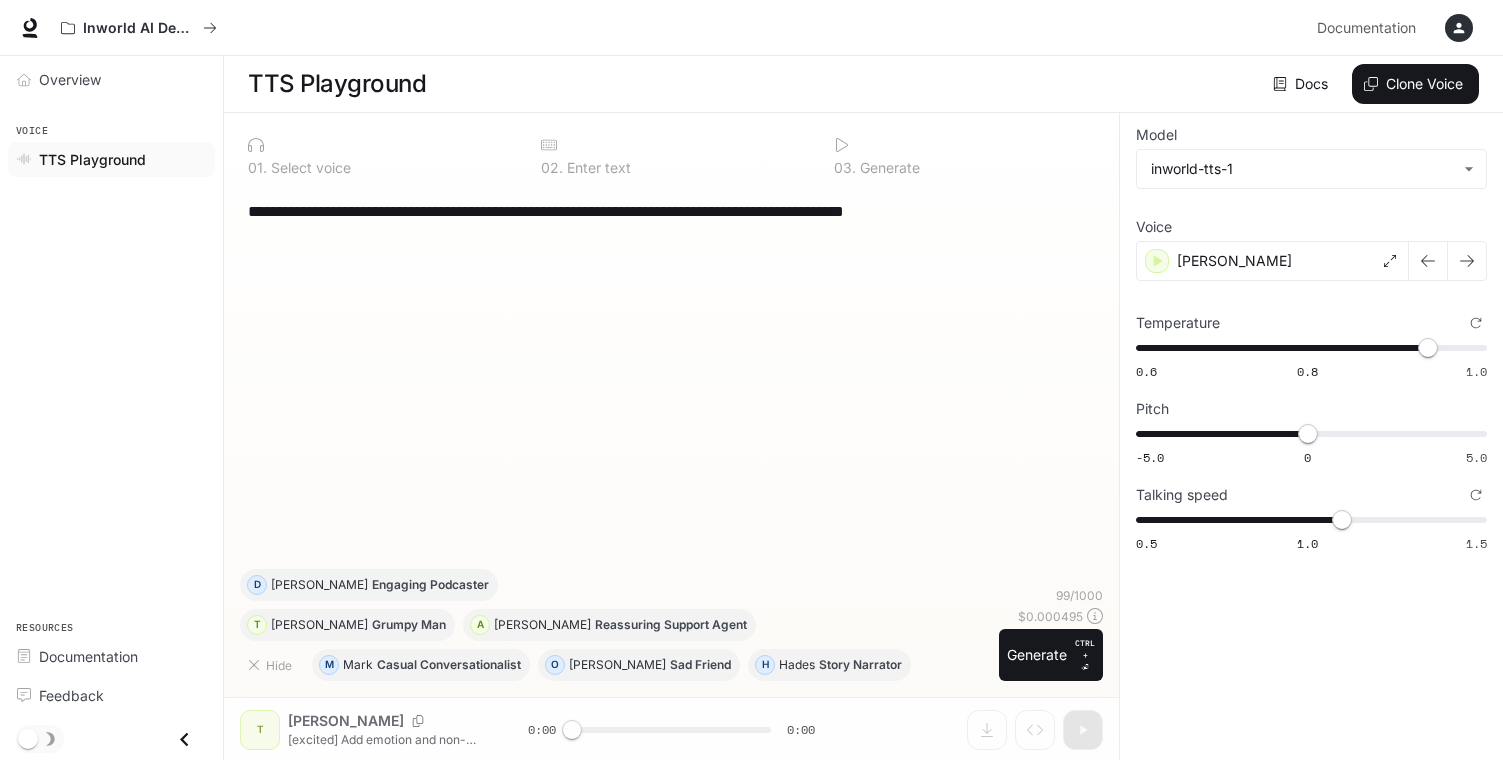click on "**********" at bounding box center (671, 378) 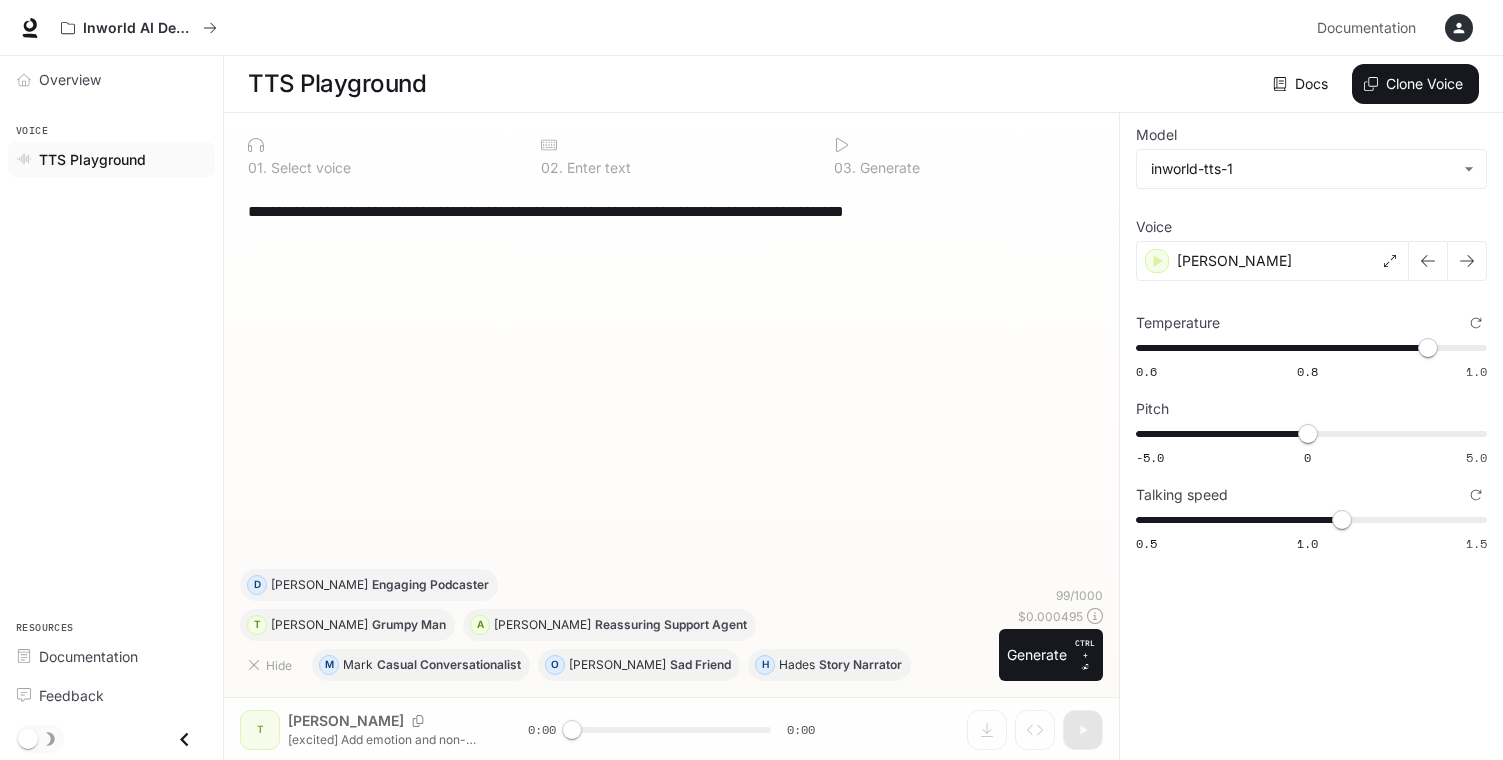 click on "**********" at bounding box center (671, 211) 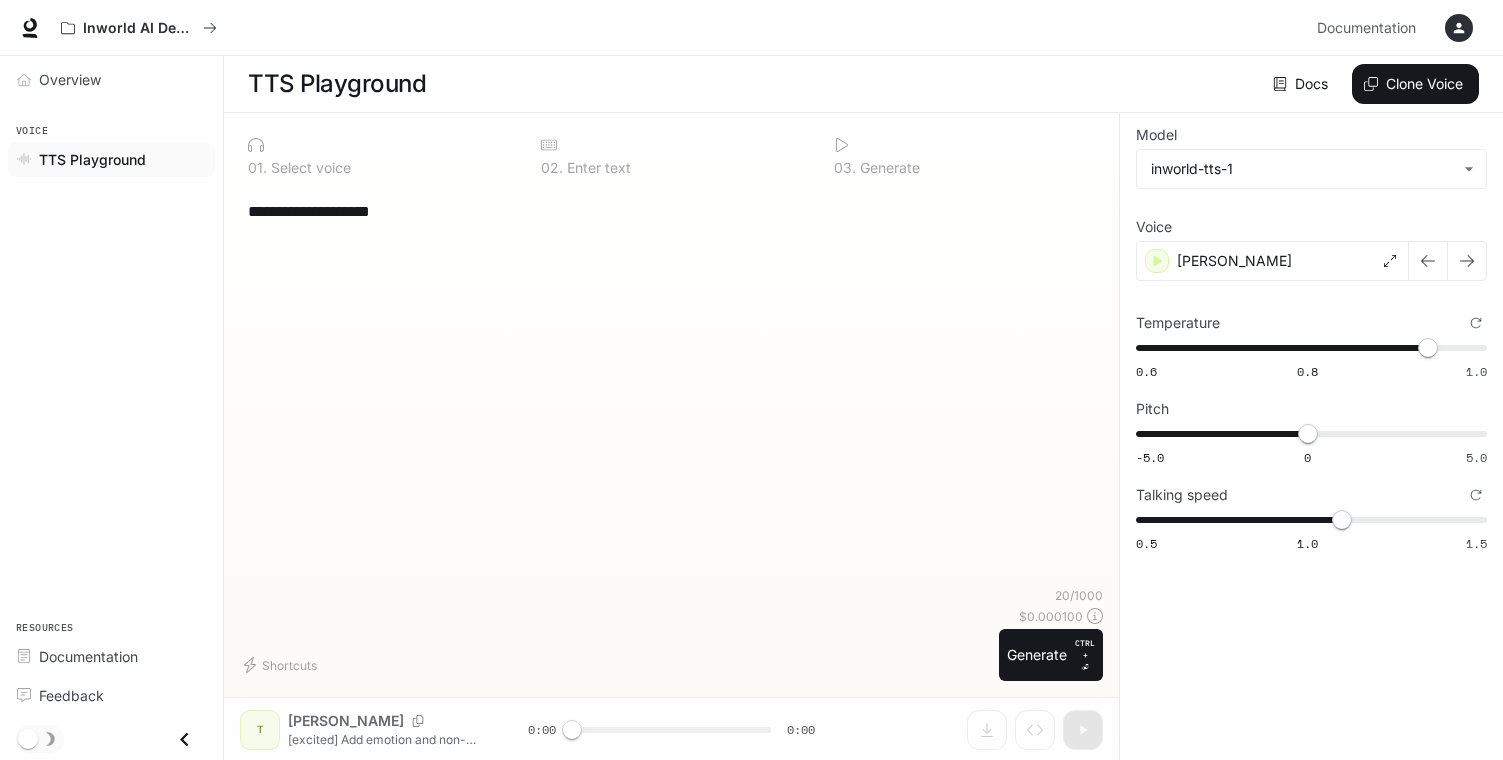 type on "**********" 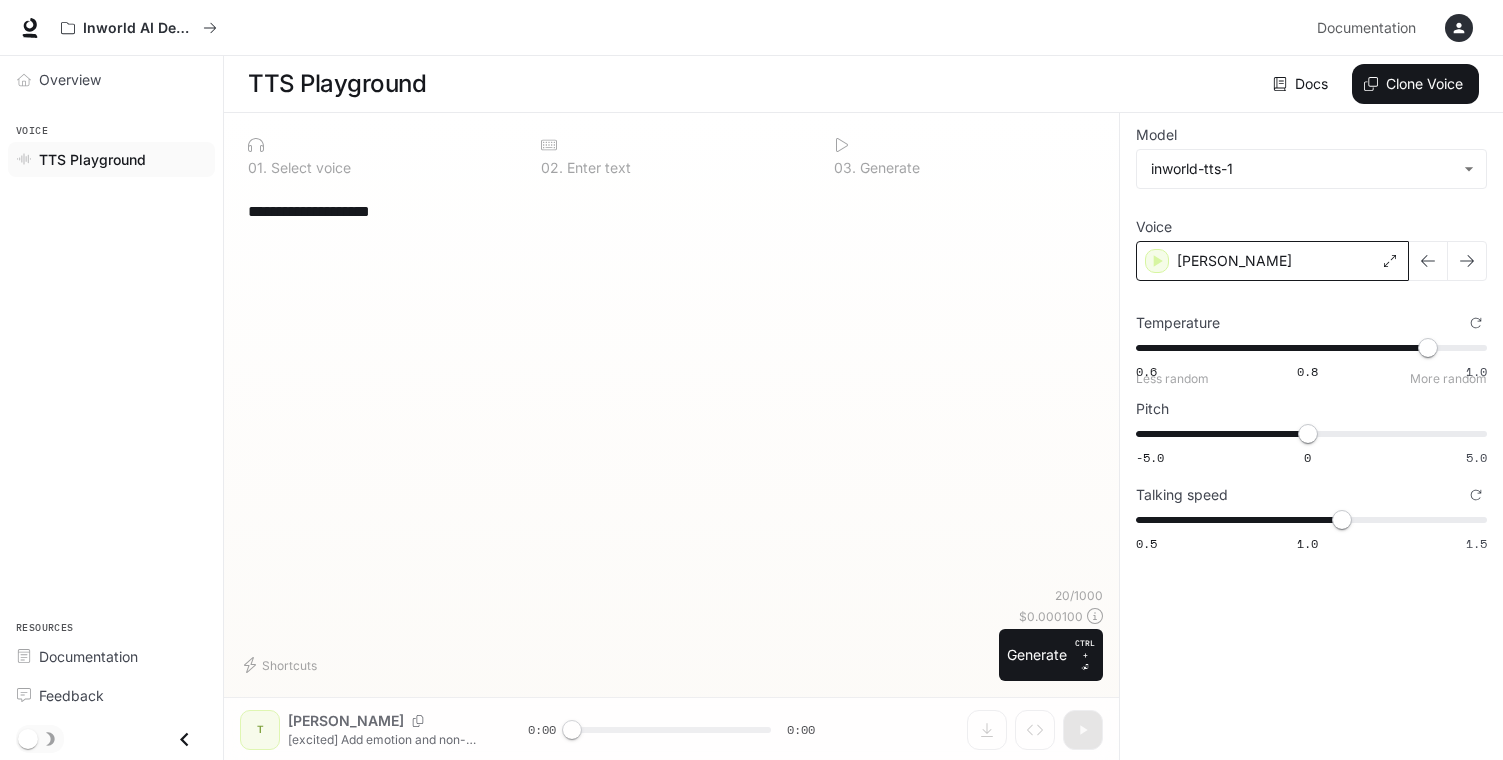 click on "[PERSON_NAME]" at bounding box center [1272, 261] 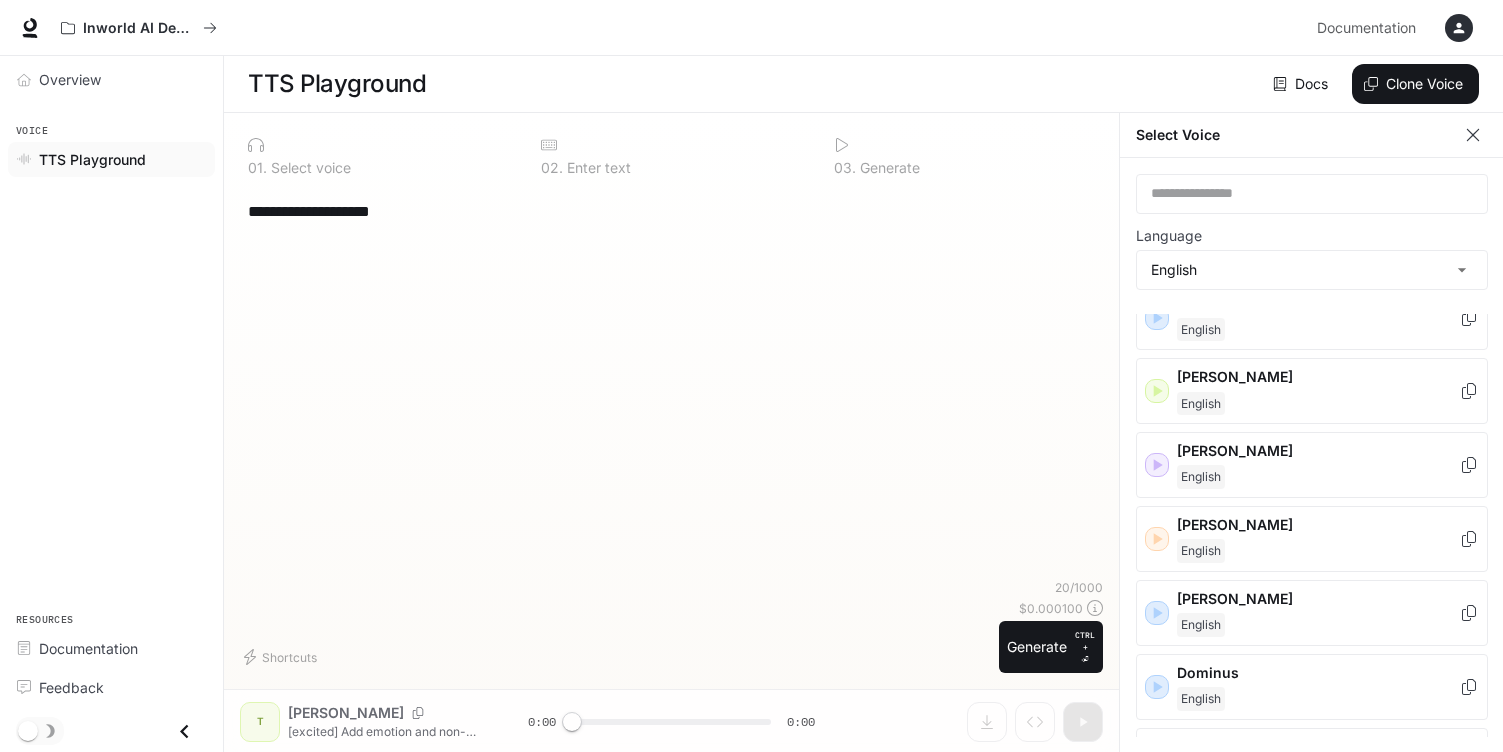 scroll, scrollTop: 100, scrollLeft: 0, axis: vertical 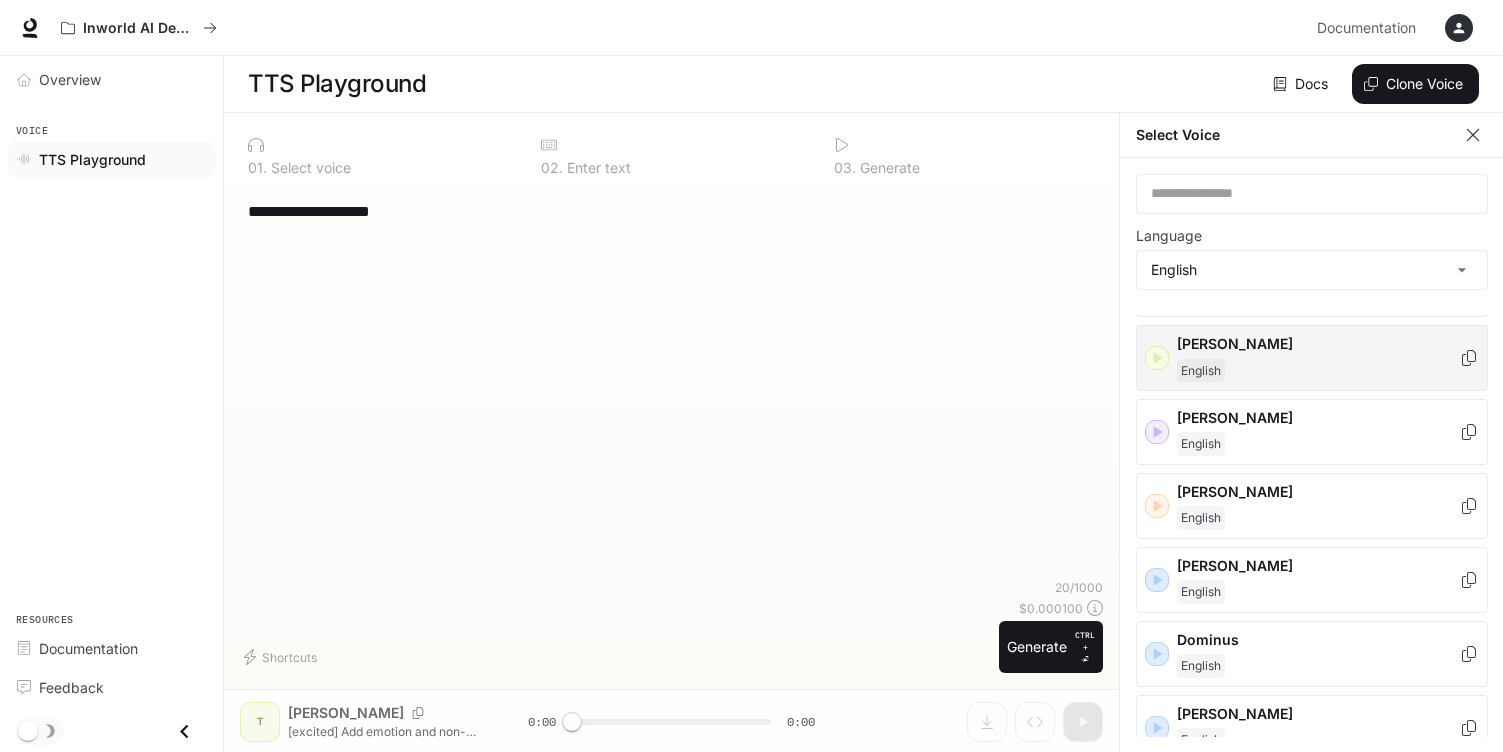 click on "[PERSON_NAME]" at bounding box center (1318, 344) 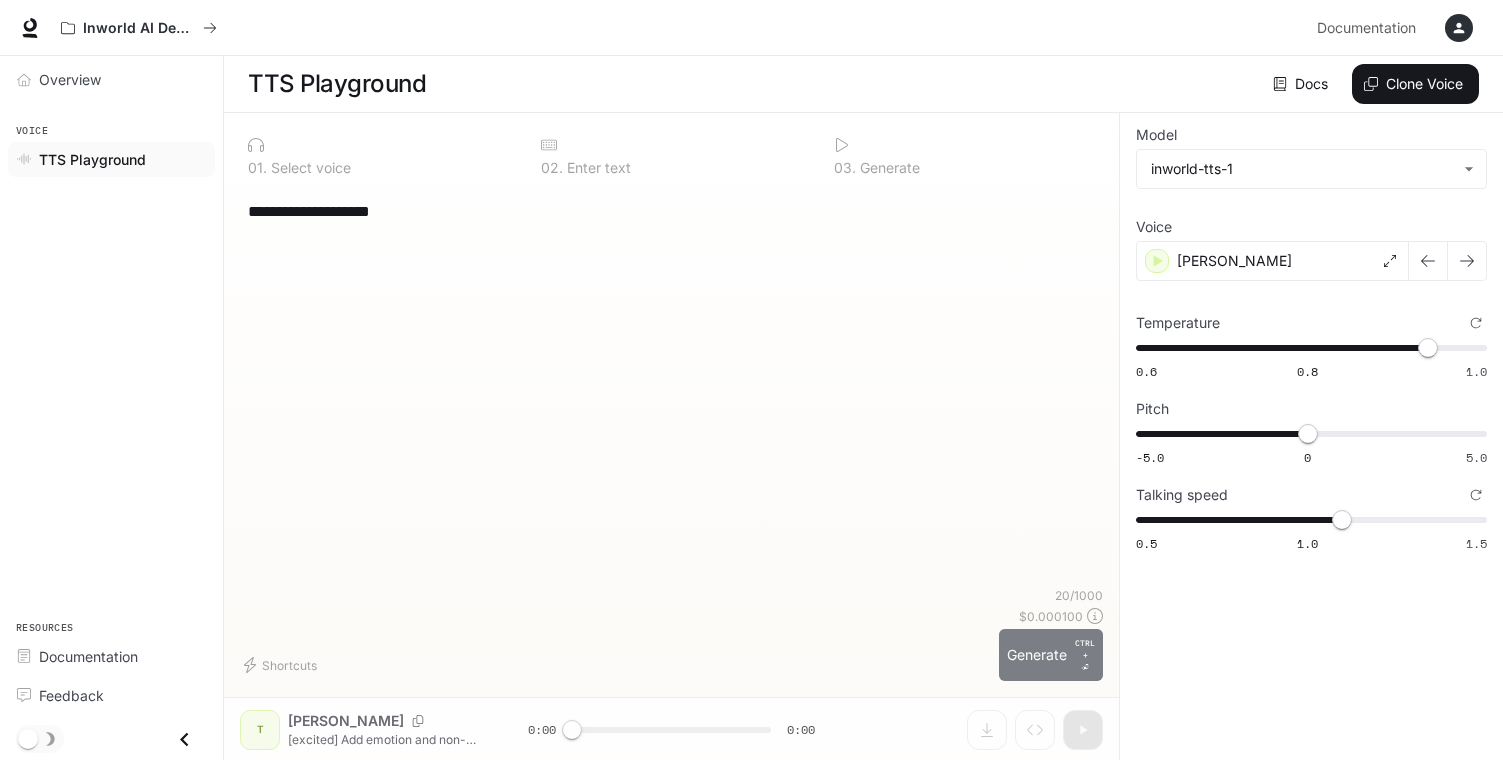 click on "Generate CTRL +  ⏎" at bounding box center (1051, 655) 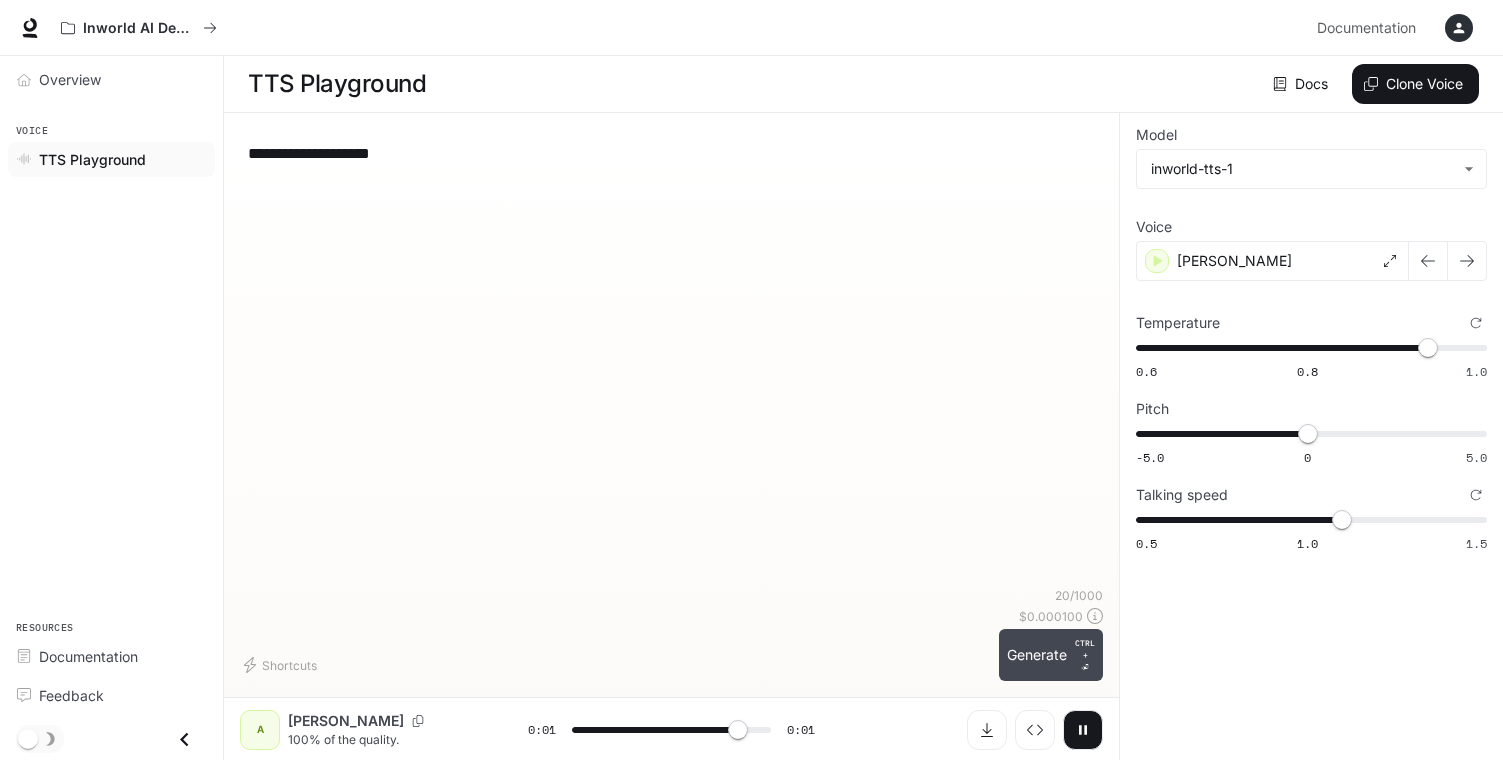 type on "*" 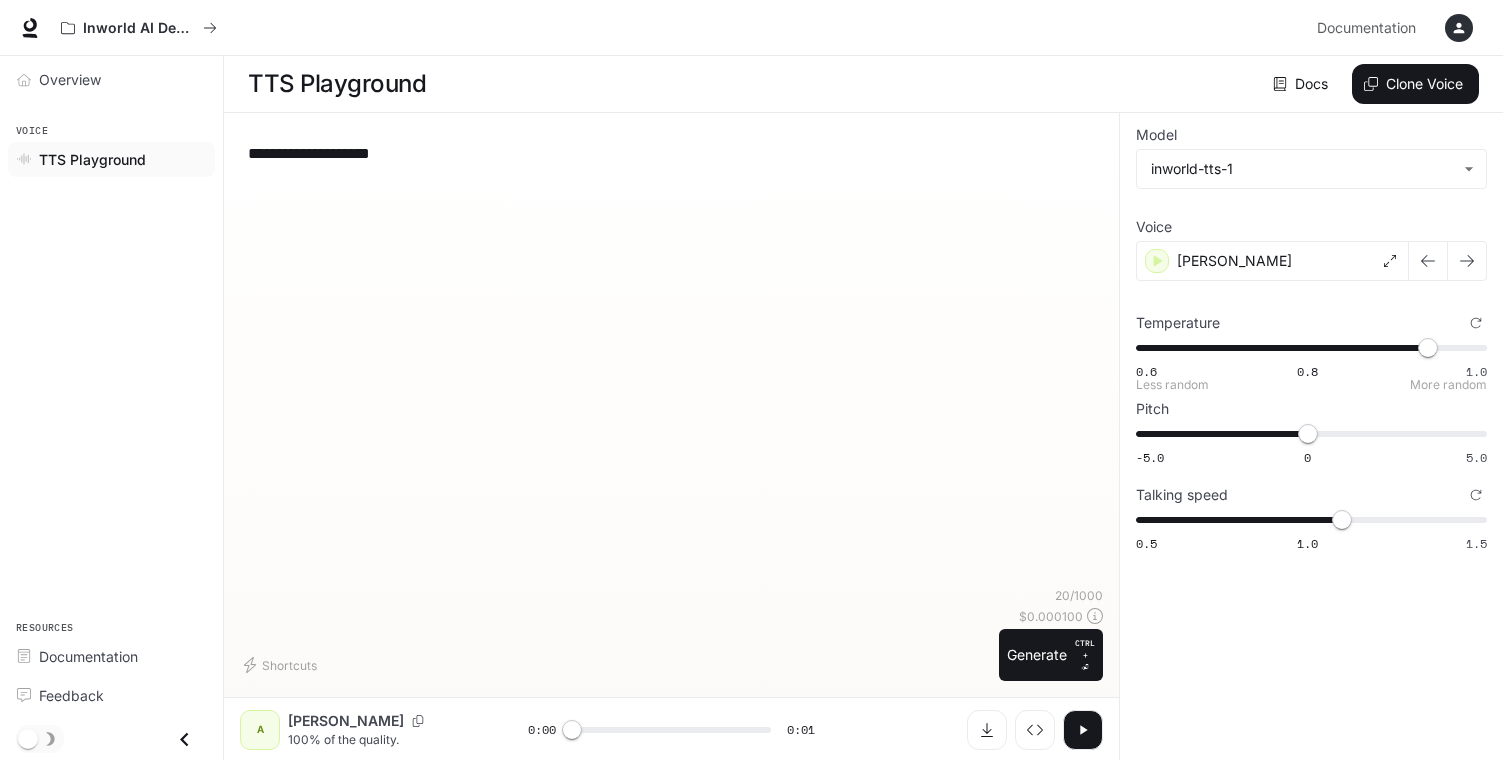type on "****" 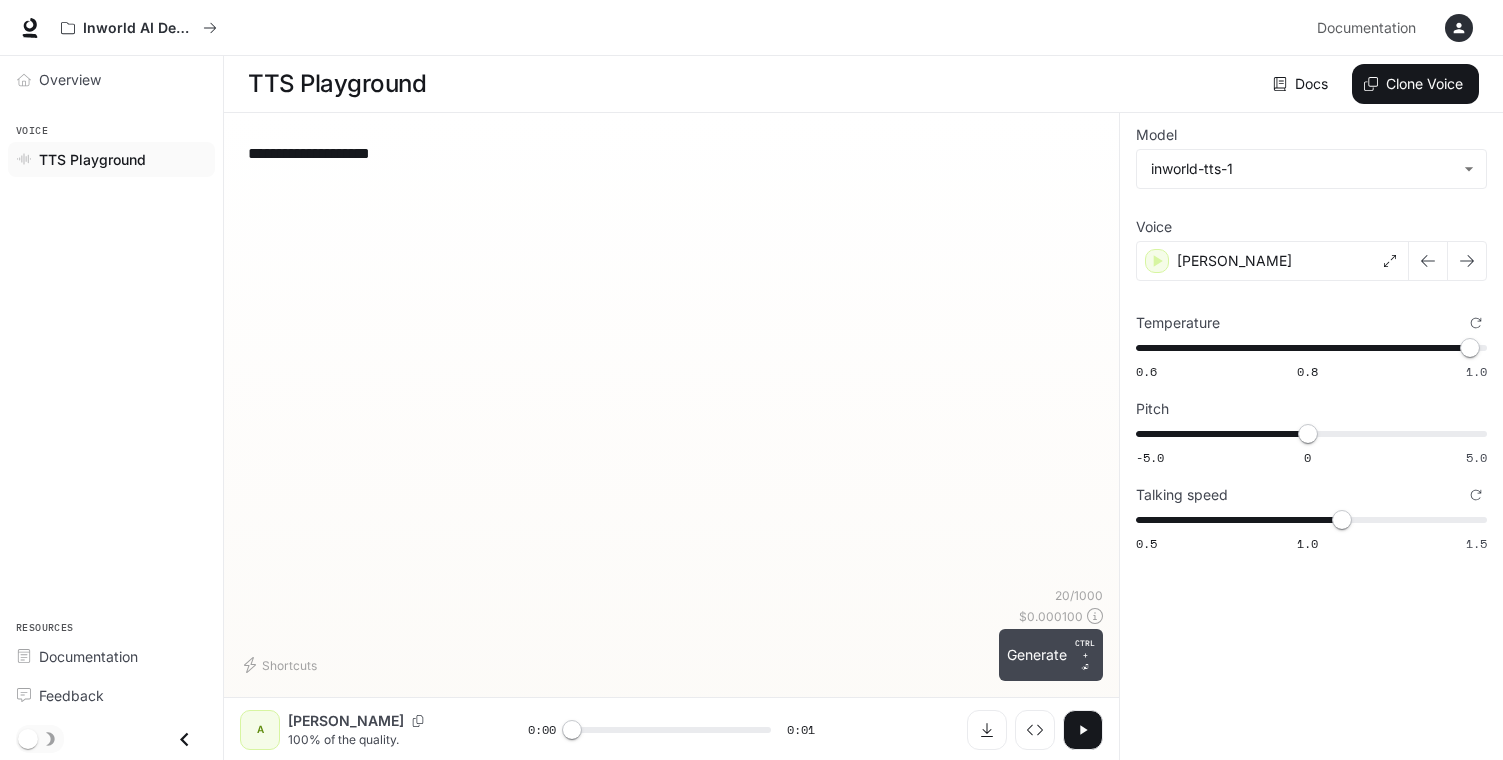click on "Generate CTRL +  ⏎" at bounding box center [1051, 655] 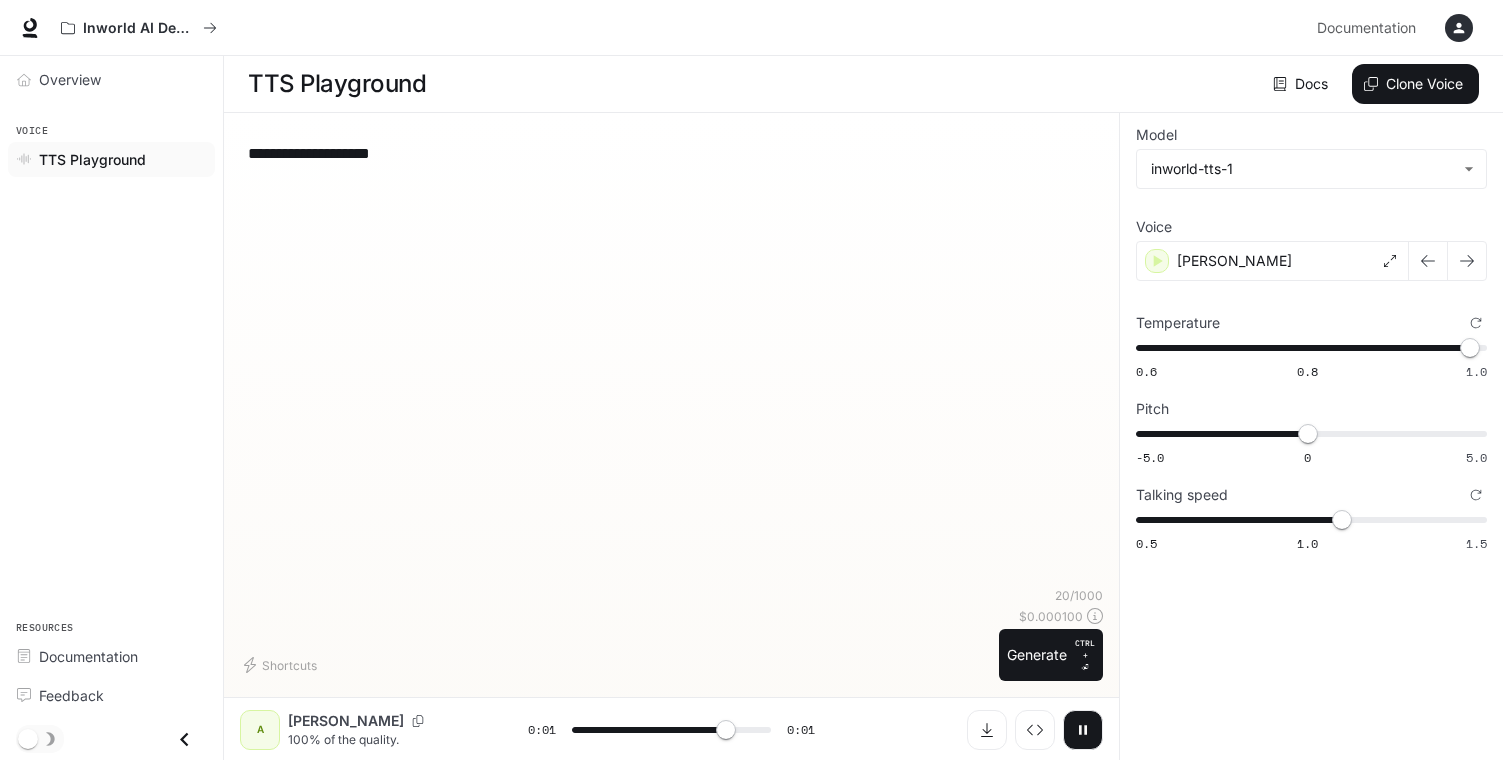 type on "*" 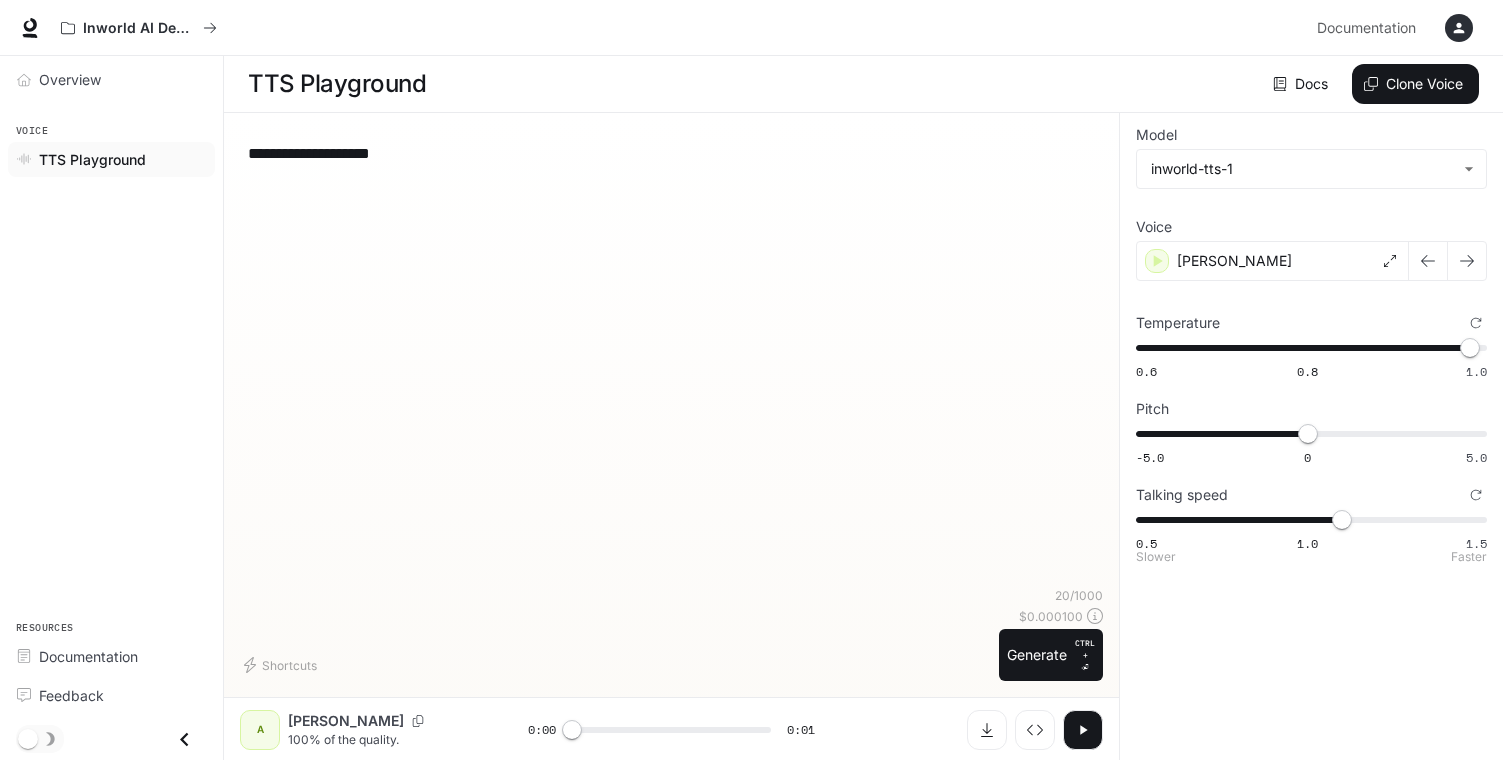 type on "*" 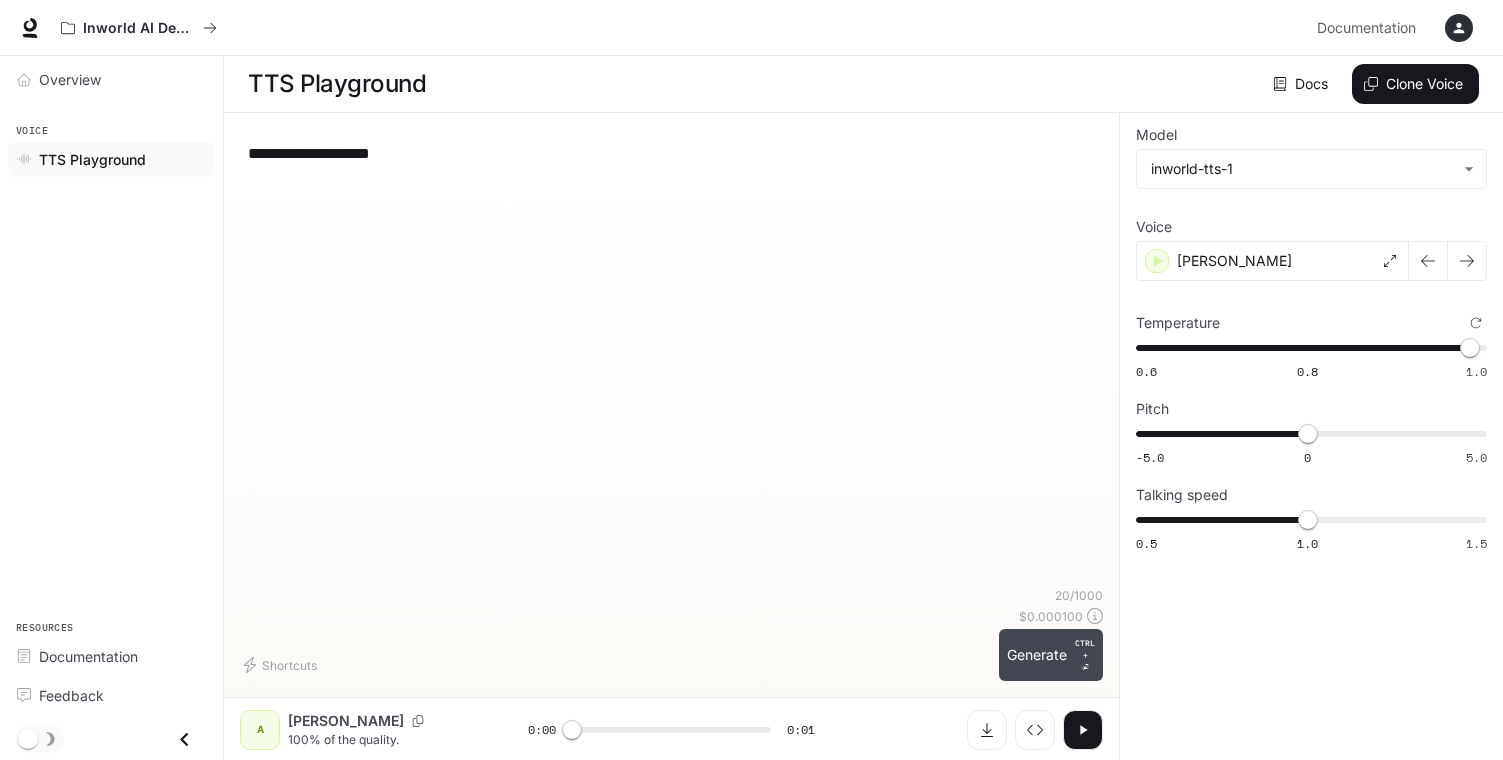 click on "Generate CTRL +  ⏎" at bounding box center [1051, 655] 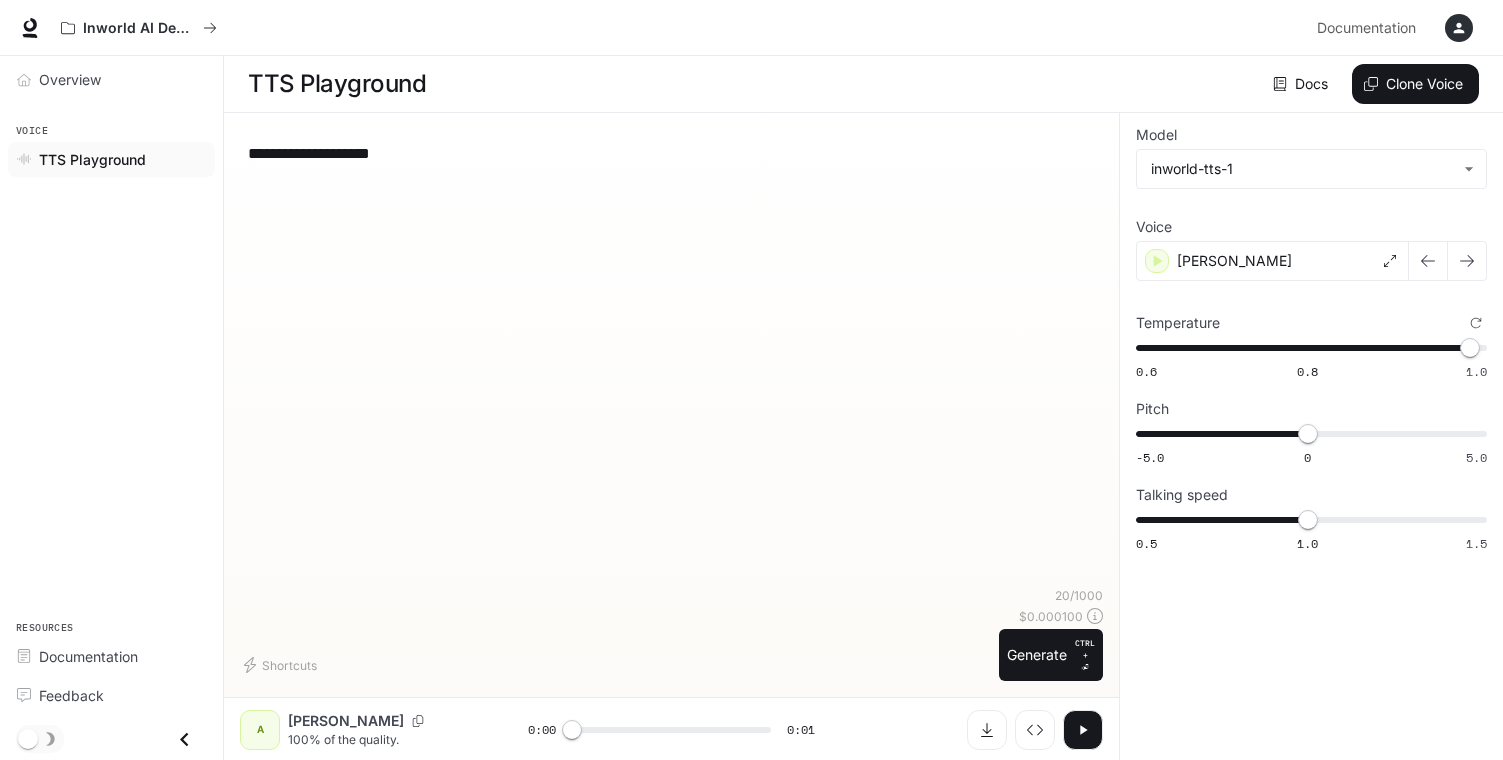 click on "Generate CTRL +  ⏎" at bounding box center [1051, 655] 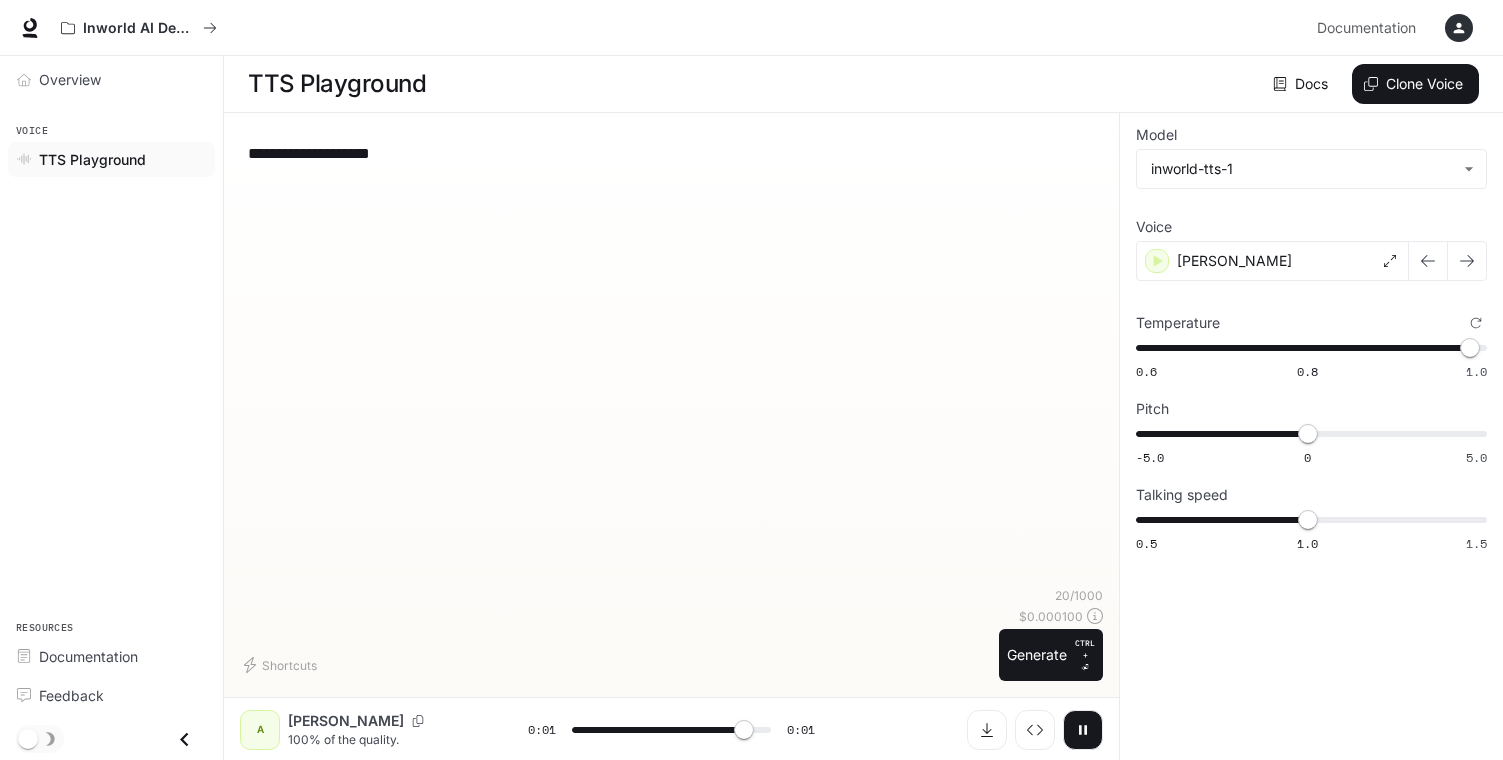 type on "*" 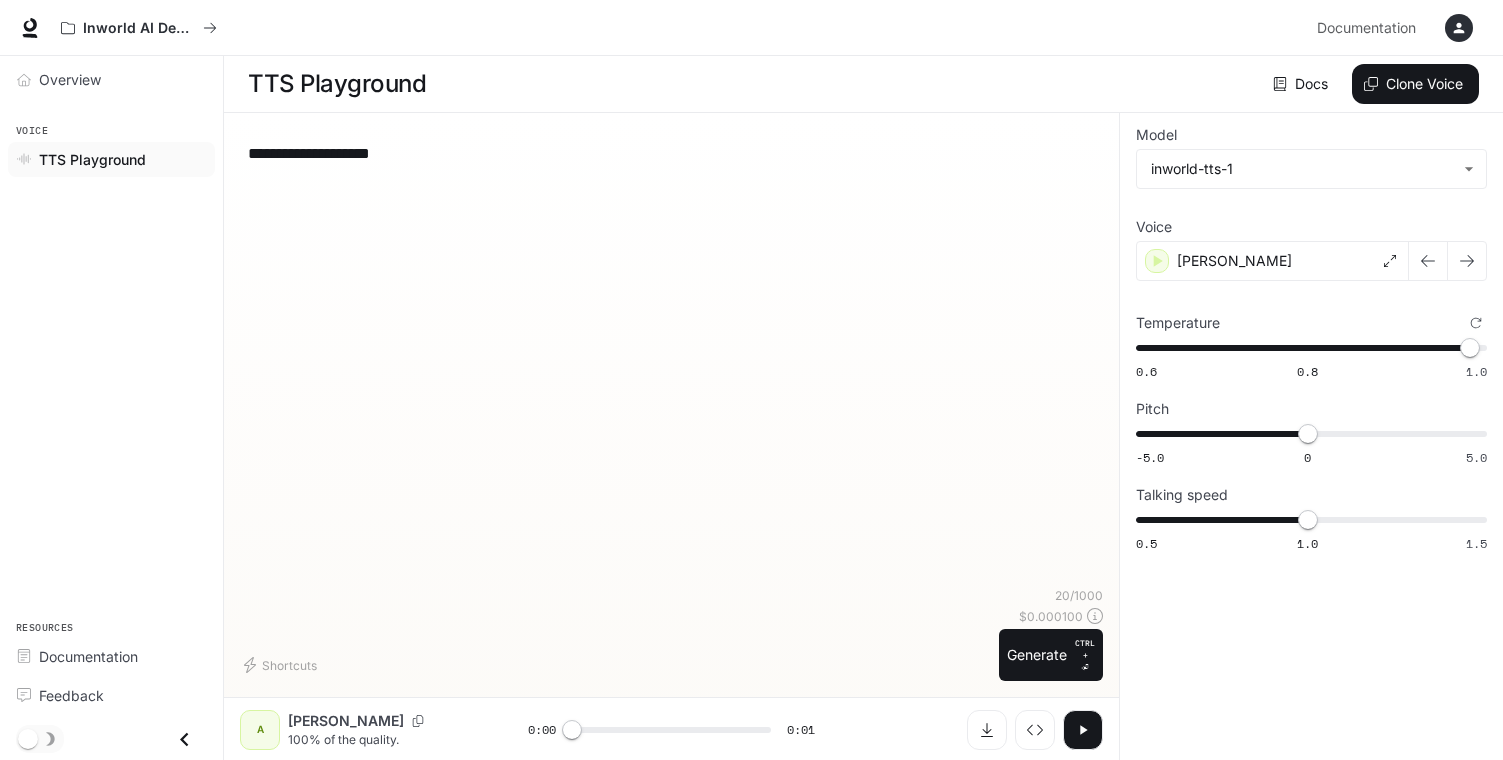 click on "**********" at bounding box center (671, 358) 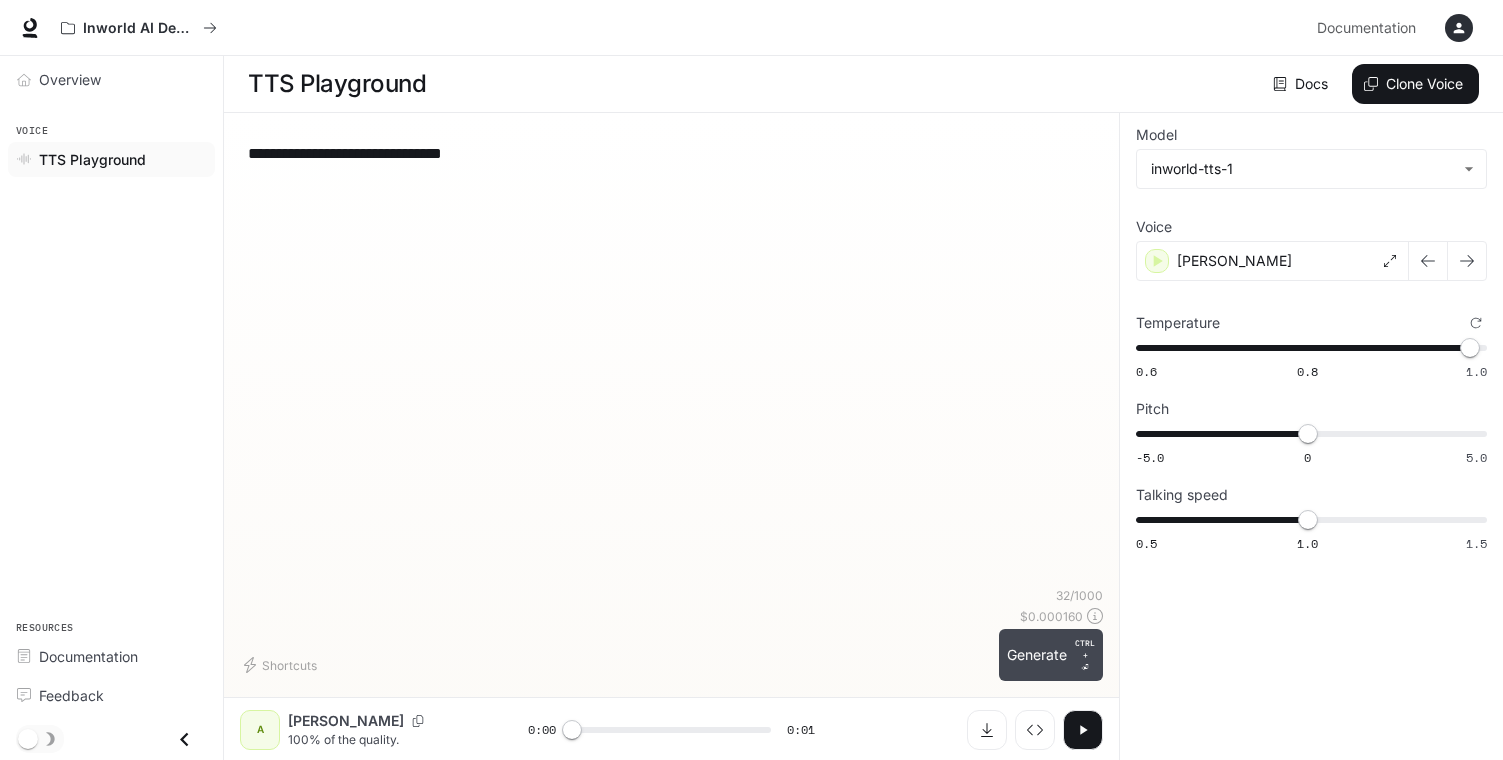 type on "**********" 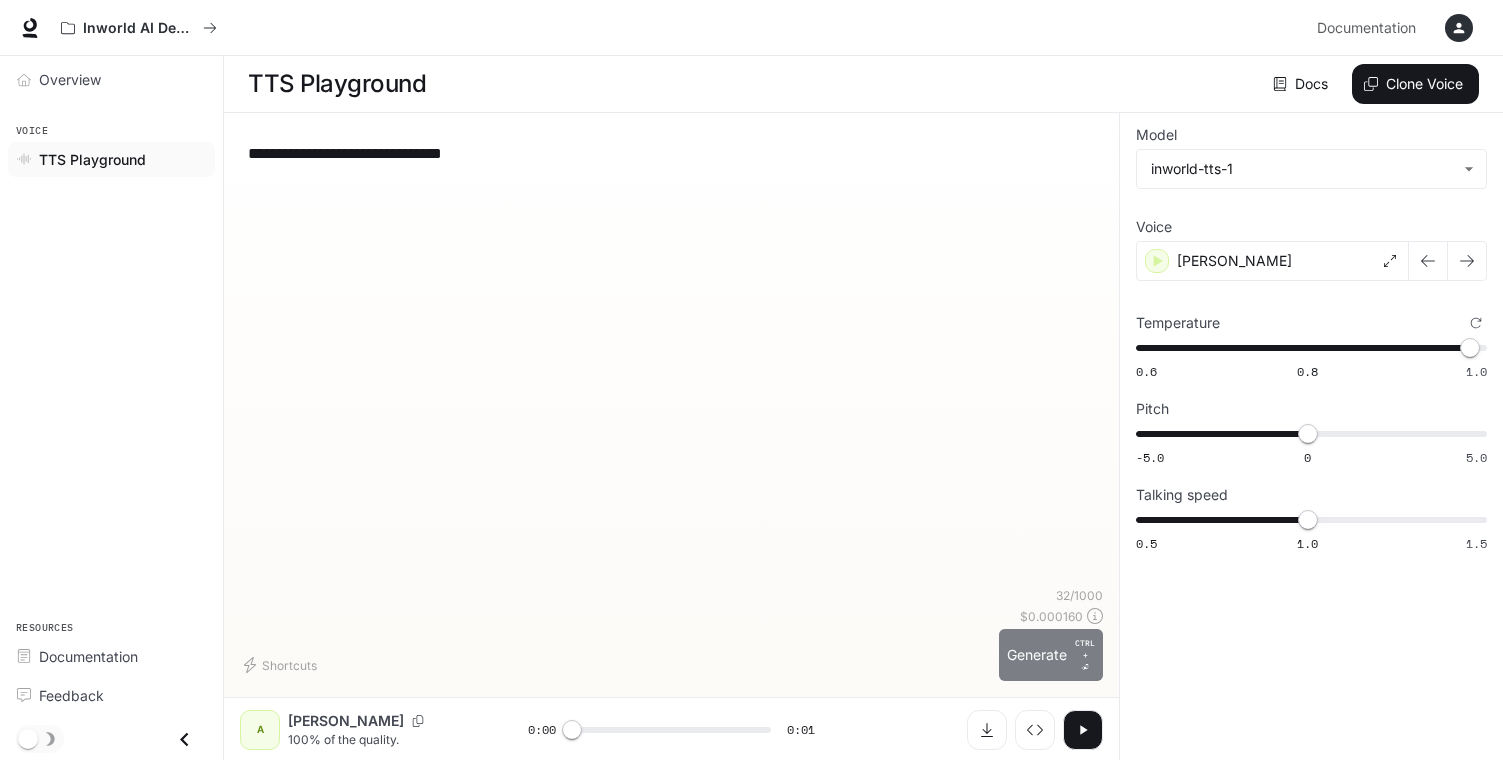 click on "Generate CTRL +  ⏎" at bounding box center (1051, 655) 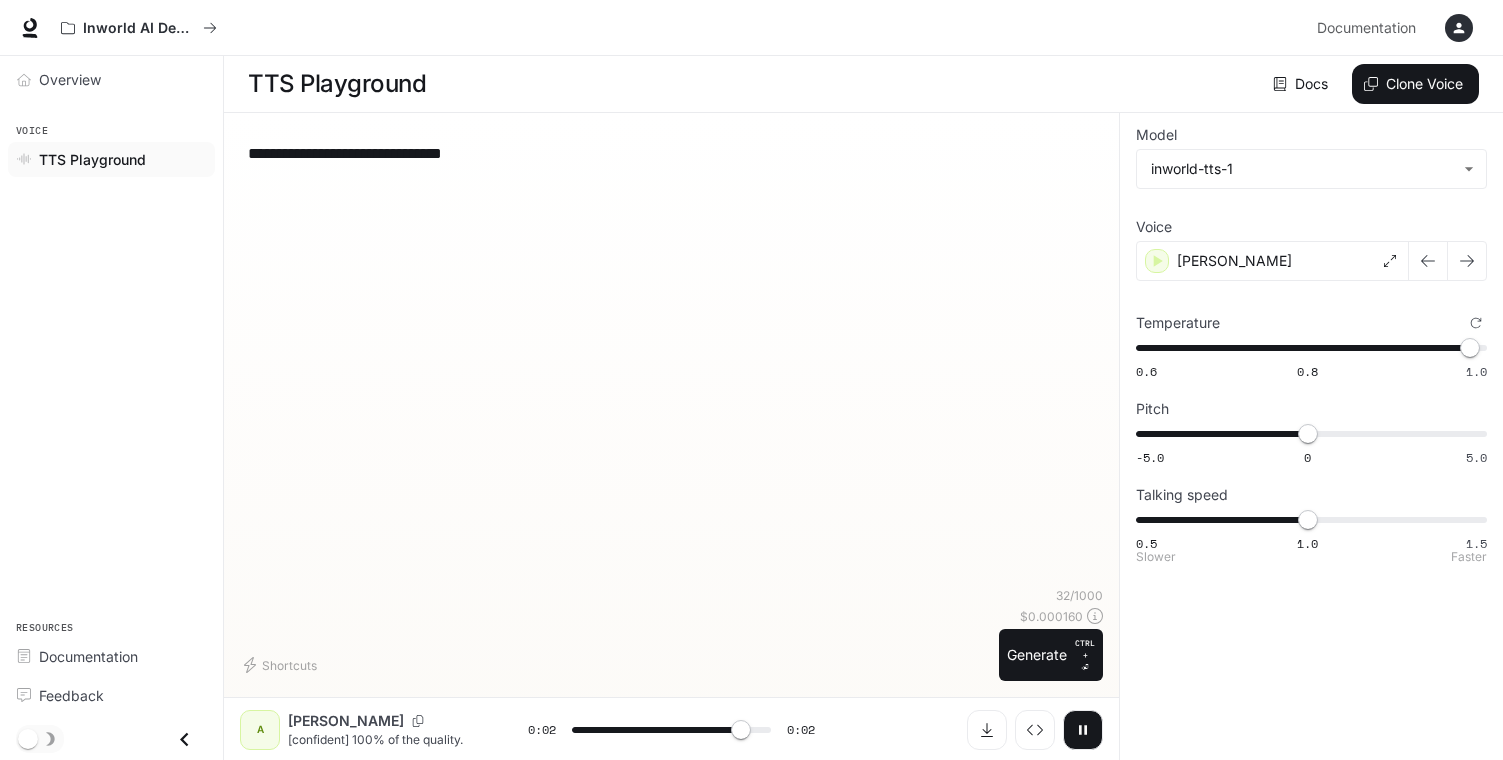 type on "***" 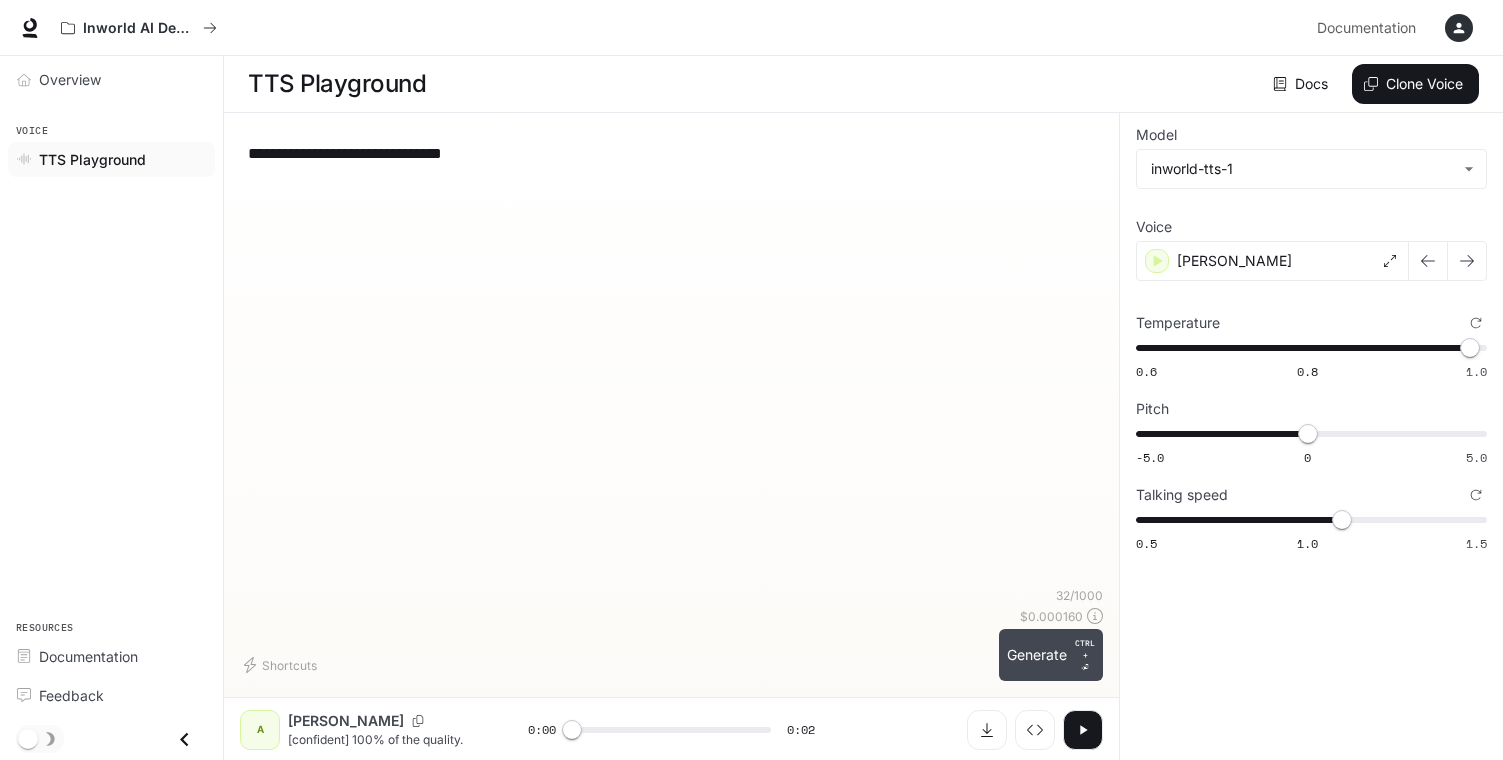 click on "Generate CTRL +  ⏎" at bounding box center [1051, 655] 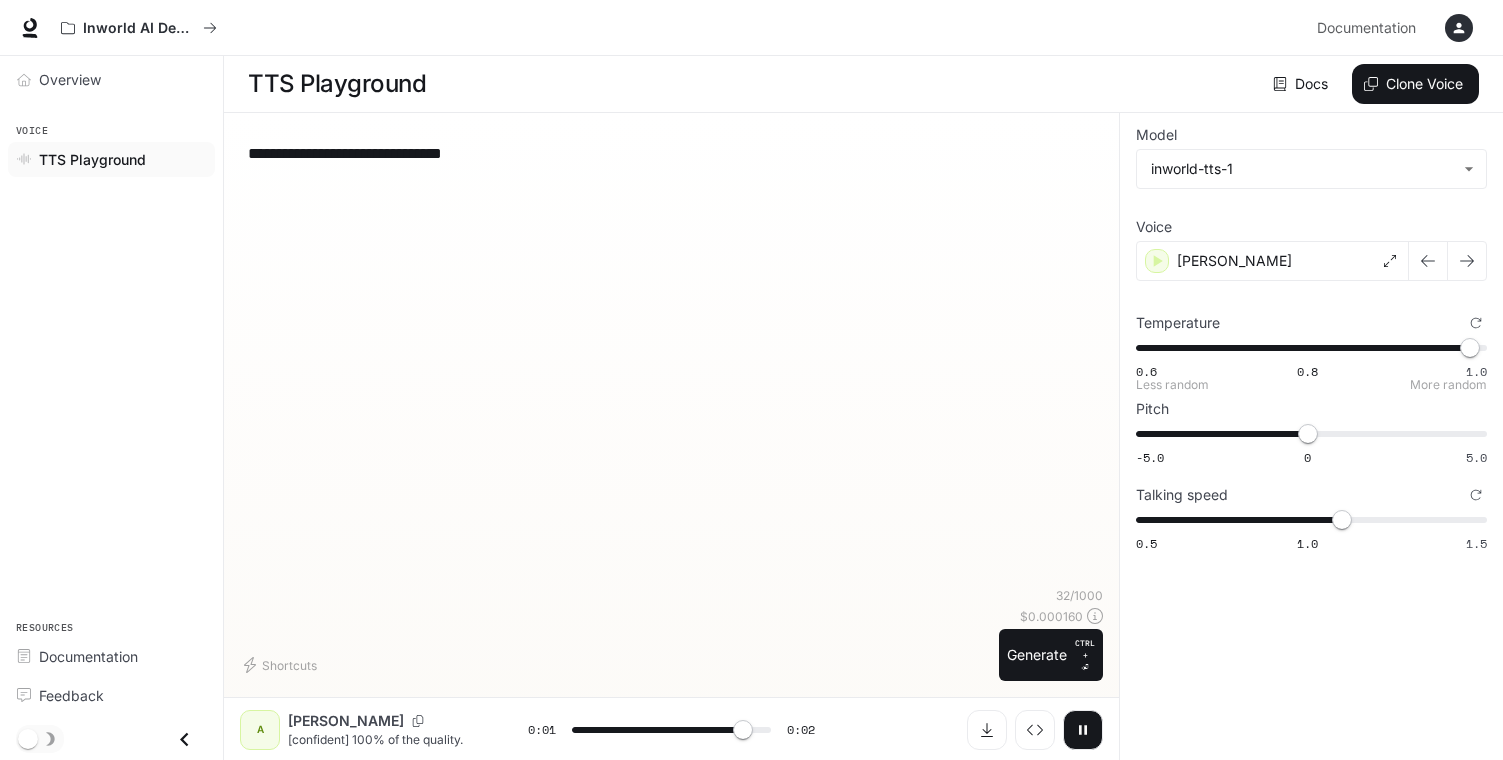 type on "*" 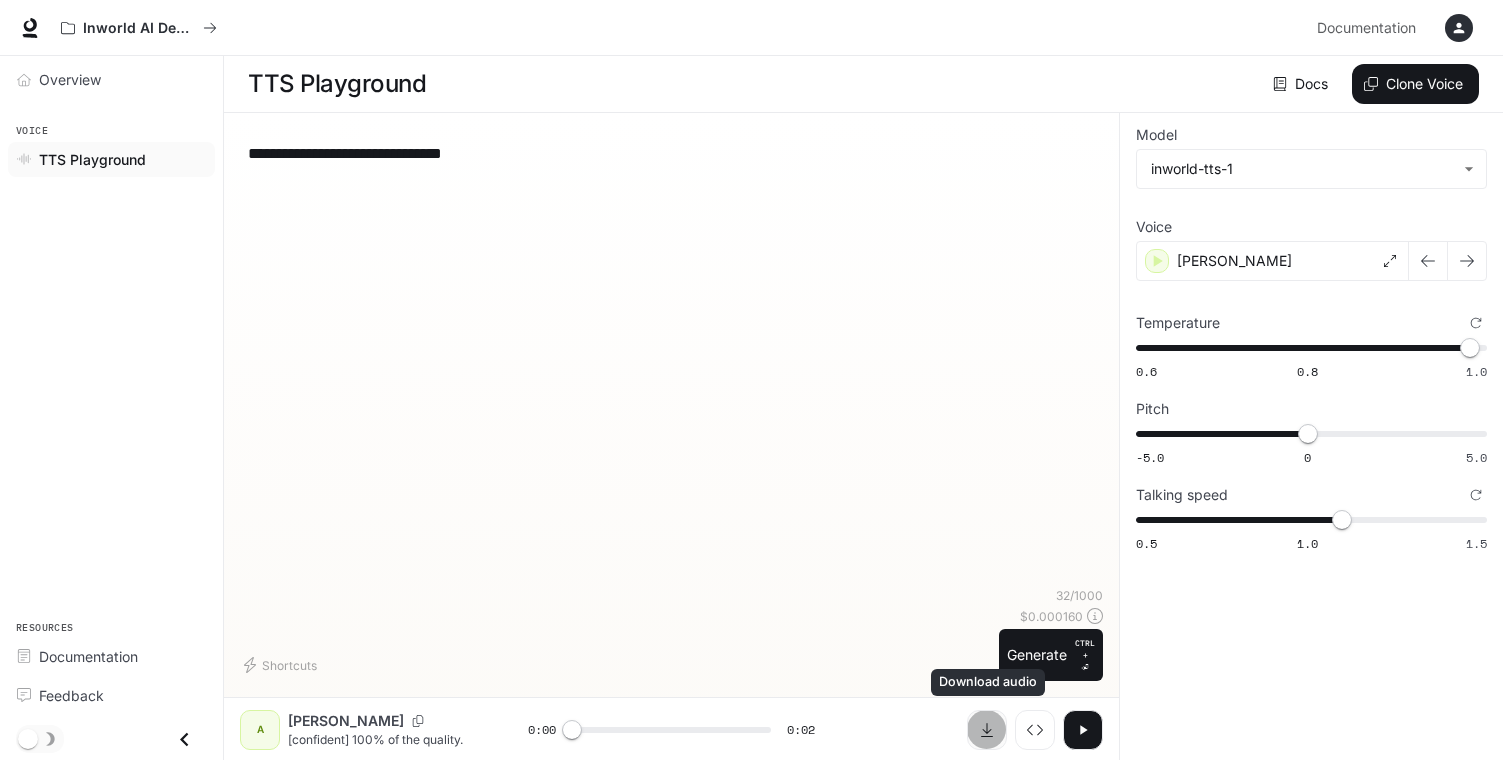 click 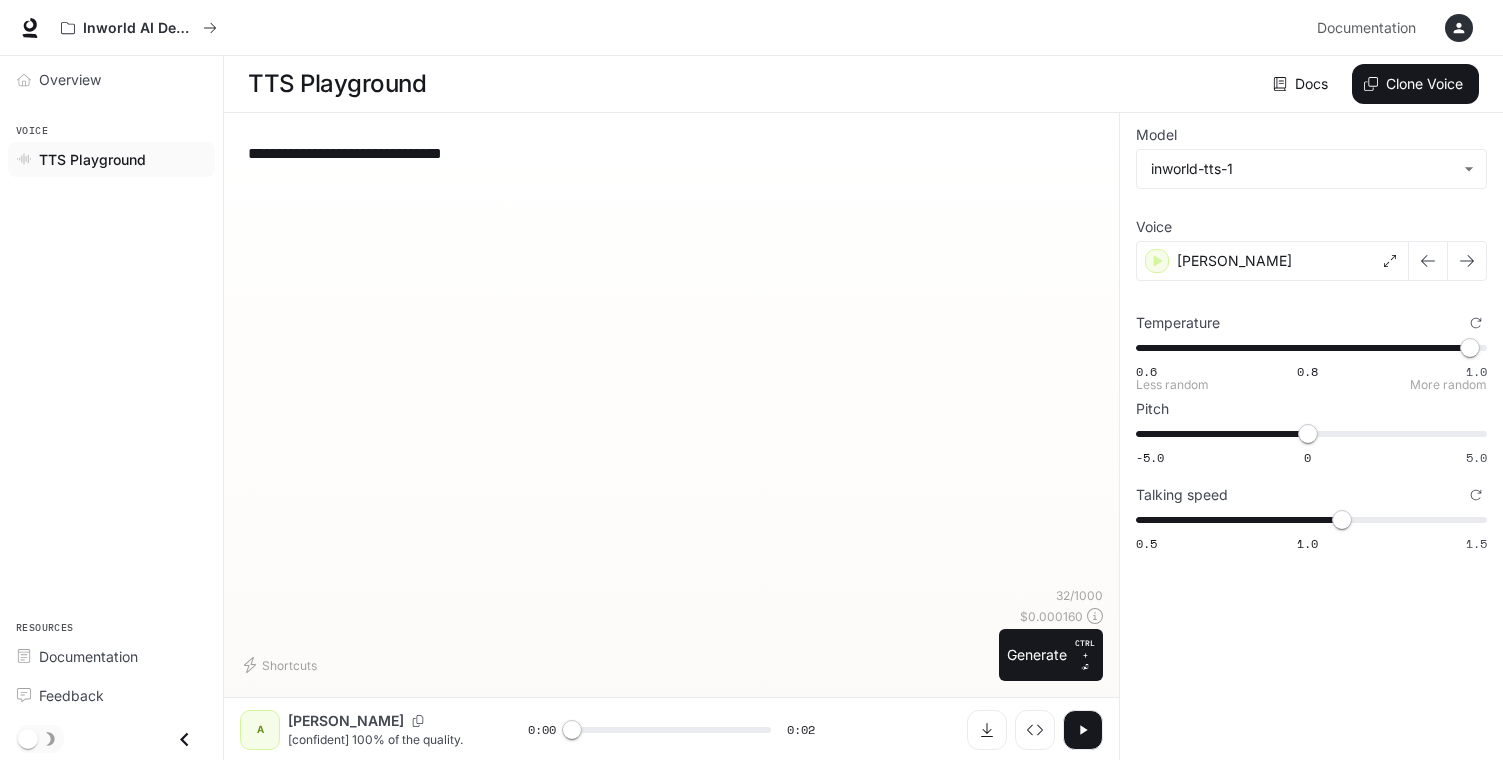 type on "****" 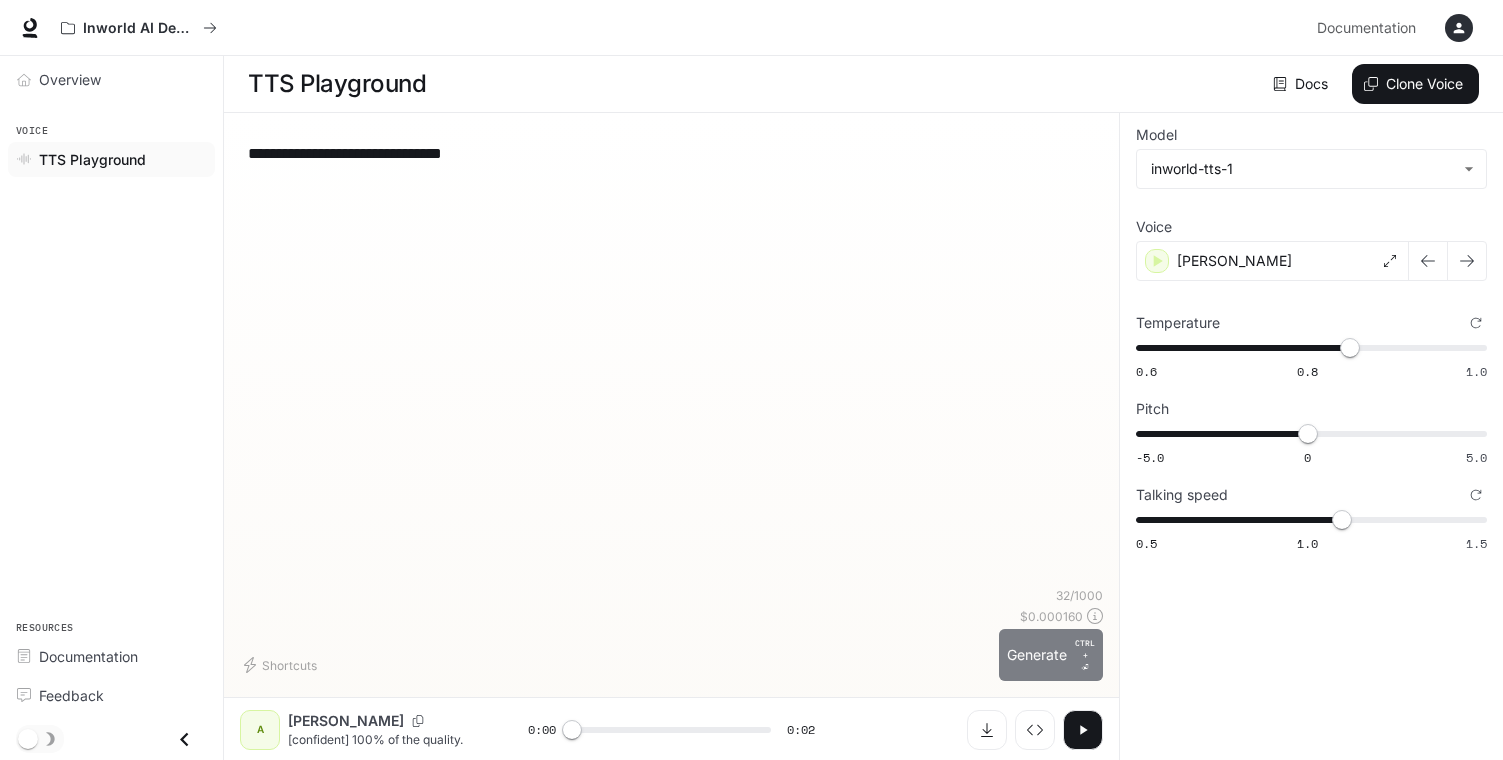 click on "Generate CTRL +  ⏎" at bounding box center (1051, 655) 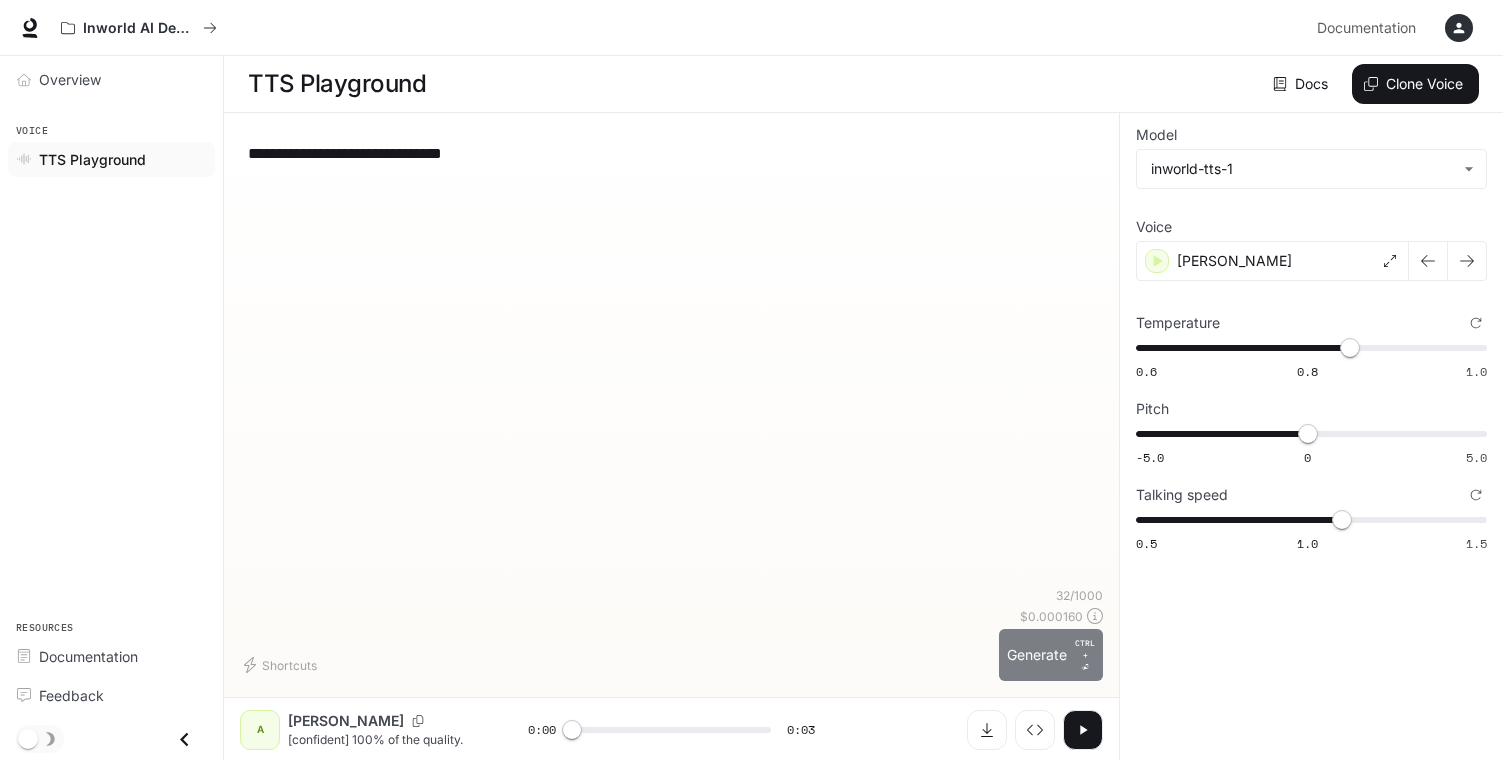 click on "Generate CTRL +  ⏎" at bounding box center (1051, 655) 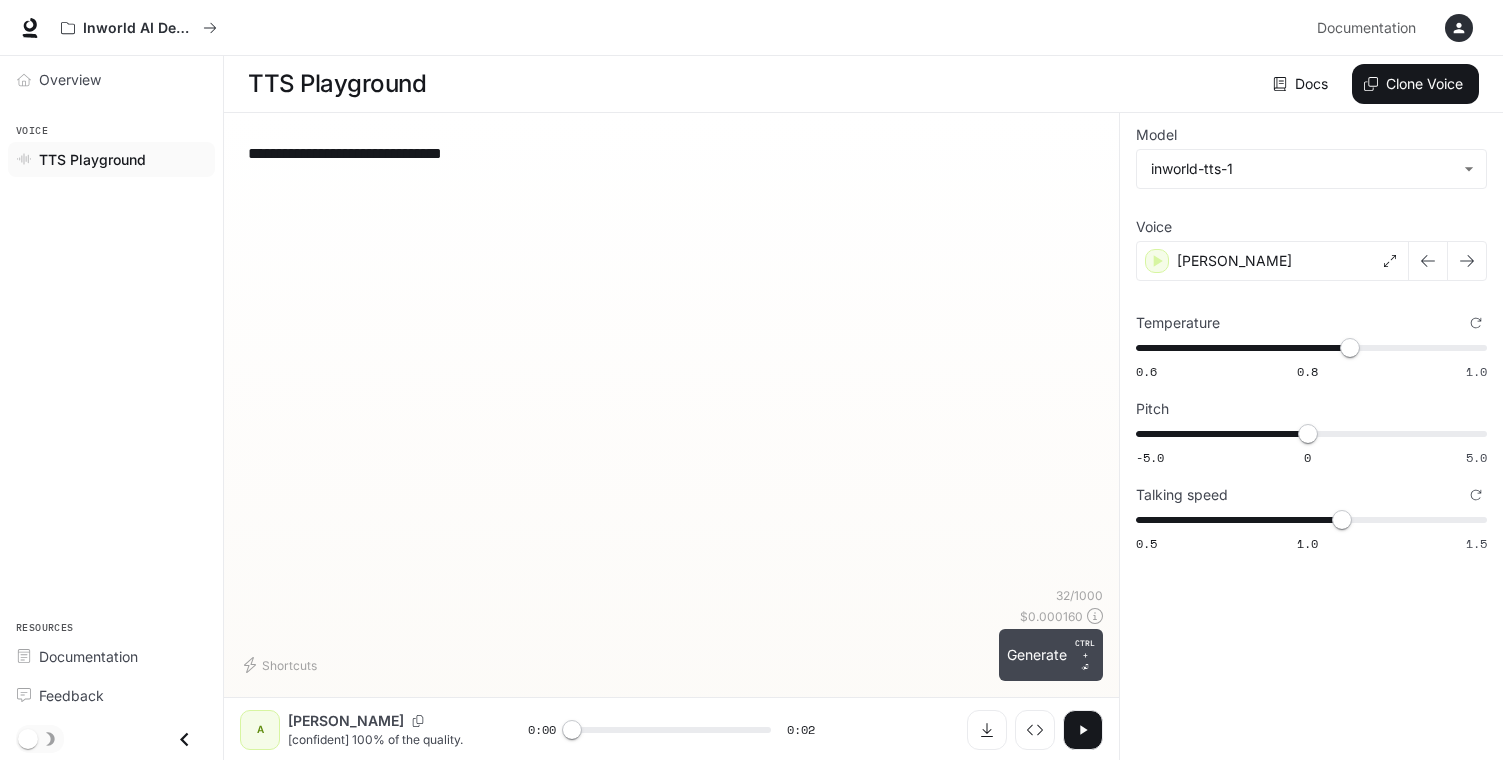 click on "Generate CTRL +  ⏎" at bounding box center [1051, 655] 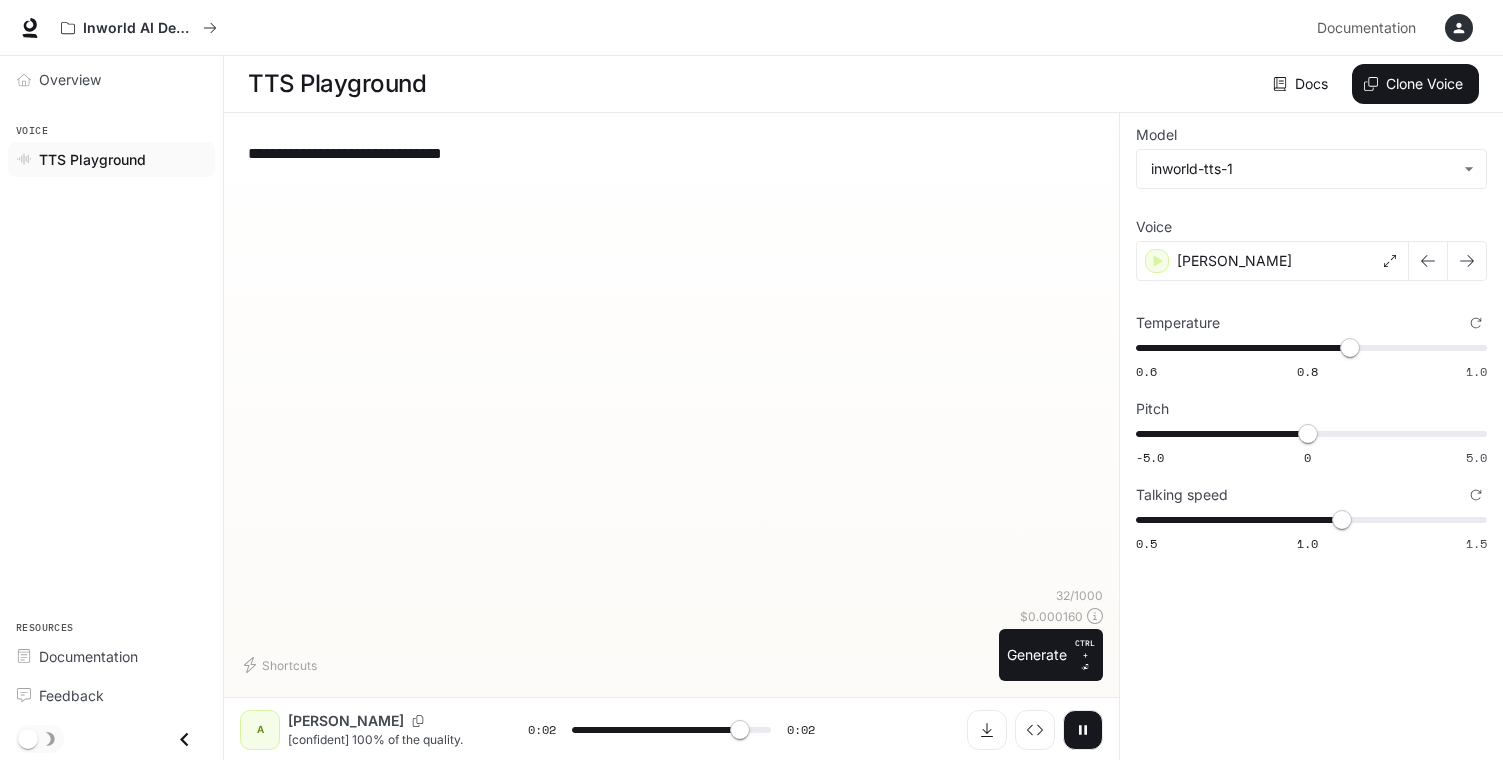 type on "*" 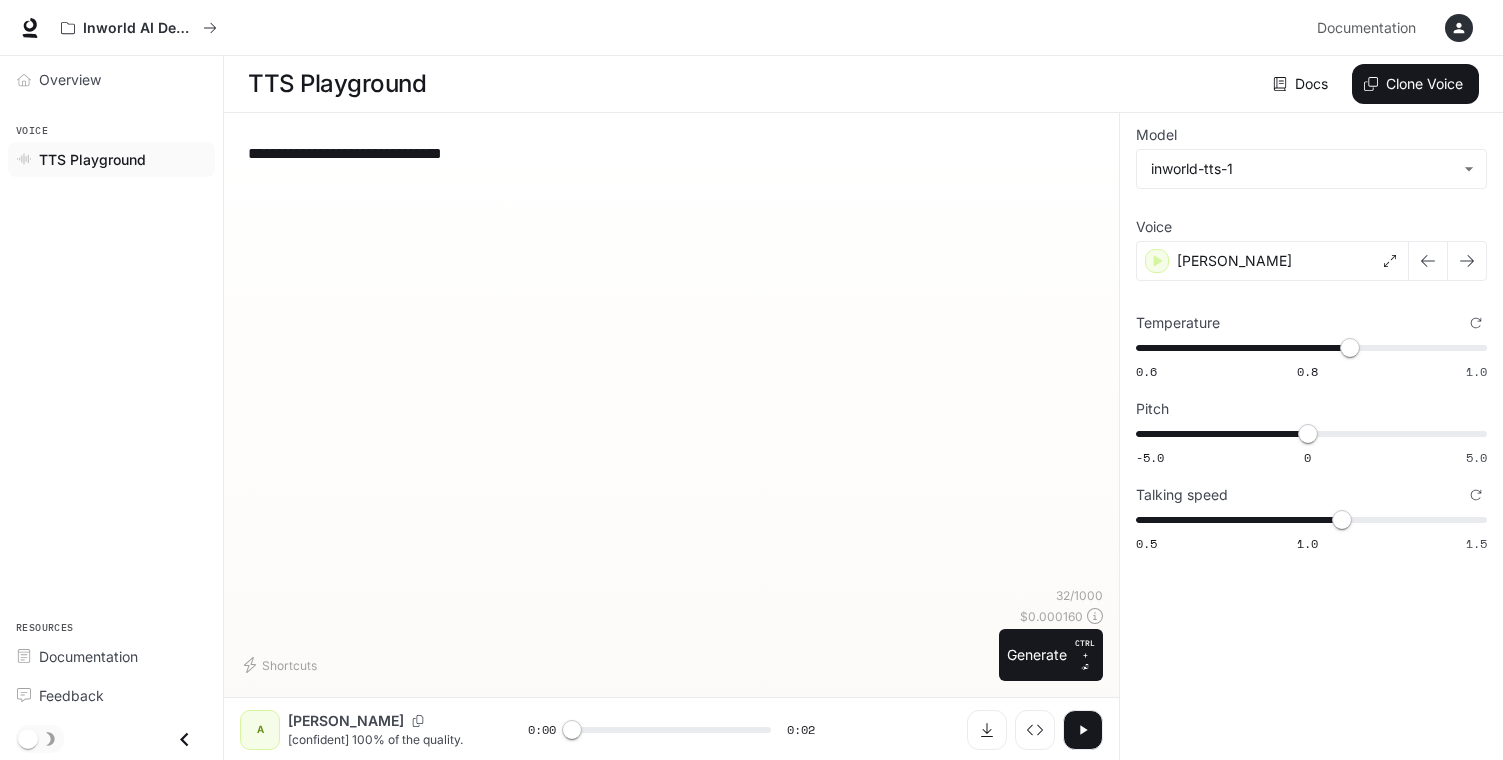 drag, startPoint x: 325, startPoint y: 154, endPoint x: 250, endPoint y: 153, distance: 75.00667 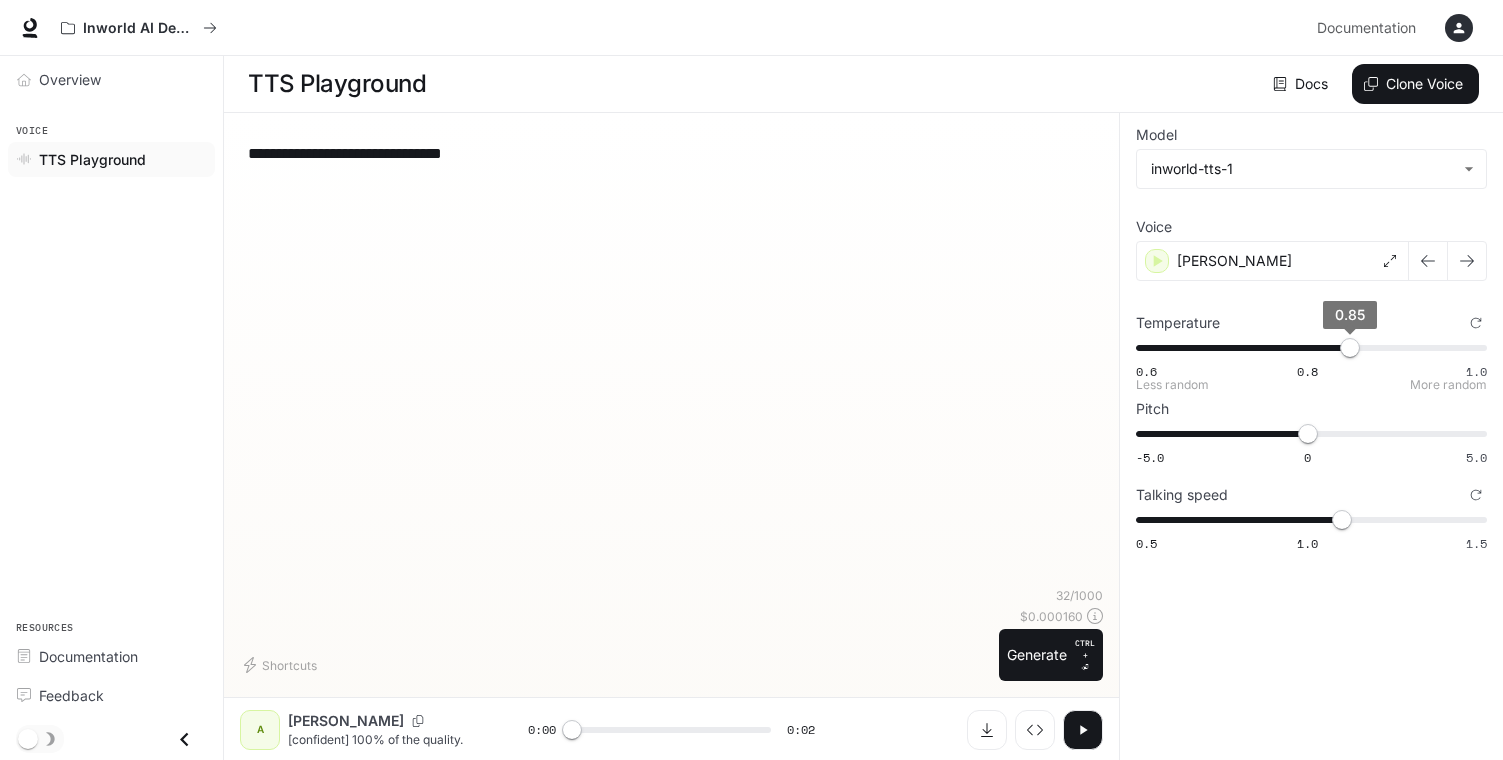 type on "****" 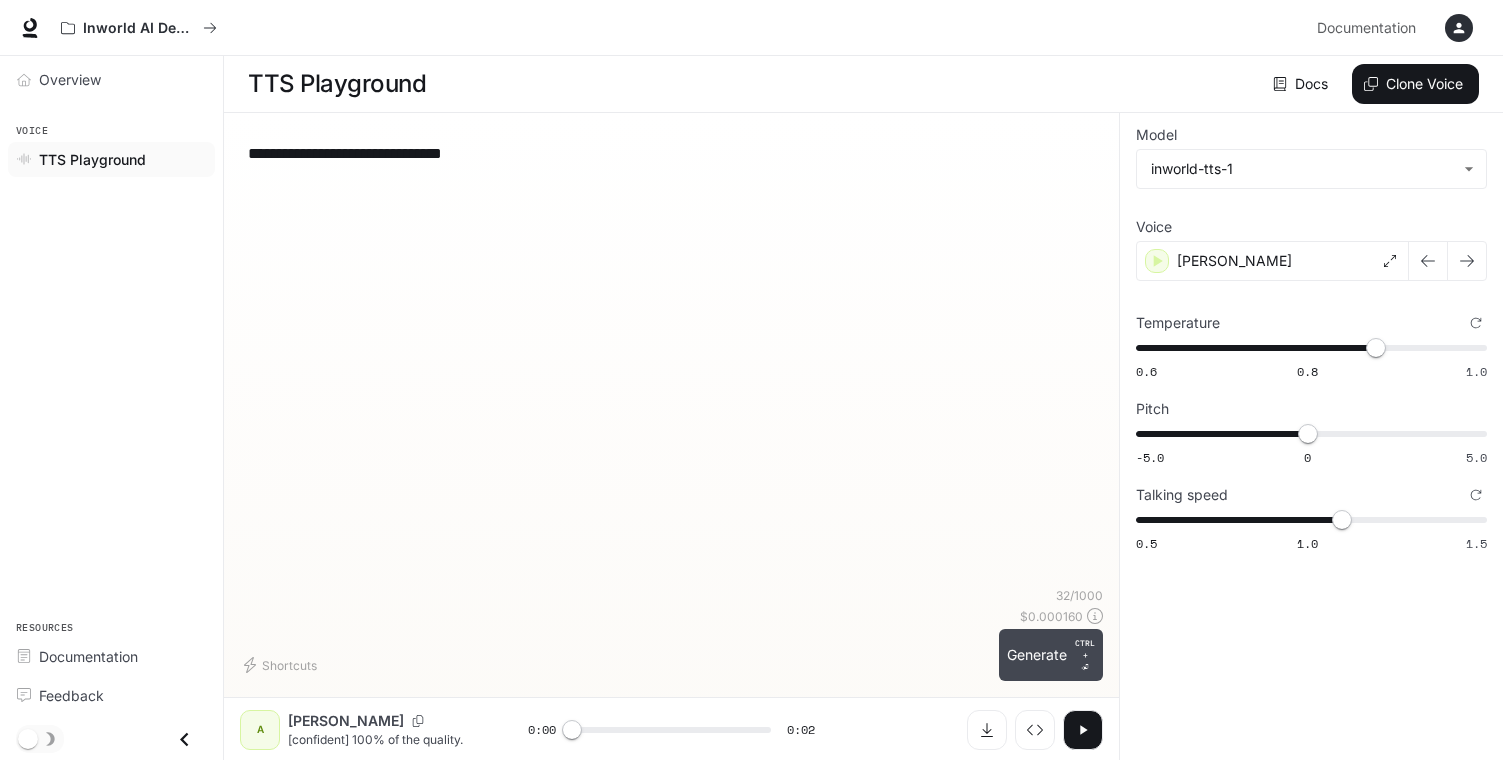 click on "Generate CTRL +  ⏎" at bounding box center (1051, 655) 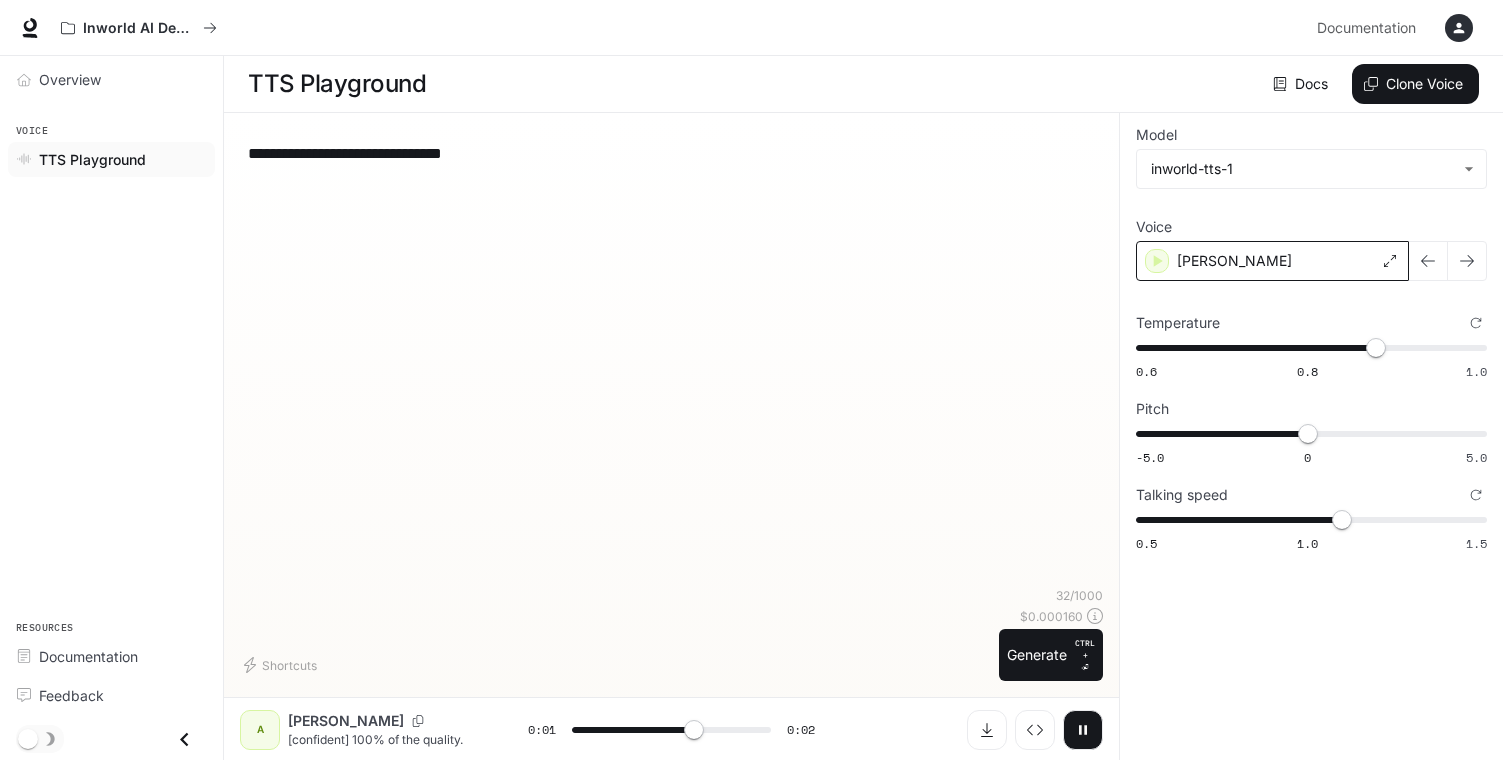 click on "[PERSON_NAME]" at bounding box center (1272, 261) 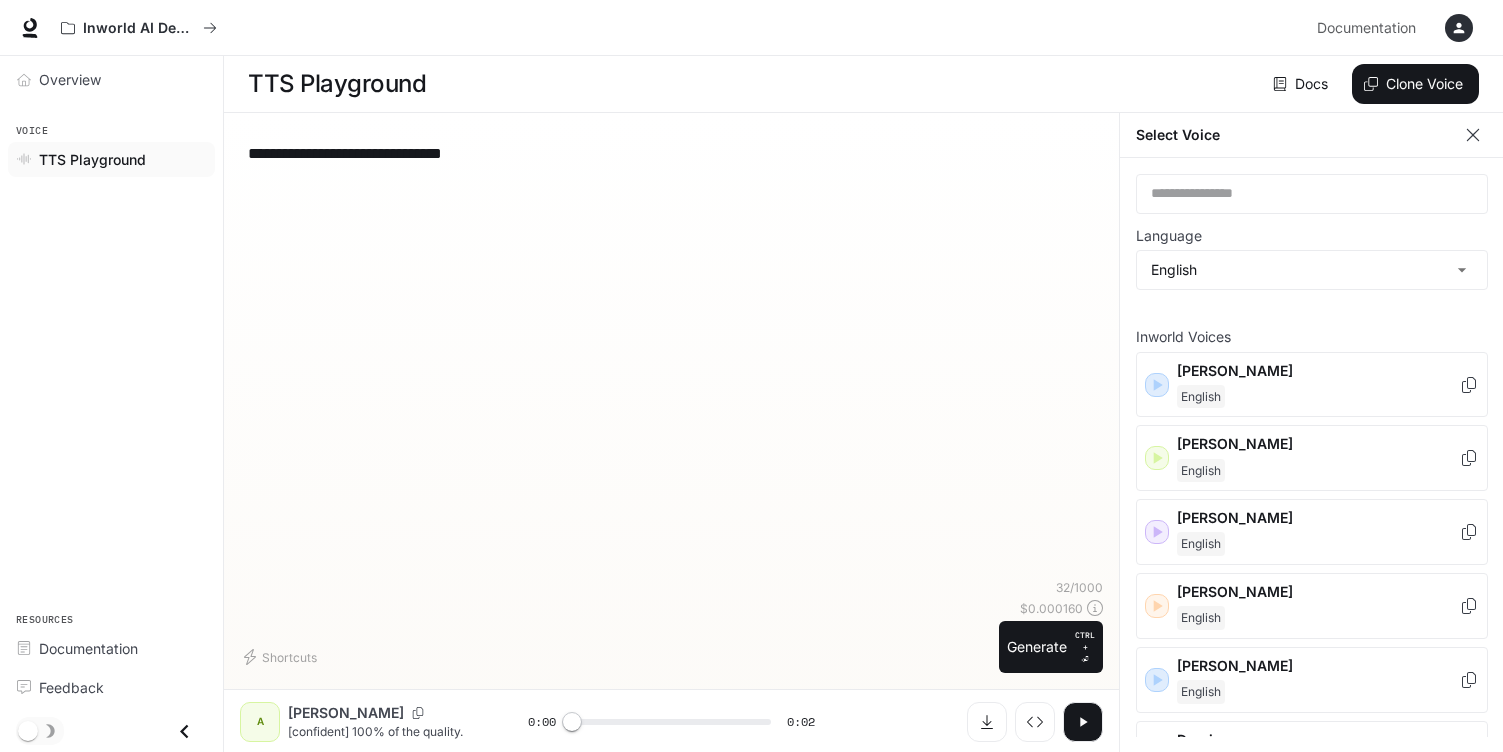 click on "**********" at bounding box center (671, 354) 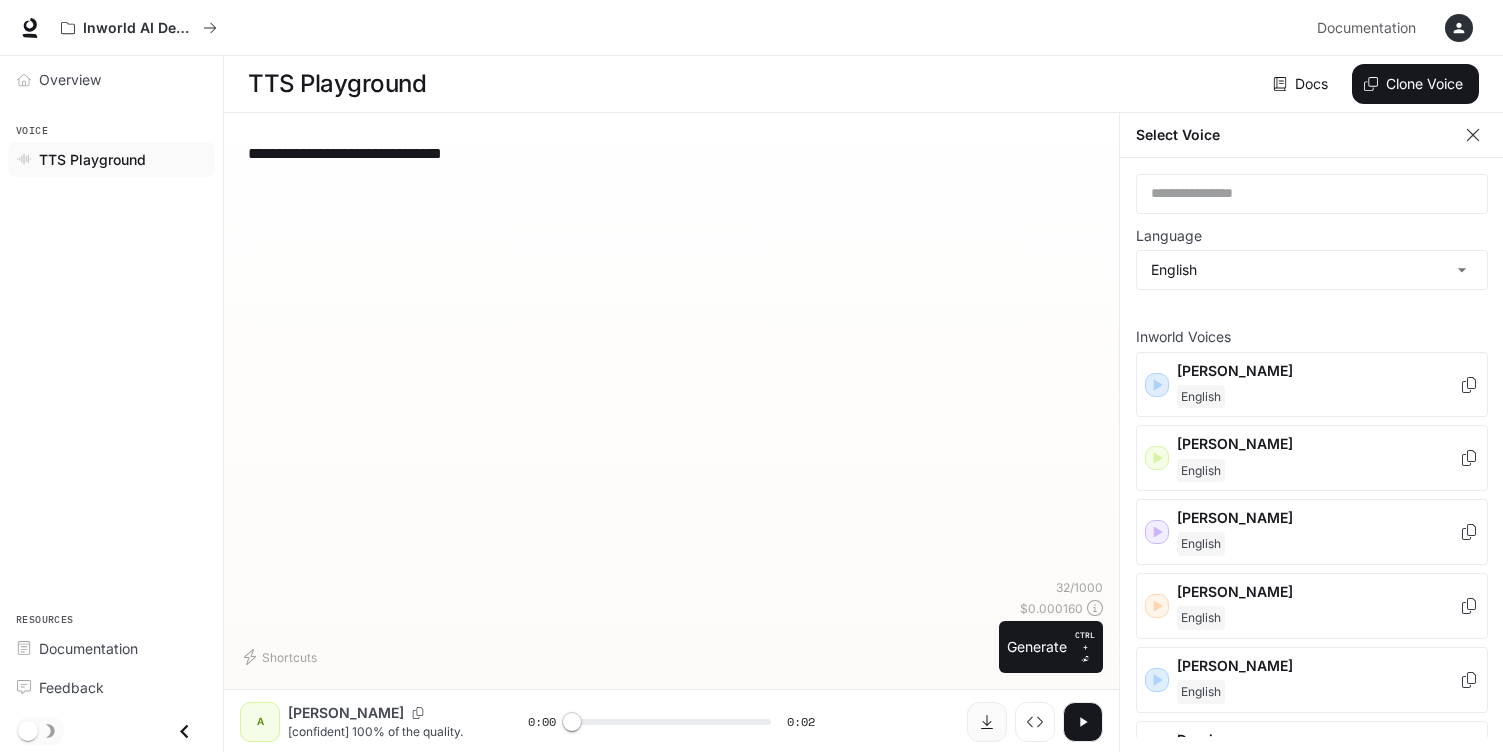 click 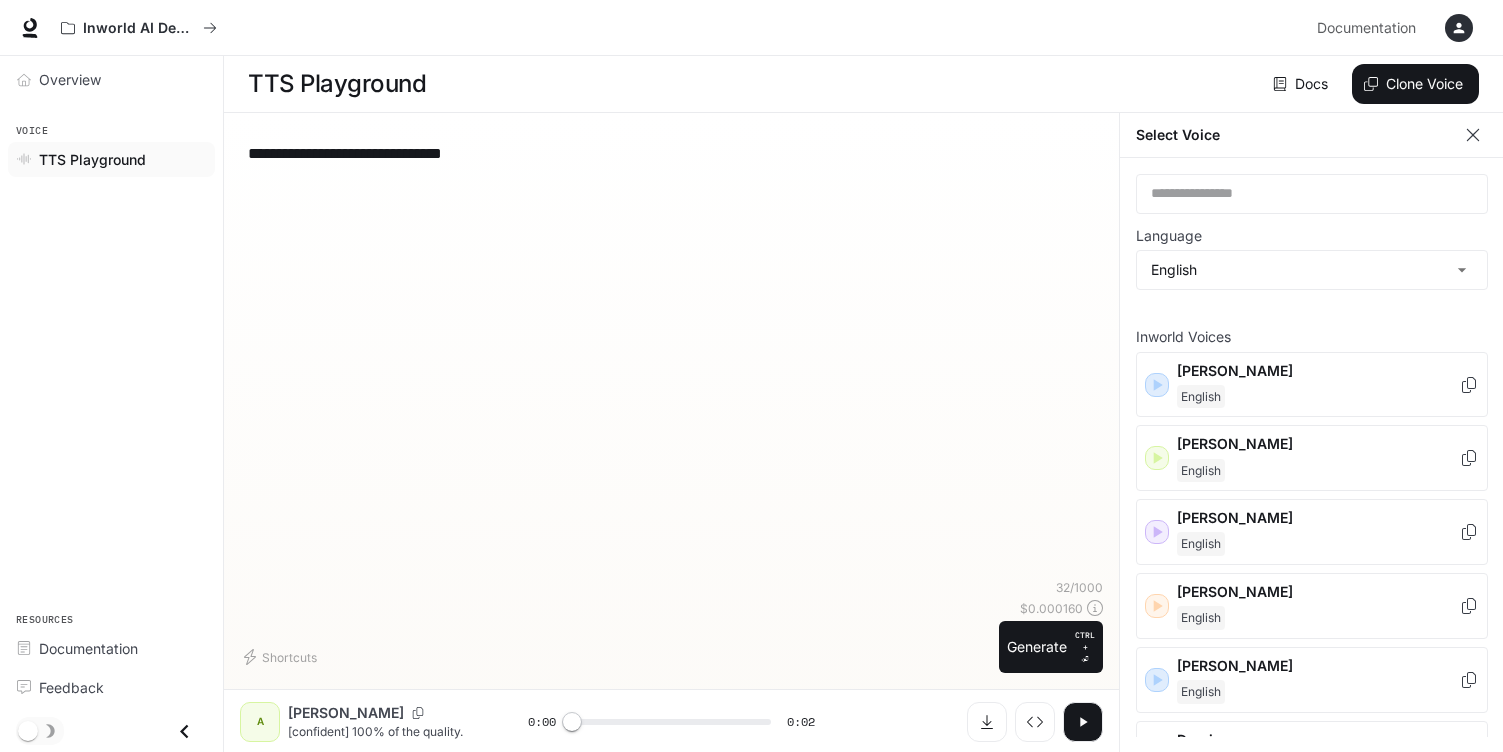 click on "**********" at bounding box center [671, 354] 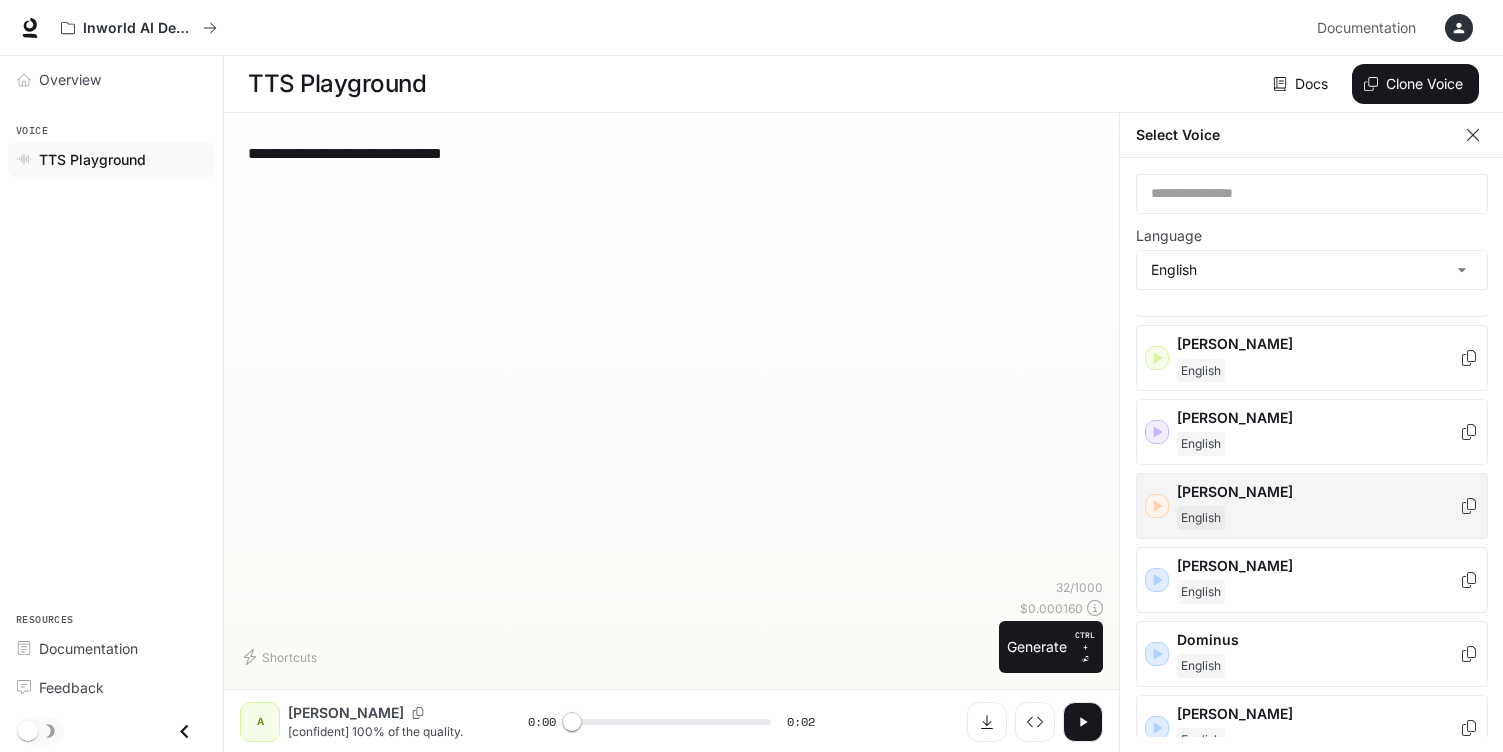scroll, scrollTop: 200, scrollLeft: 0, axis: vertical 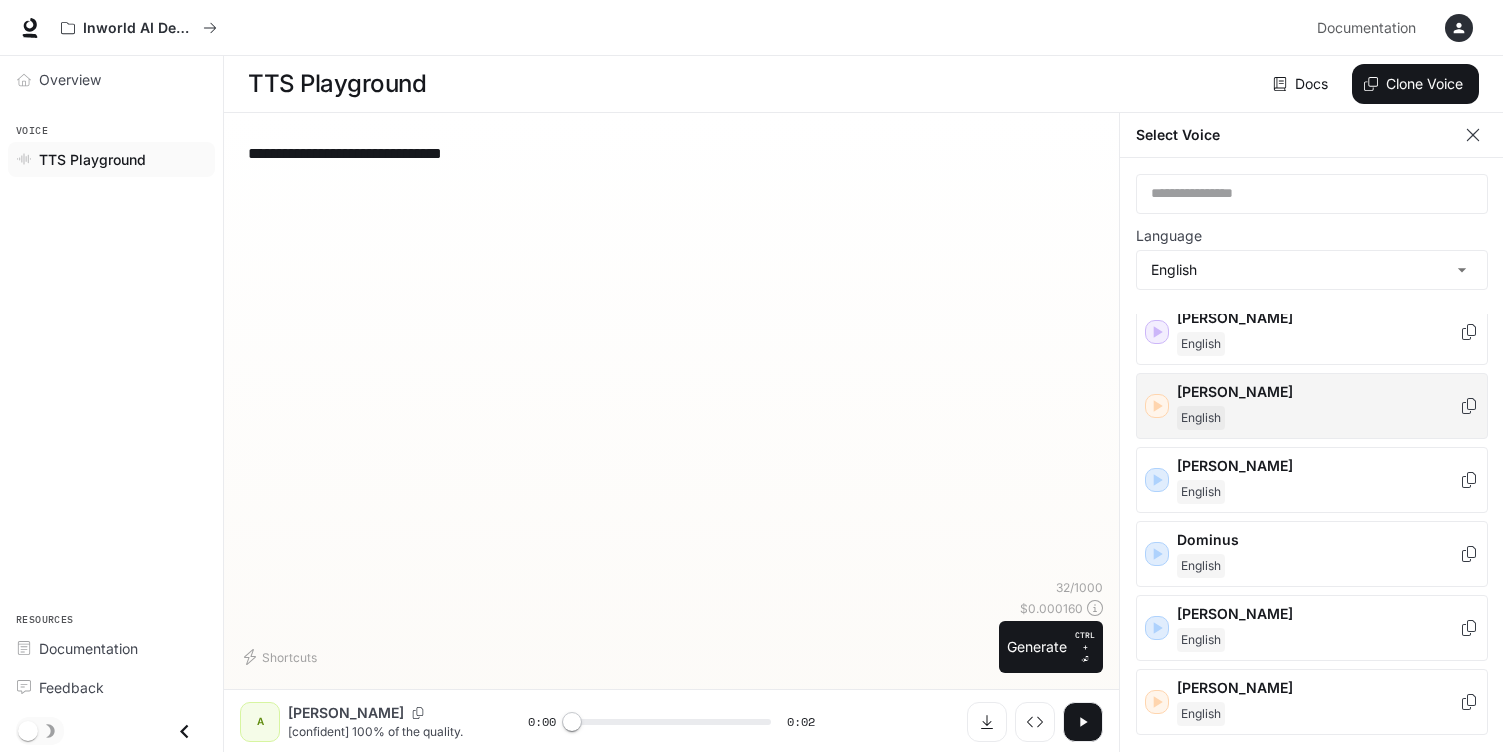 click on "[PERSON_NAME]" at bounding box center (1318, 392) 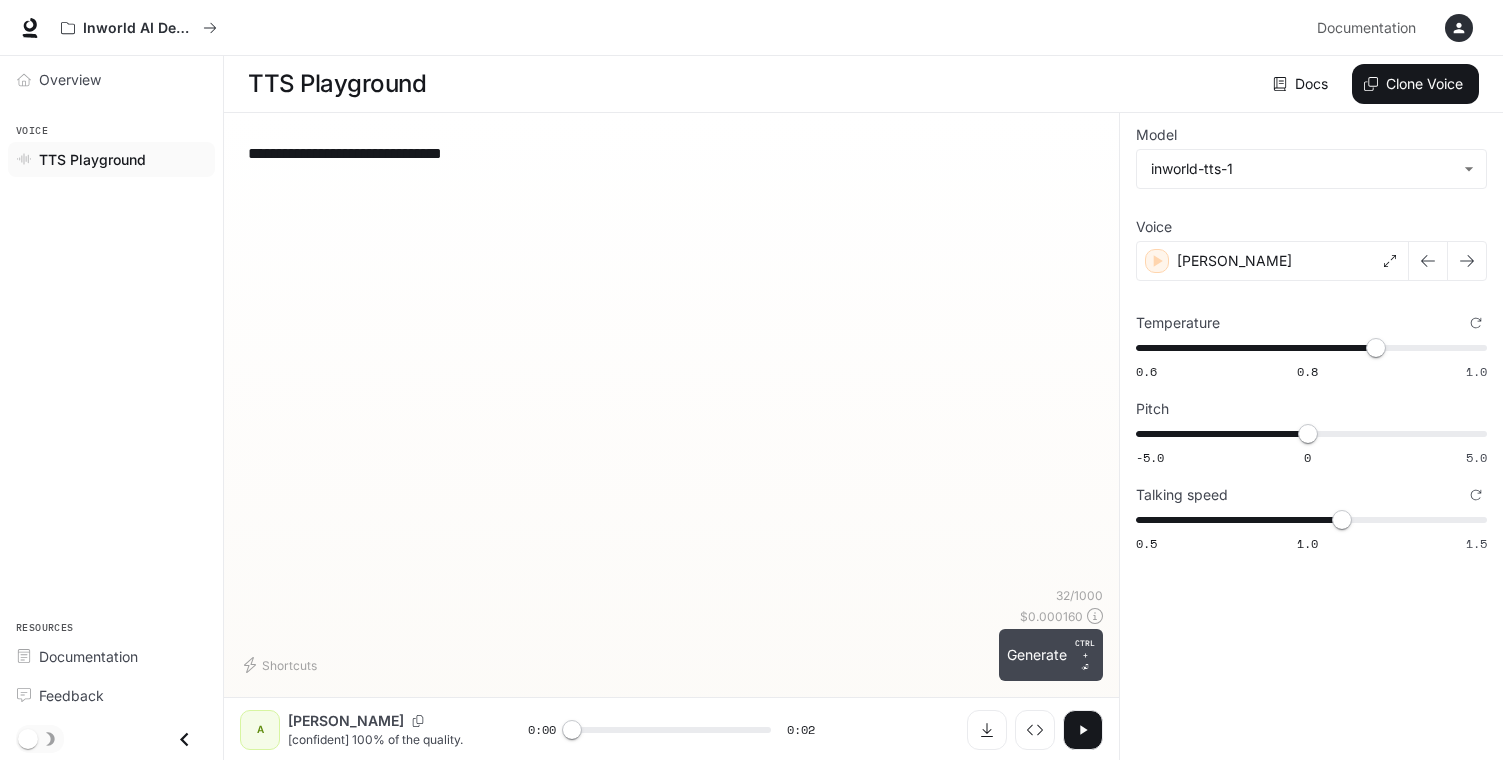 click on "Generate CTRL +  ⏎" at bounding box center (1051, 655) 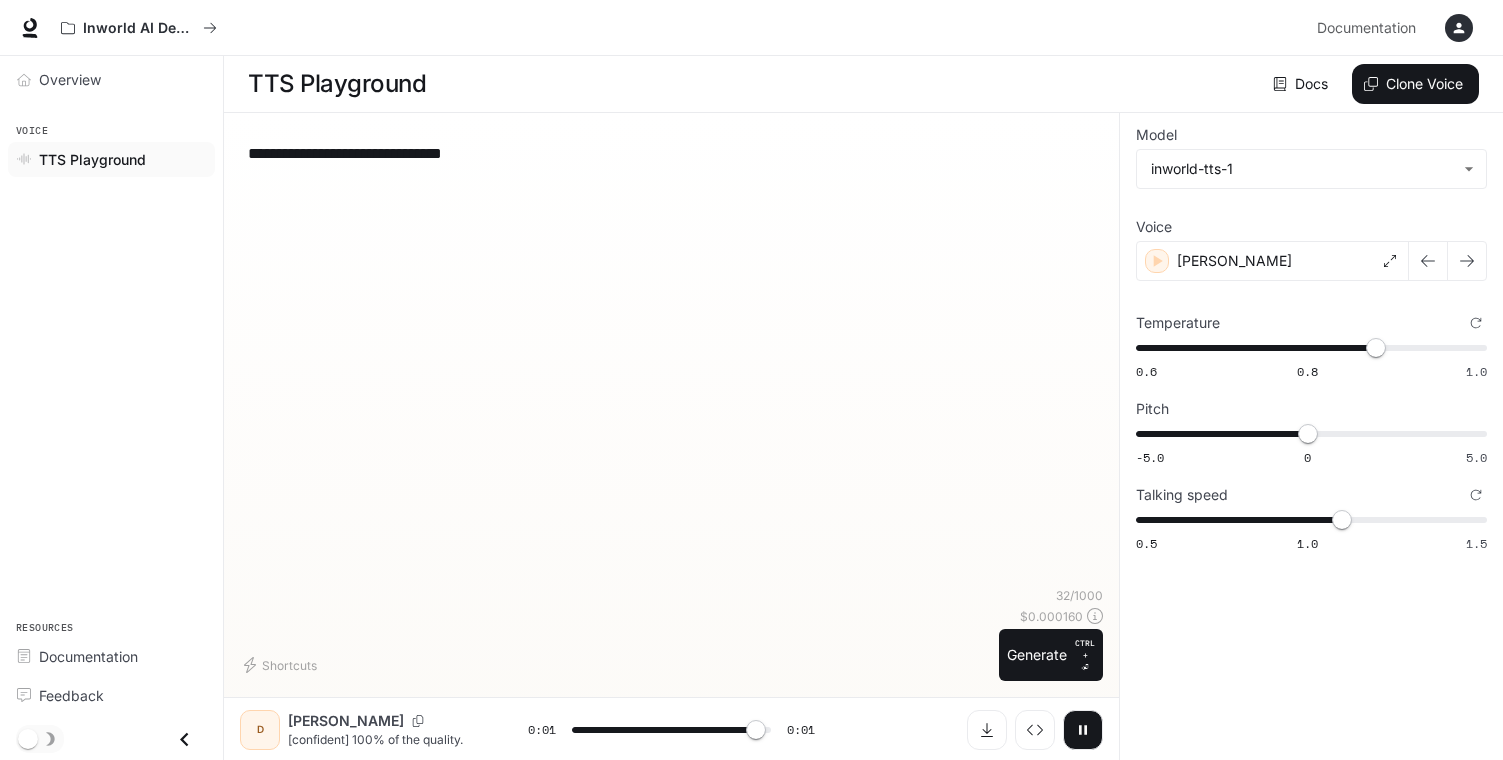 type on "*" 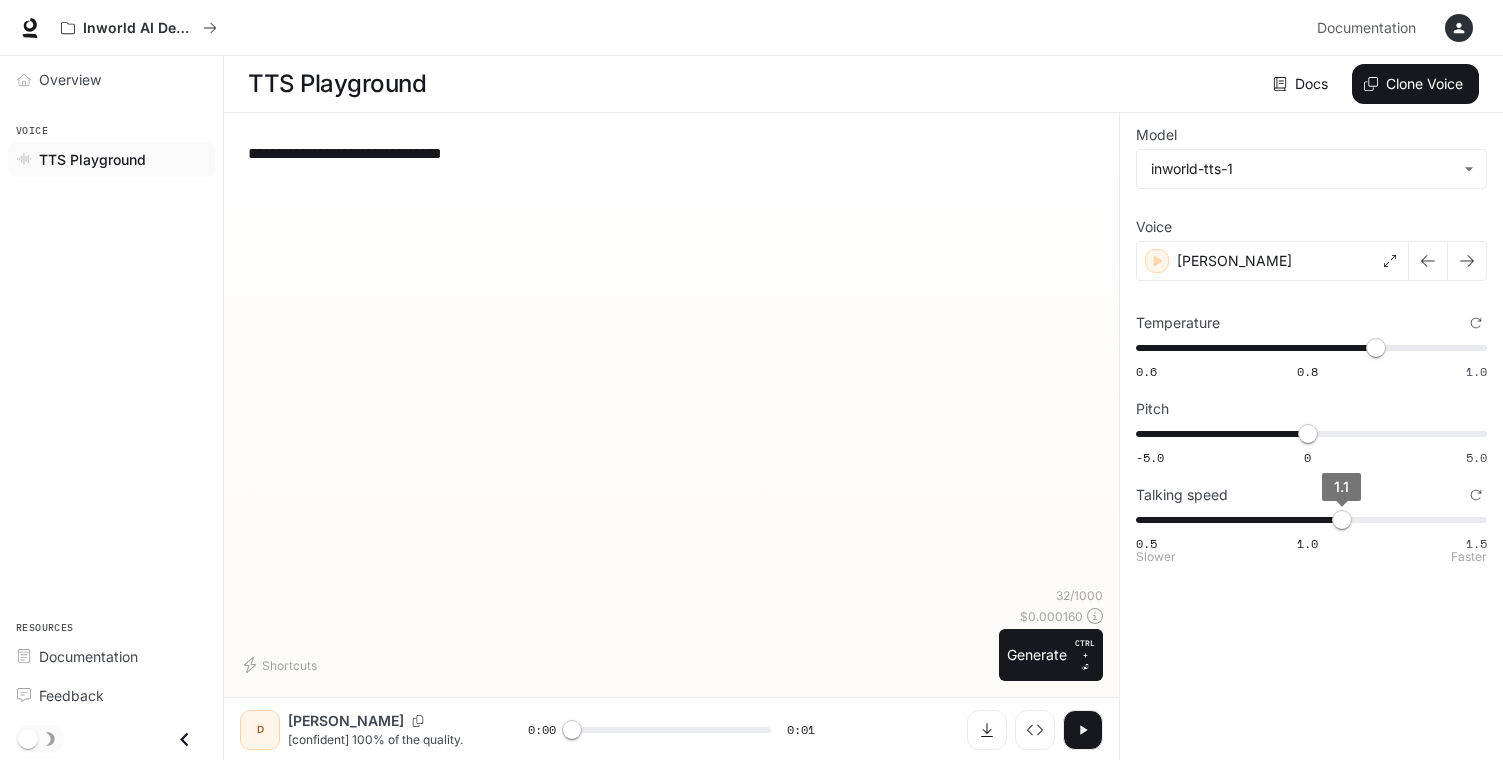 type on "*" 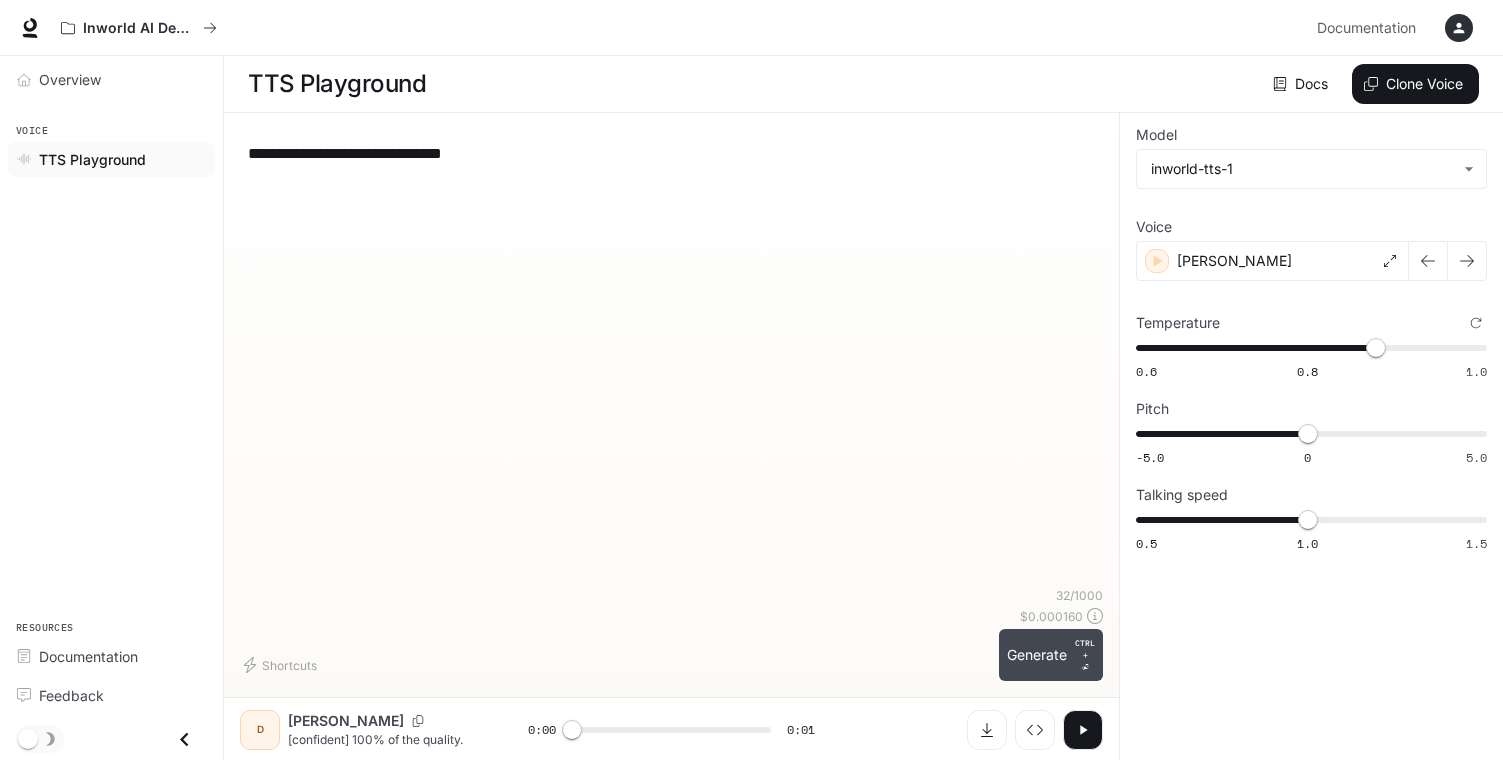 click on "Generate CTRL +  ⏎" at bounding box center [1051, 655] 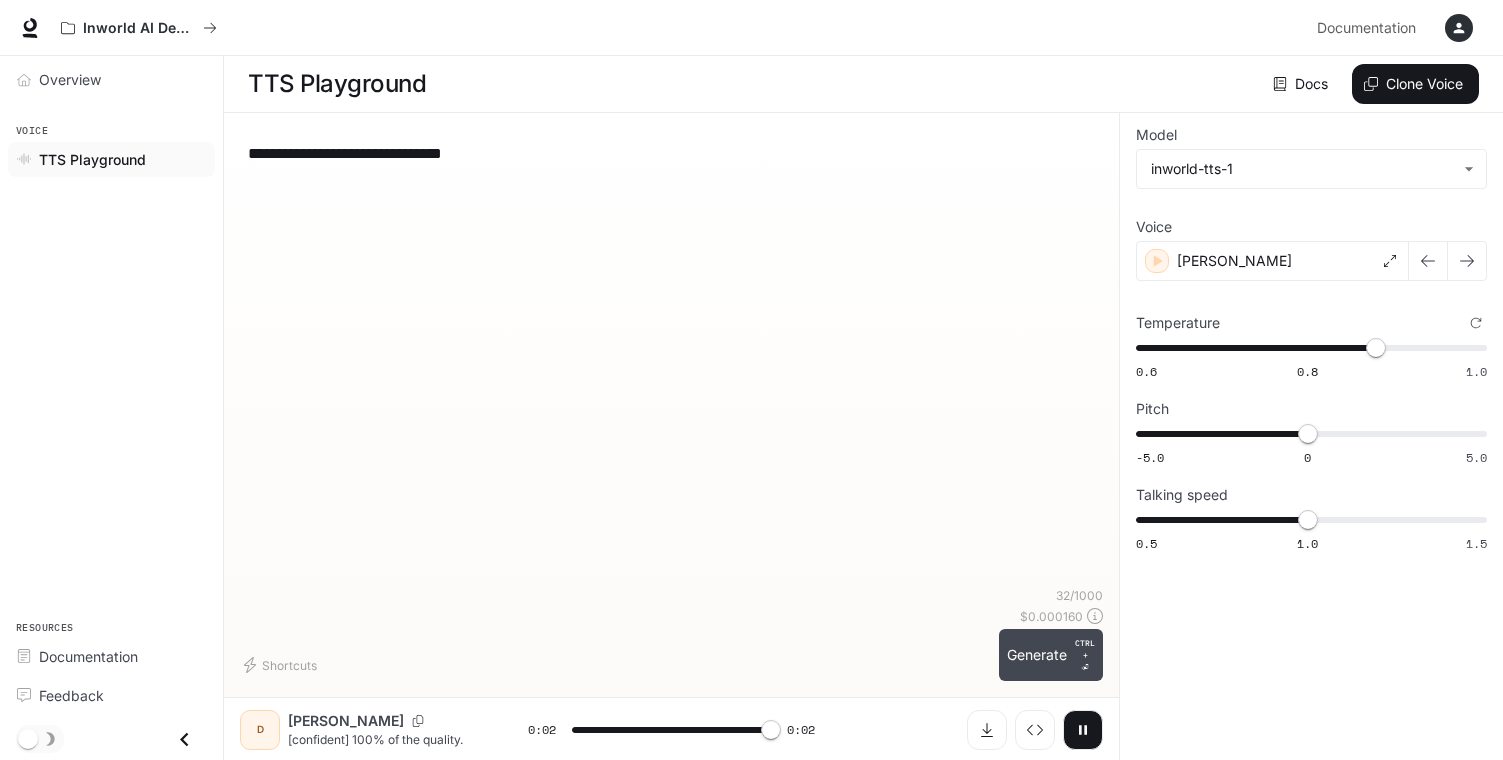 type on "*" 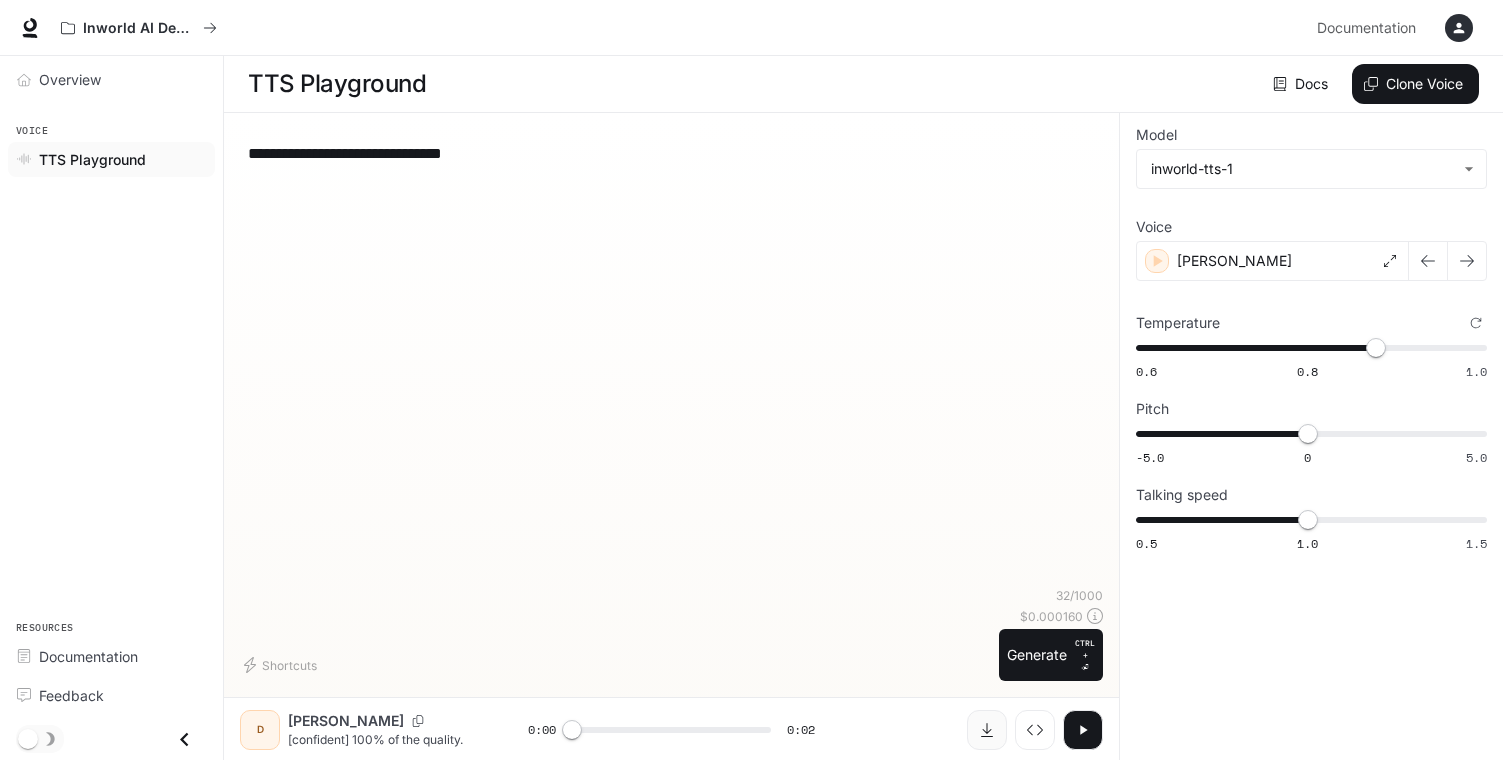 click 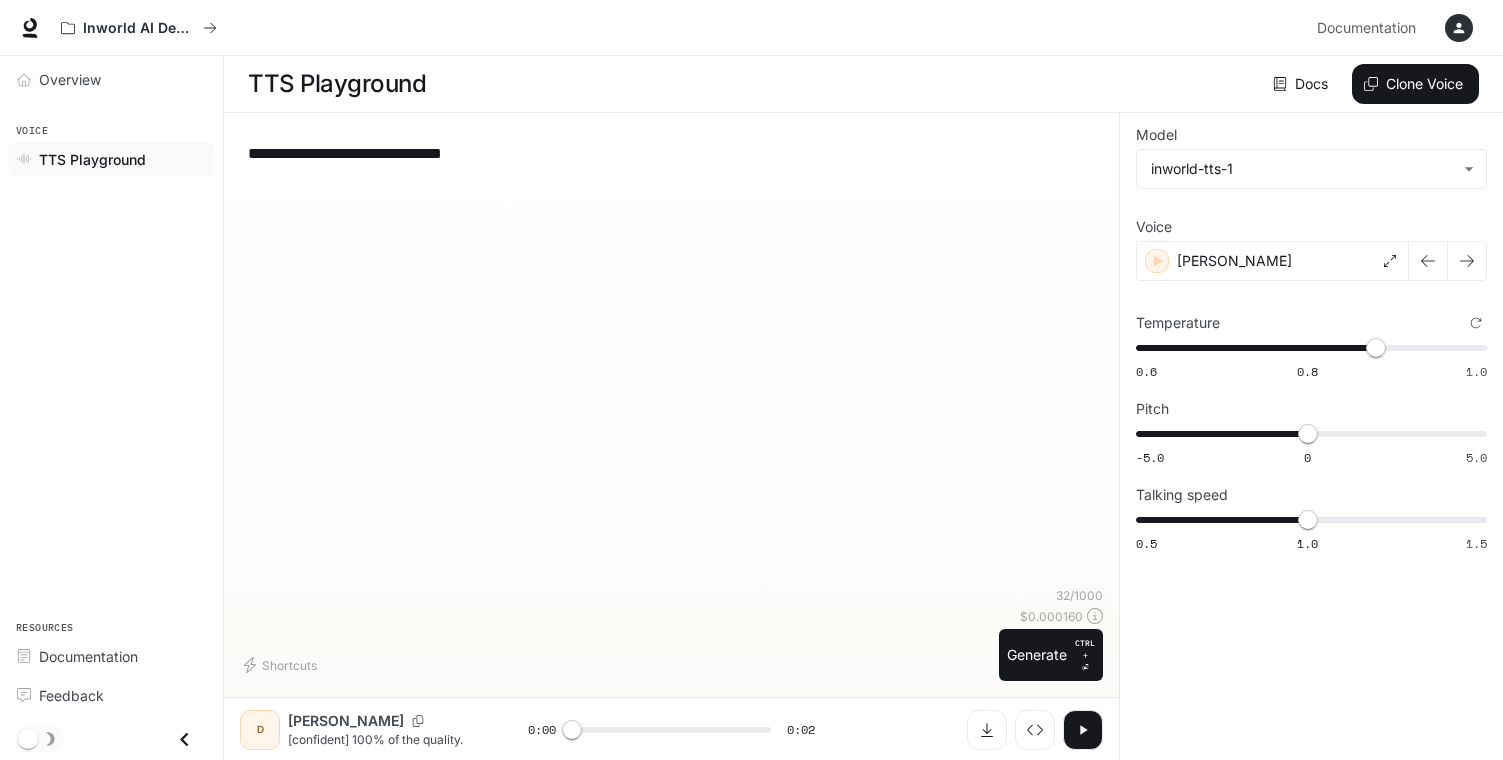 click on "**********" at bounding box center (671, 358) 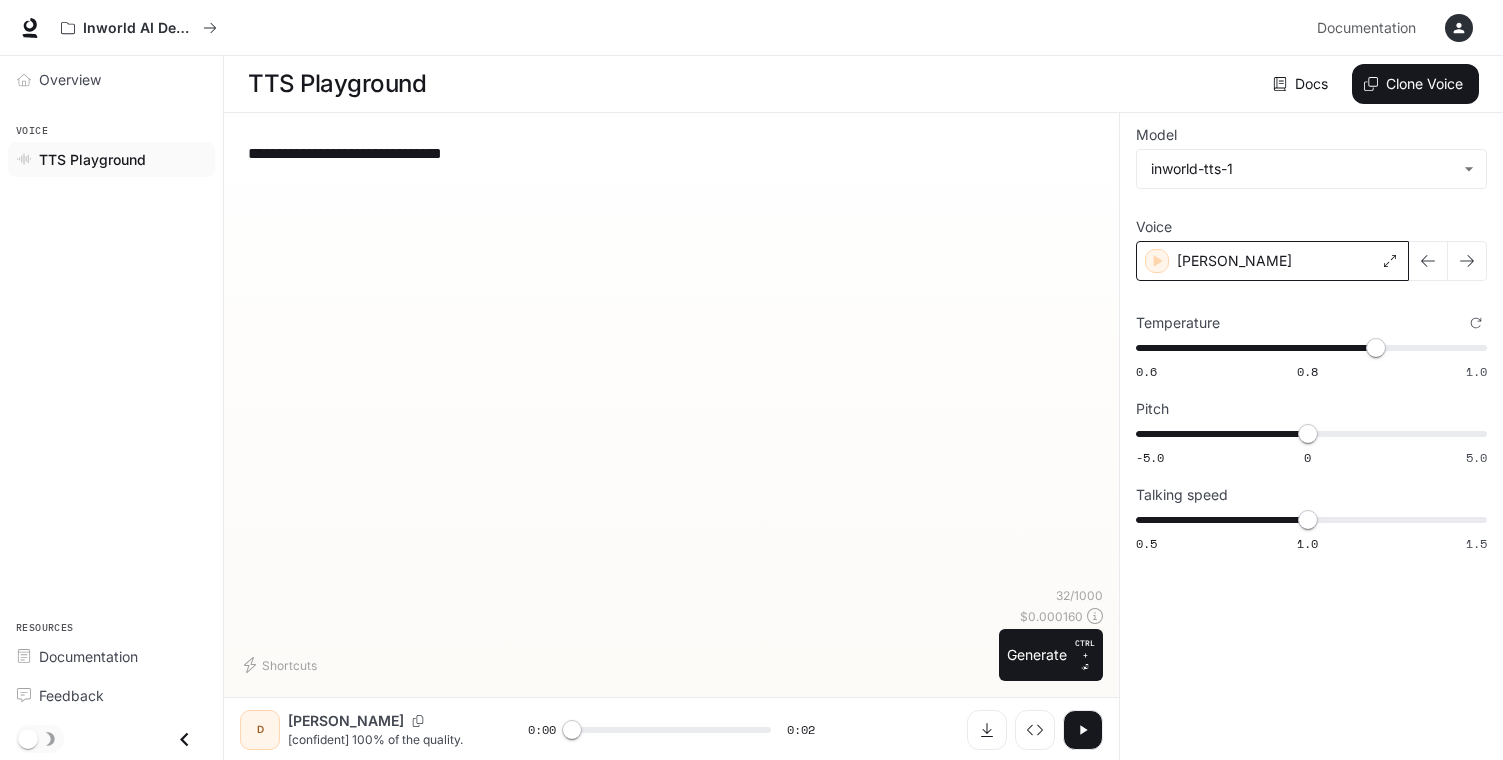 click on "[PERSON_NAME]" at bounding box center (1272, 261) 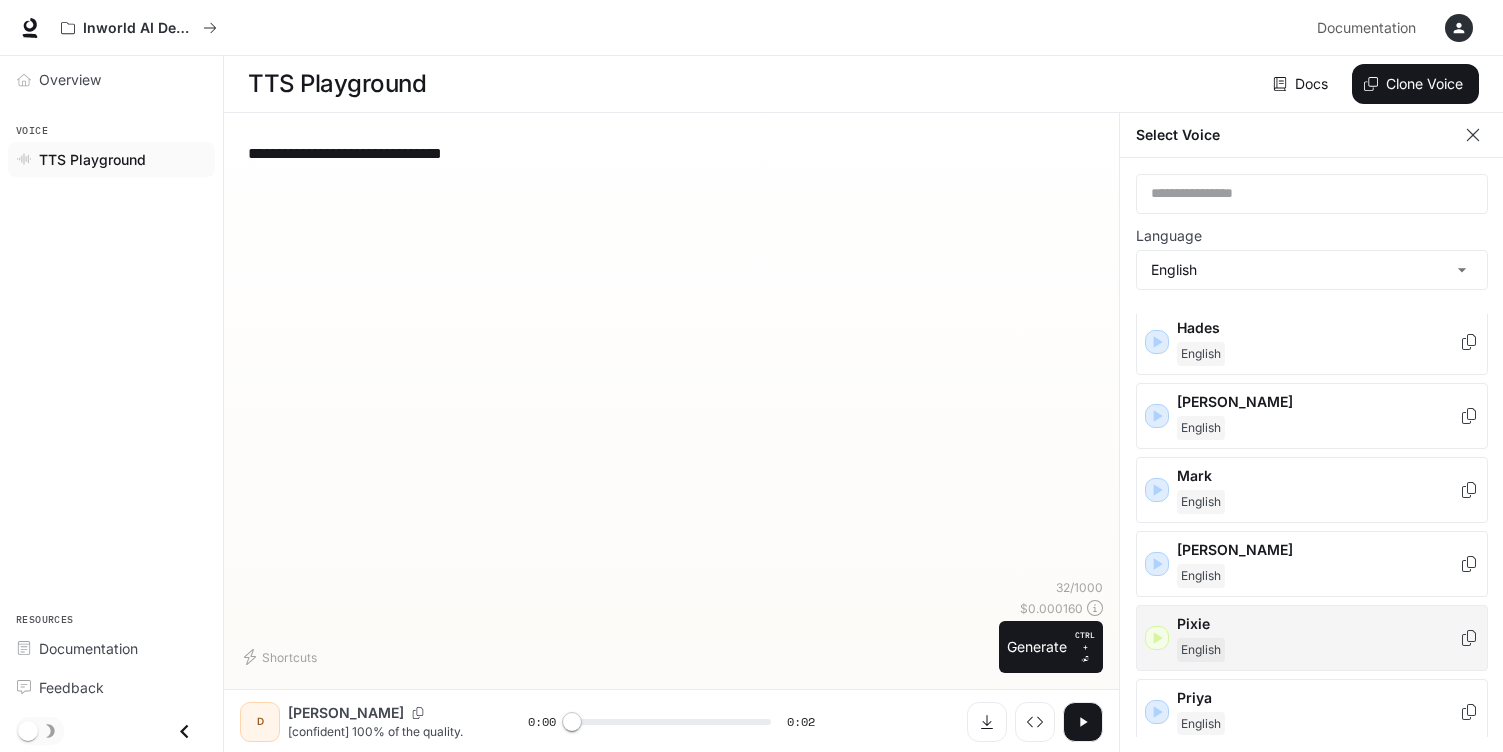 scroll, scrollTop: 700, scrollLeft: 0, axis: vertical 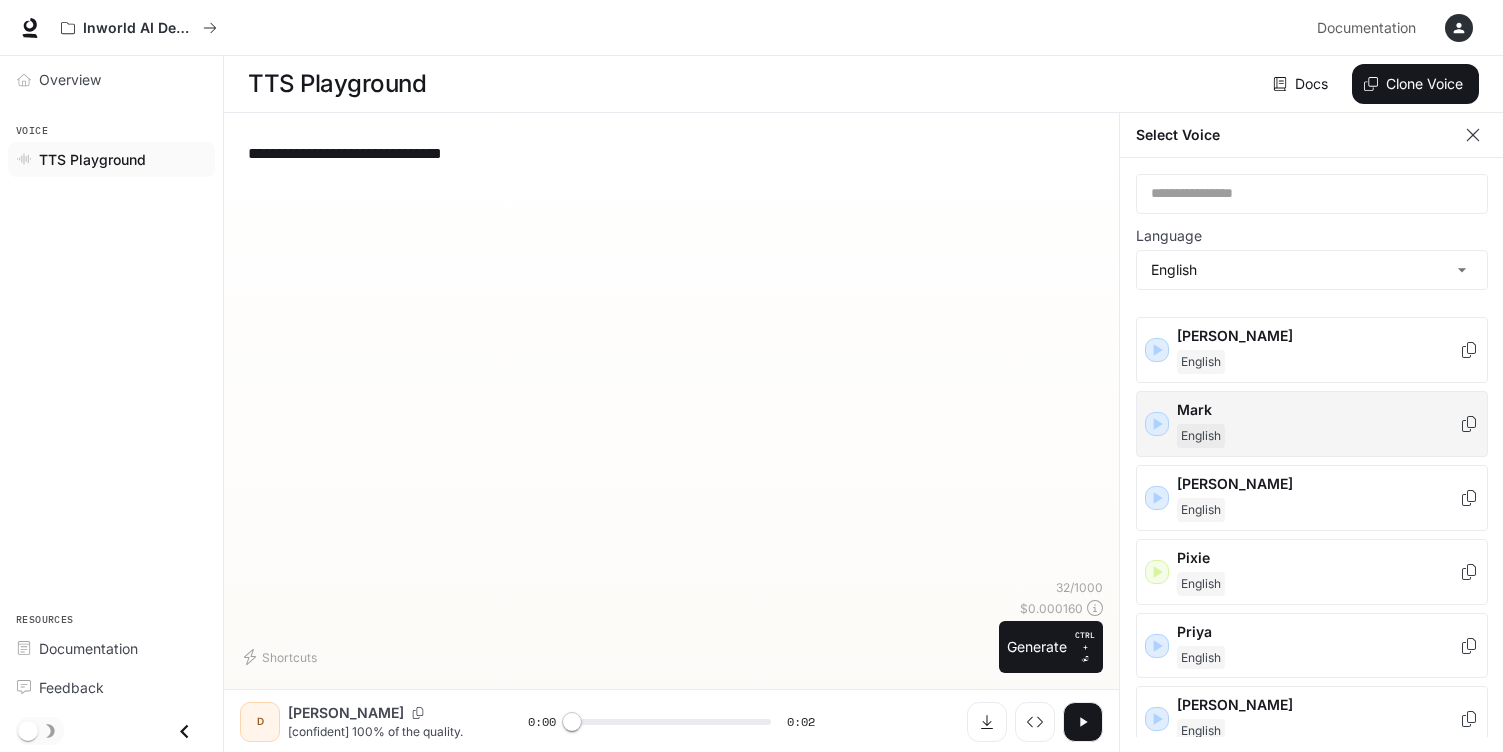 click on "Mark" at bounding box center [1318, 410] 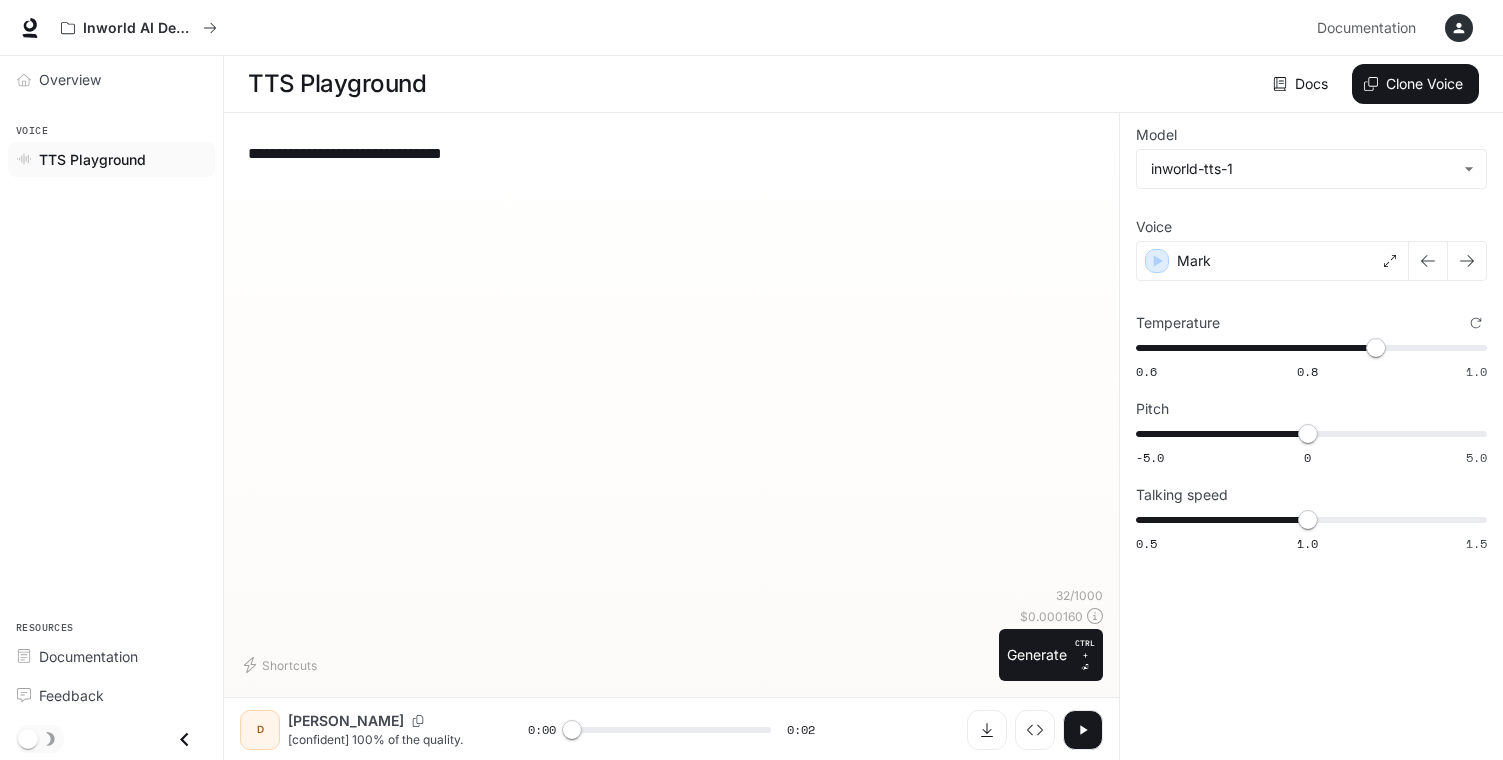 click on "**********" at bounding box center [671, 358] 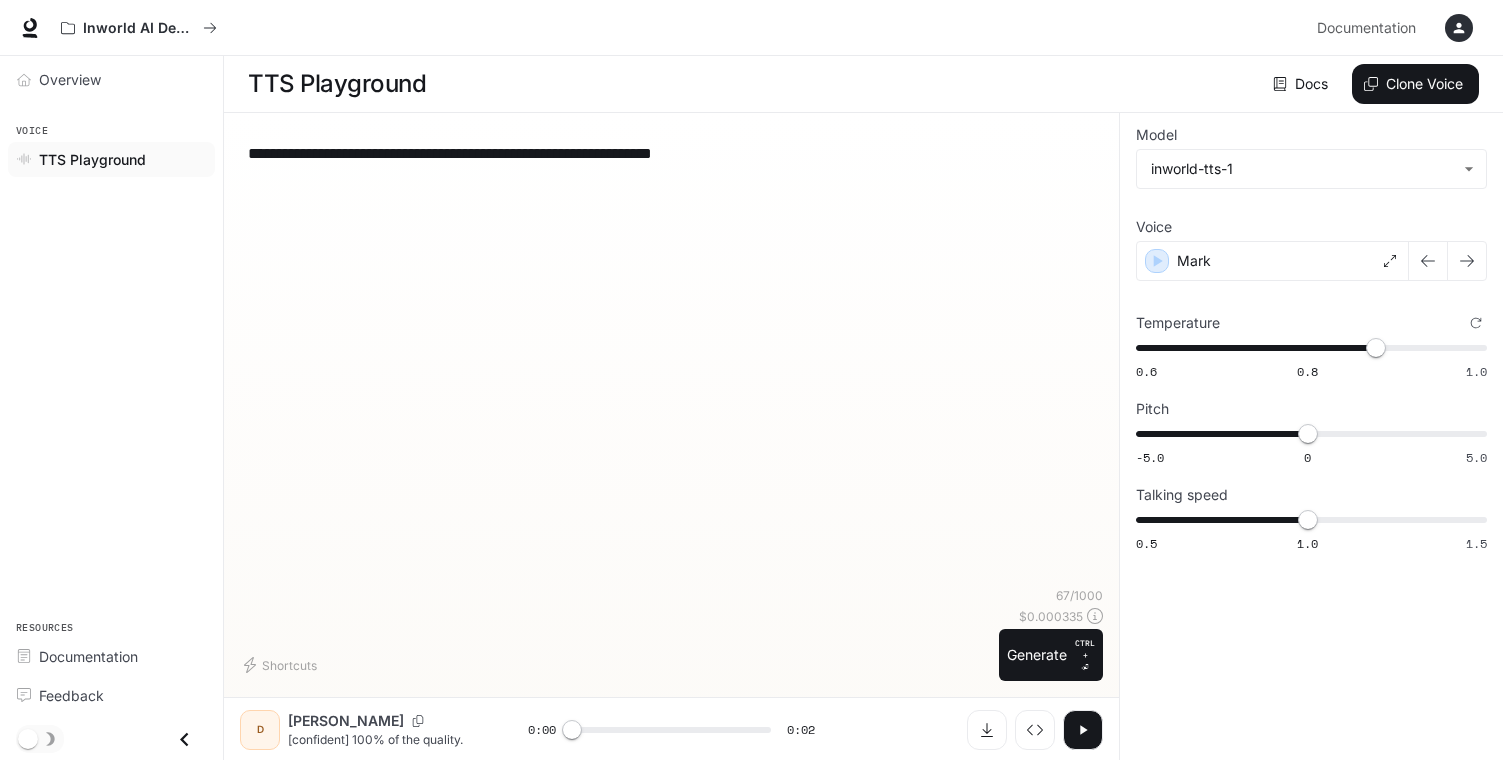 click on "**********" at bounding box center (671, 153) 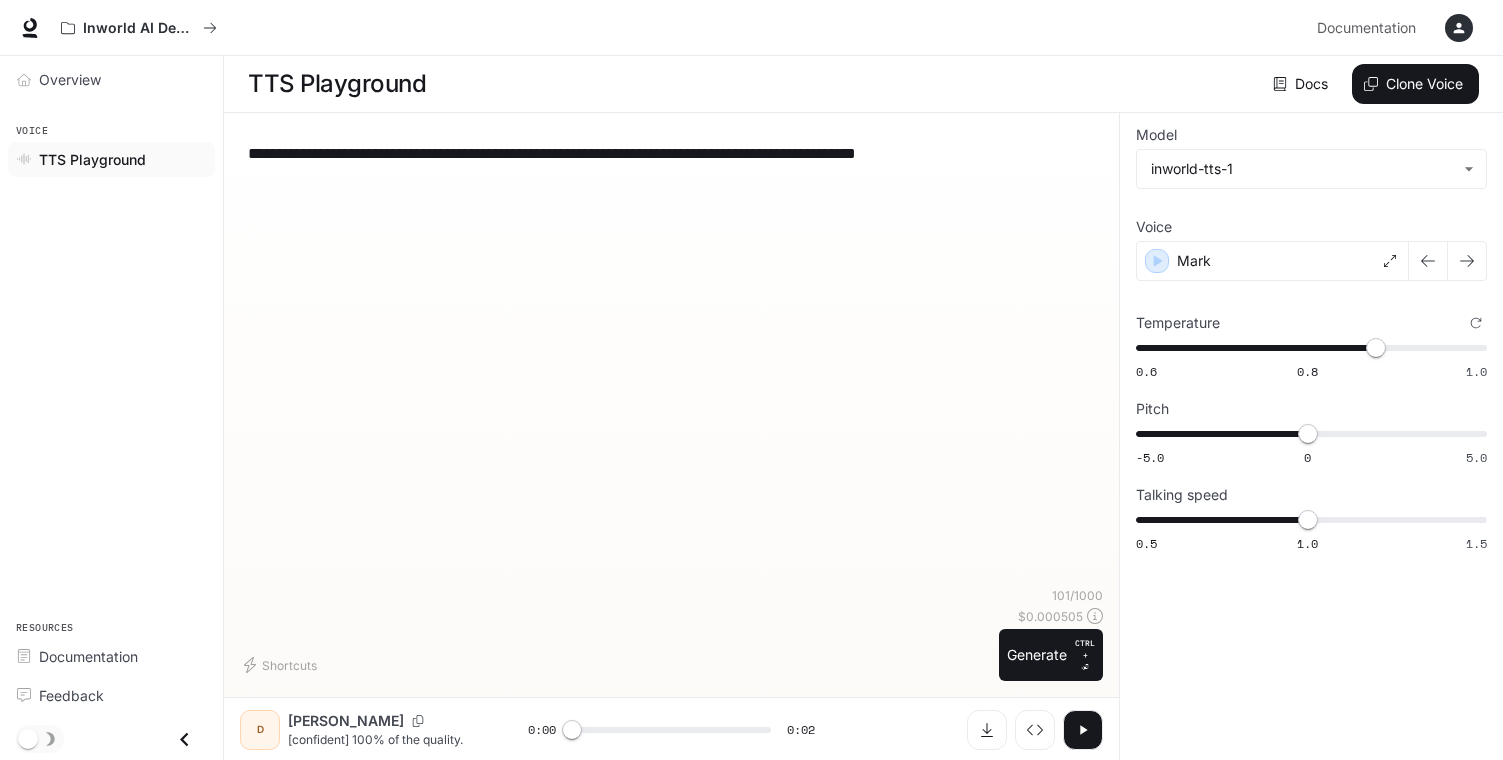 type on "**********" 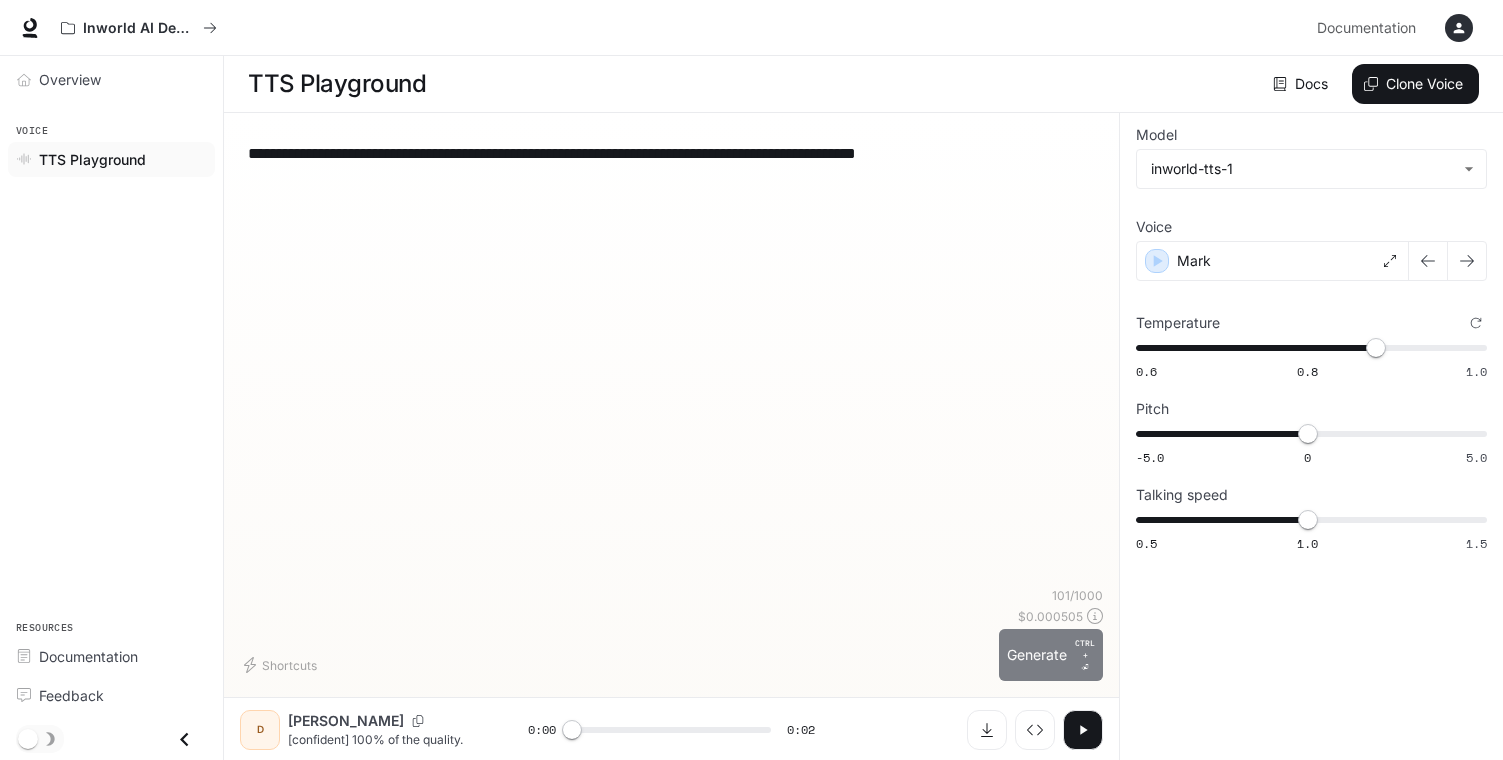 click on "Generate CTRL +  ⏎" at bounding box center (1051, 655) 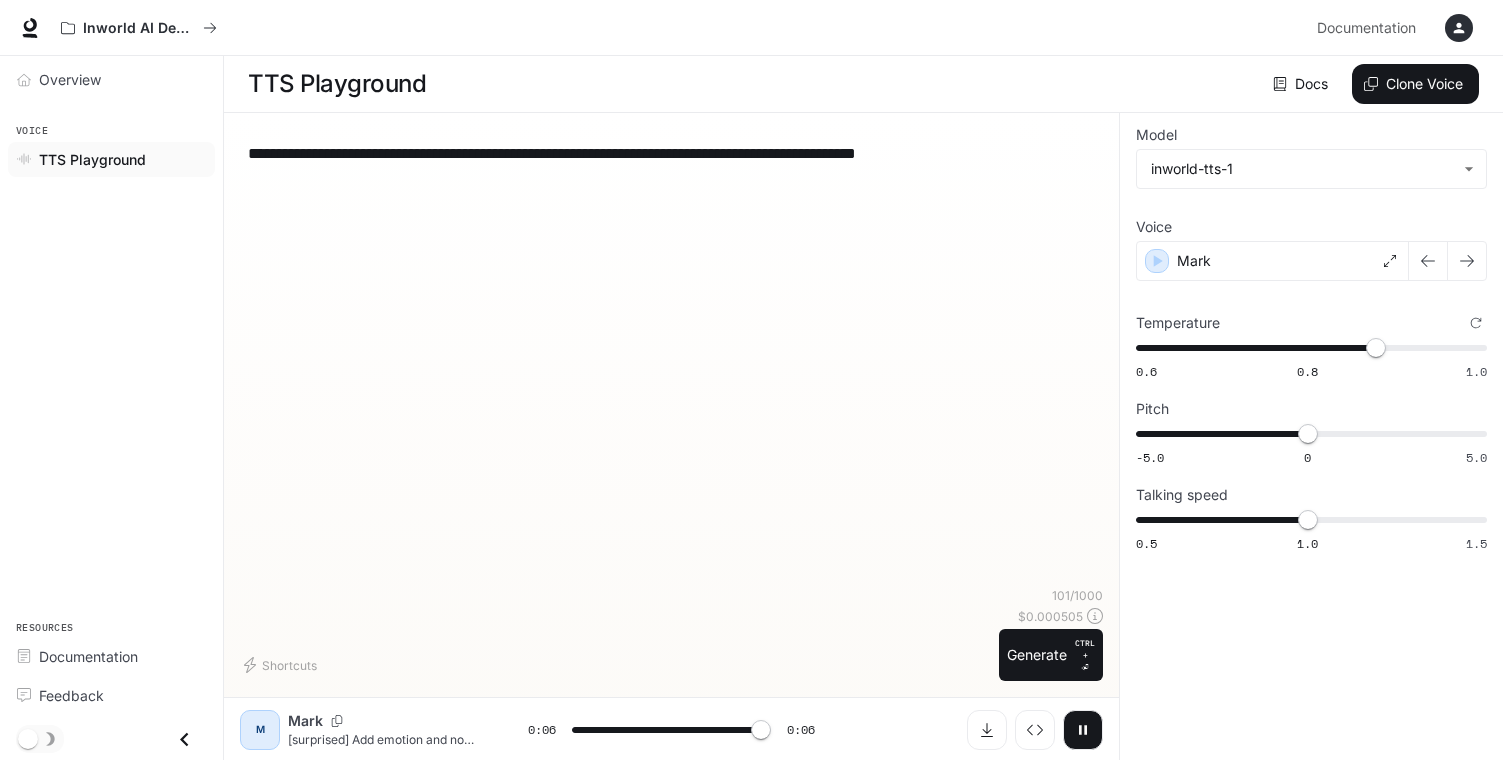 type on "*" 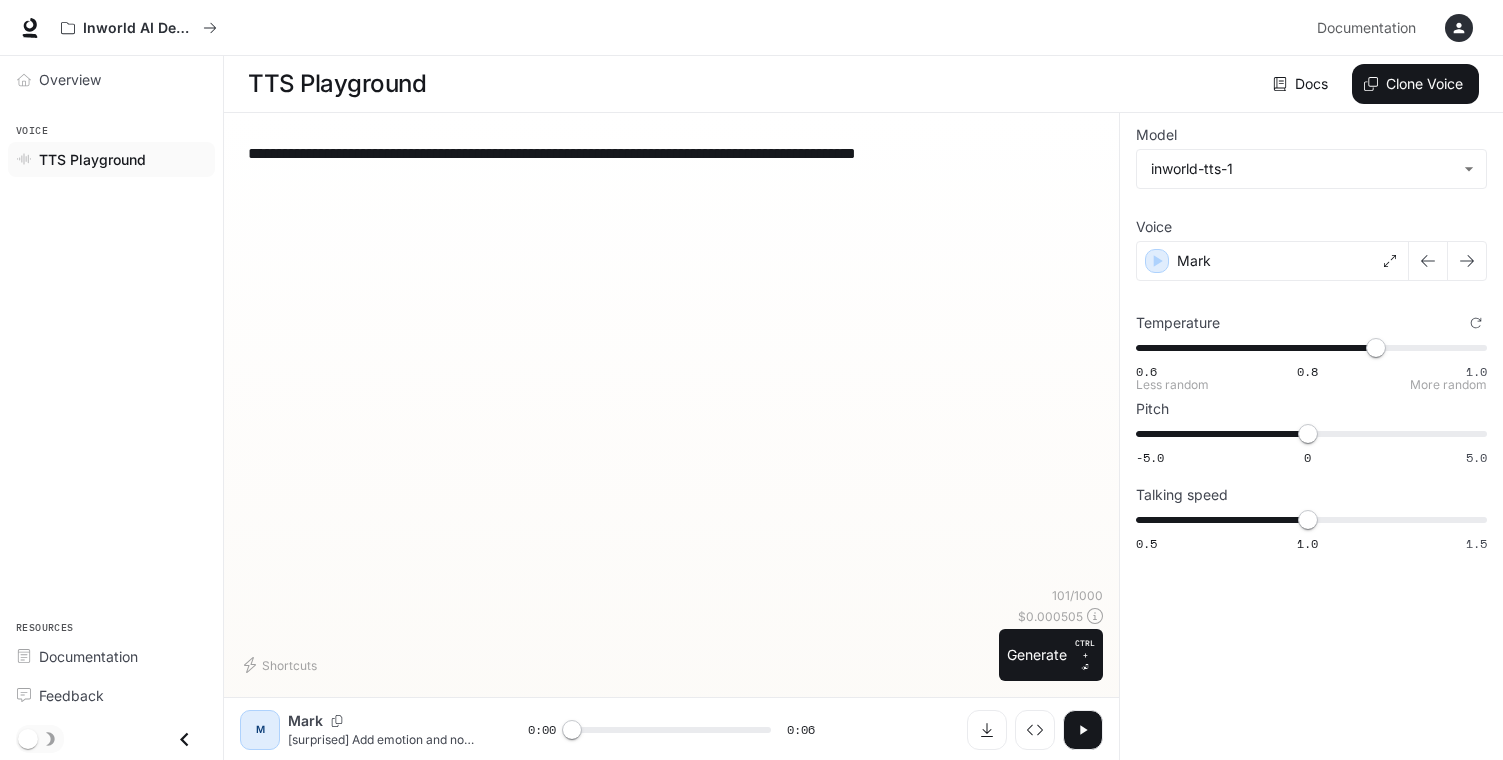 type on "****" 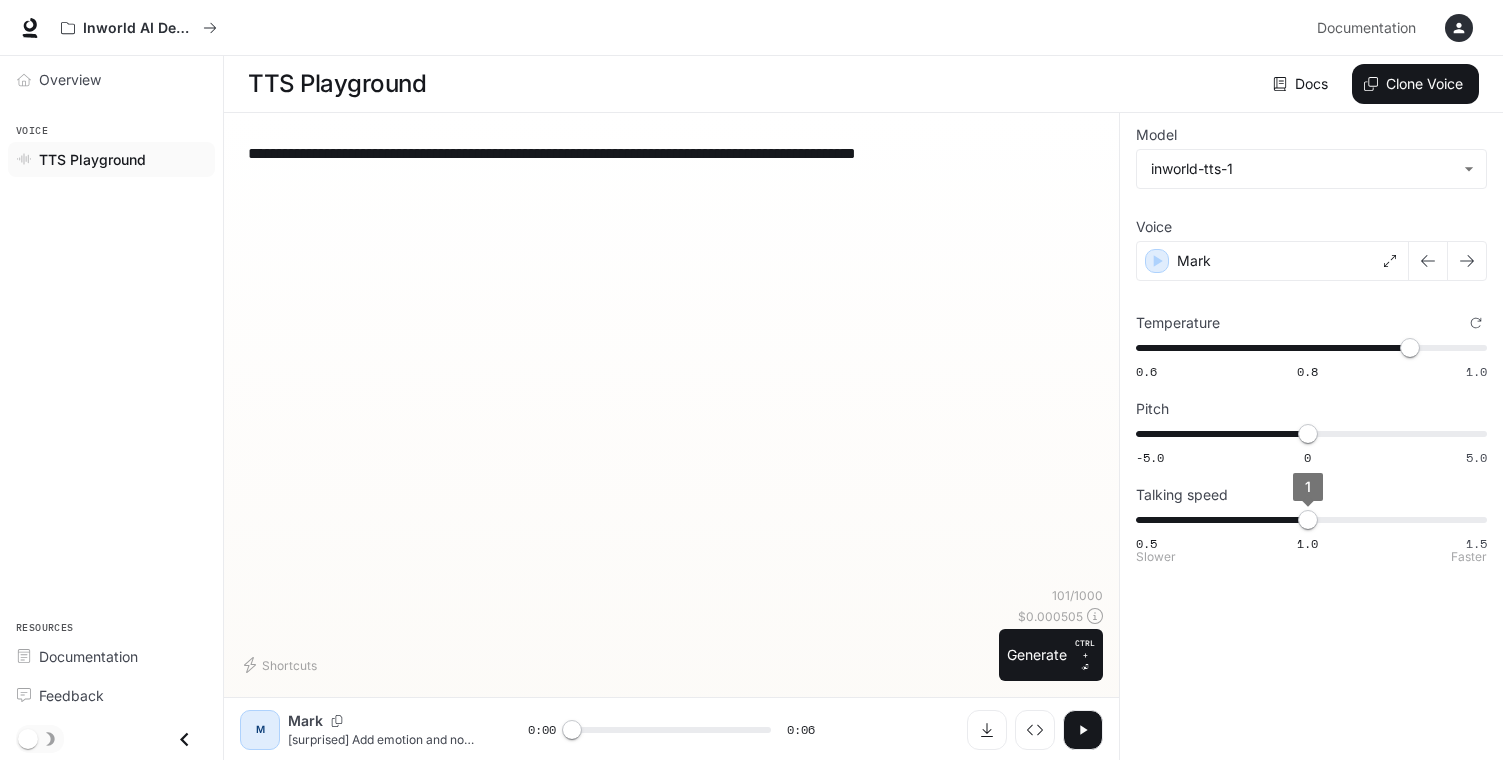 type on "***" 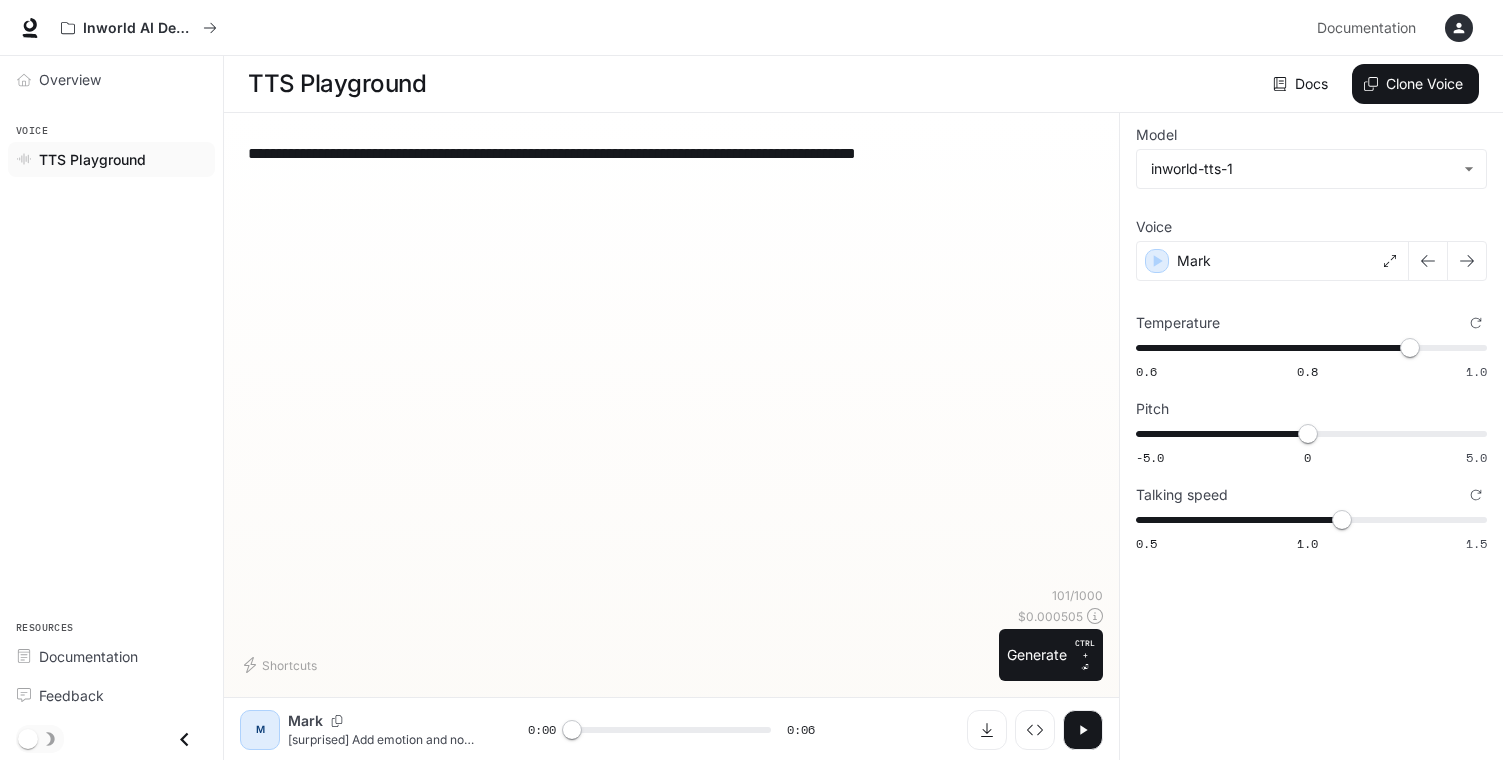 click on "Generate CTRL +  ⏎" at bounding box center (1051, 655) 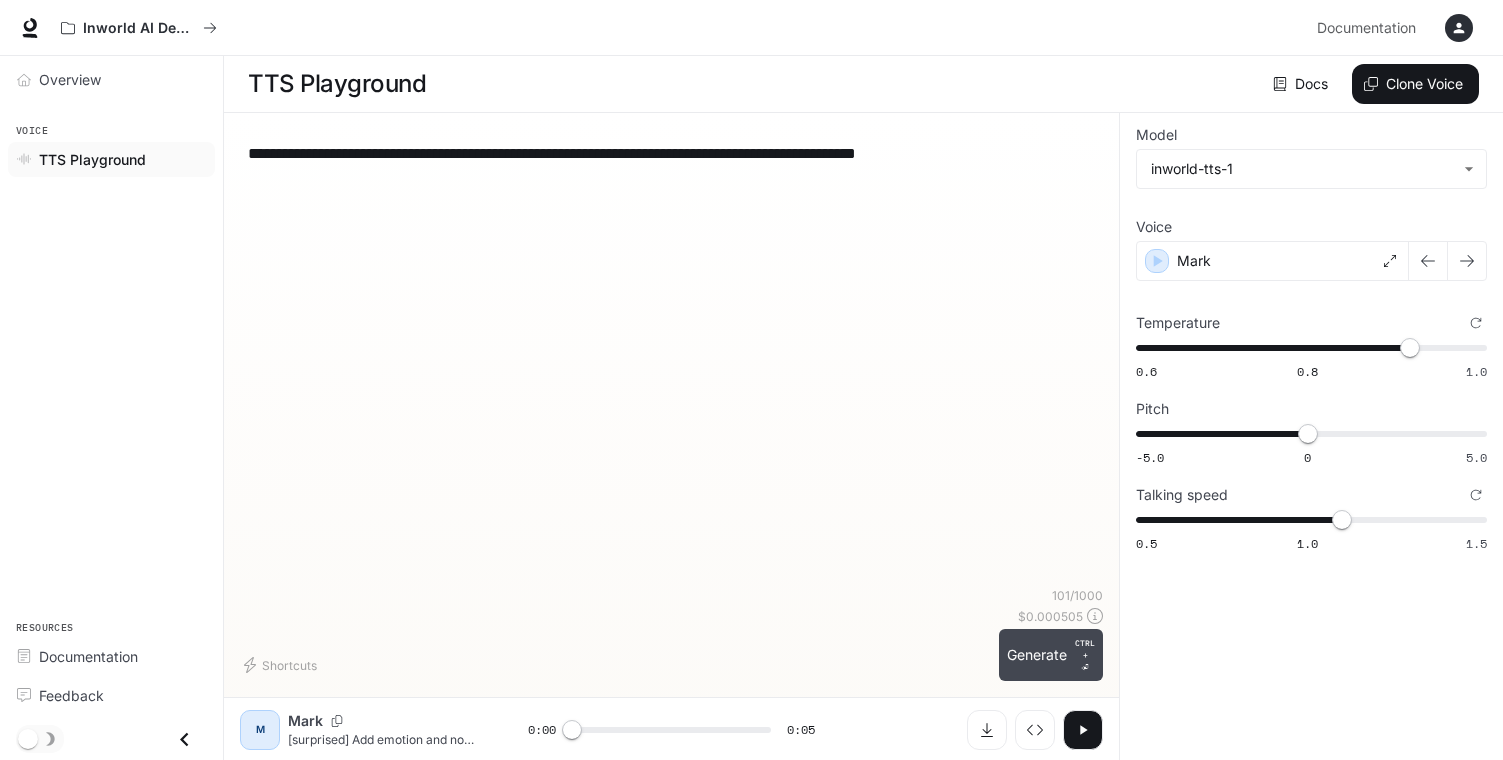 click on "Generate CTRL +  ⏎" at bounding box center (1051, 655) 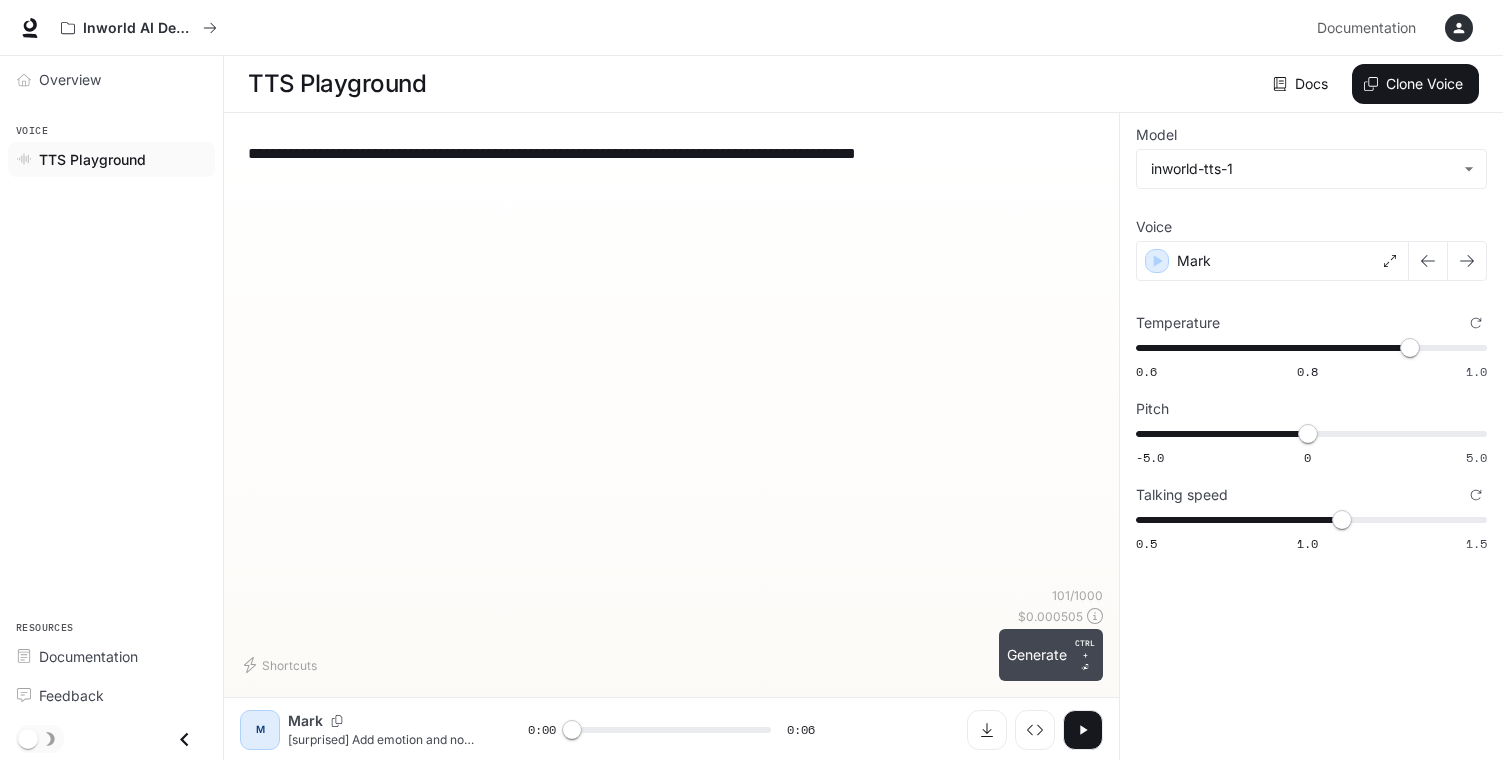 click on "Generate CTRL +  ⏎" at bounding box center (1051, 655) 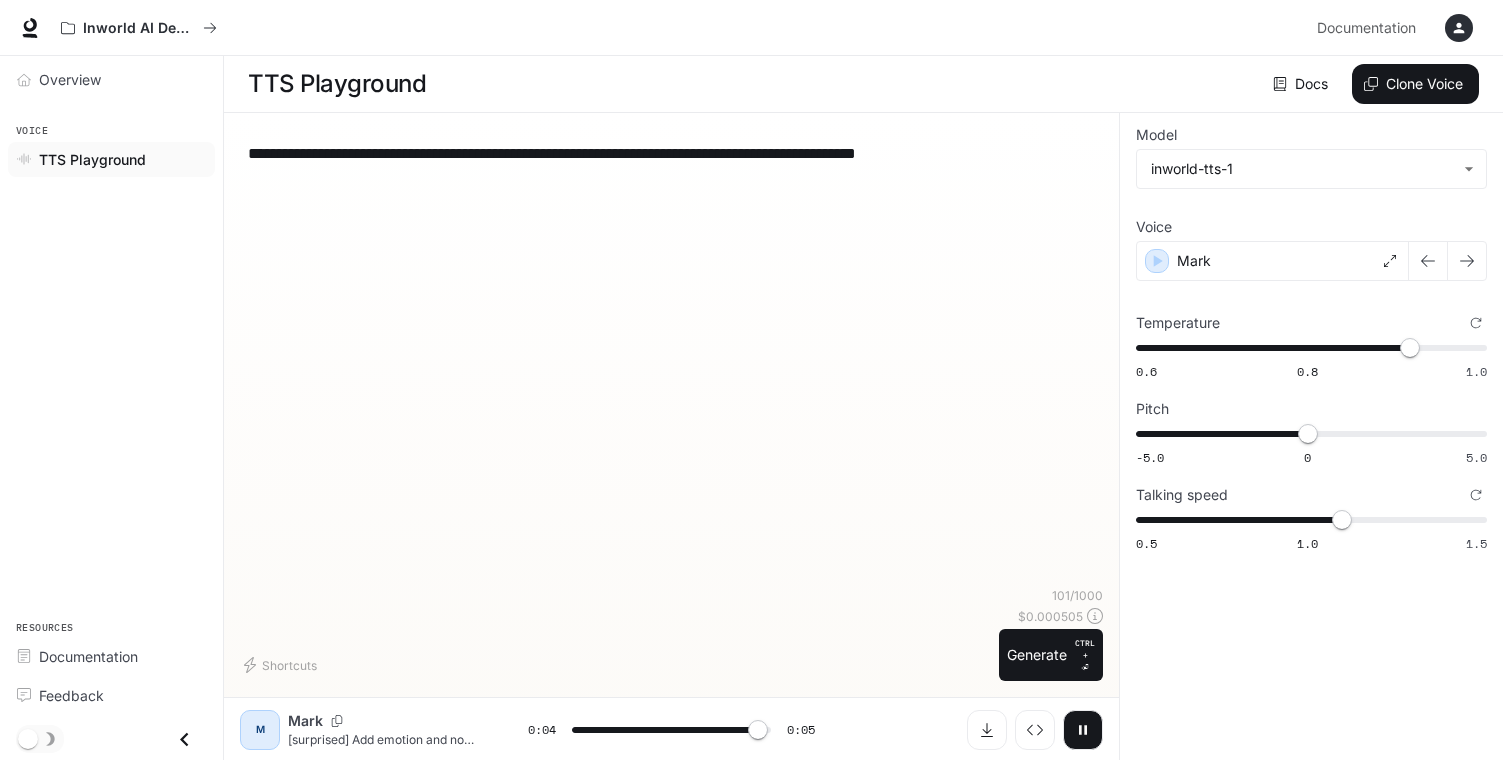 type on "*" 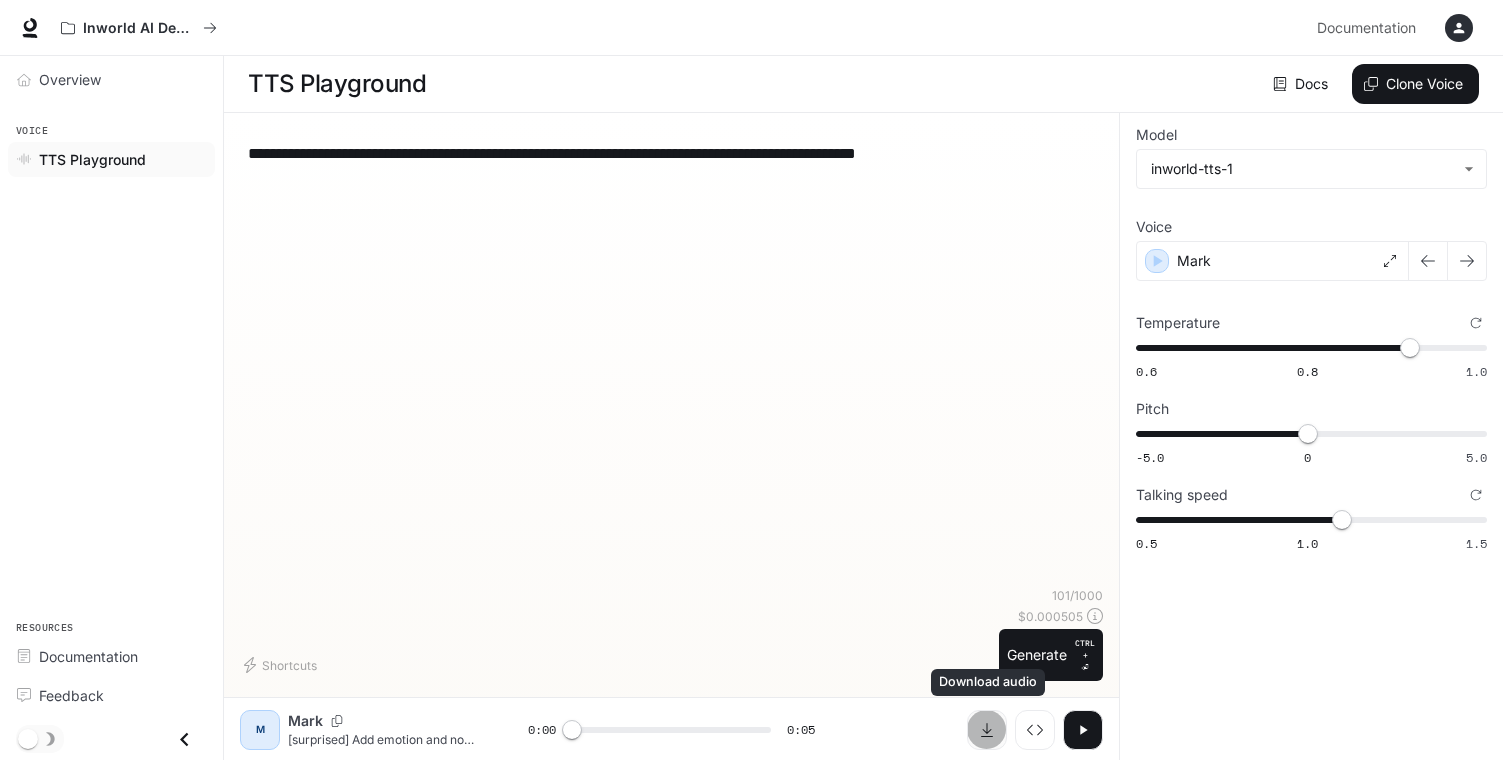 click at bounding box center [987, 730] 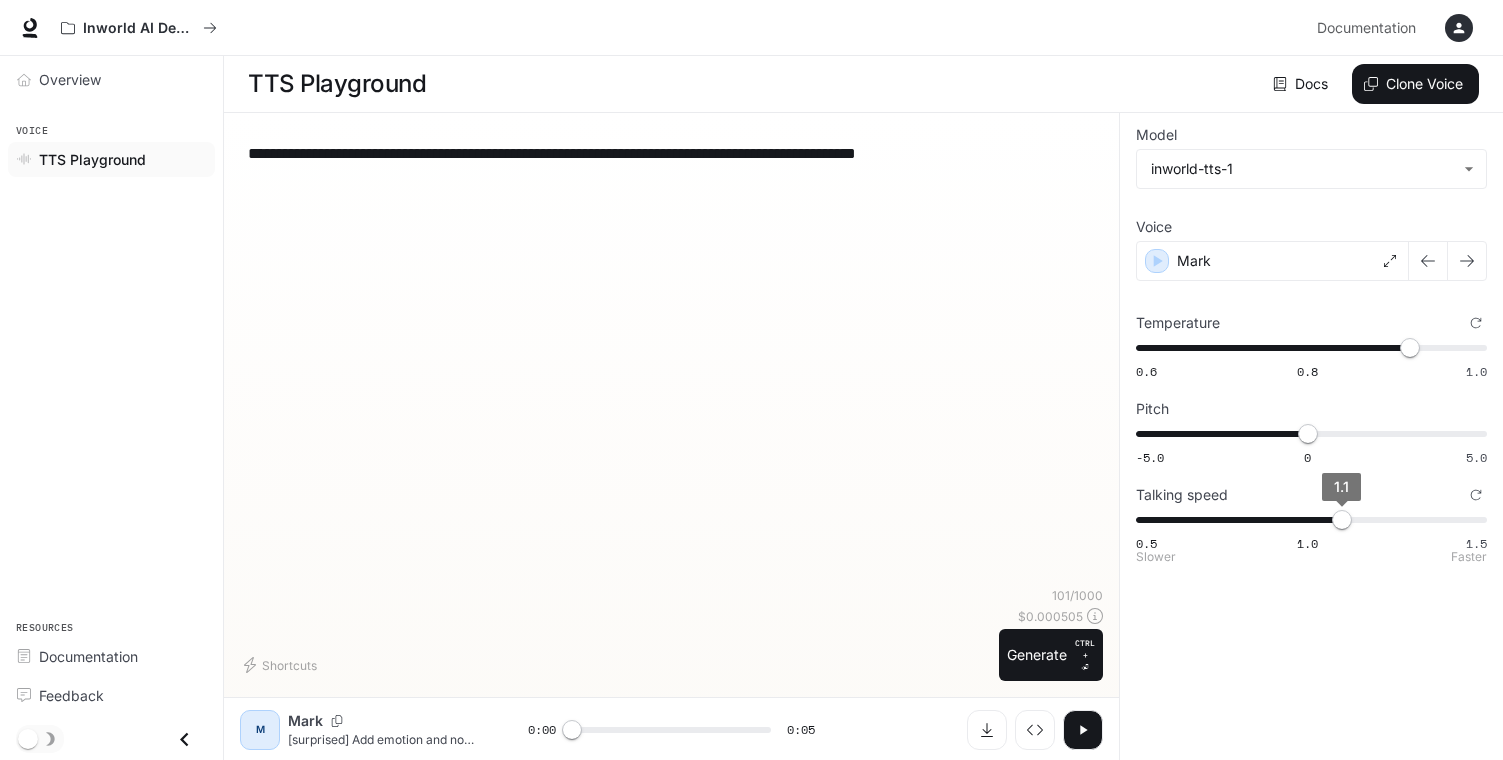 type on "*" 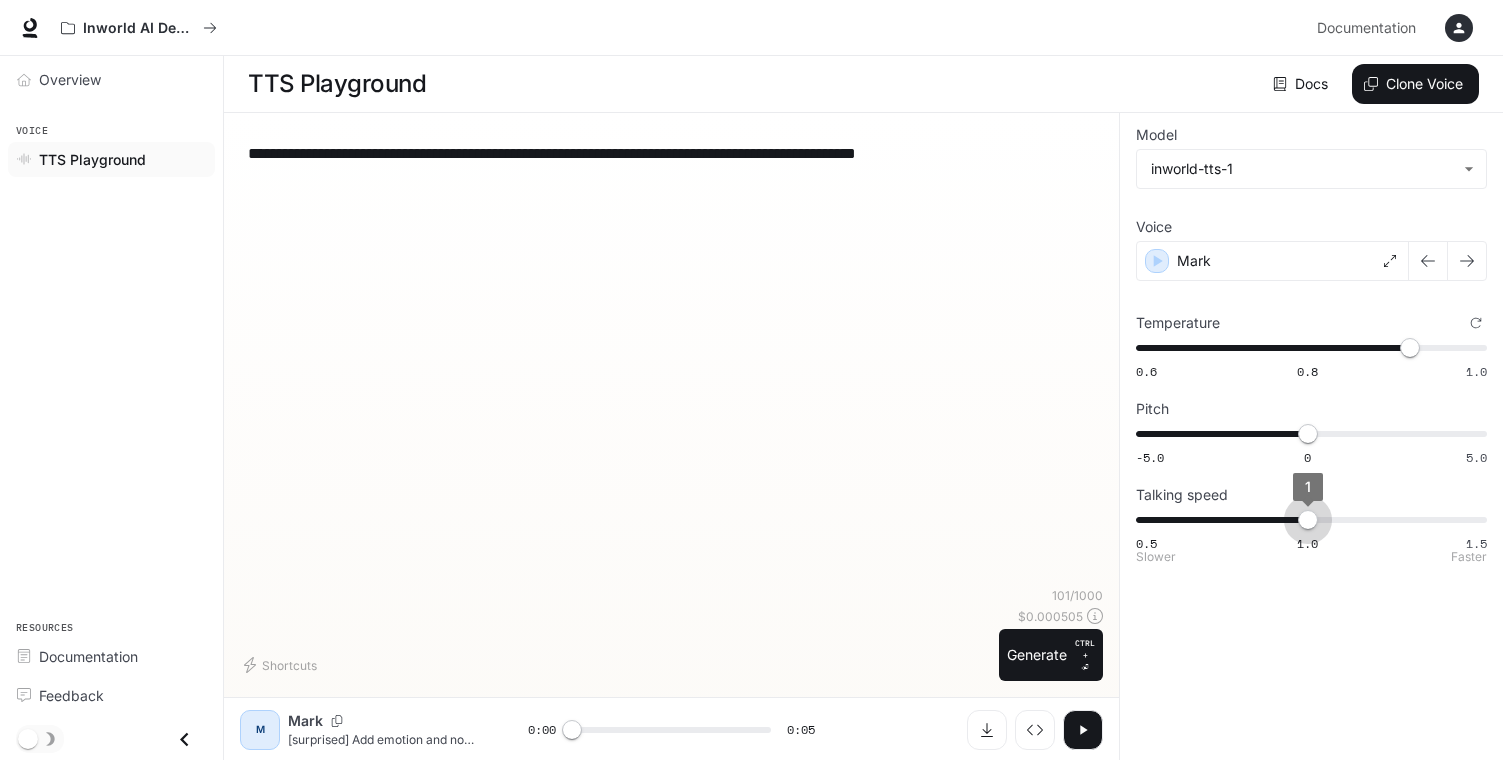 click on "0.5 1.0 1.5 1" at bounding box center (1307, 520) 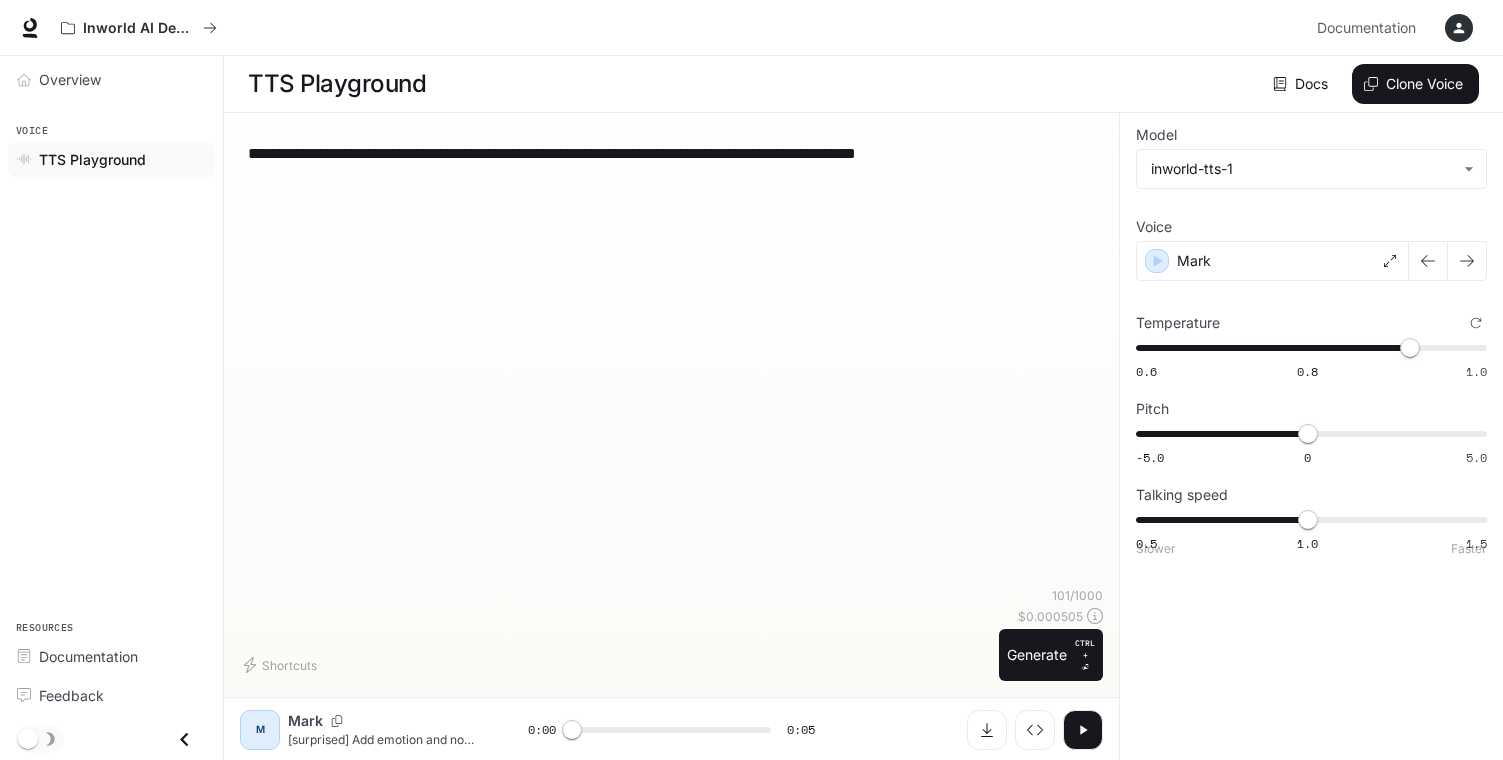 drag, startPoint x: 1062, startPoint y: 663, endPoint x: 1113, endPoint y: 659, distance: 51.156624 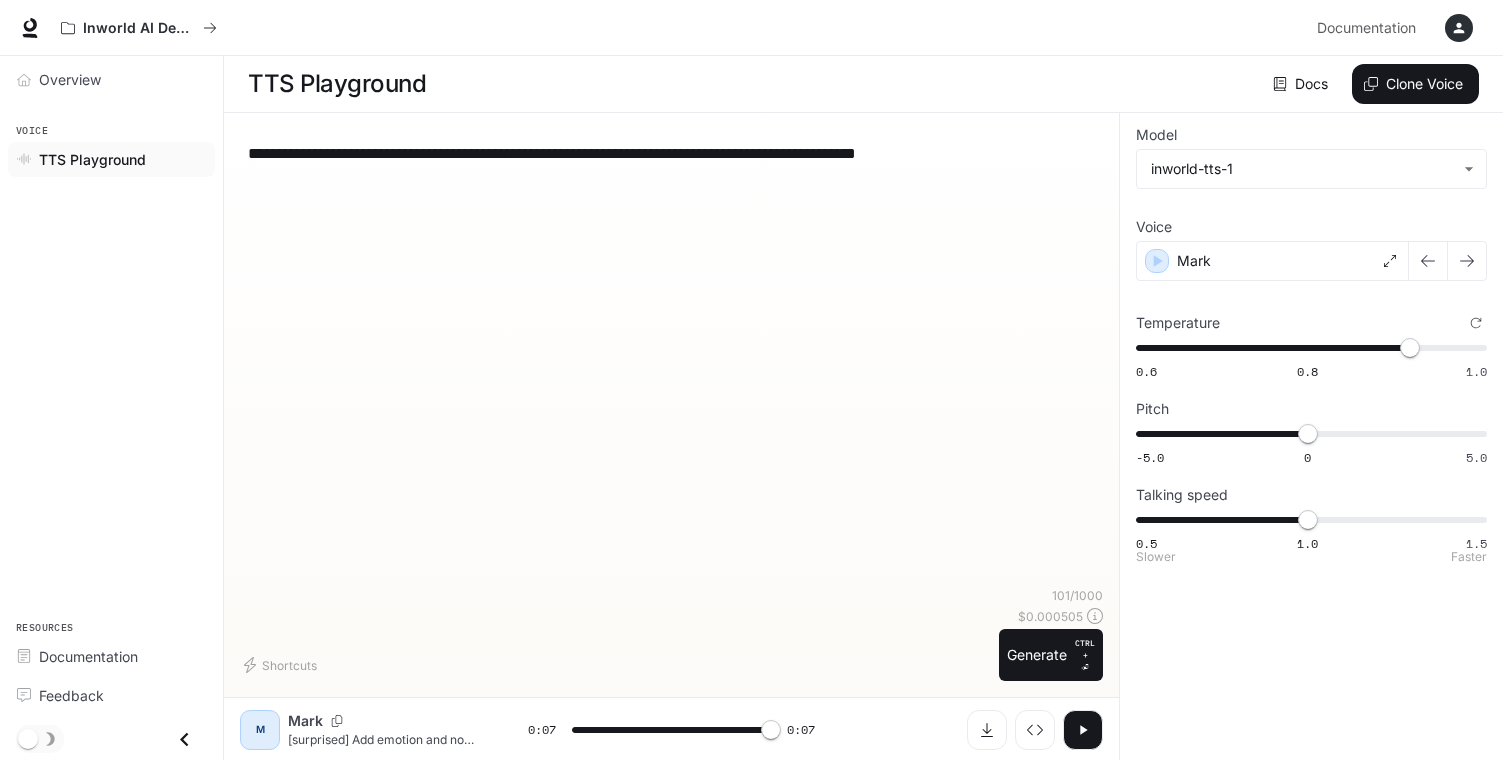 type on "*" 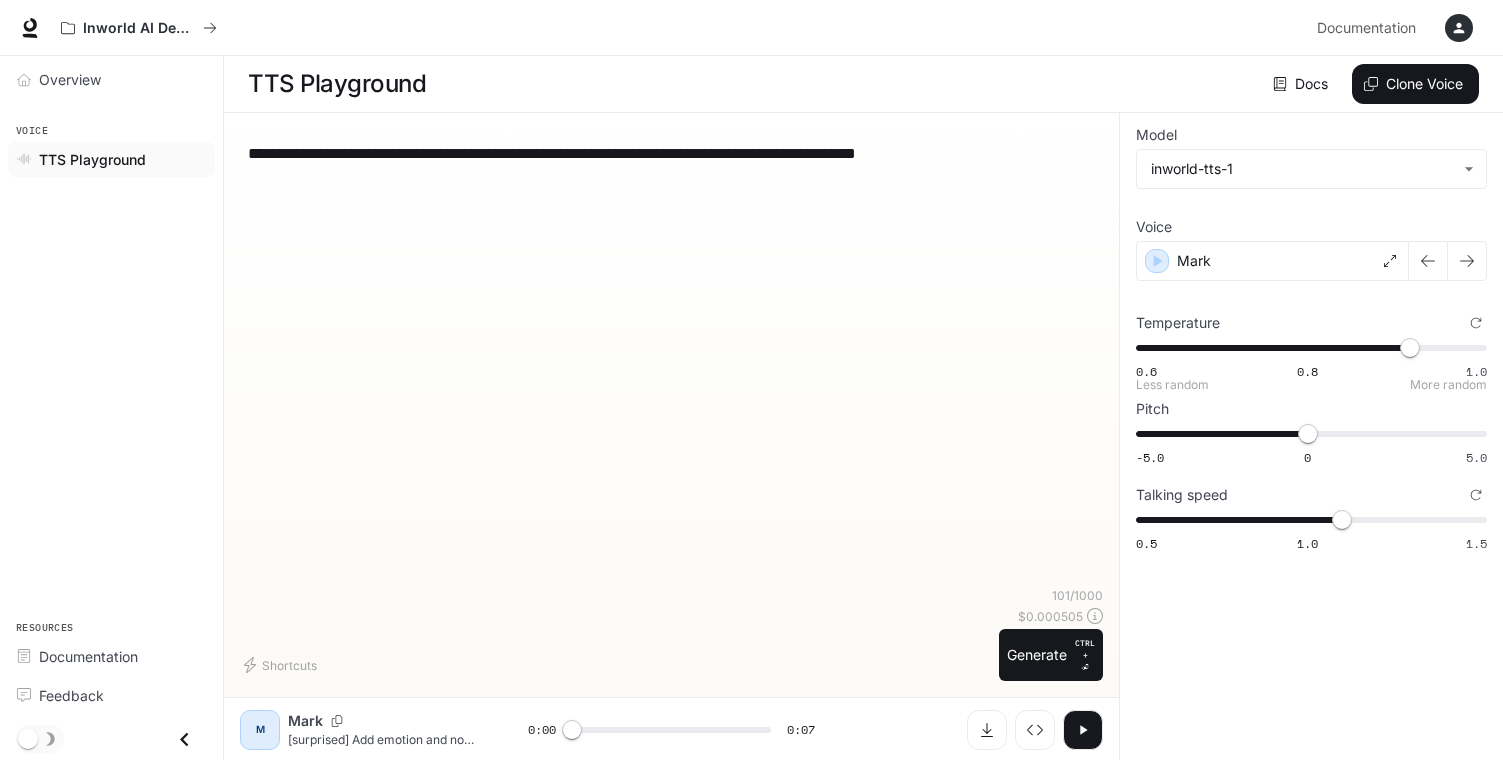 type on "****" 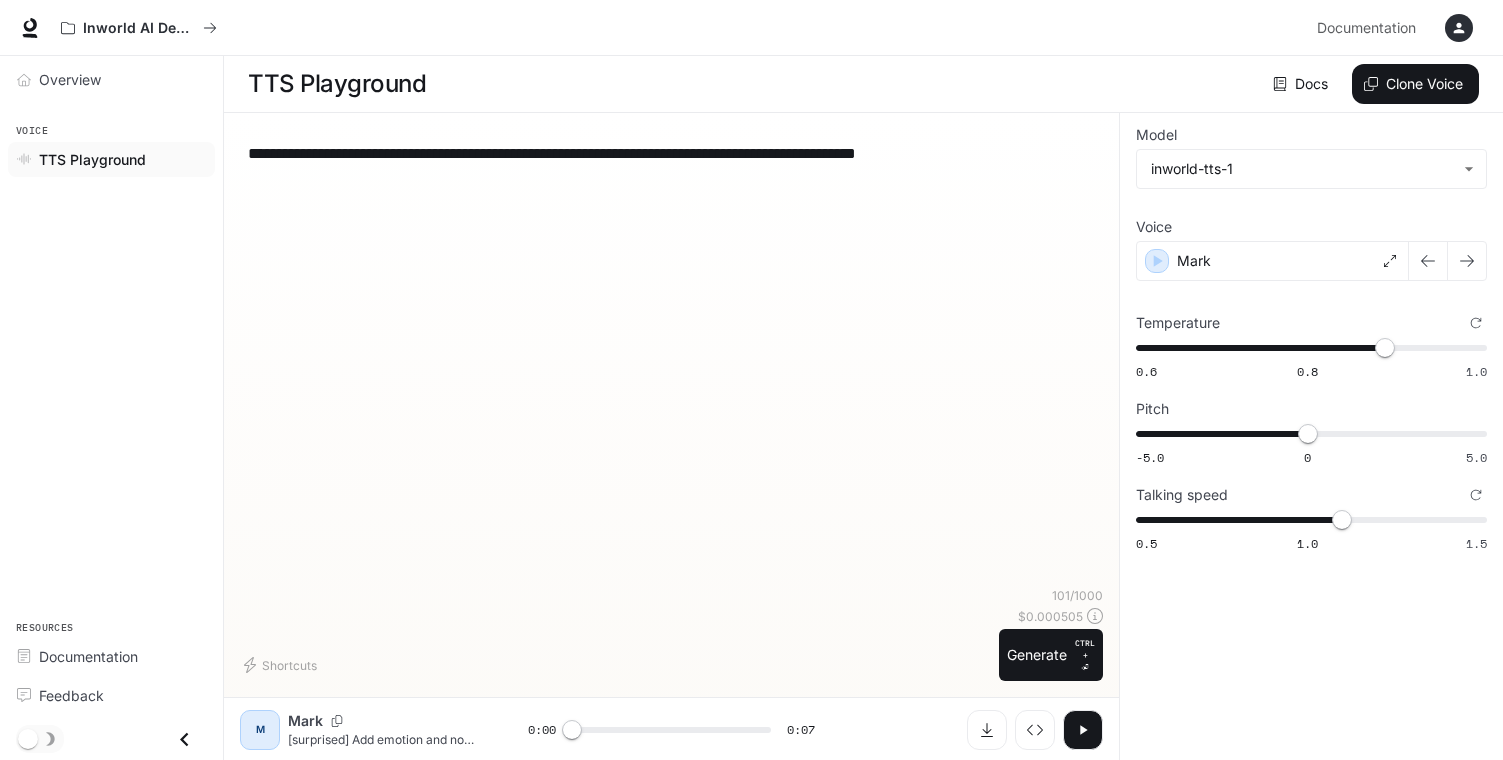 click on "Generate CTRL +  ⏎" at bounding box center (1051, 655) 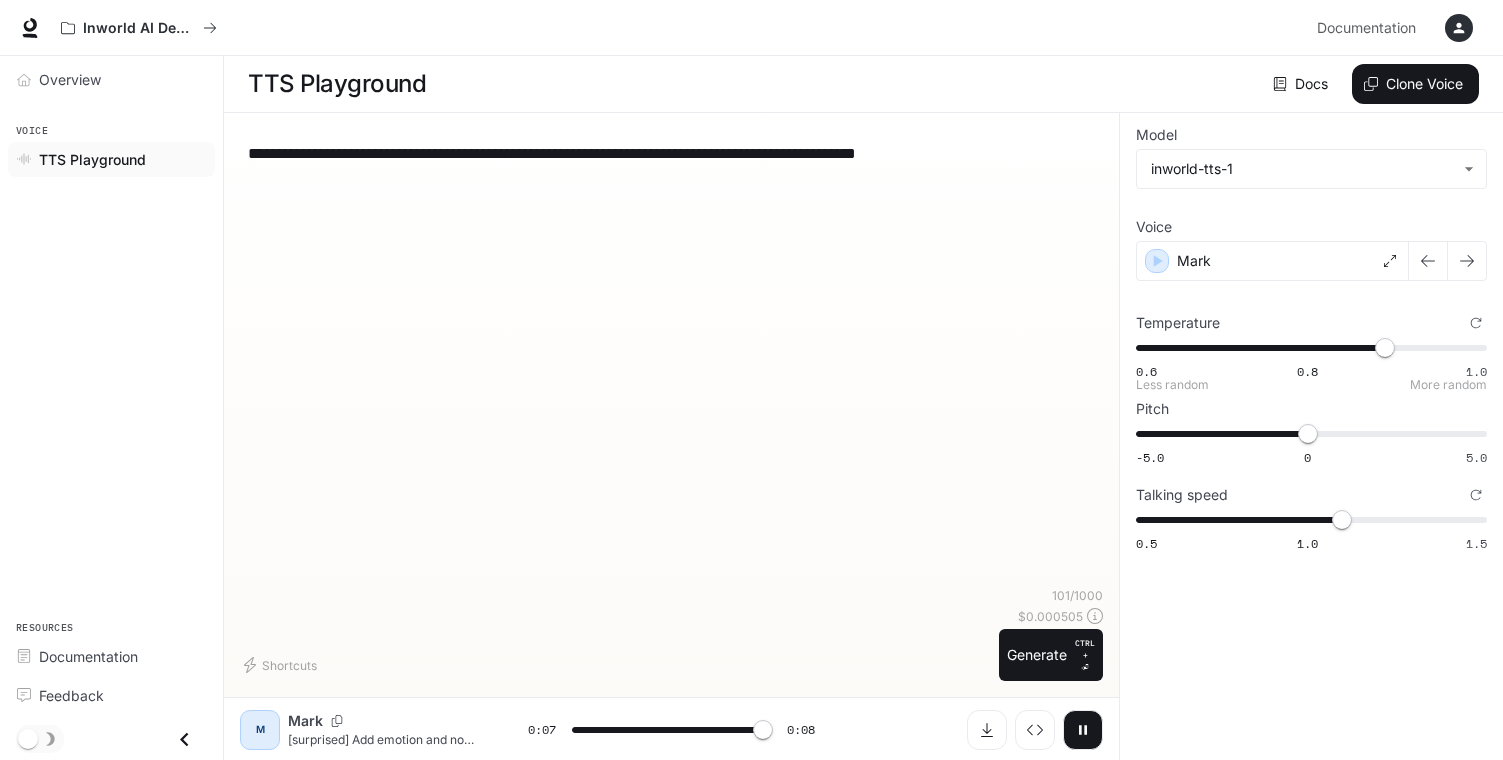 type on "*" 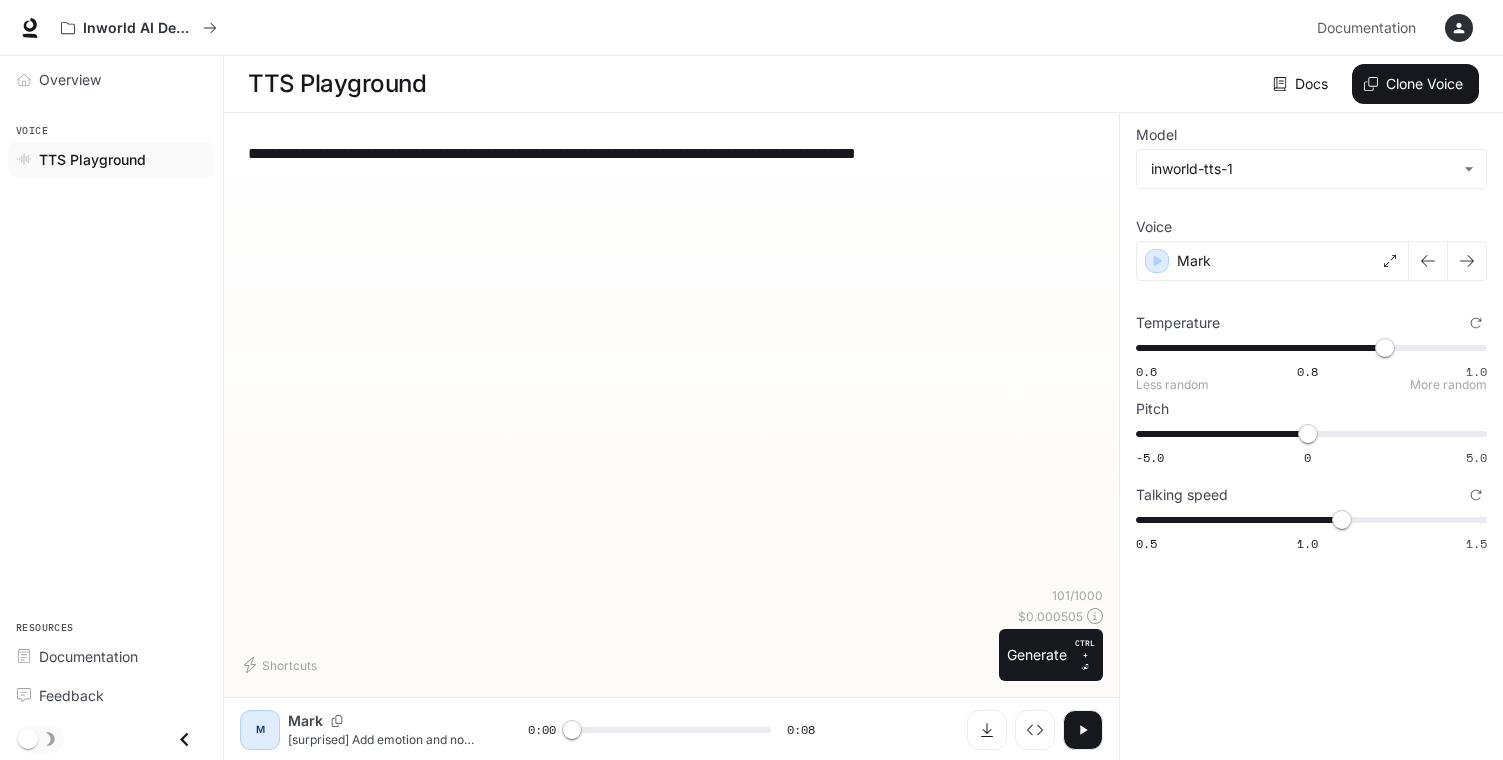 type on "****" 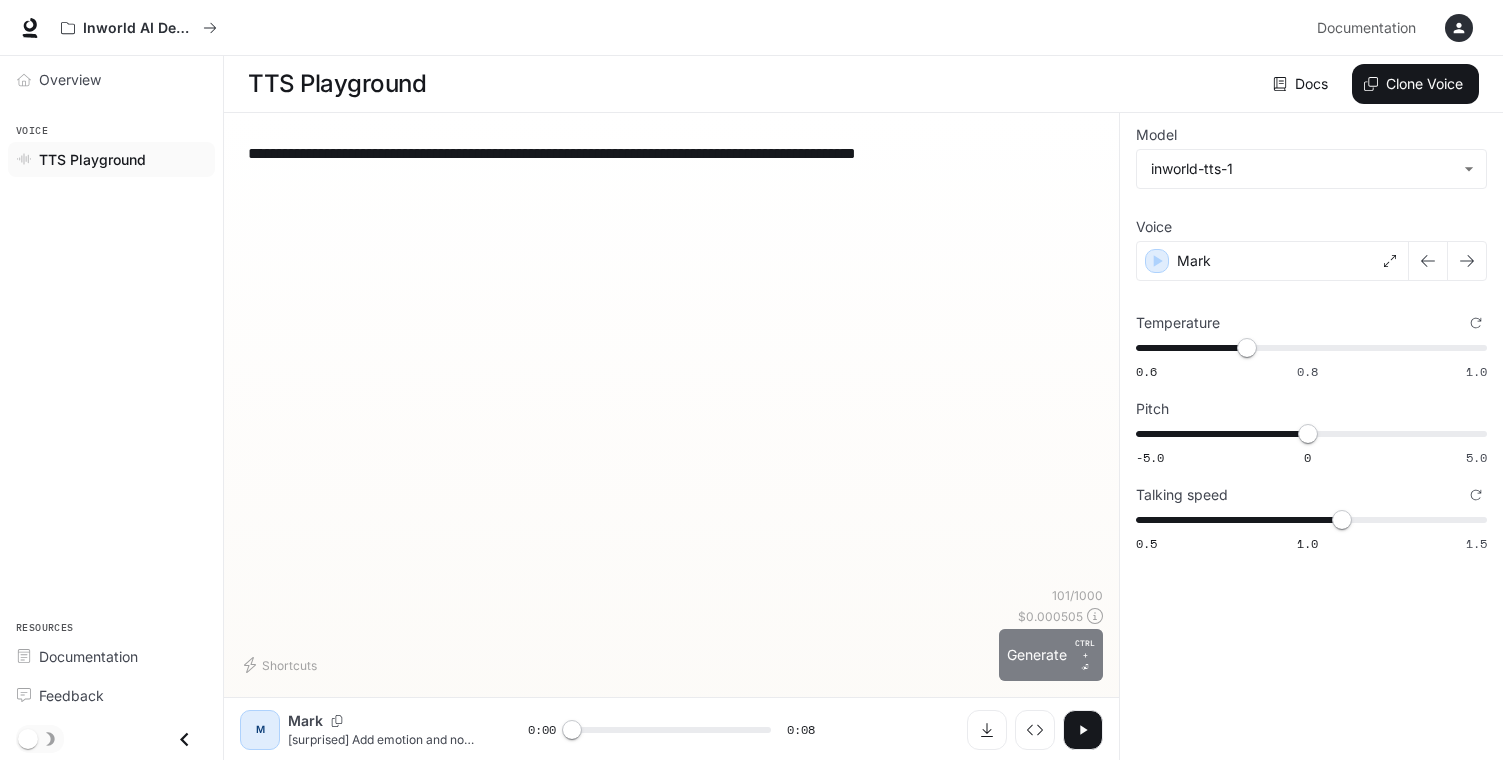 click on "Generate CTRL +  ⏎" at bounding box center [1051, 655] 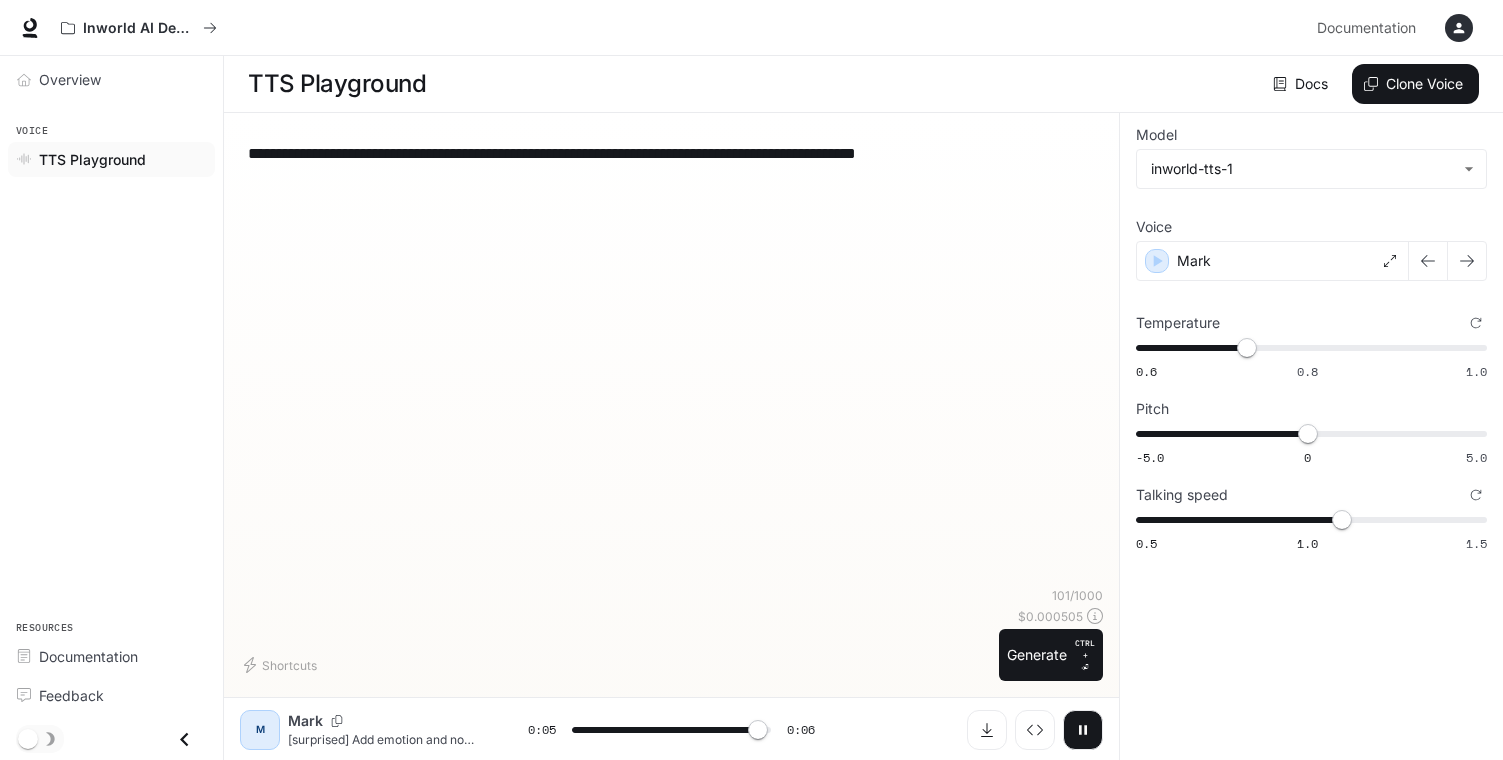 type on "*" 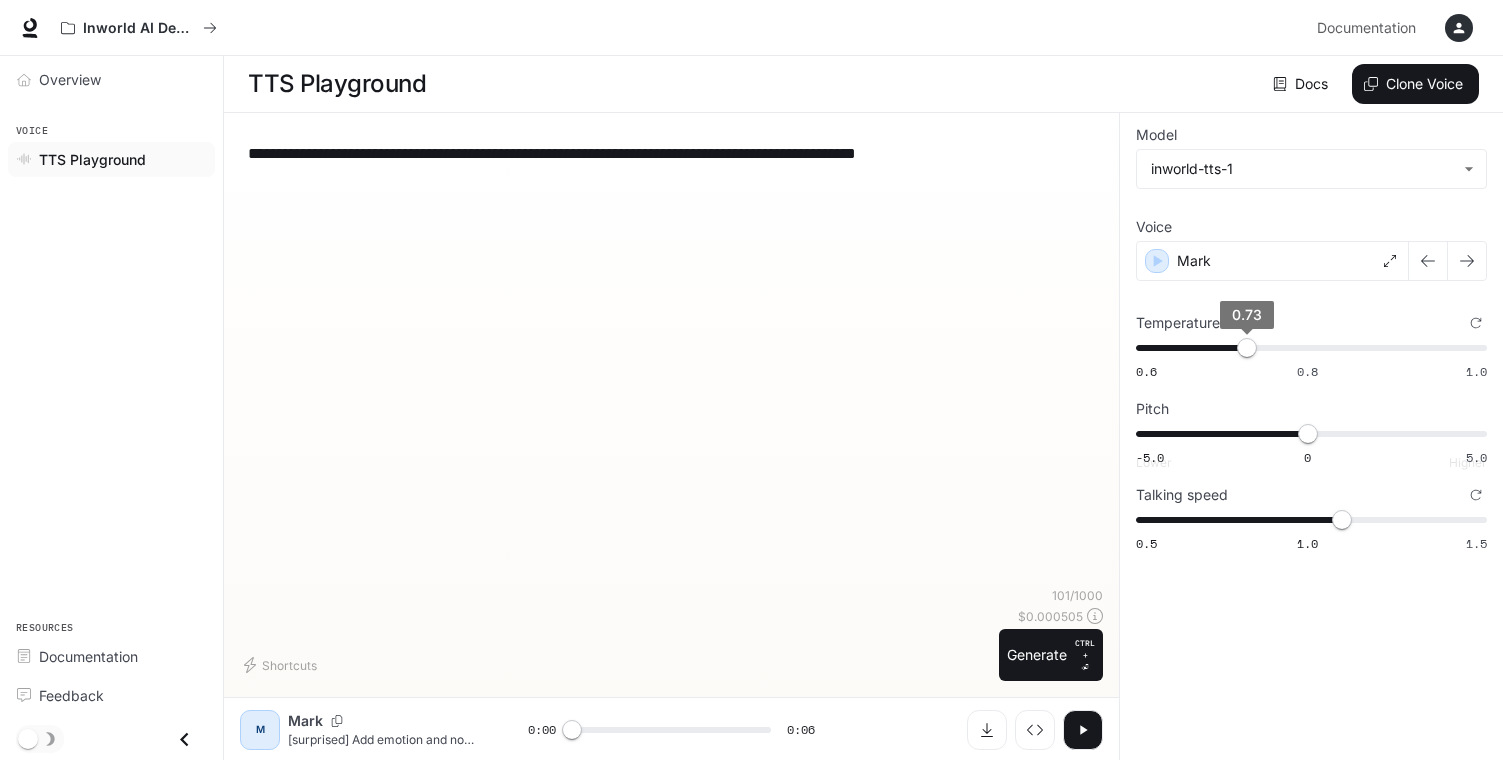 type on "****" 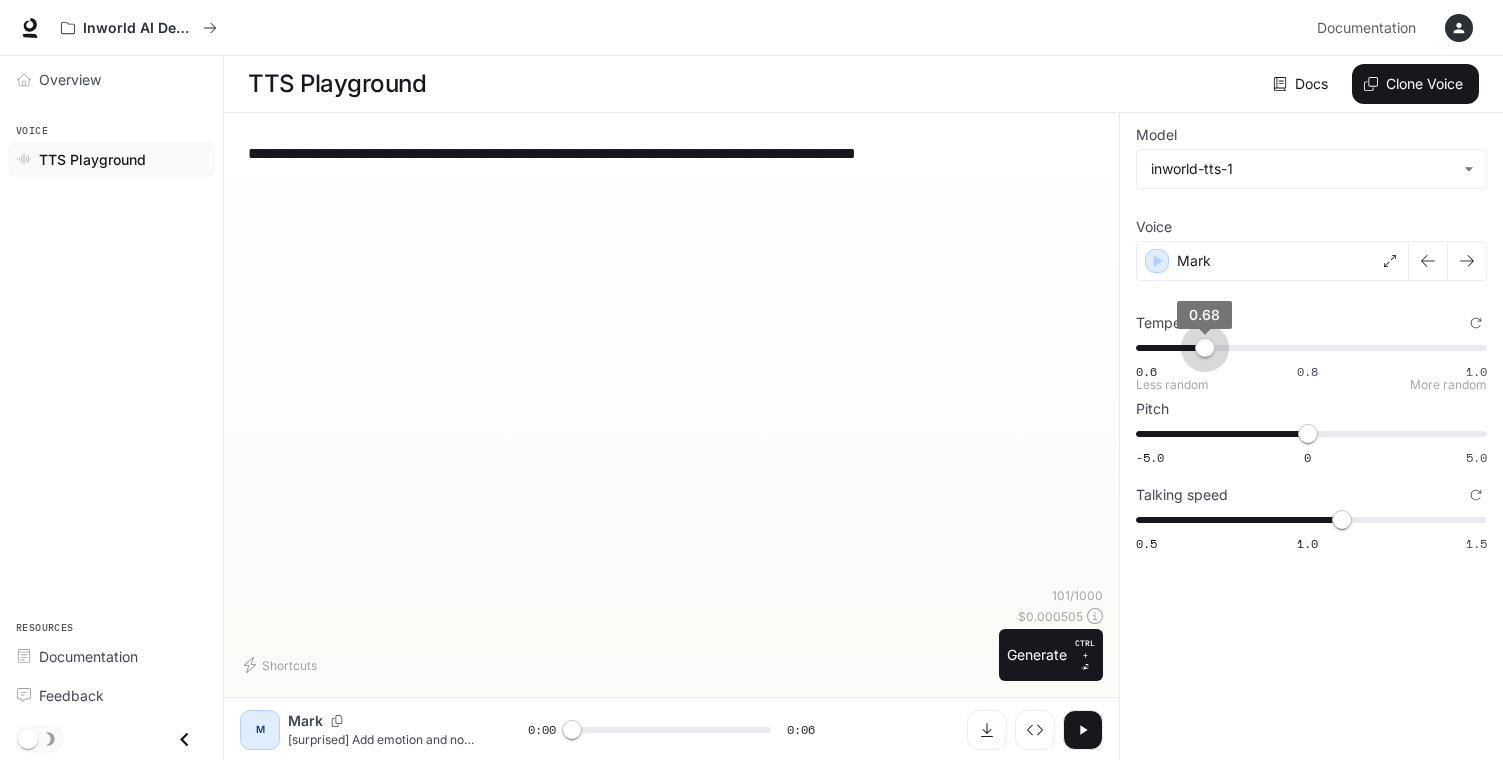 click on "0.6 0.8 1.0 0.68" at bounding box center [1307, 348] 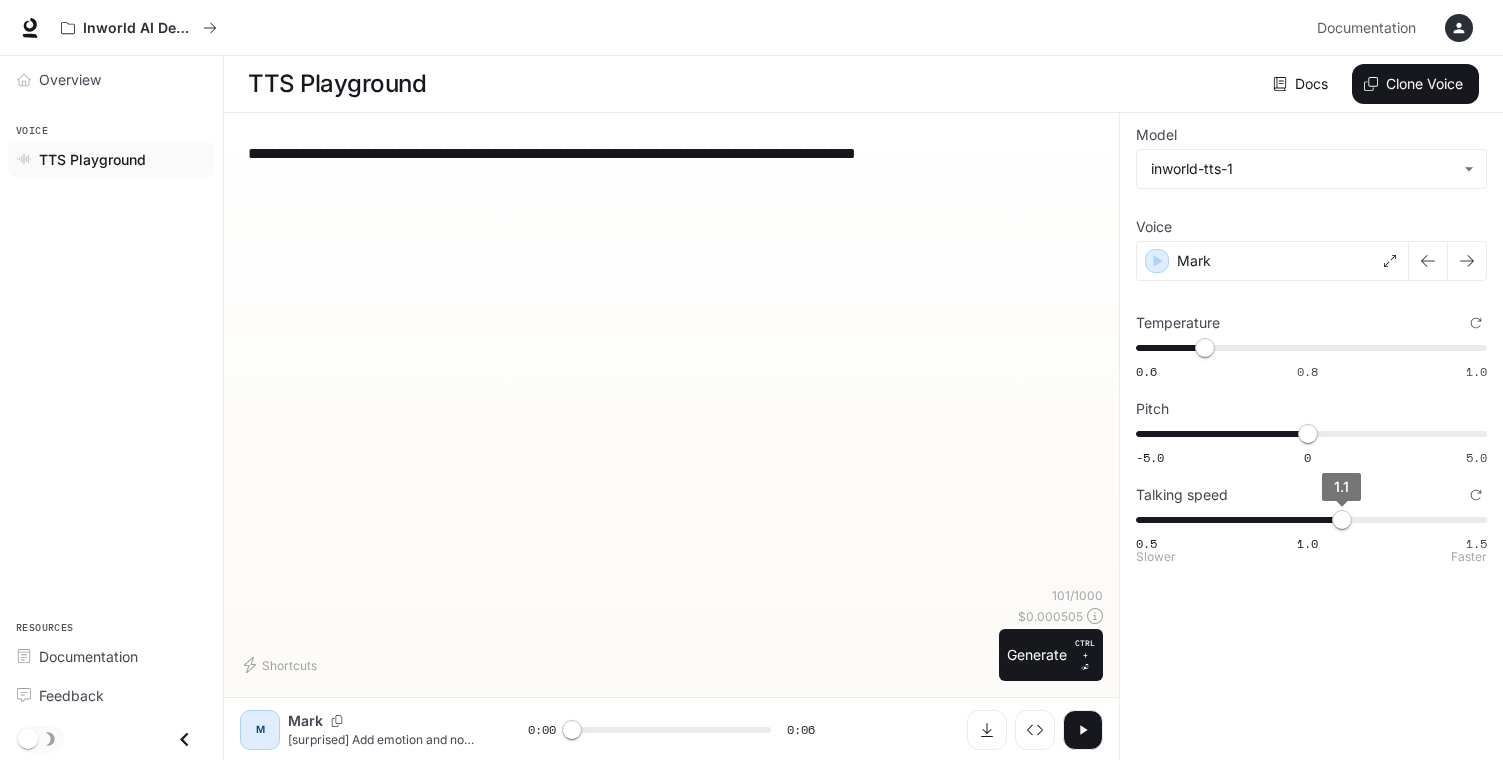 click on "1.1" at bounding box center [1342, 520] 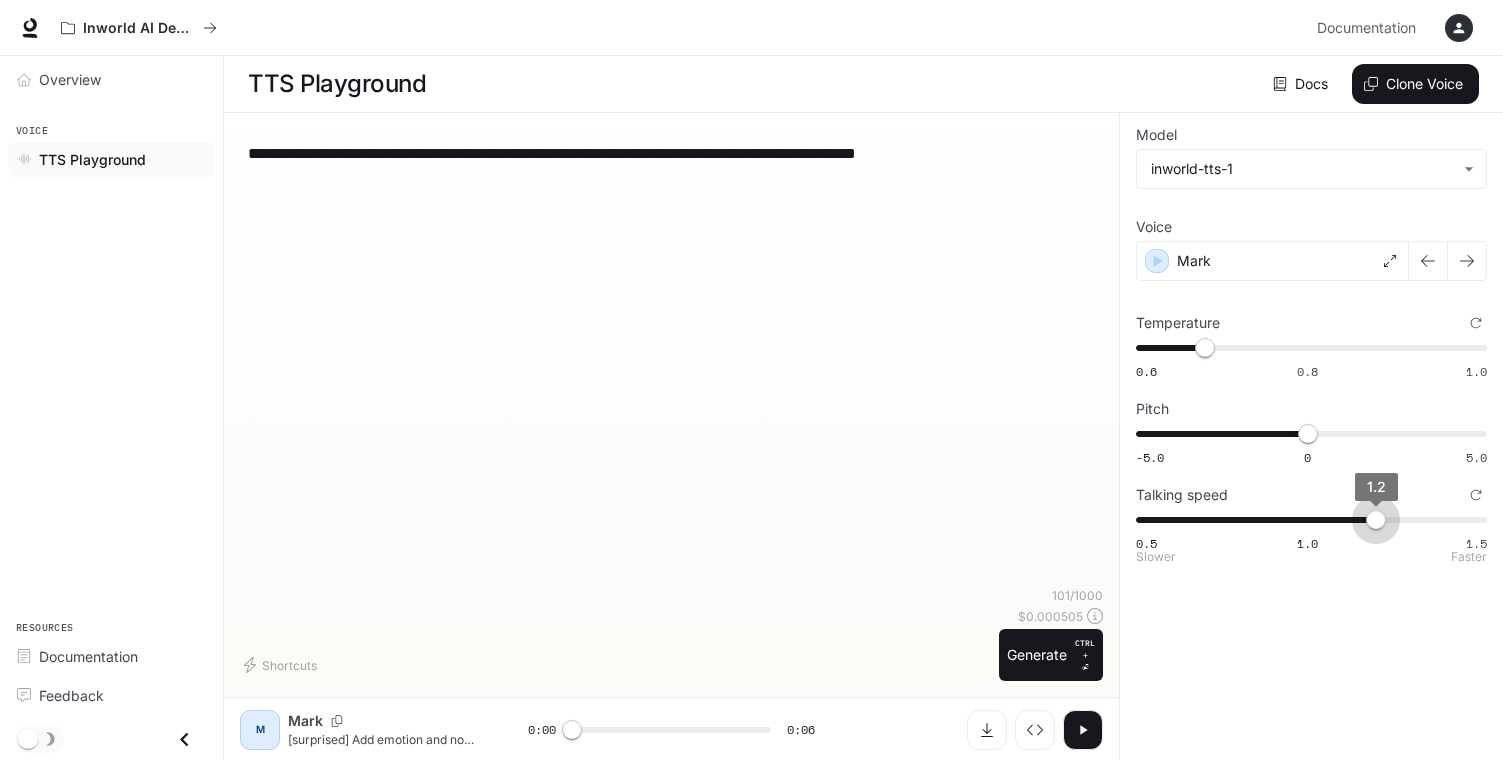 click on "0.5 1.0 1.5 1.2" at bounding box center [1307, 520] 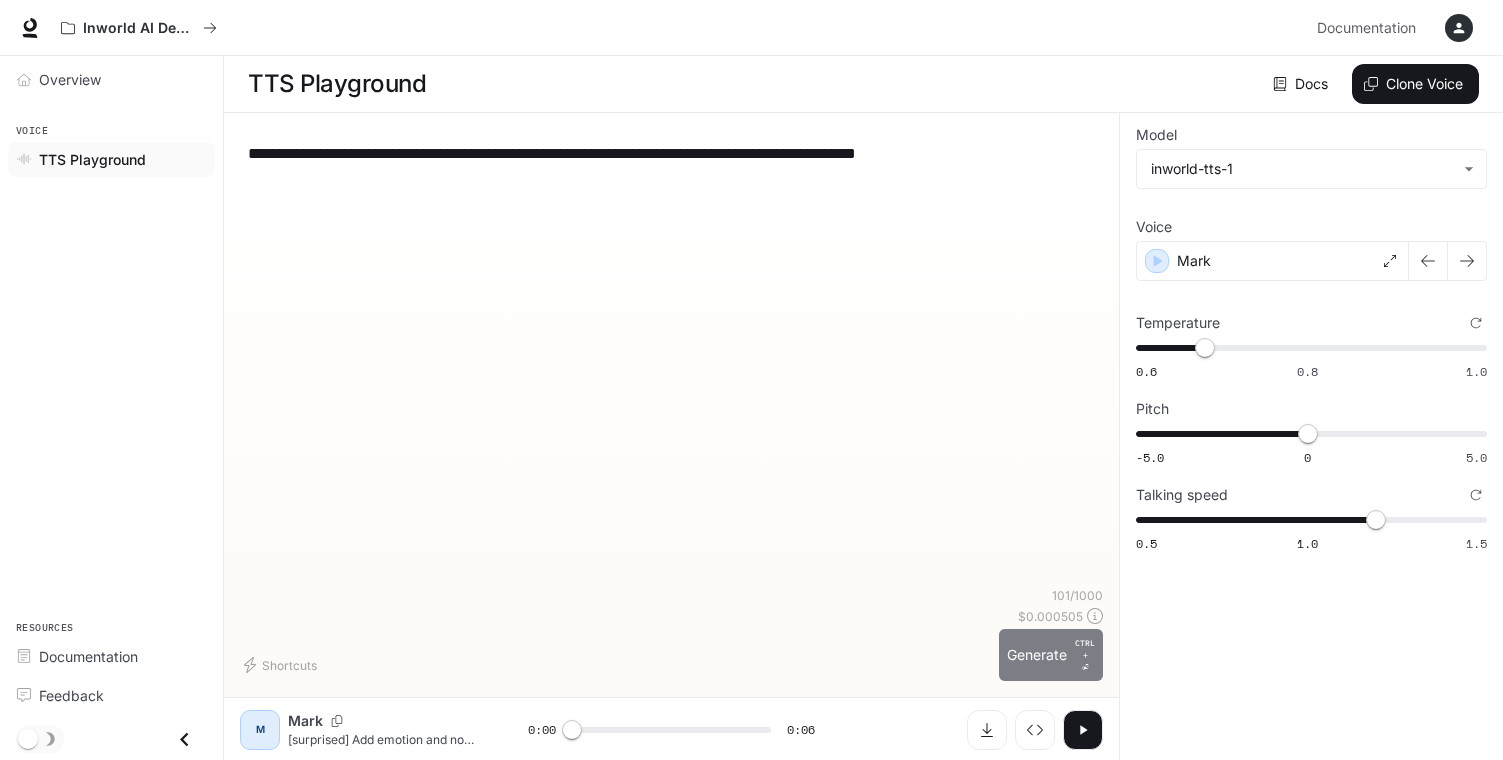 click on "Generate CTRL +  ⏎" at bounding box center [1051, 655] 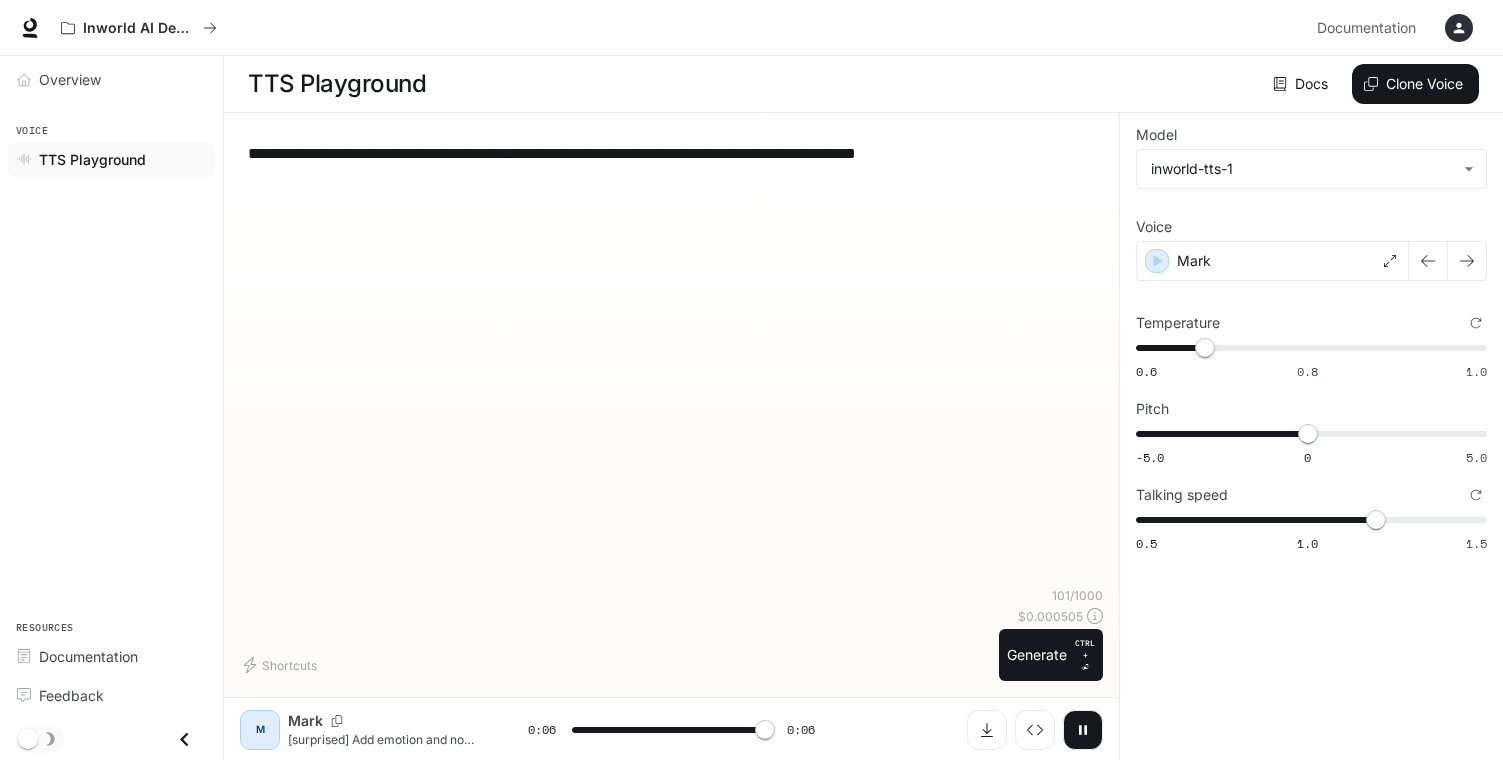 type on "*" 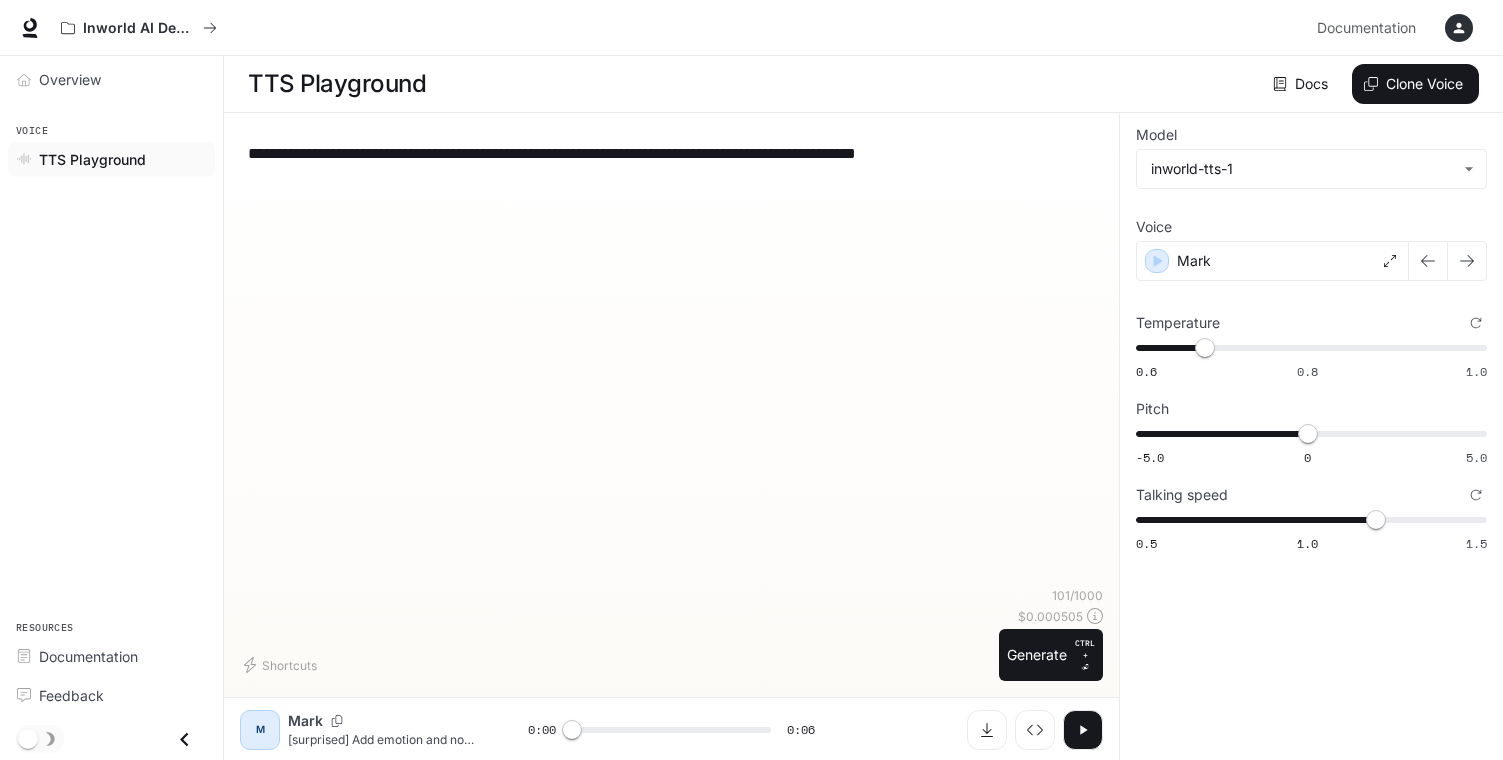 drag, startPoint x: 1416, startPoint y: 671, endPoint x: 1384, endPoint y: 624, distance: 56.859474 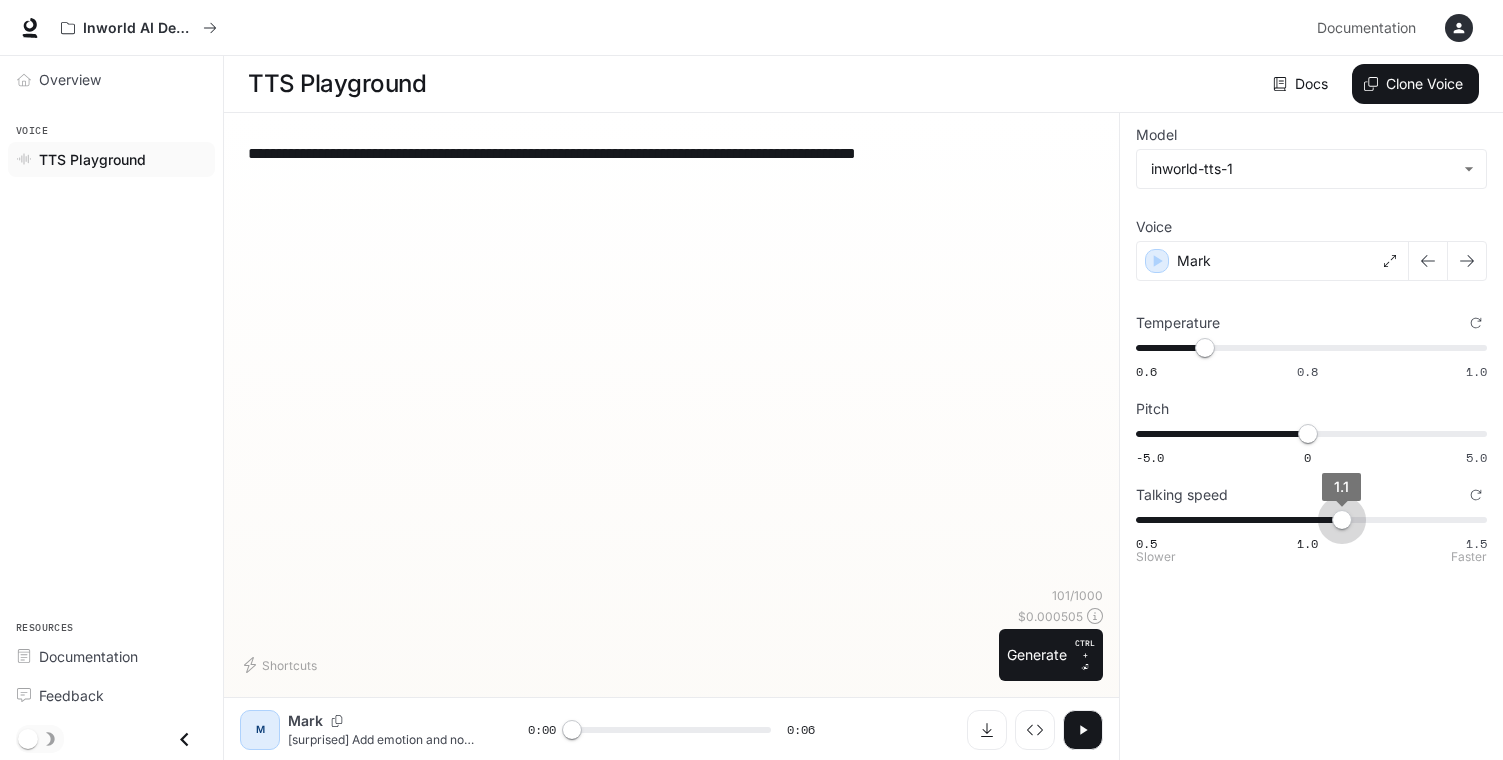 click on "0.5 1.0 1.5 1.1" at bounding box center [1307, 520] 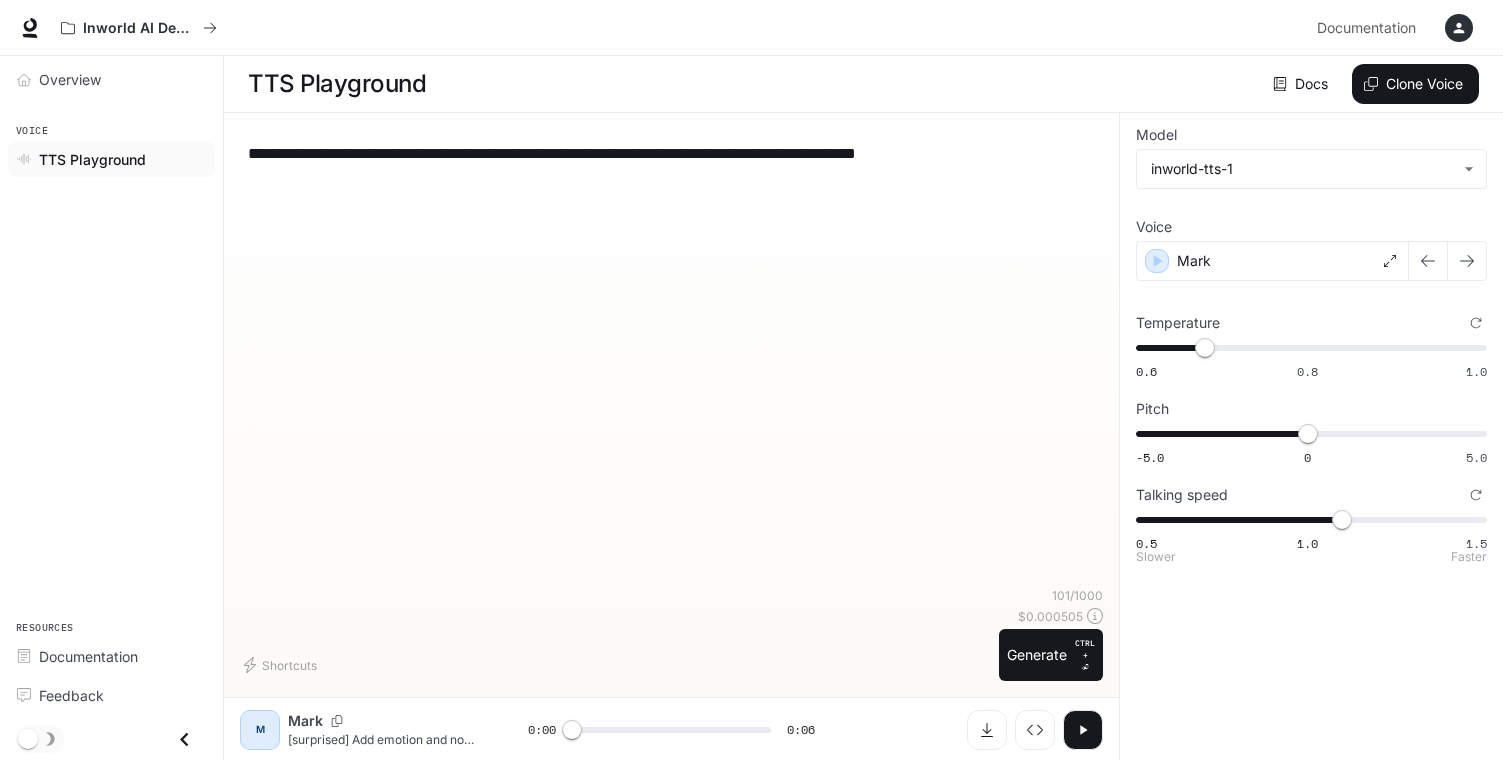 type on "***" 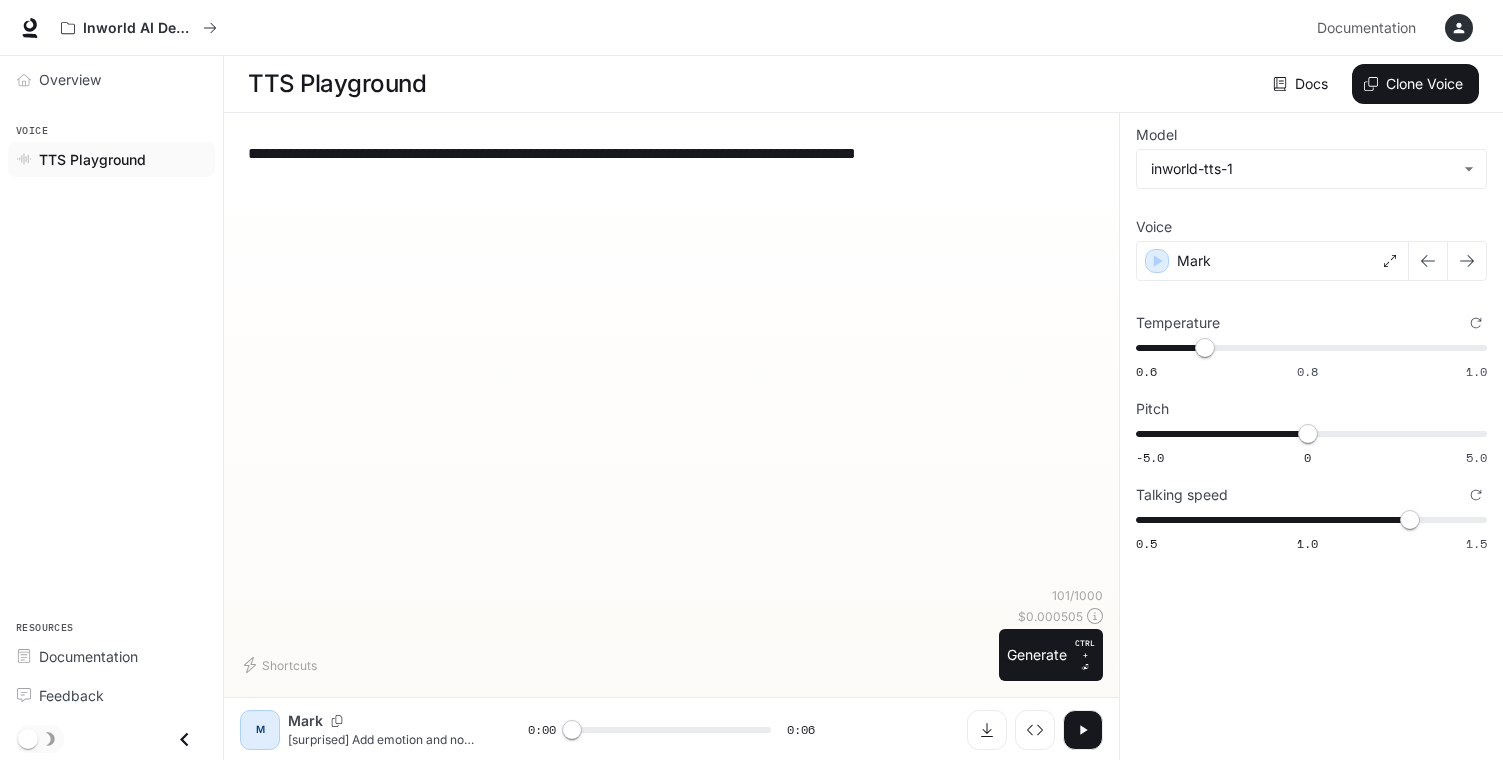 type on "****" 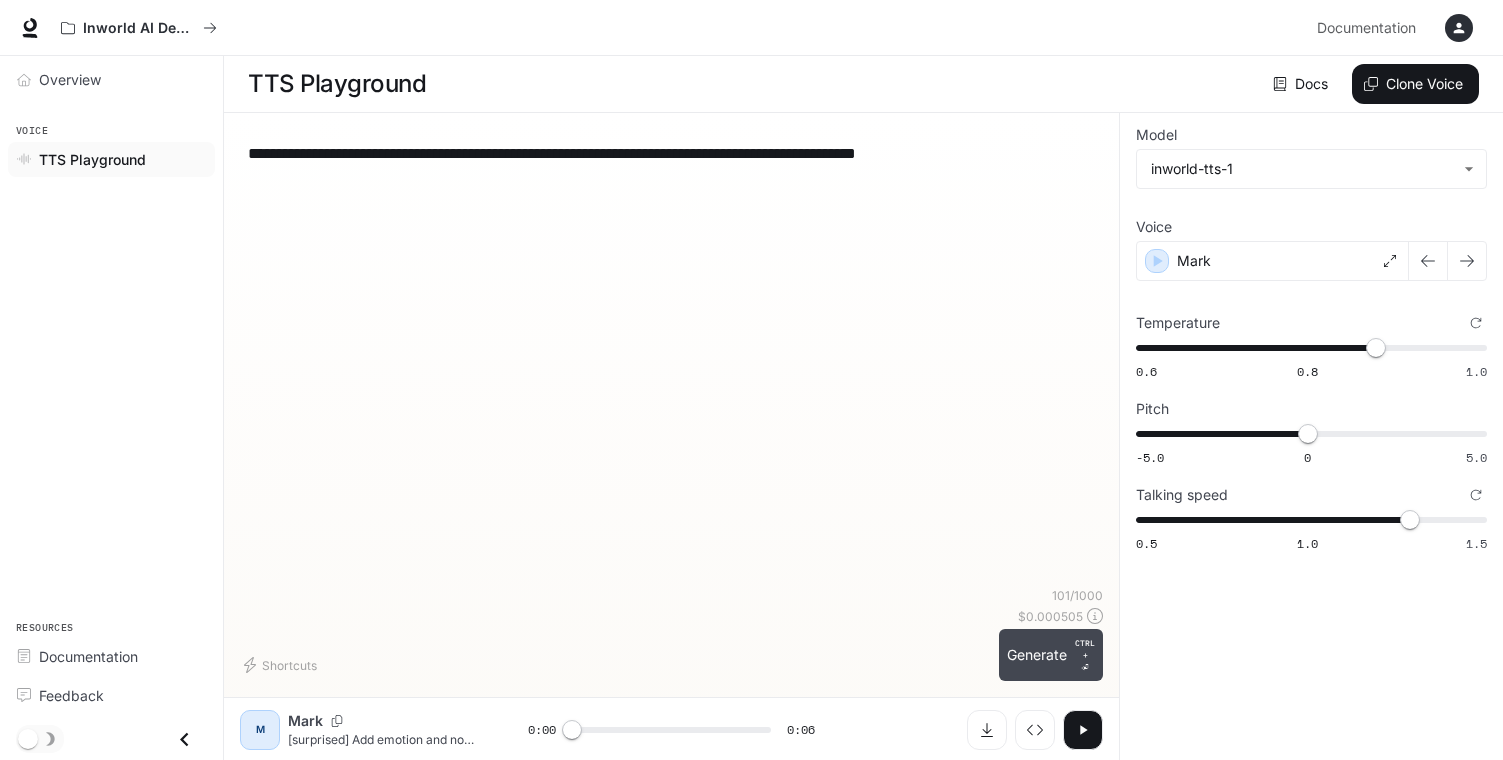 click on "Generate CTRL +  ⏎" at bounding box center (1051, 655) 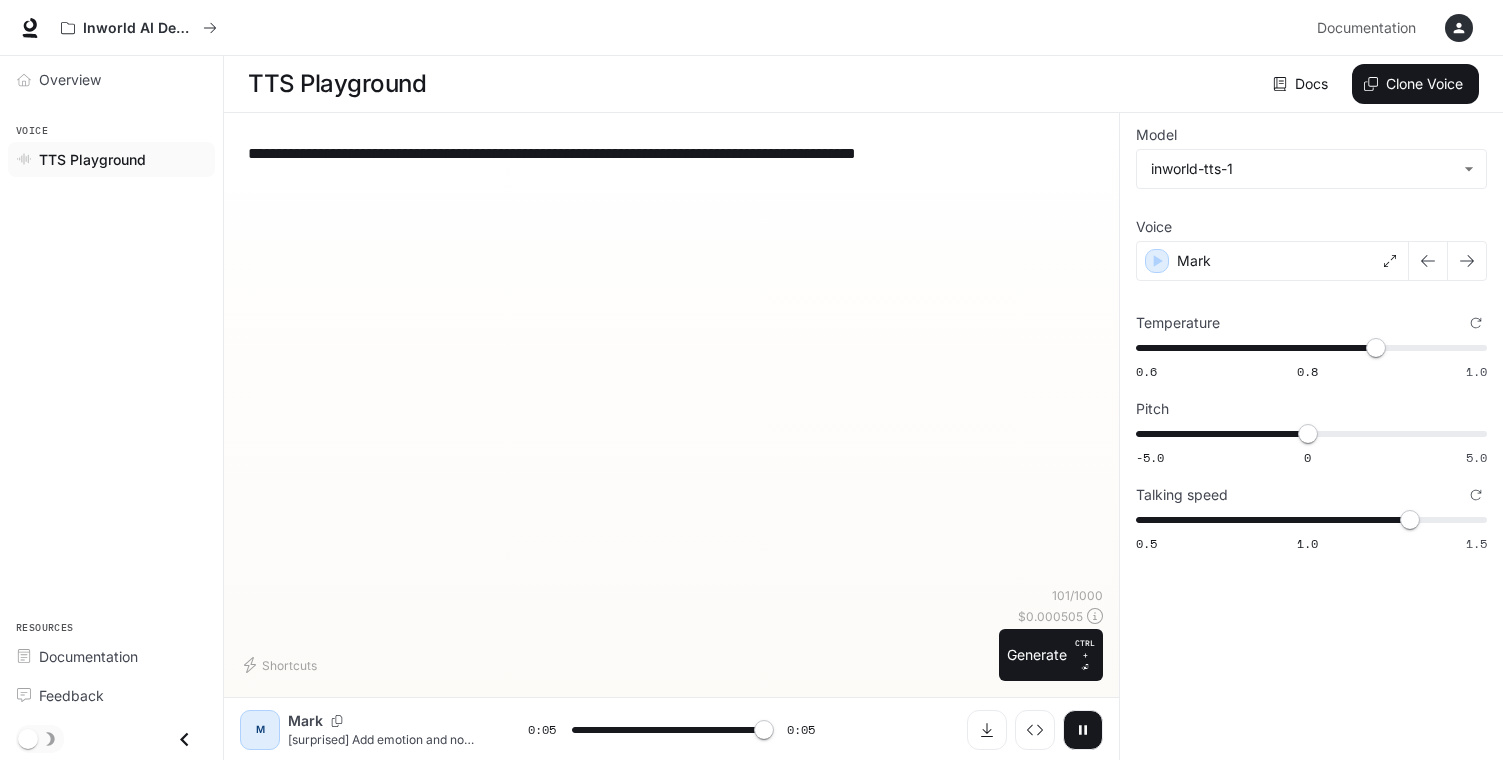 type on "*" 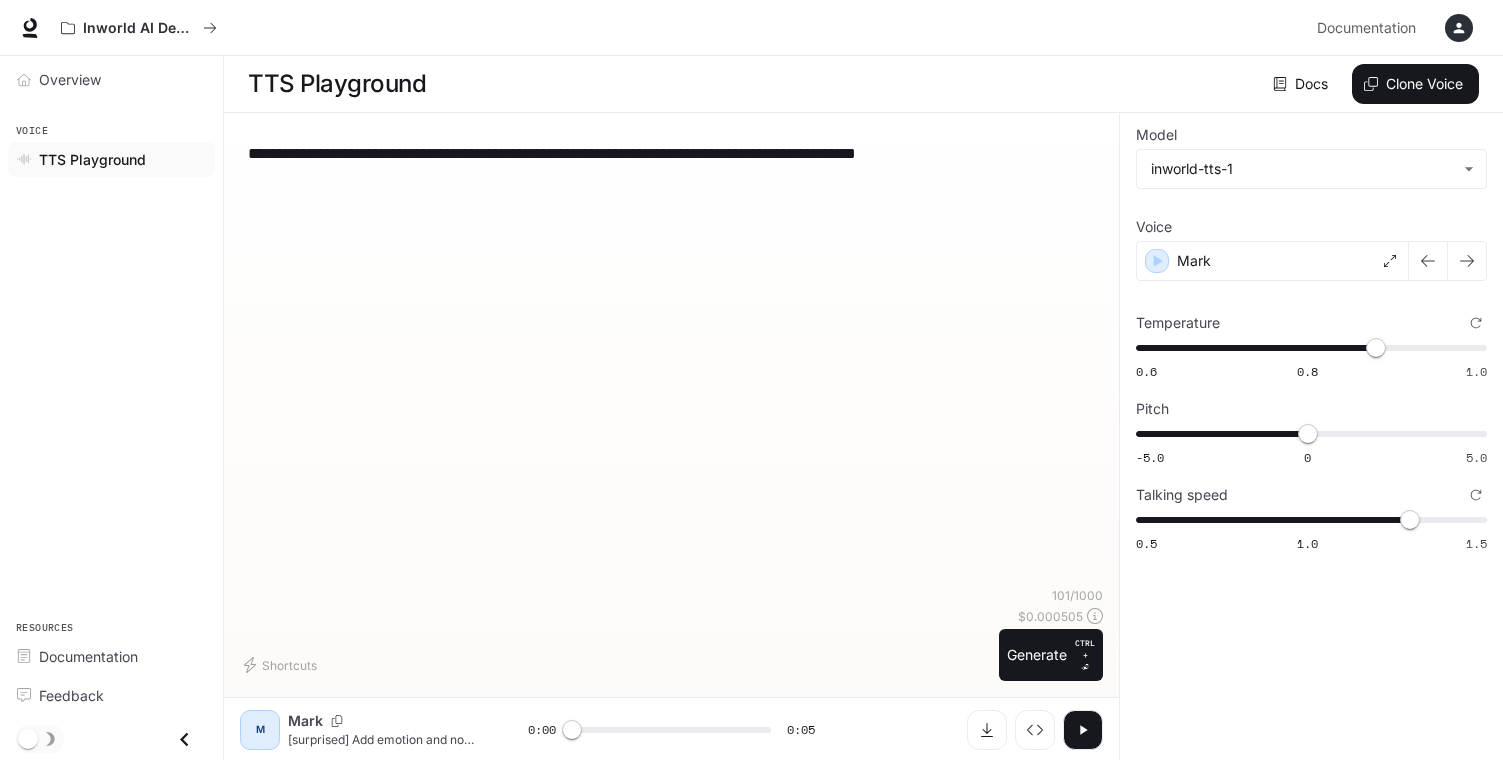 drag, startPoint x: 1321, startPoint y: 594, endPoint x: 1315, endPoint y: 530, distance: 64.28063 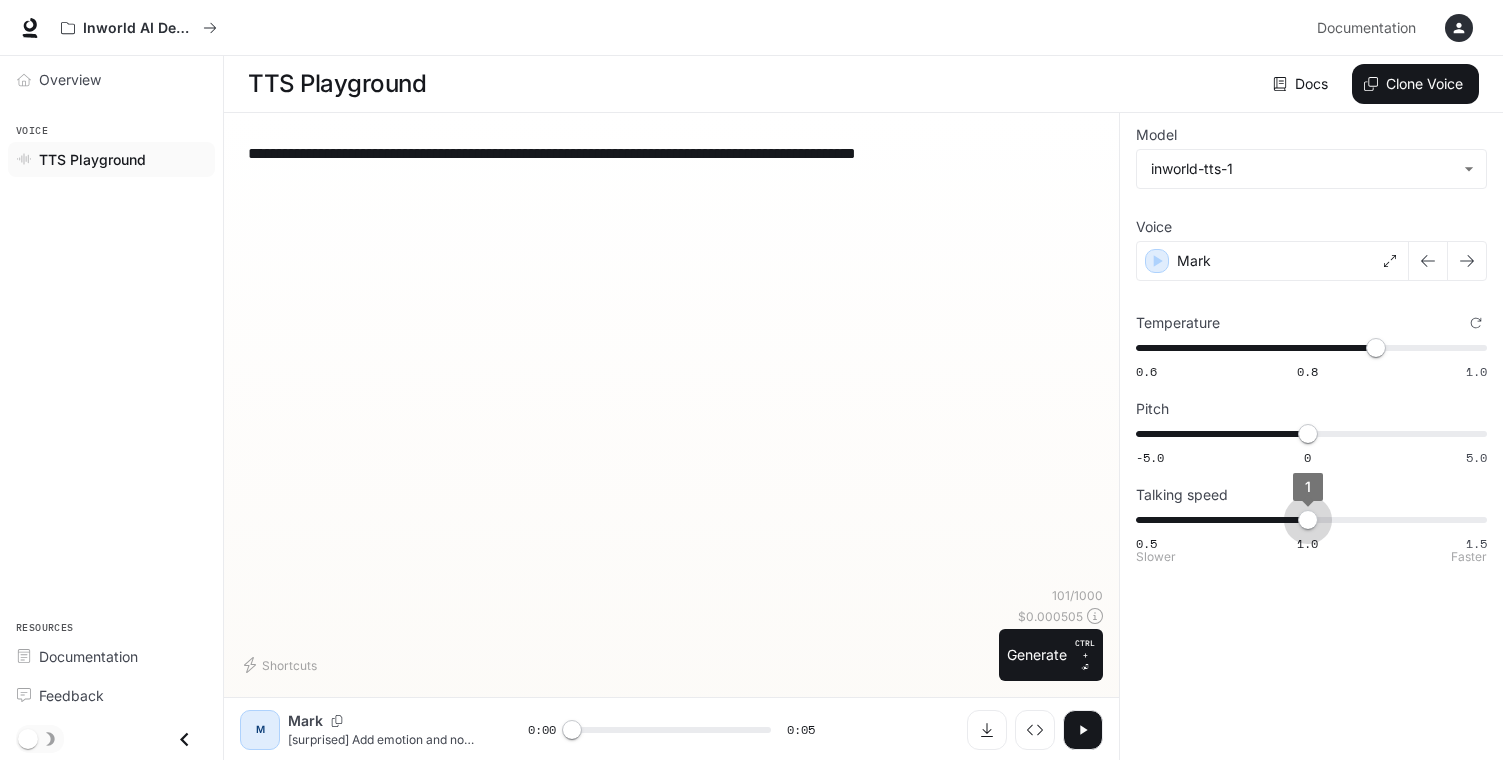 click on "0.5 1.0 1.5 1" at bounding box center (1307, 520) 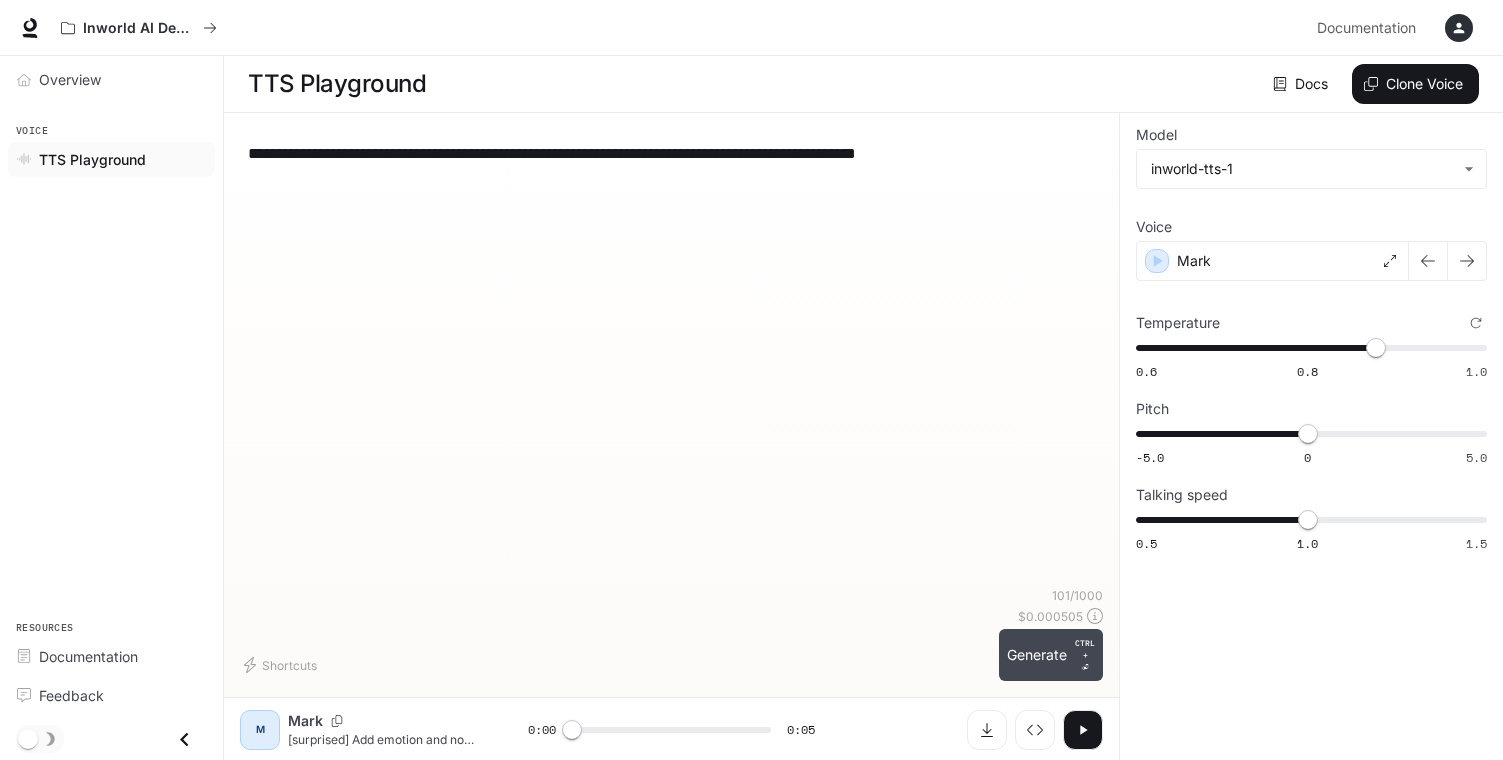 click on "Generate CTRL +  ⏎" at bounding box center [1051, 655] 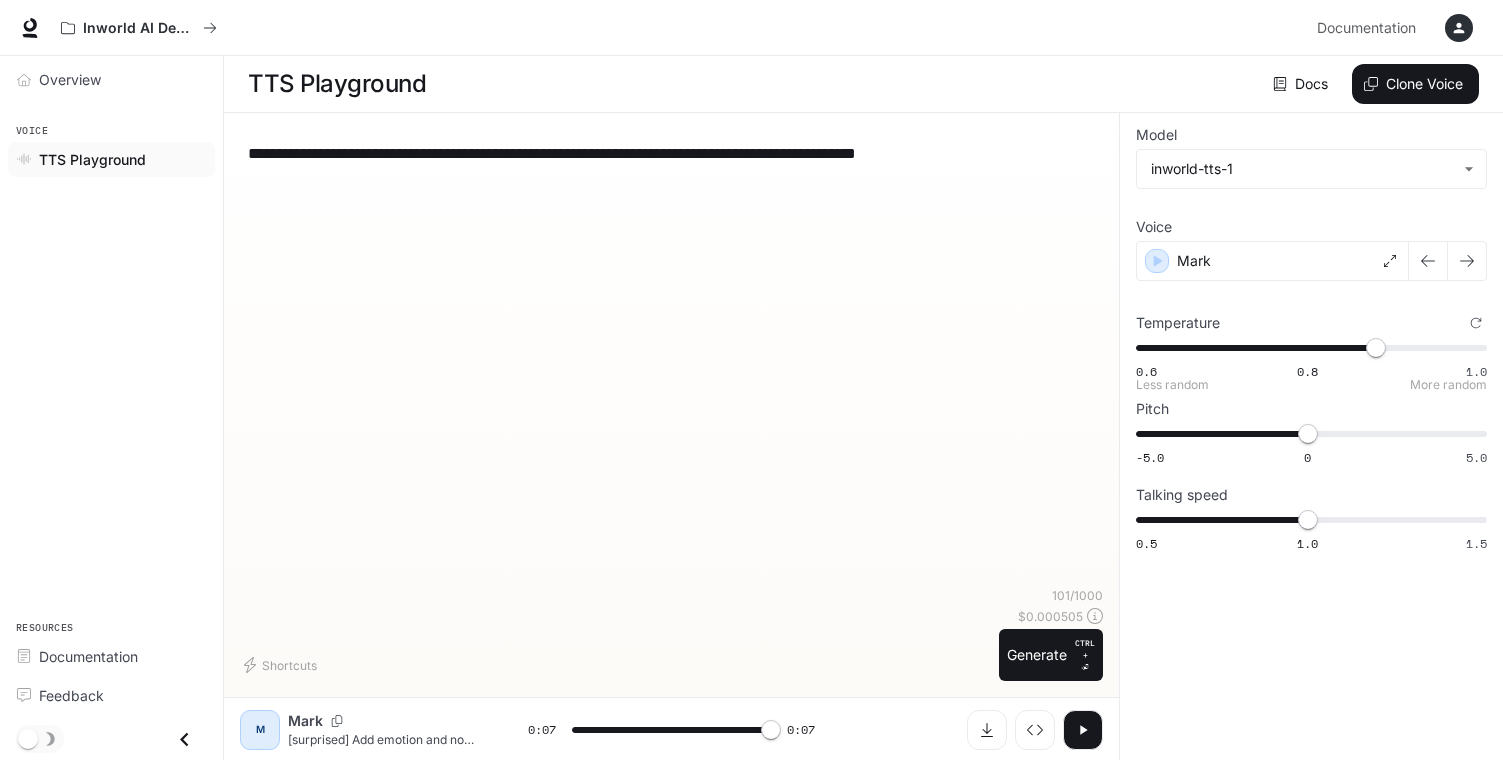 type on "*" 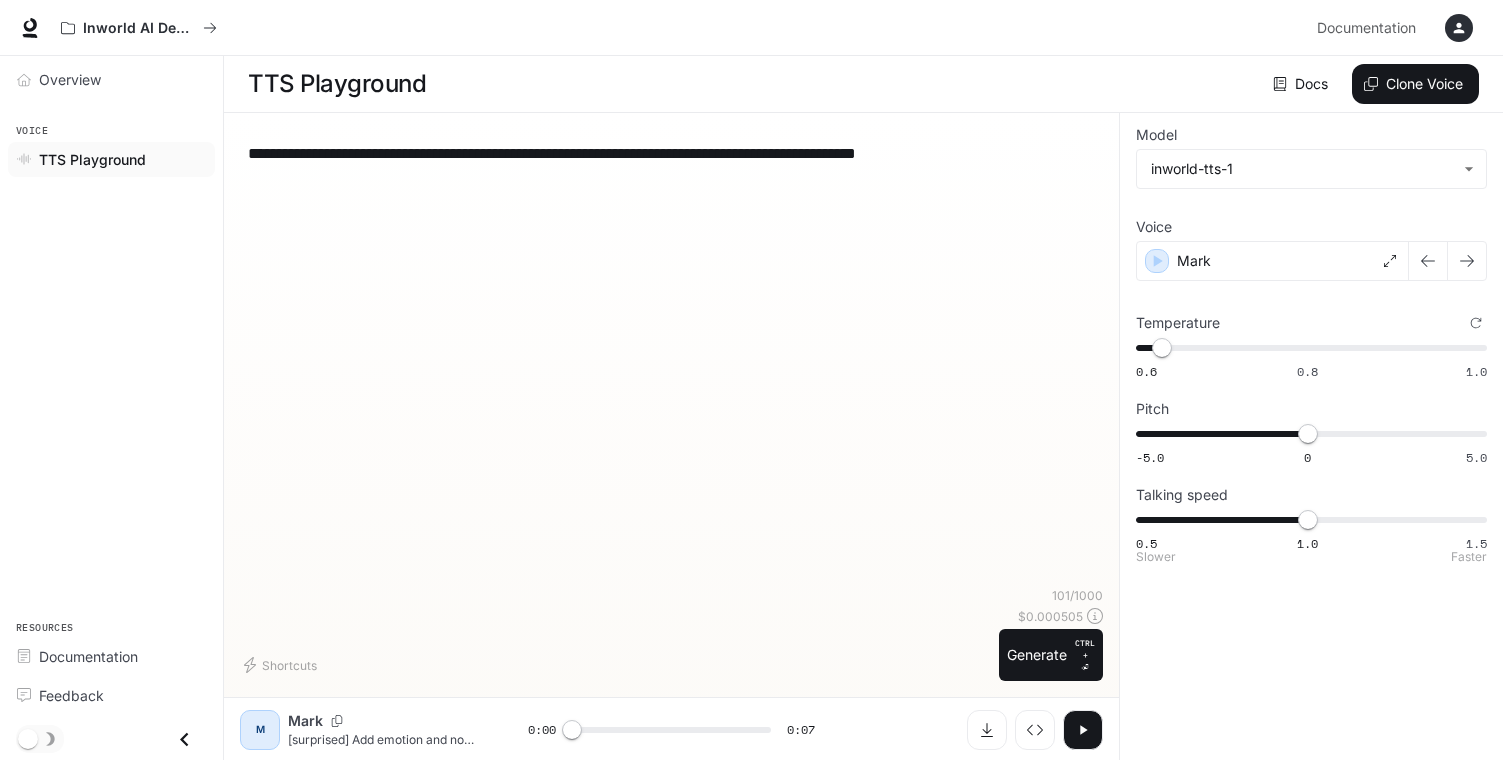 type on "***" 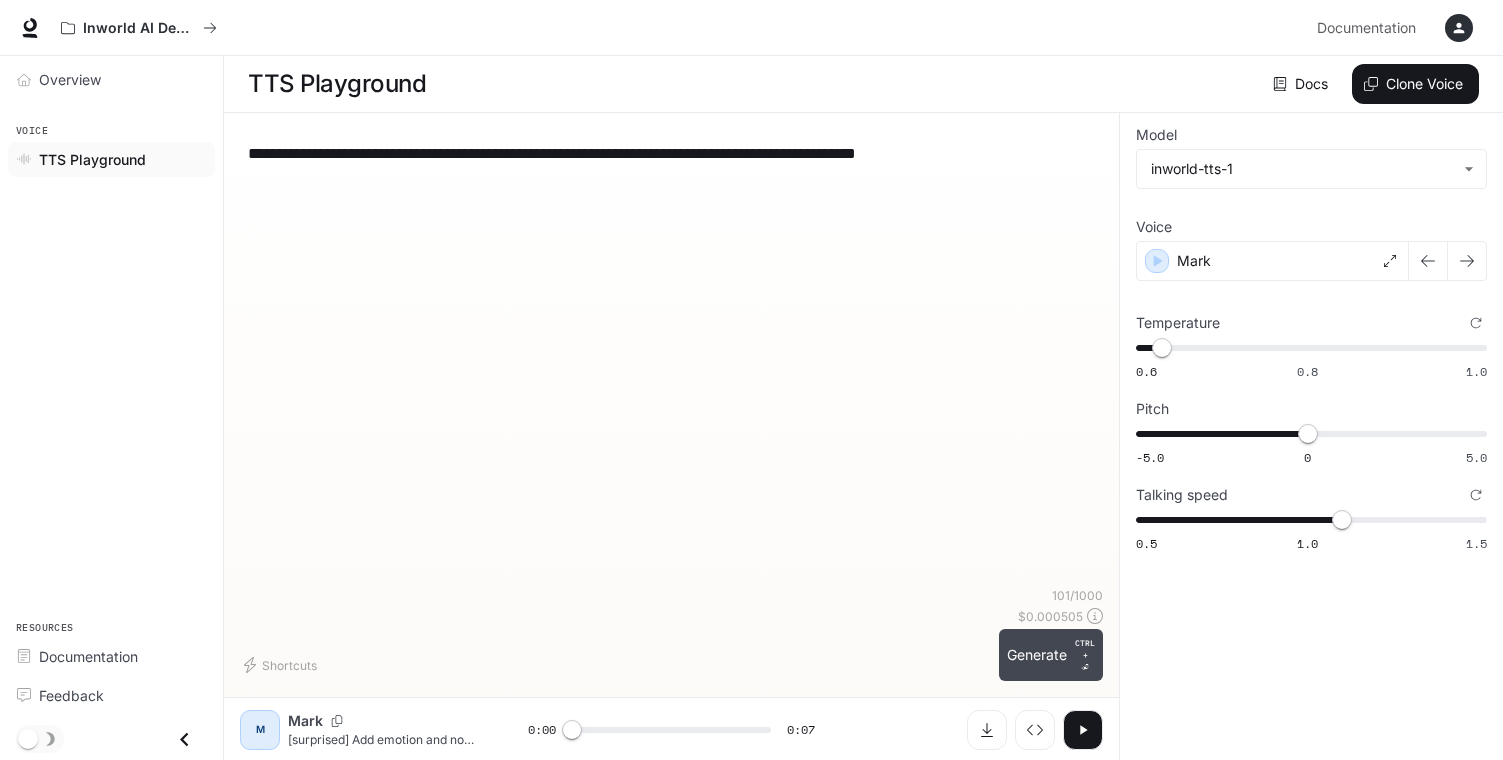 click on "Generate CTRL +  ⏎" at bounding box center (1051, 655) 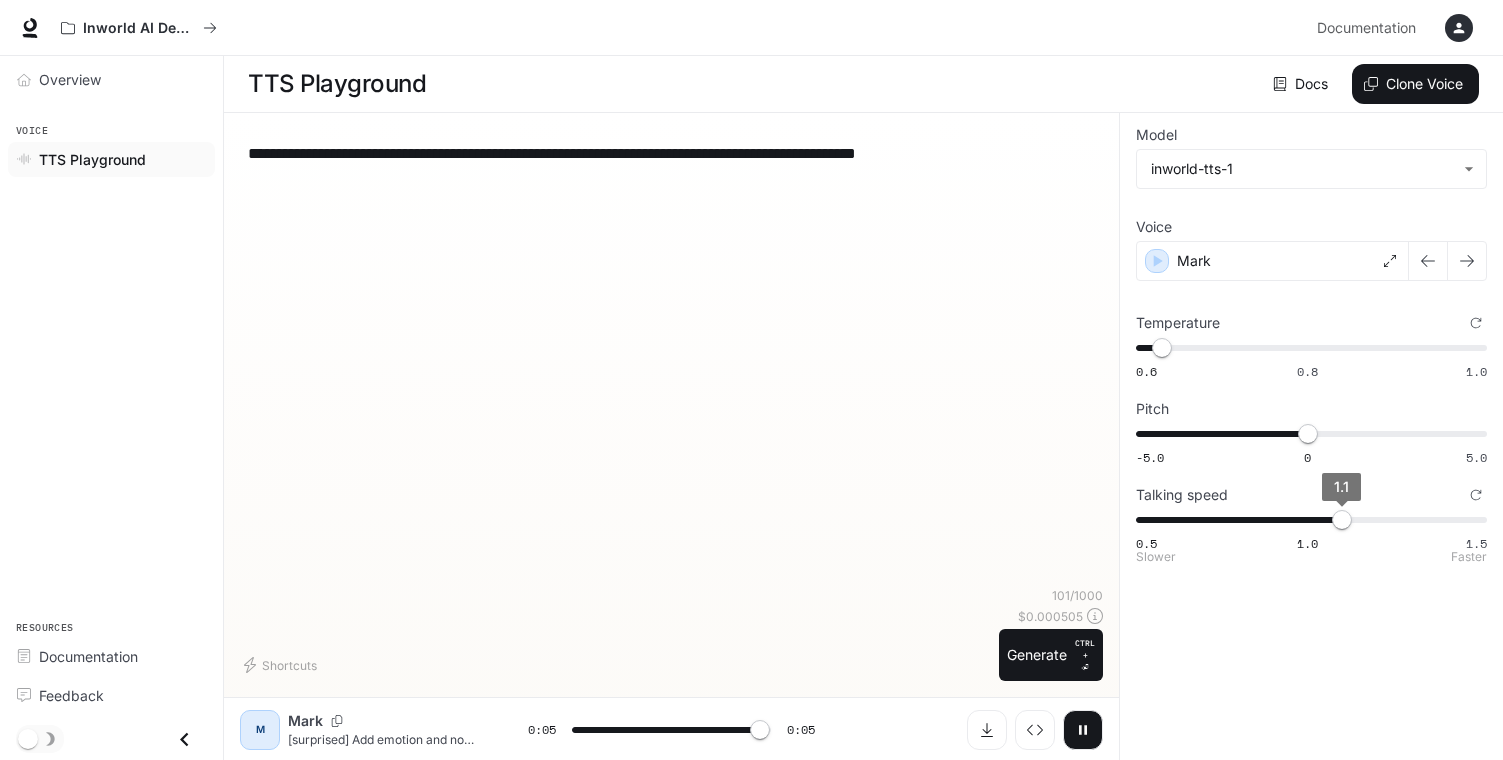 type on "*" 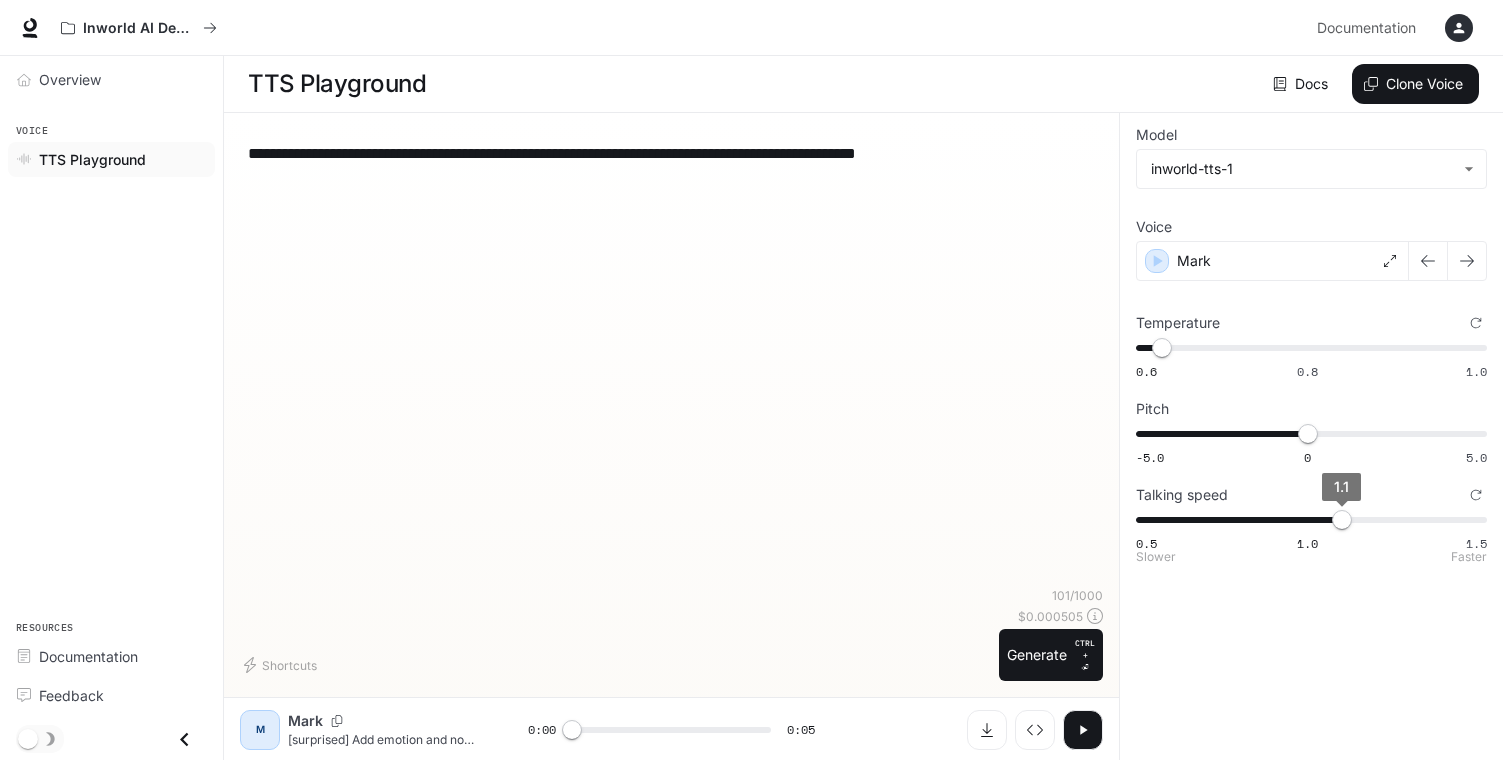 type on "***" 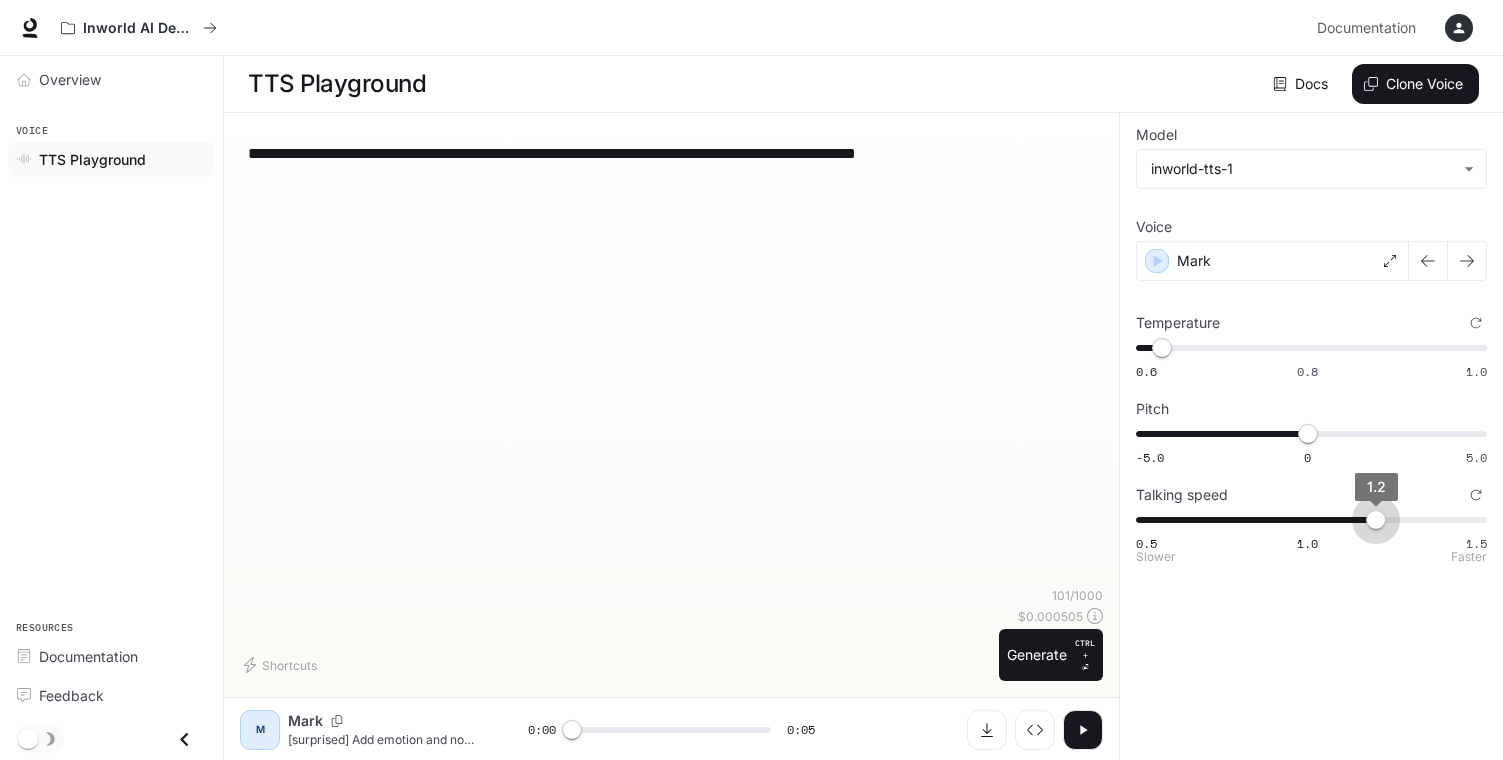 drag, startPoint x: 1338, startPoint y: 518, endPoint x: 1361, endPoint y: 523, distance: 23.537205 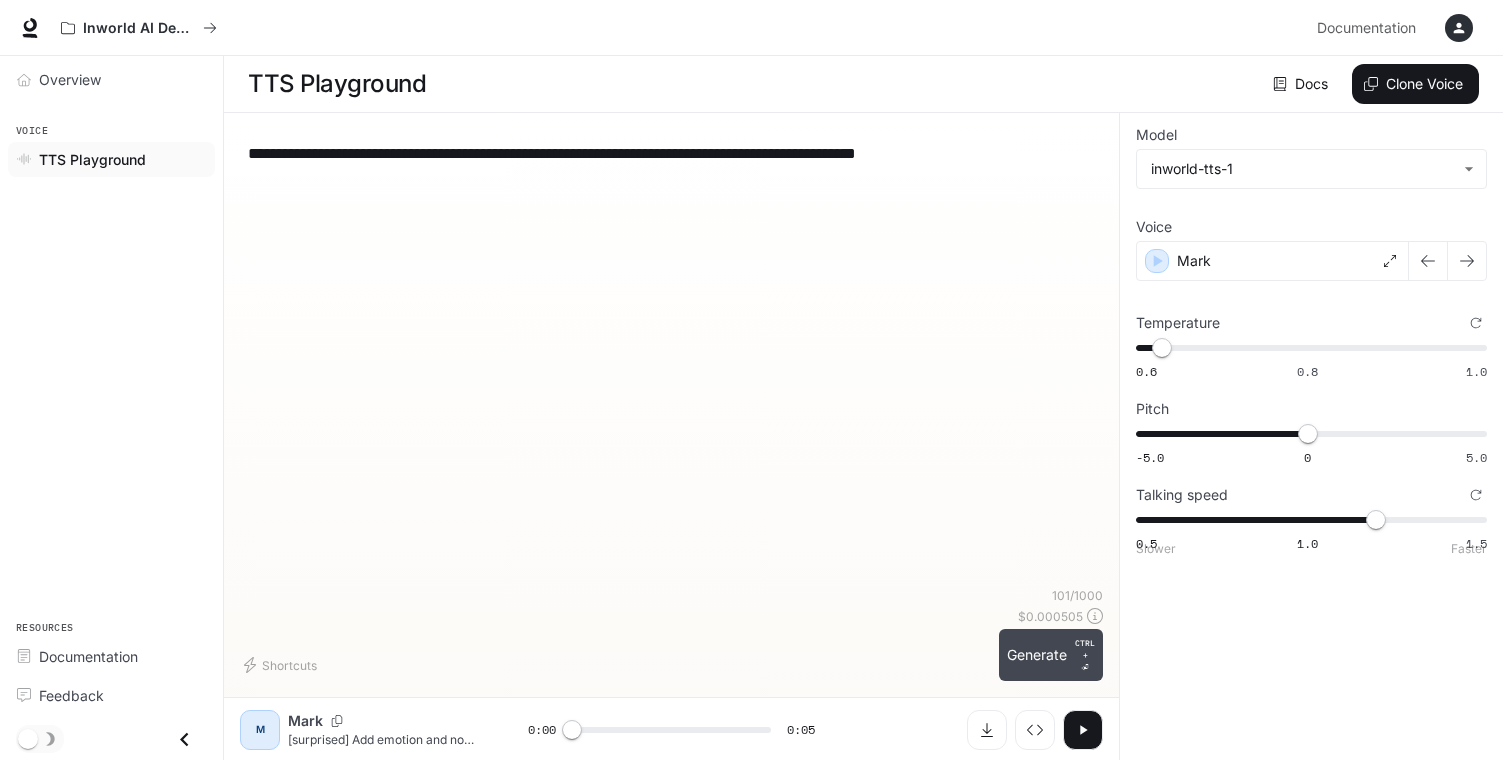 click on "Generate CTRL +  ⏎" at bounding box center [1051, 655] 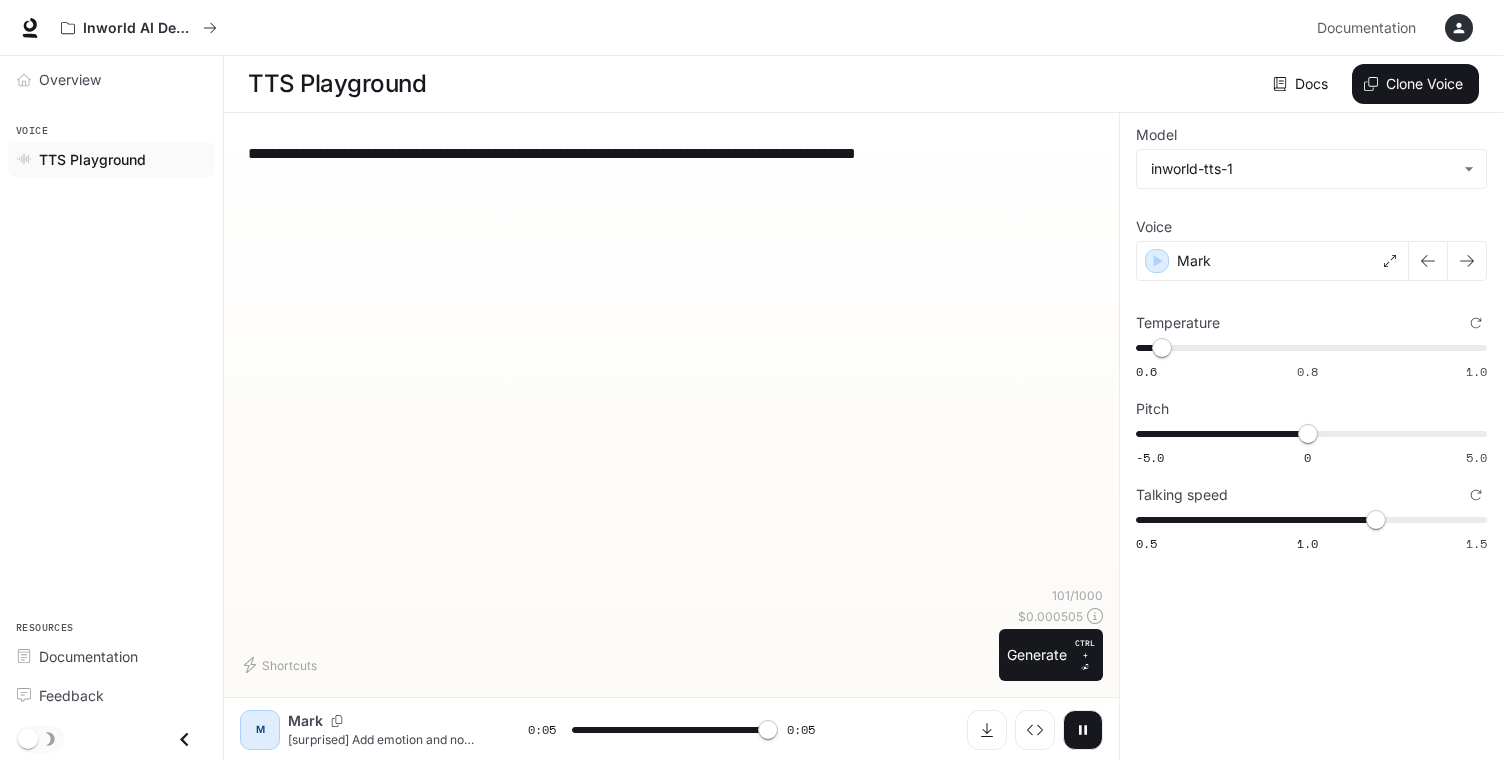 type on "*" 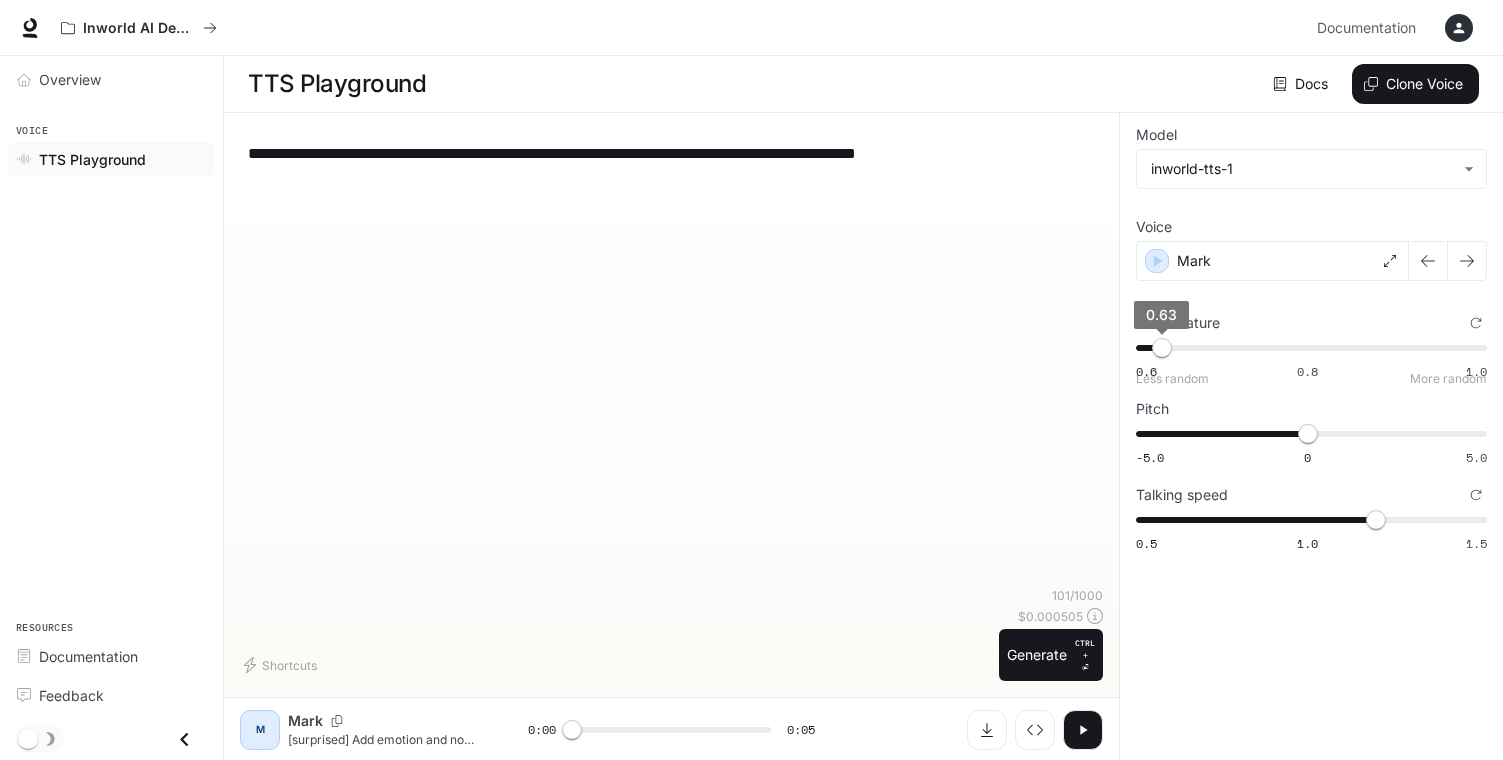 type on "***" 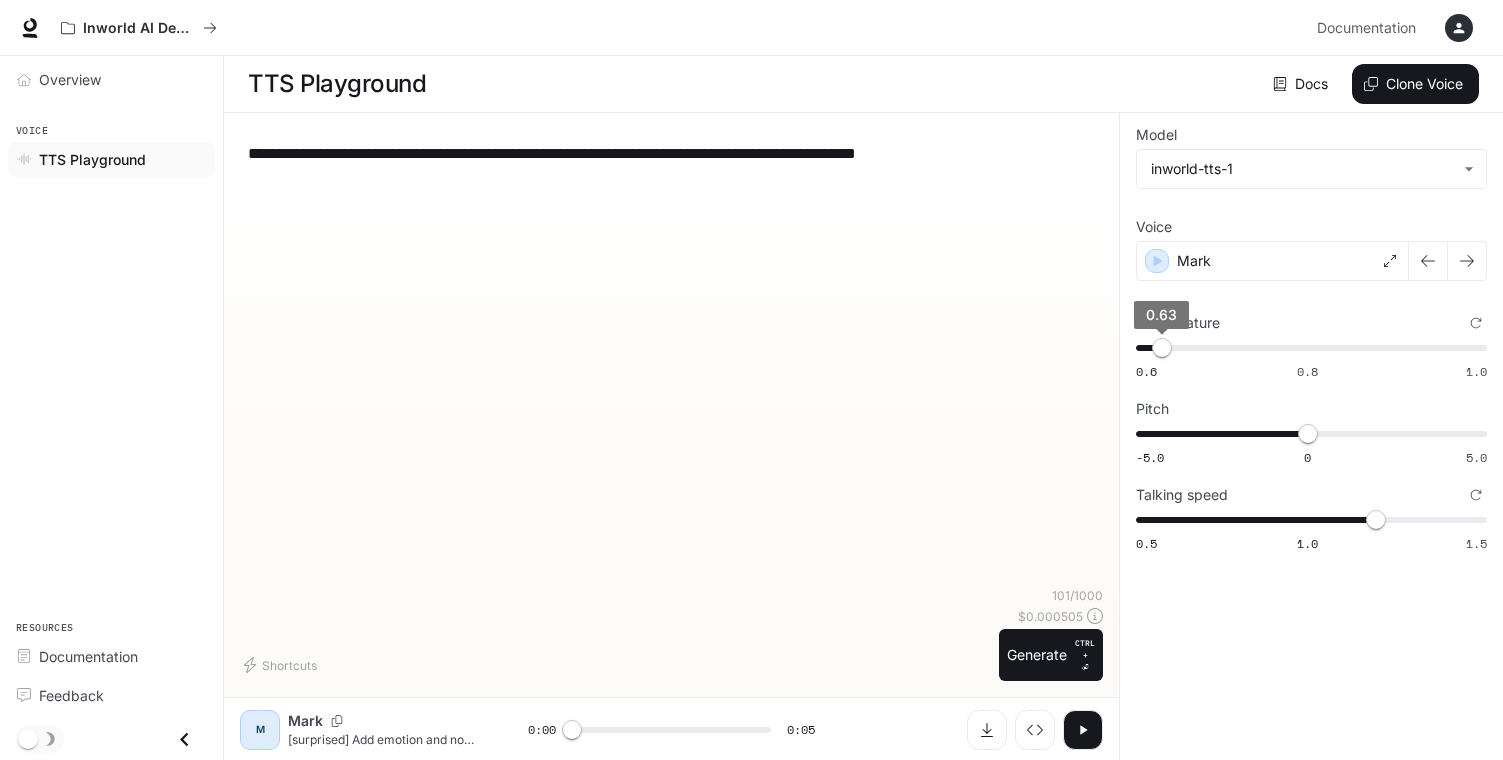 drag, startPoint x: 1047, startPoint y: 361, endPoint x: 1020, endPoint y: 362, distance: 27.018513 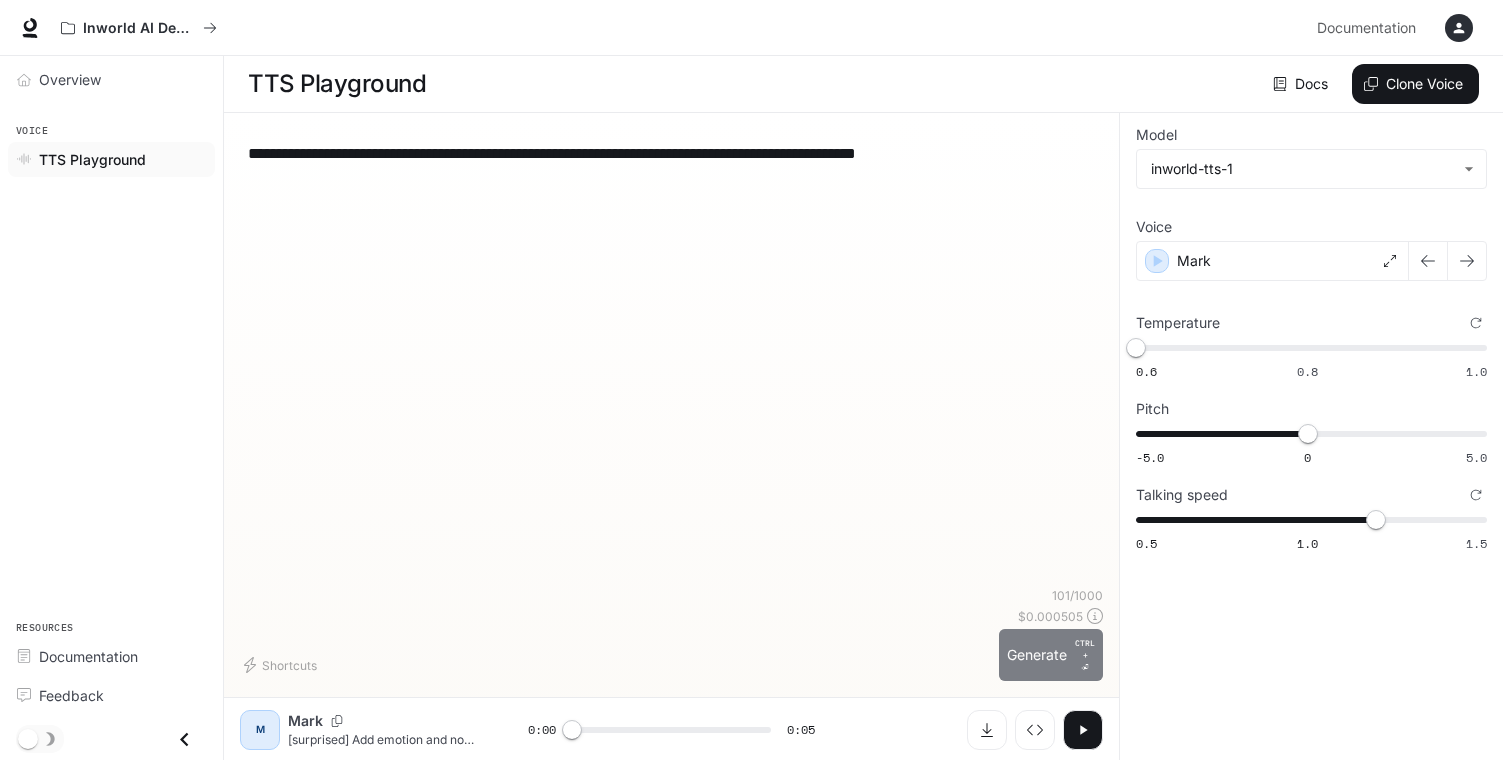 click on "CTRL +" at bounding box center (1085, 649) 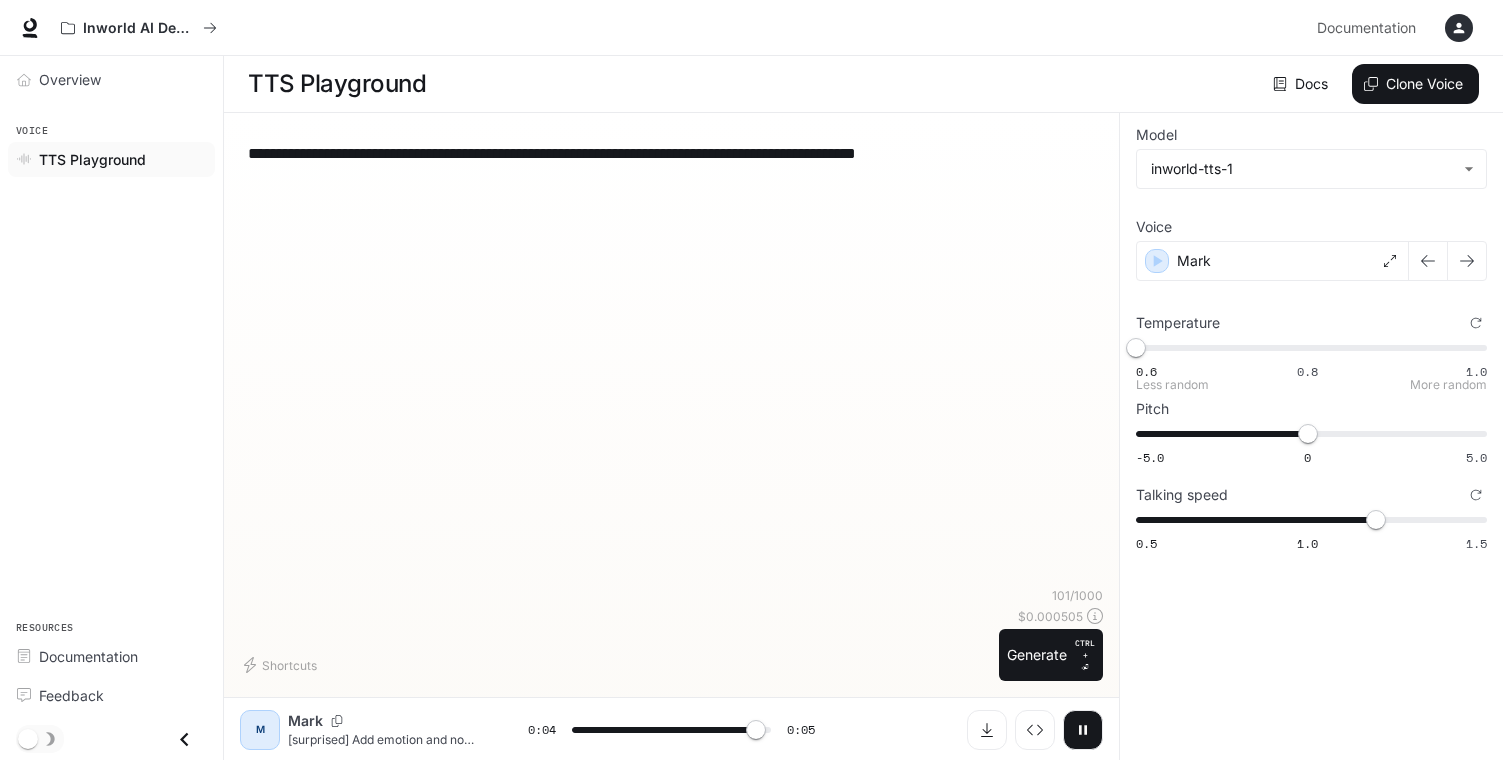 type on "*" 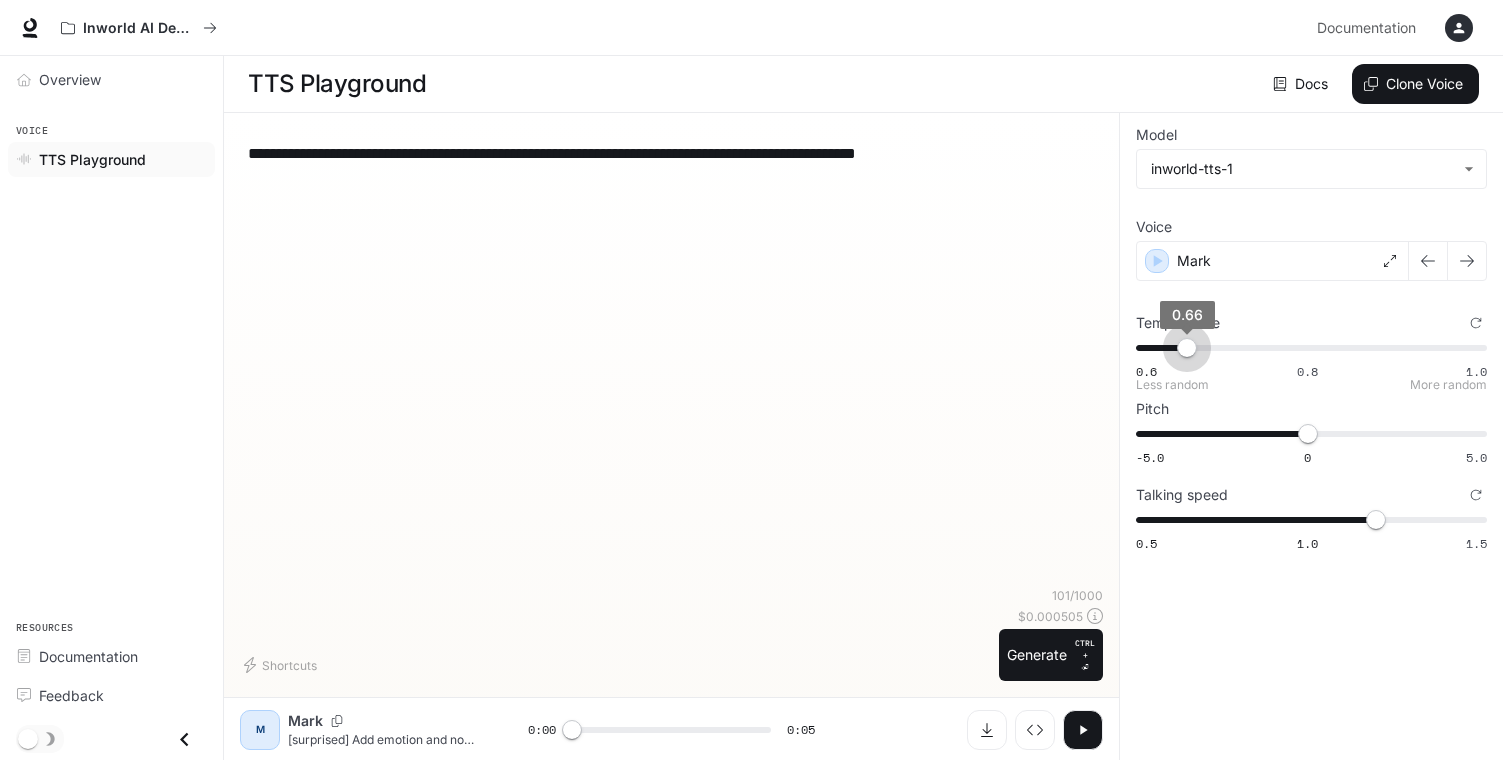click on "0.6 0.8 1.0 0.66" at bounding box center (1307, 348) 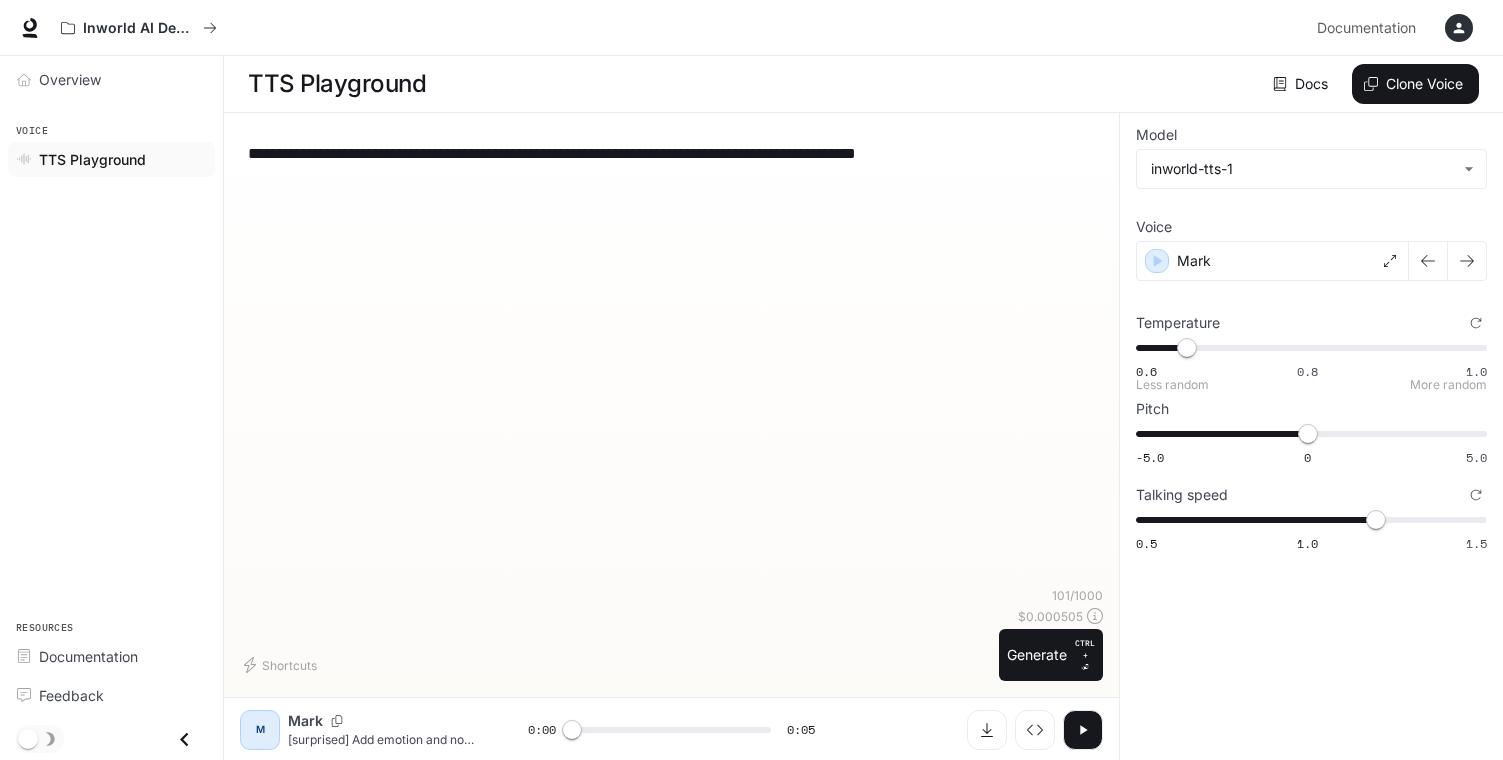 type on "****" 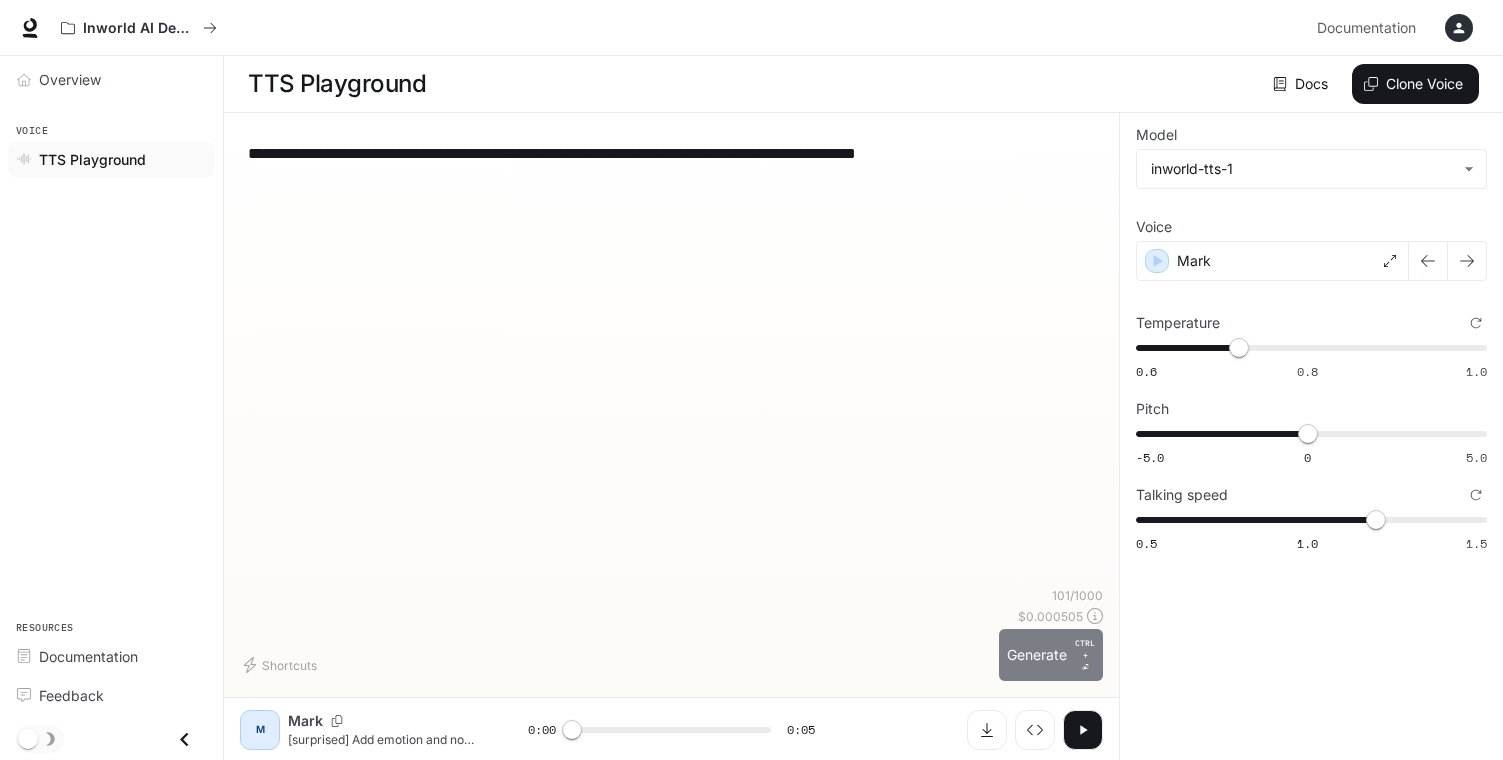 click on "Generate CTRL +  ⏎" at bounding box center [1051, 655] 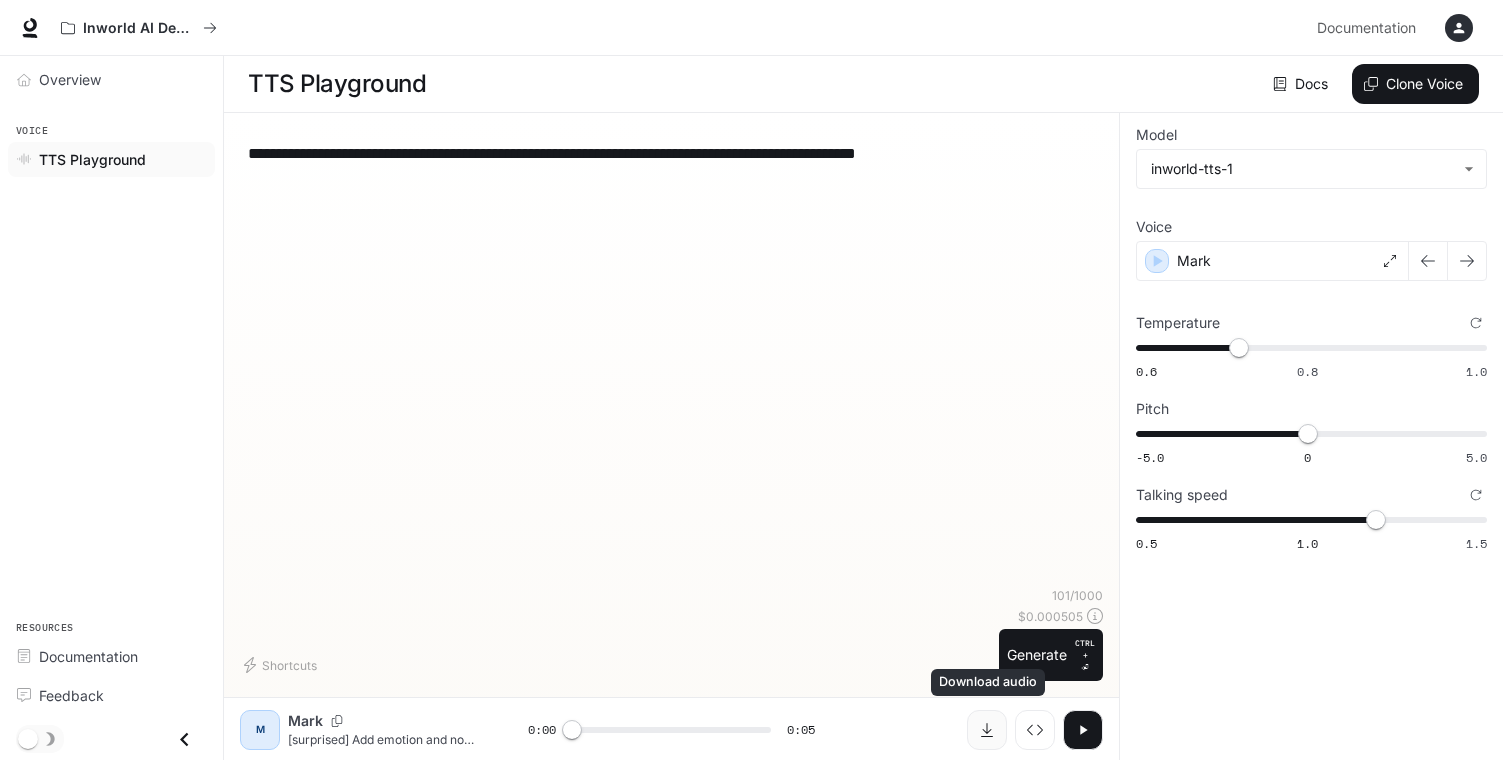 click 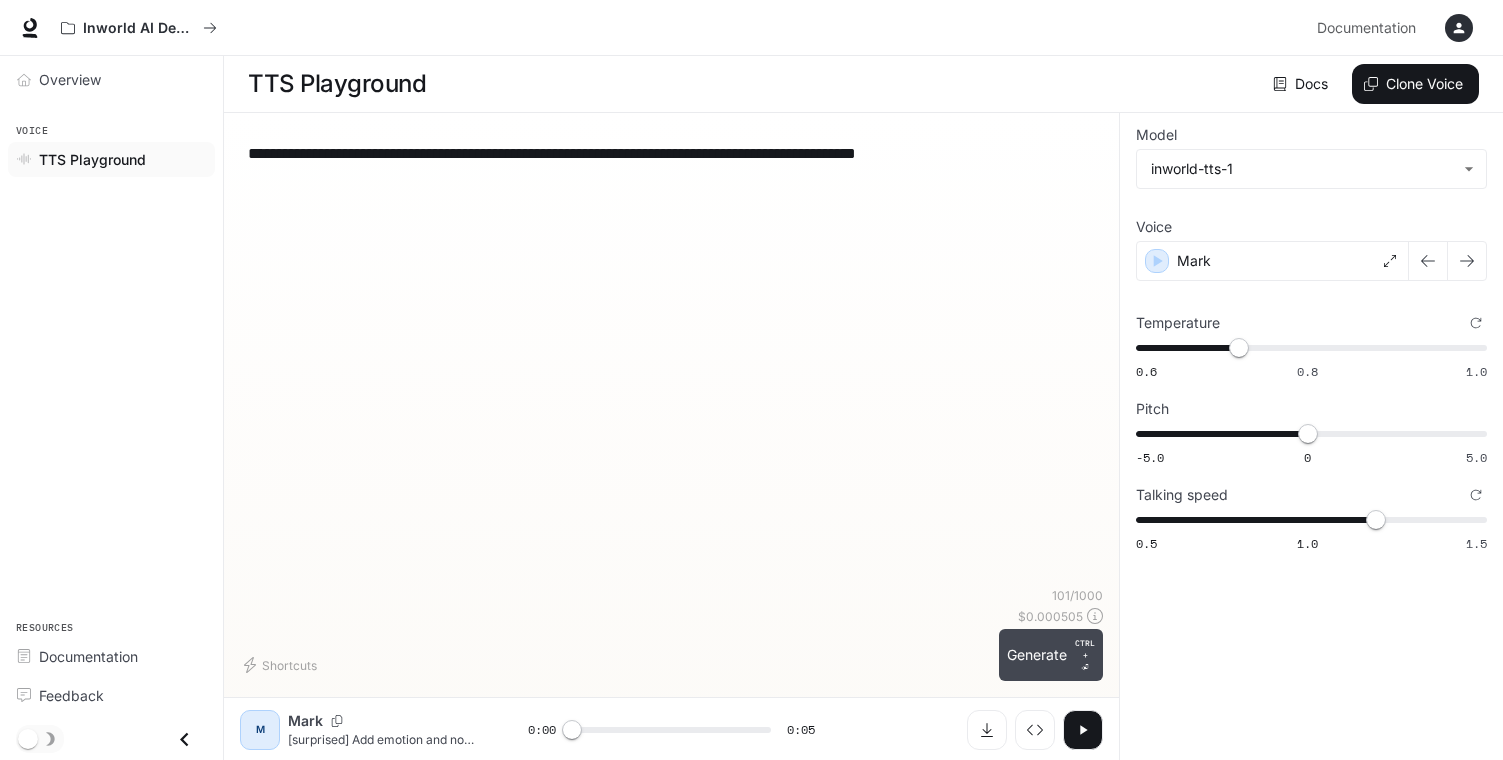 click on "Generate CTRL +  ⏎" at bounding box center (1051, 655) 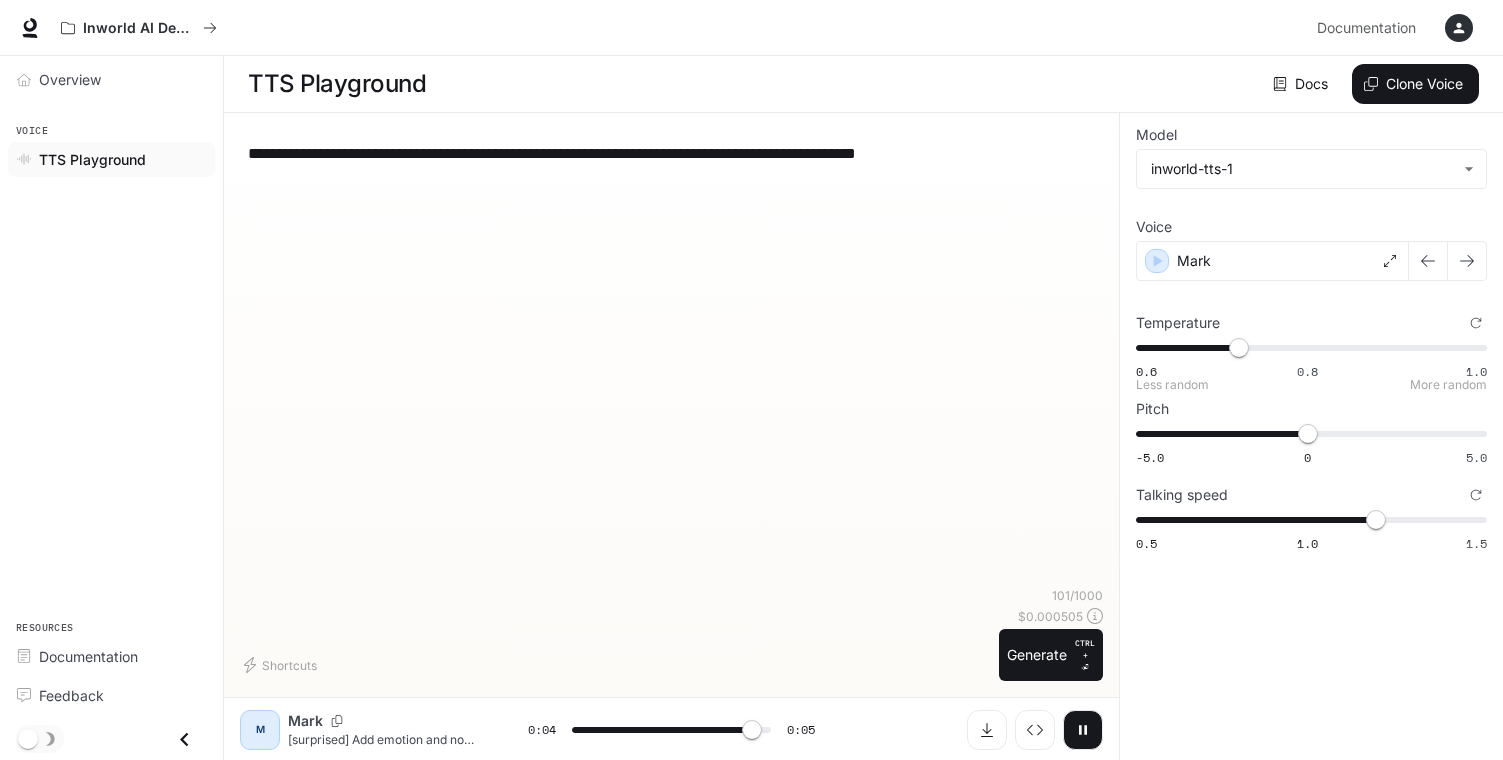 type on "***" 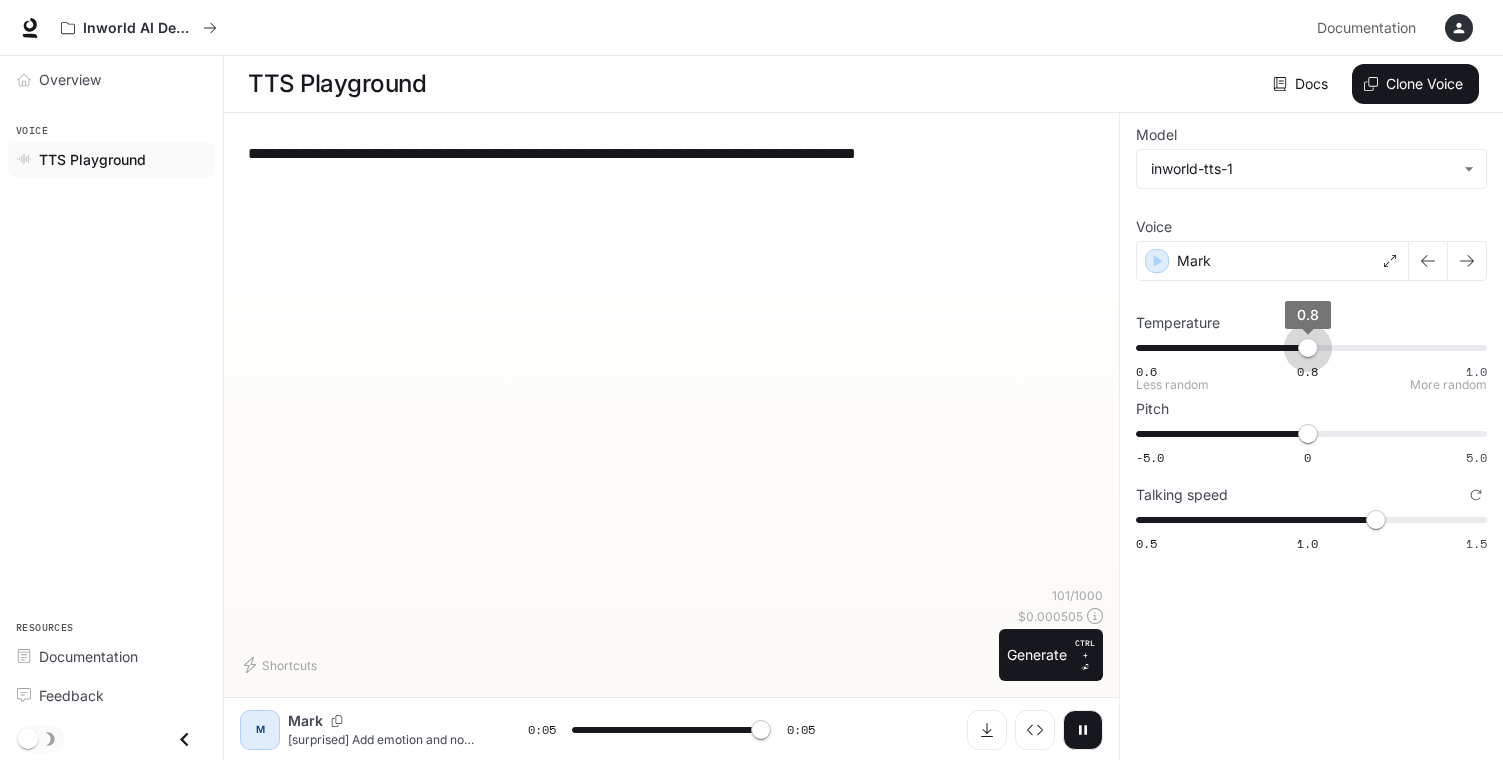 click on "0.6 0.8 1.0 0.8" at bounding box center [1307, 348] 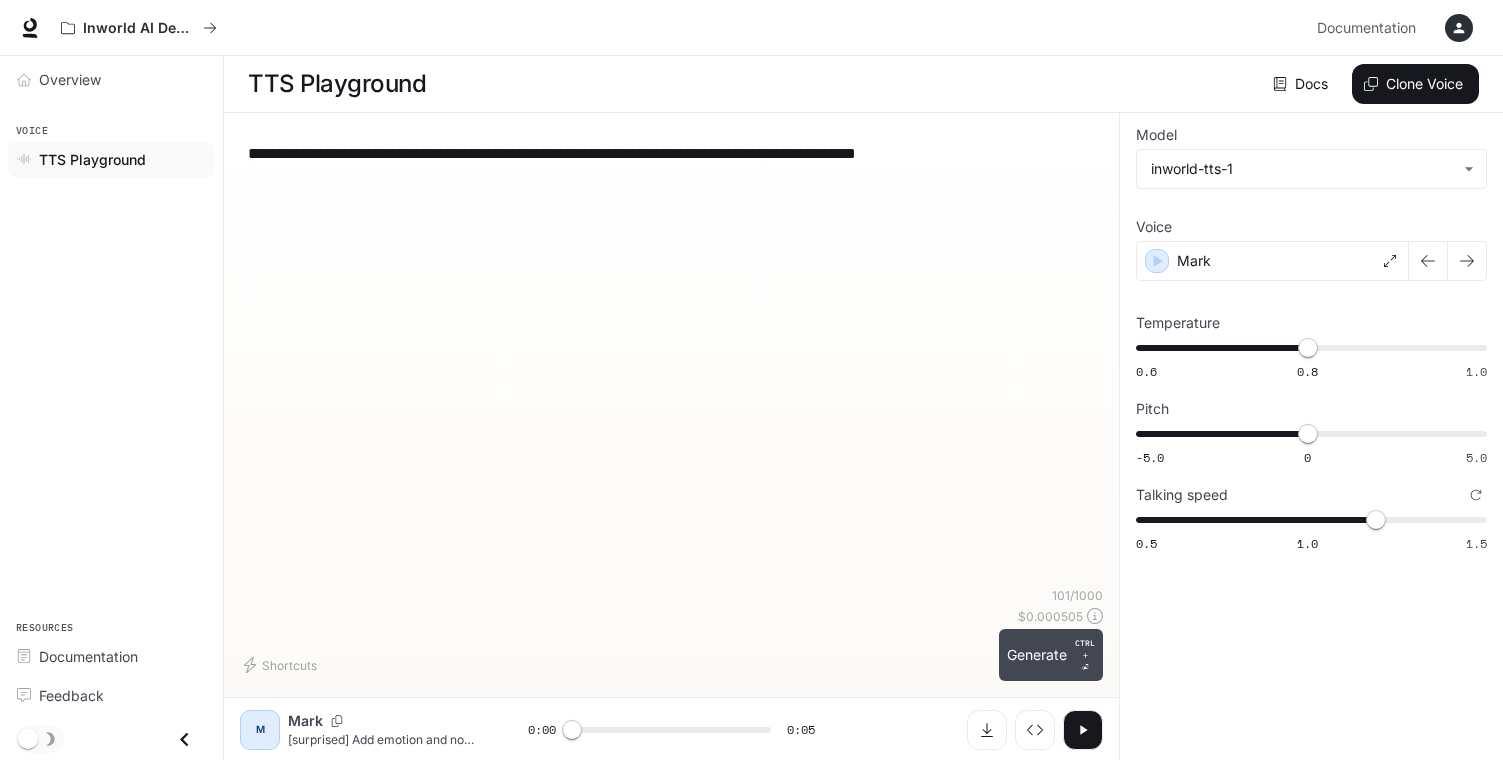 click on "Generate CTRL +  ⏎" at bounding box center [1051, 655] 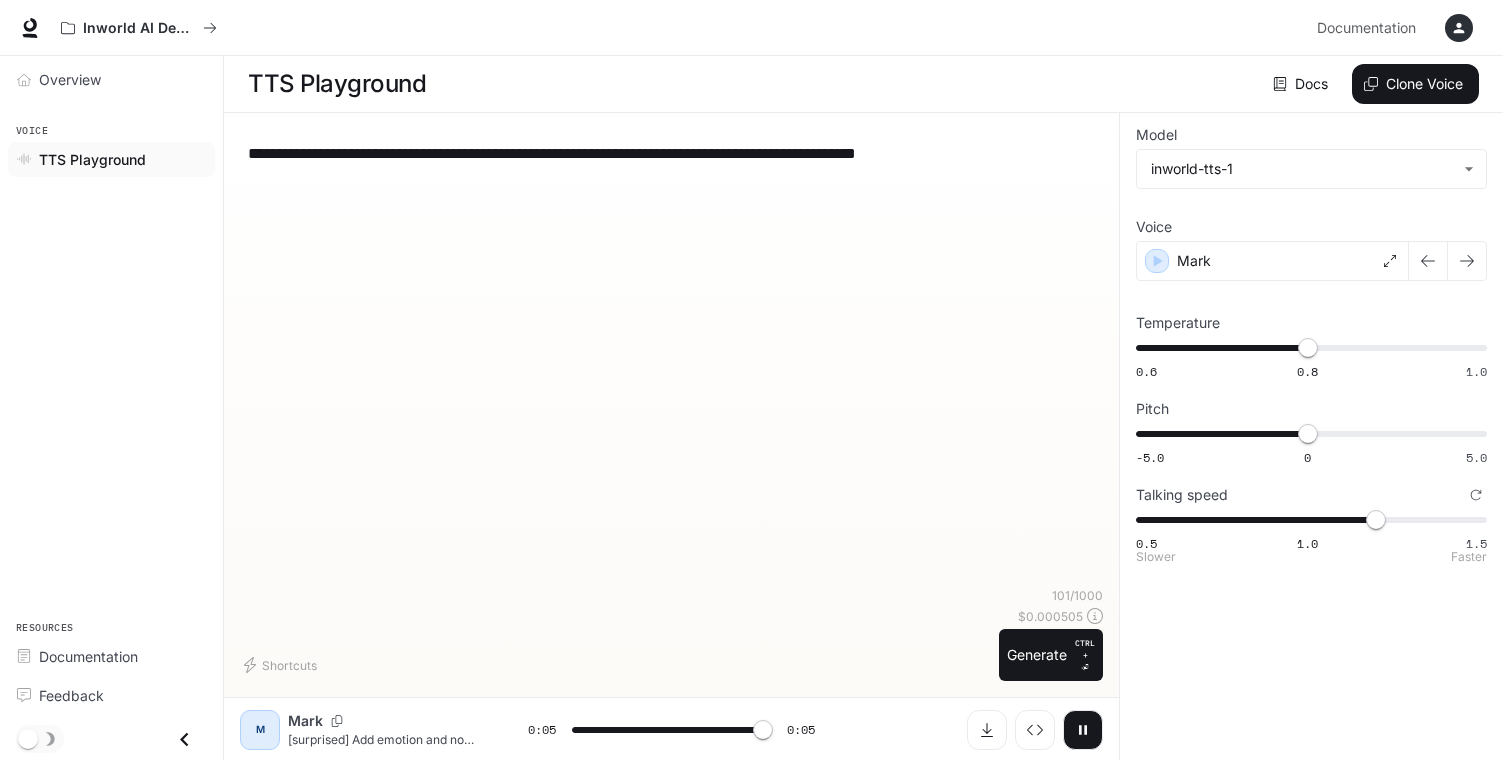 type on "*" 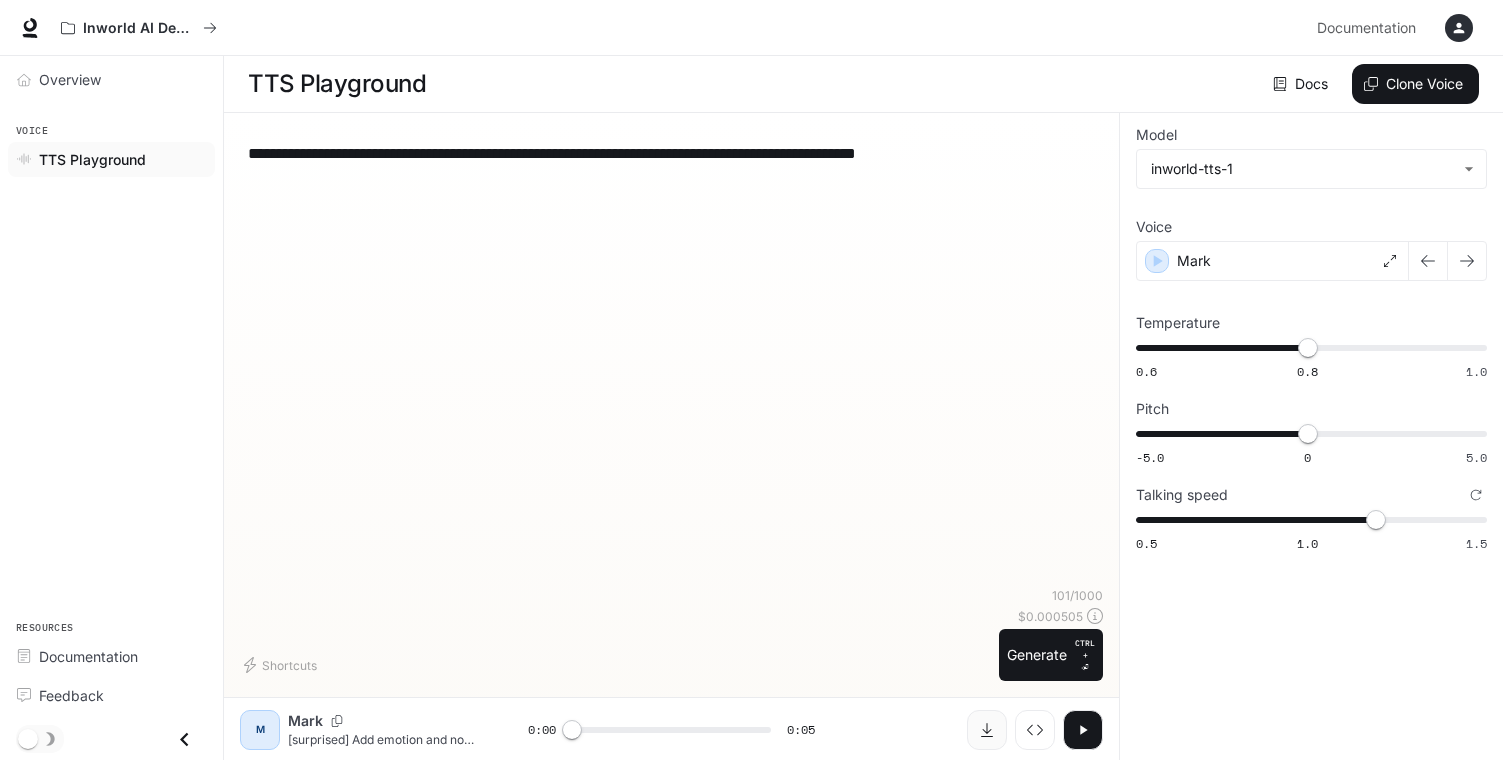 click 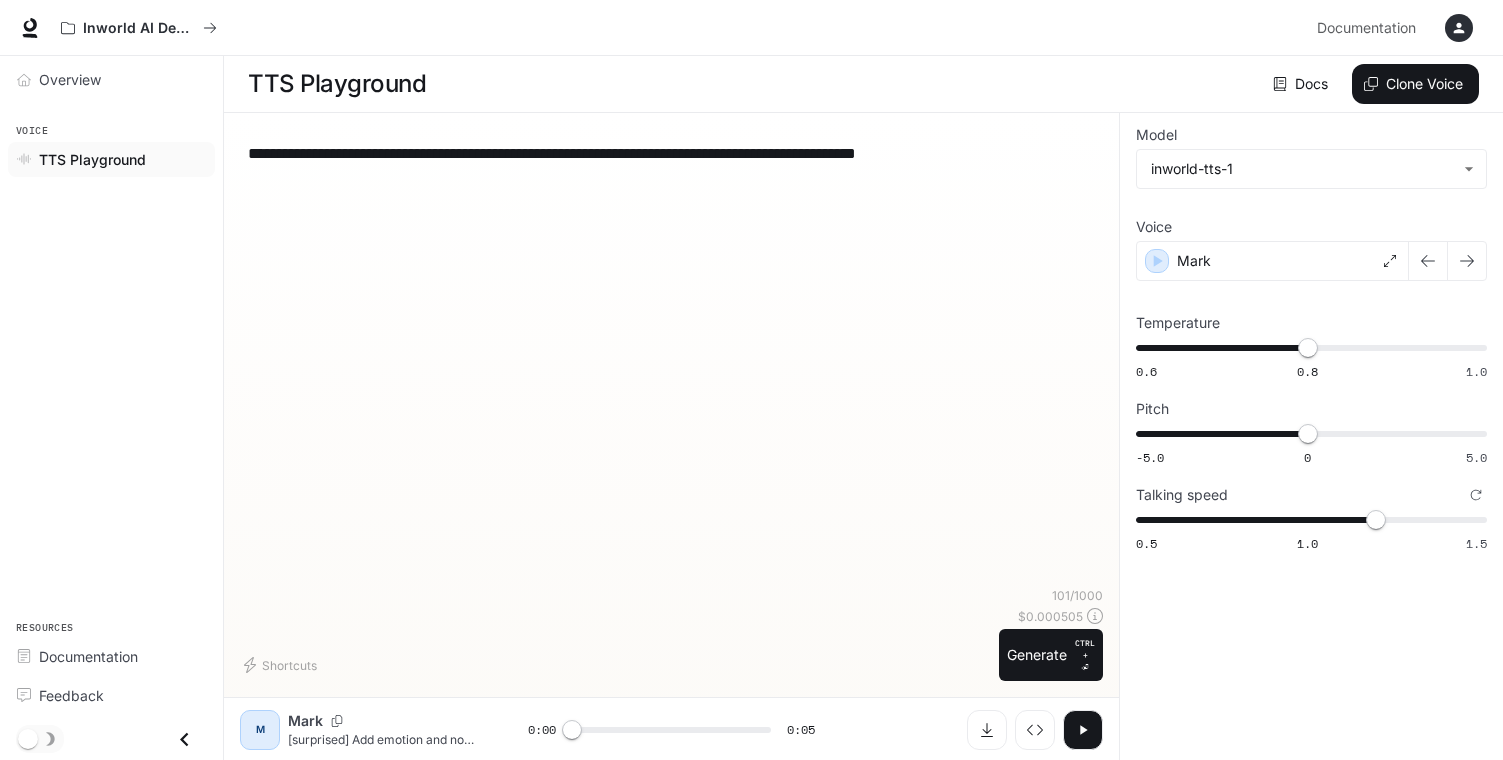 type on "*" 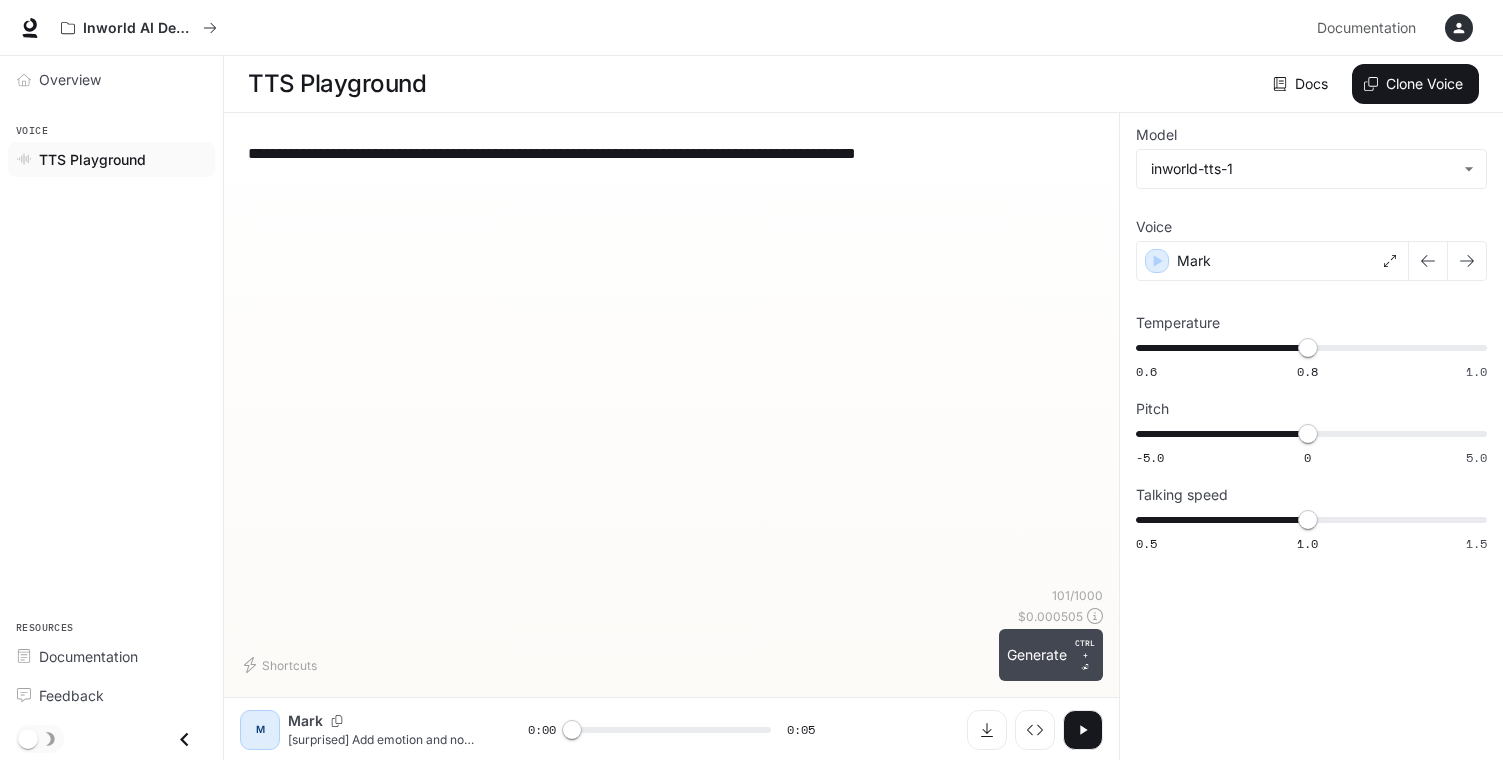 click on "Generate CTRL +  ⏎" at bounding box center (1051, 655) 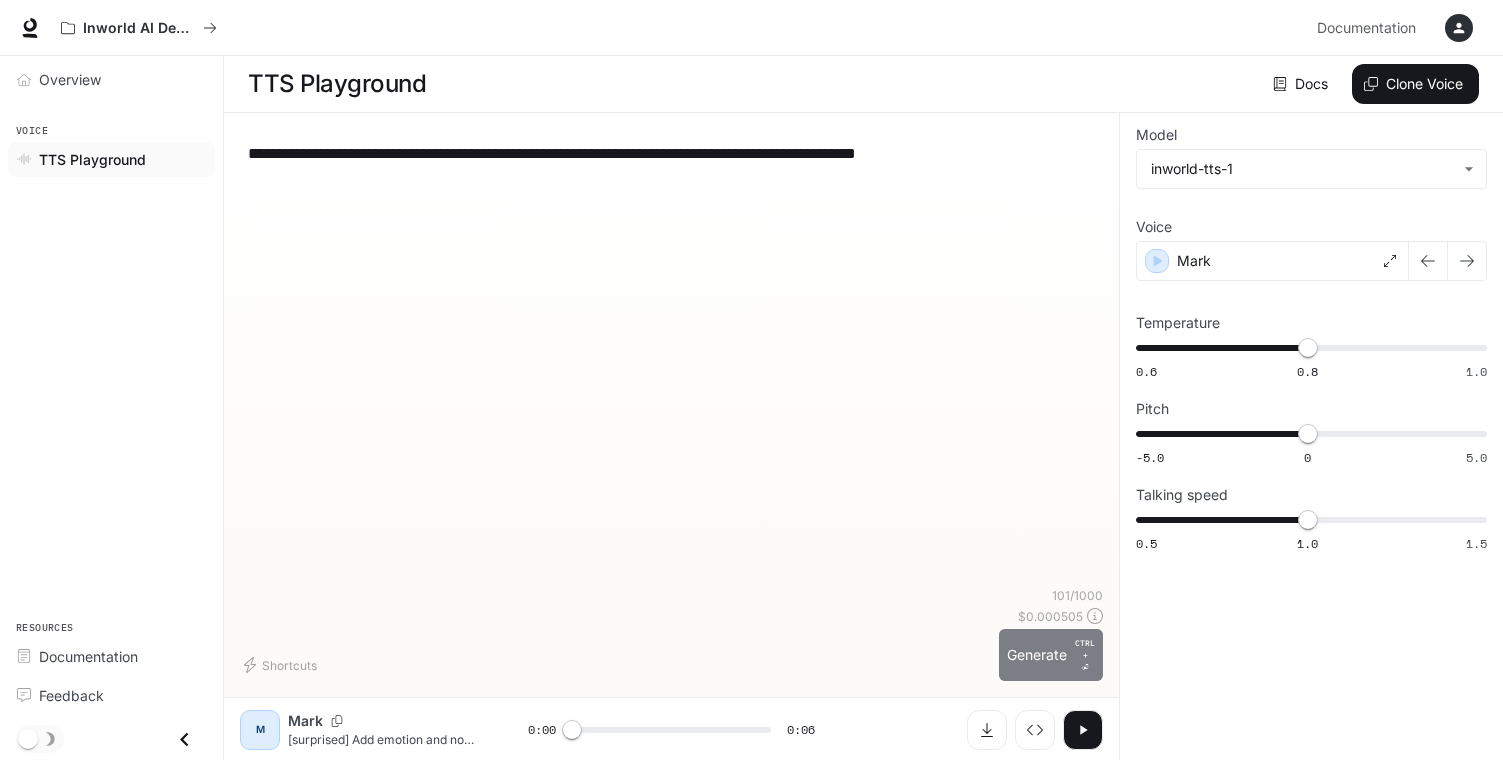 click on "Generate CTRL +  ⏎" at bounding box center (1051, 655) 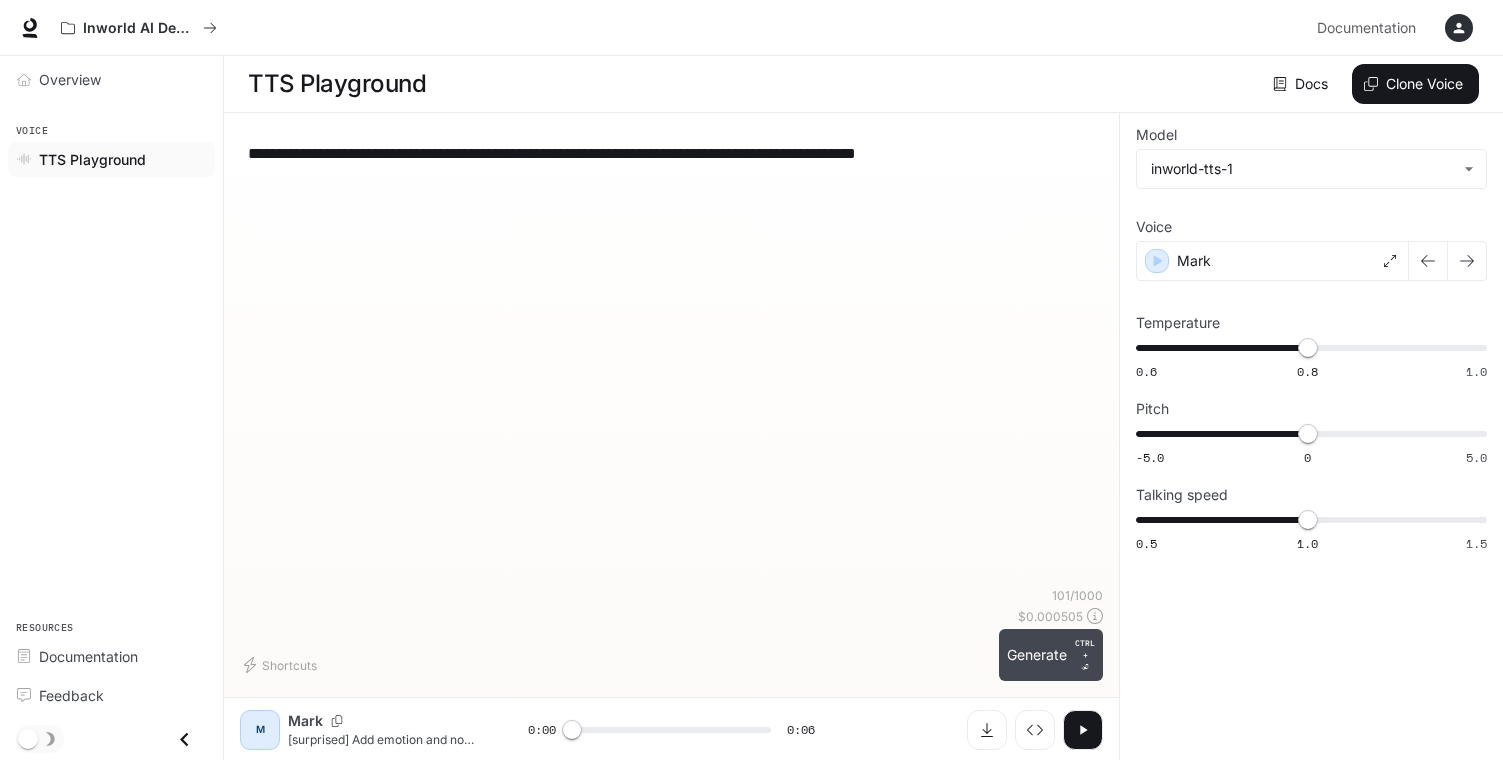 click on "Generate CTRL +  ⏎" at bounding box center (1051, 655) 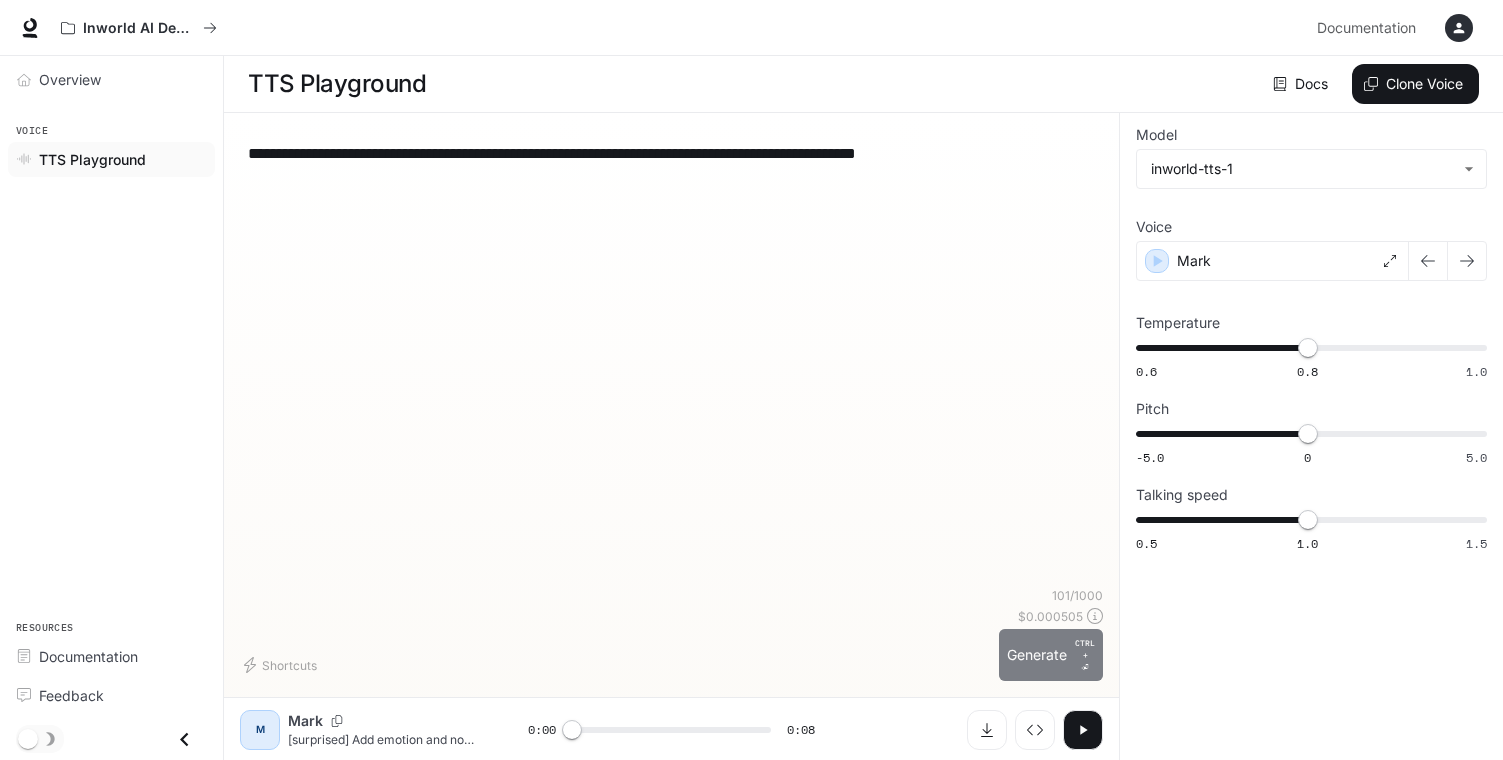 click on "Generate CTRL +  ⏎" at bounding box center (1051, 655) 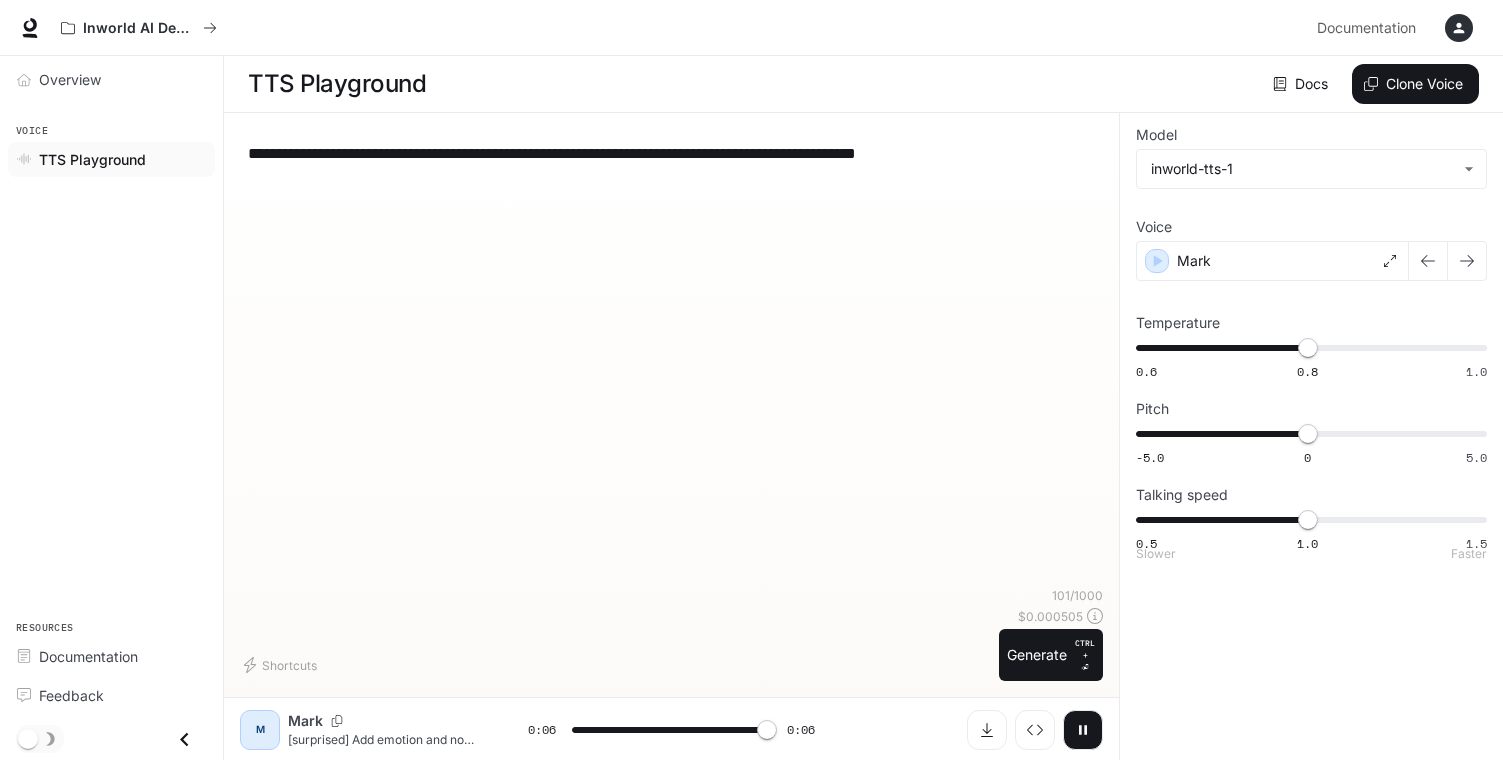 type on "*" 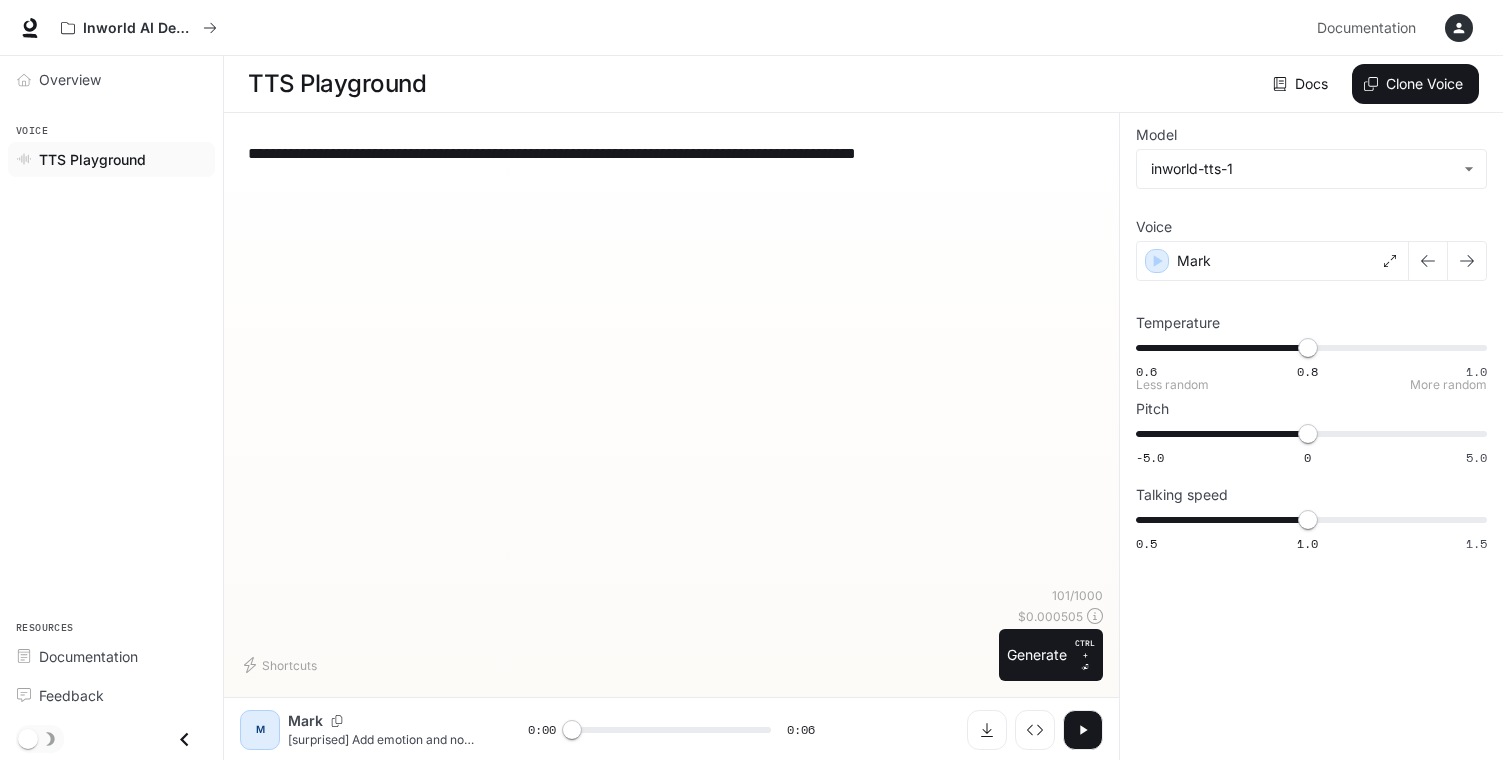 type on "****" 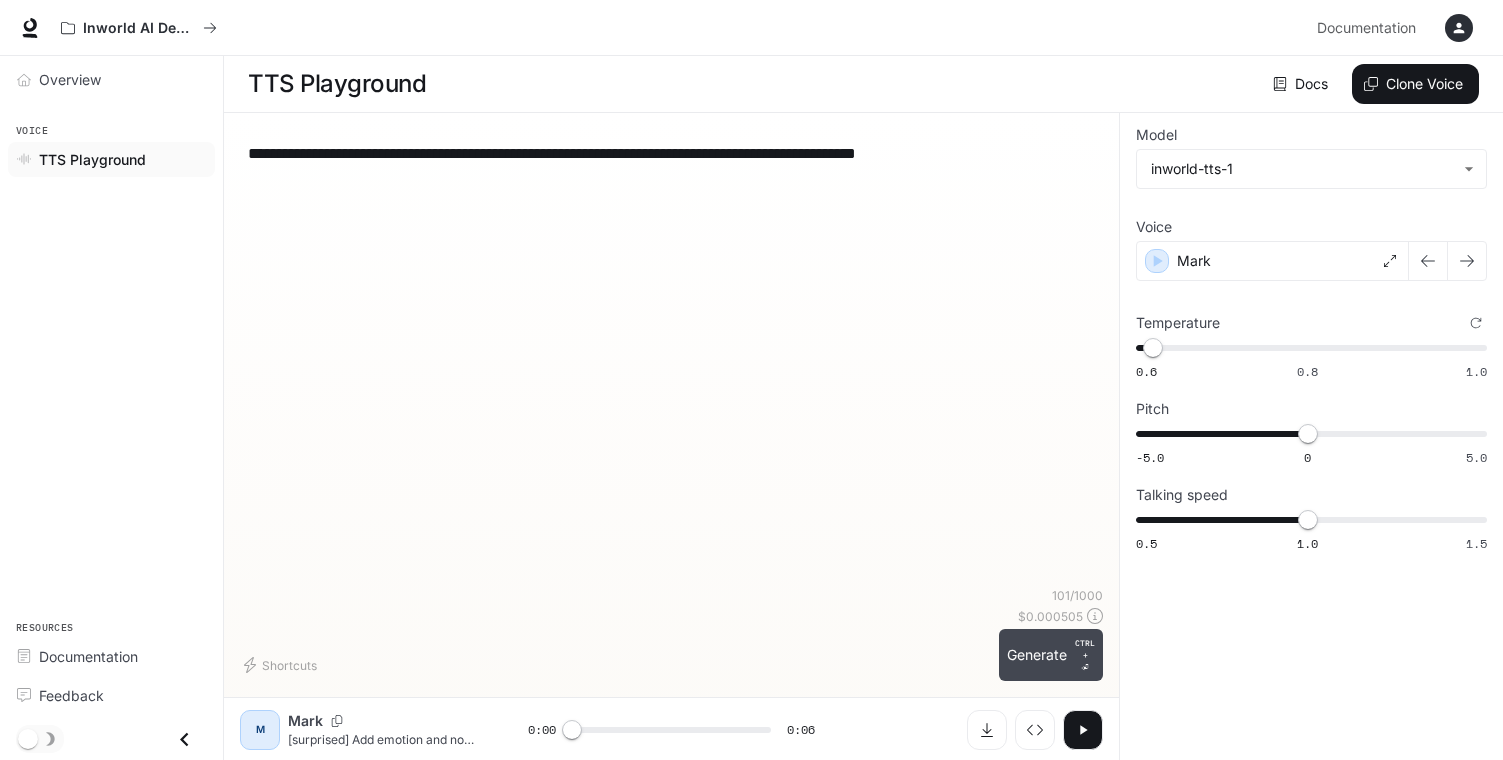 click on "Generate CTRL +  ⏎" at bounding box center [1051, 655] 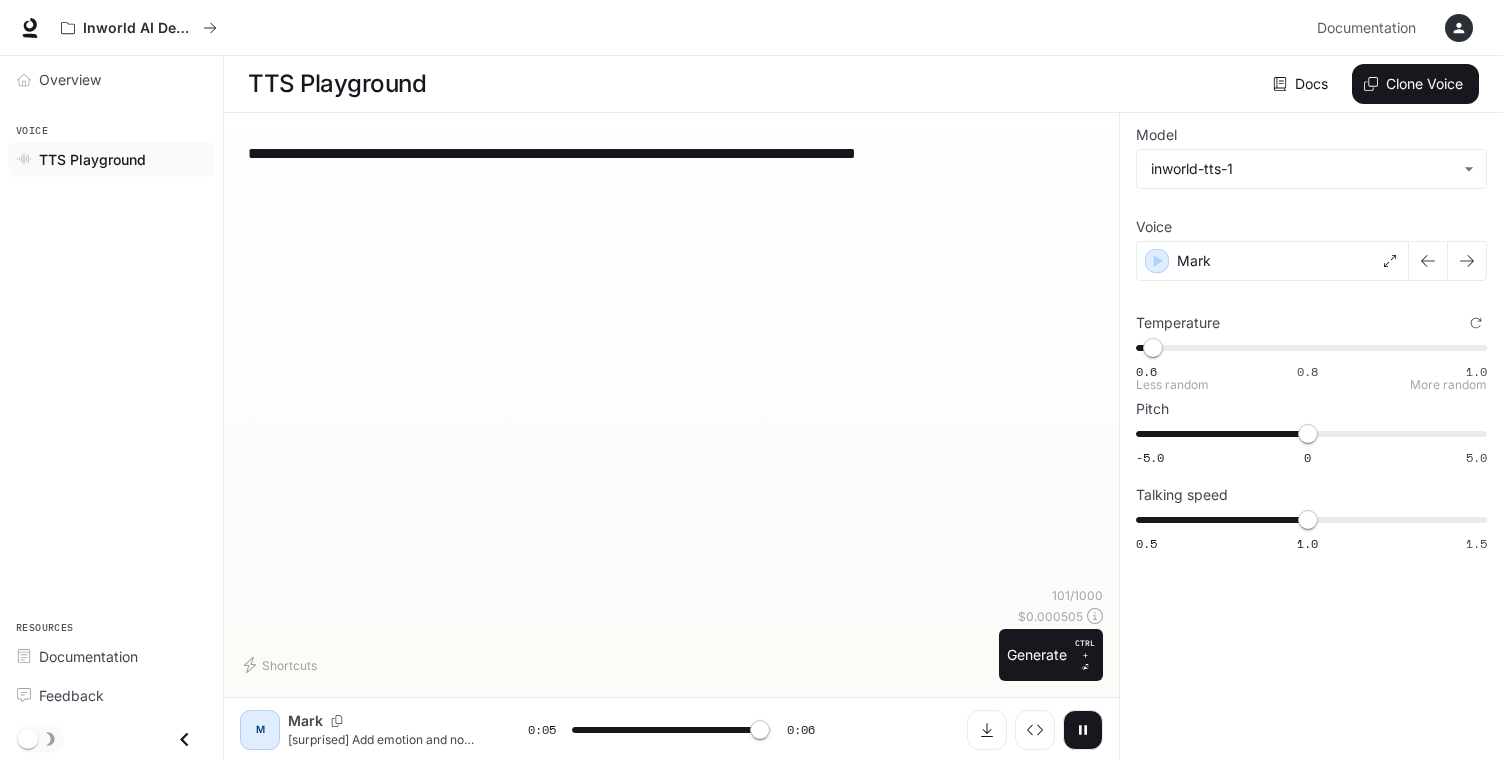 type on "*" 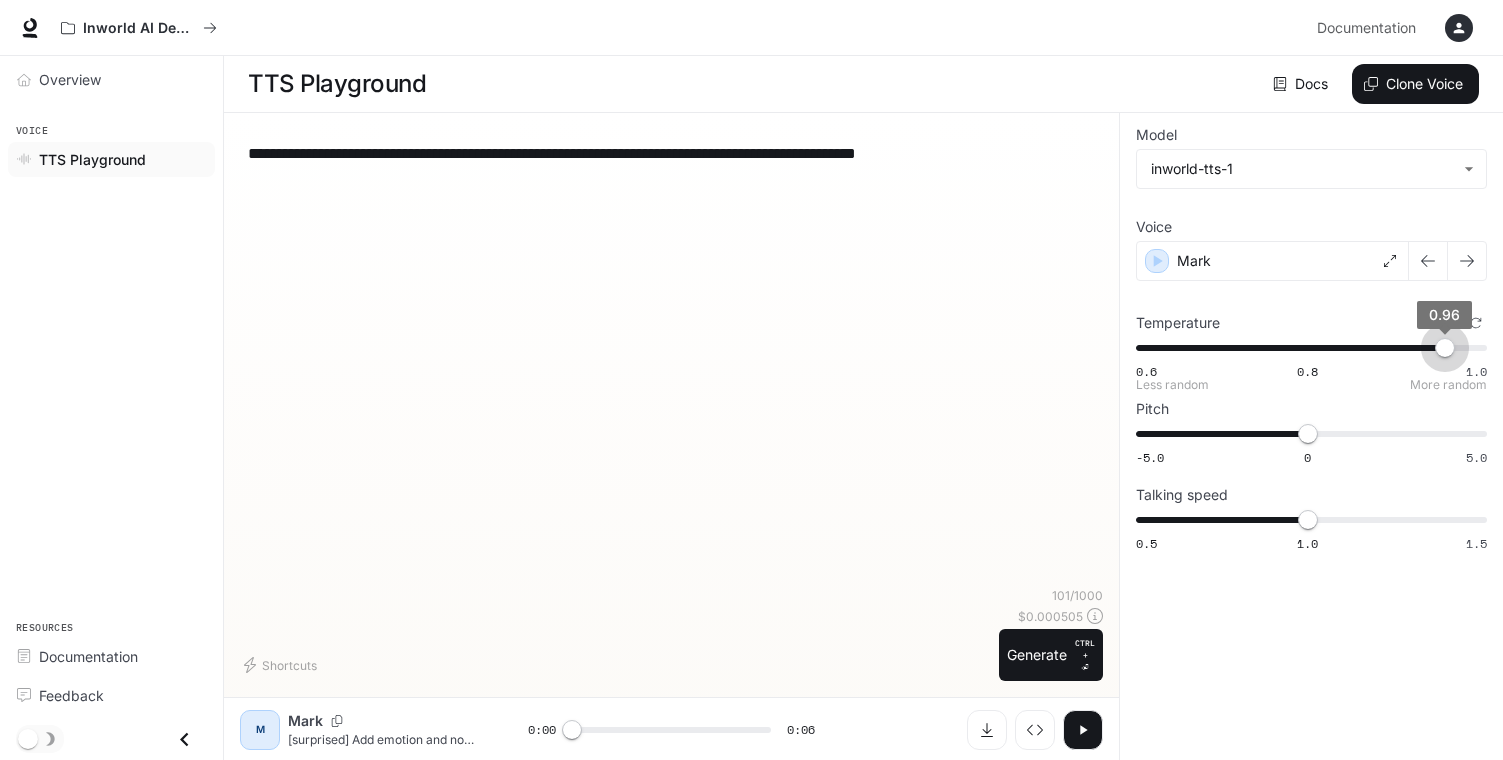click on "0.6 0.8 1.0 0.96" at bounding box center [1307, 348] 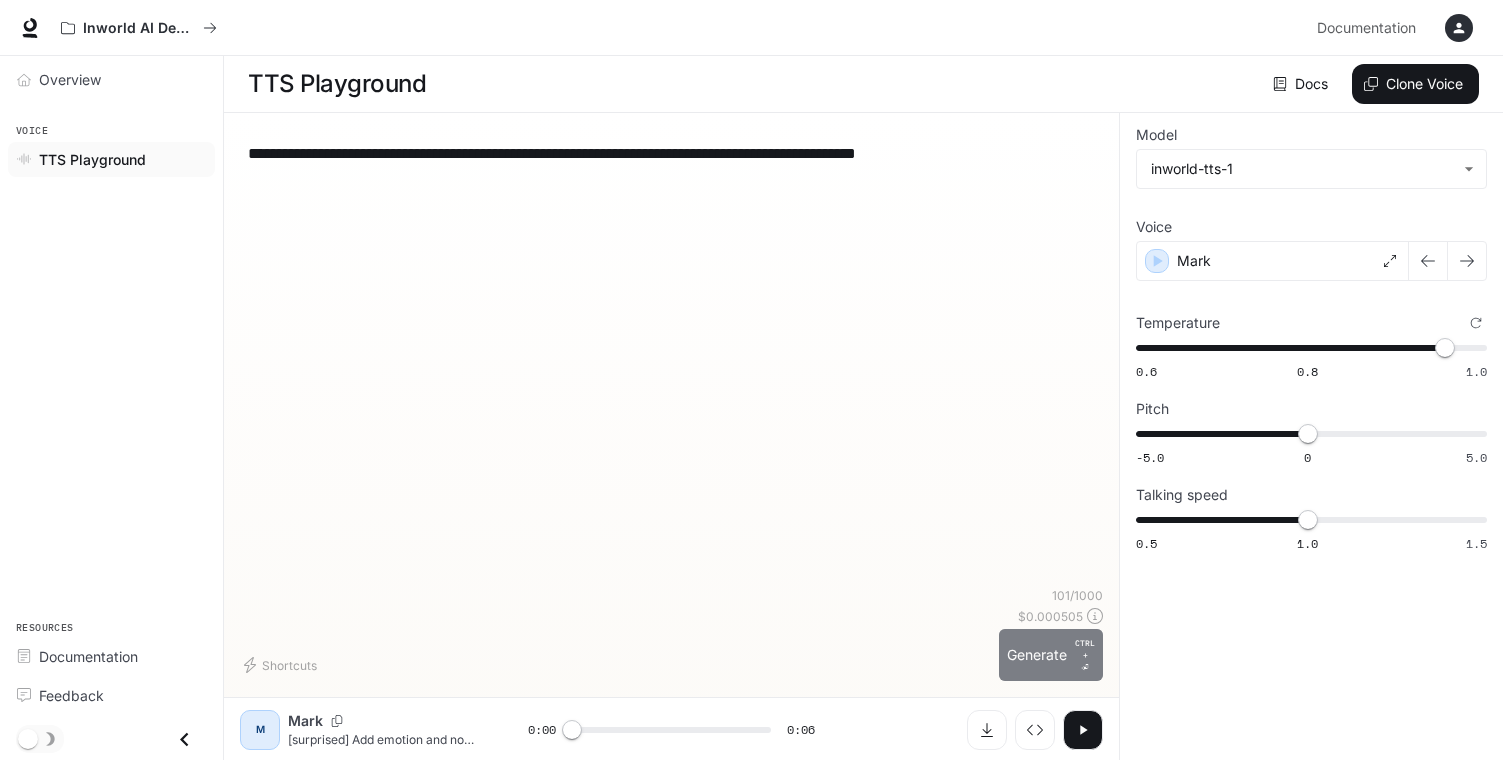 click on "Generate CTRL +  ⏎" at bounding box center (1051, 655) 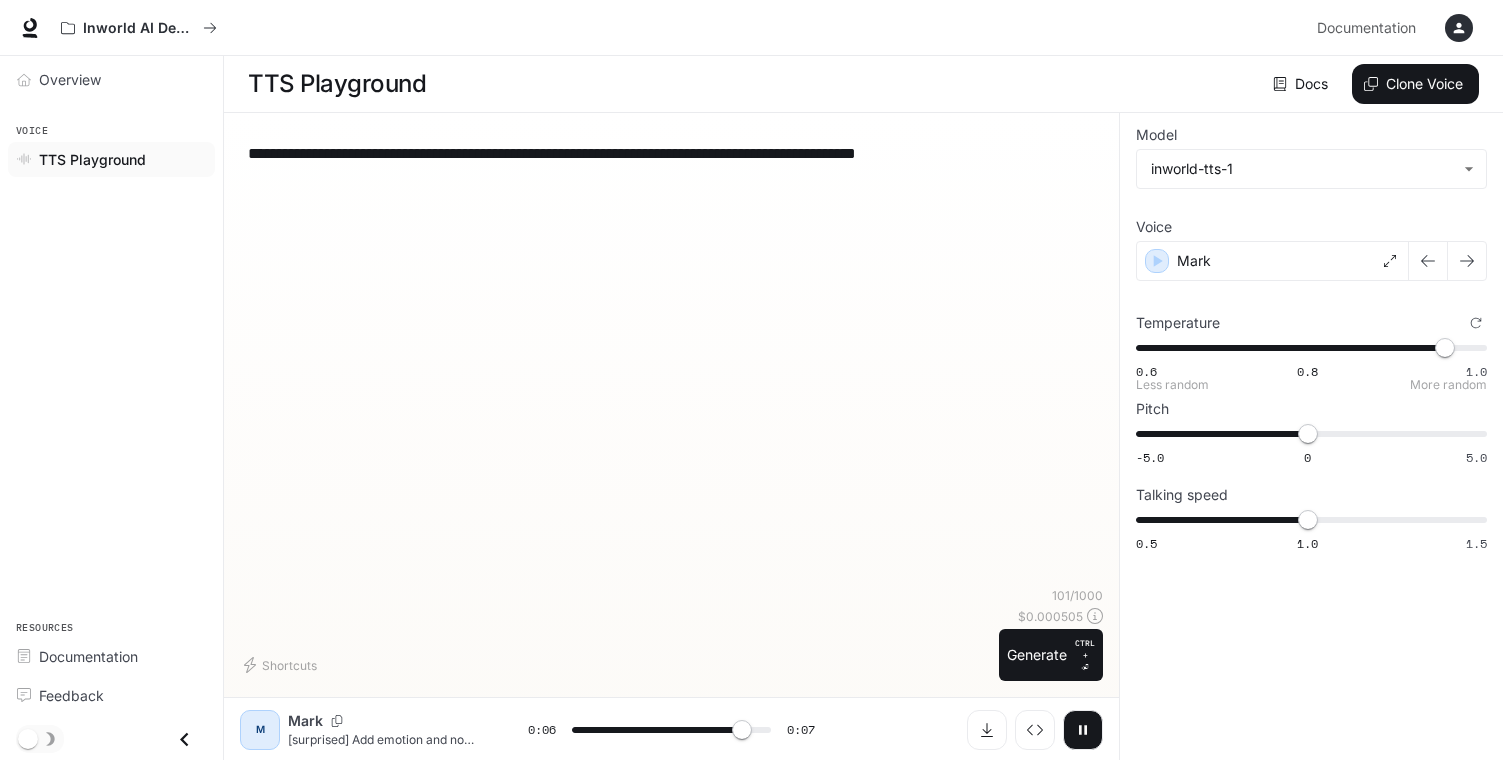 type on "***" 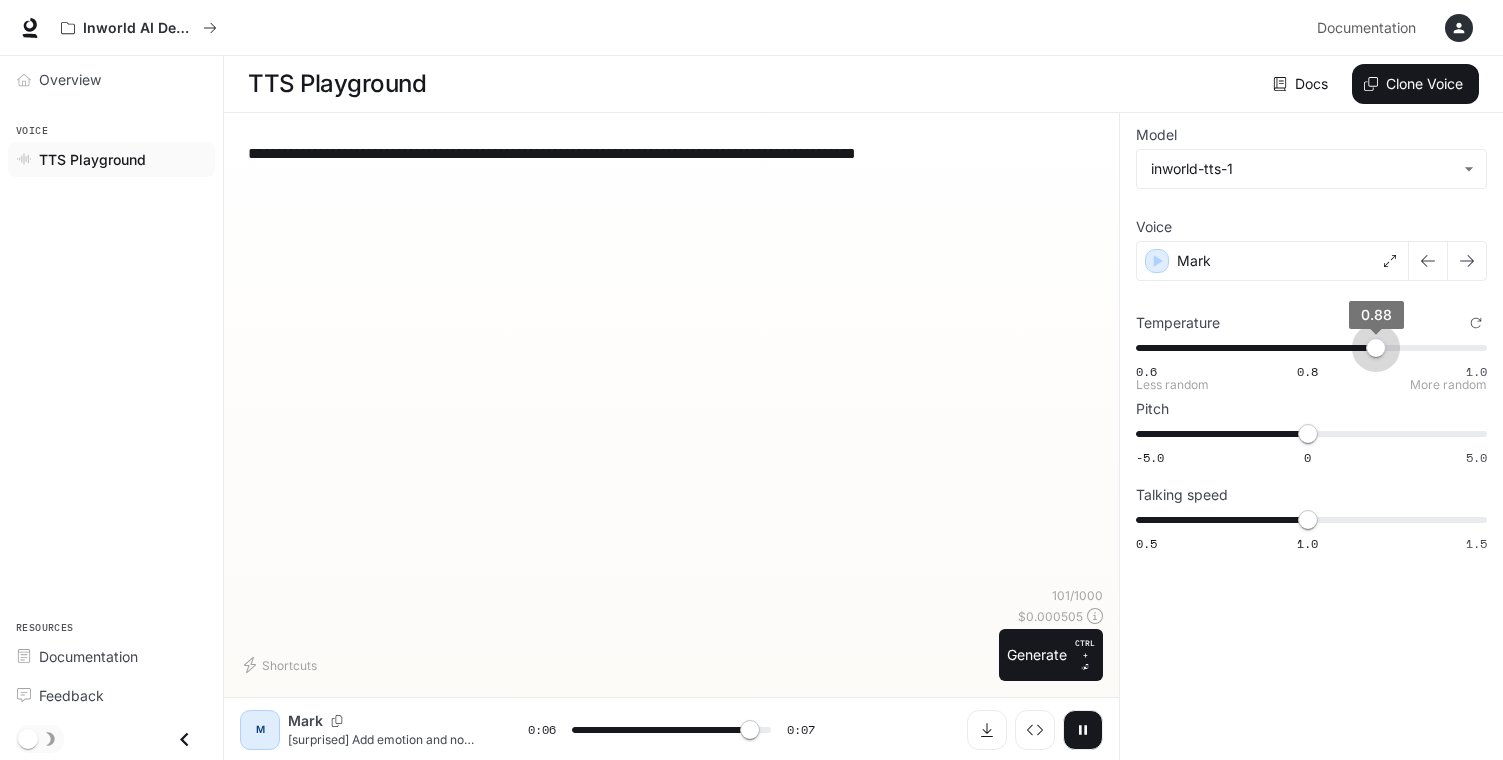 click on "0.6 0.8 1.0 0.88" at bounding box center [1307, 348] 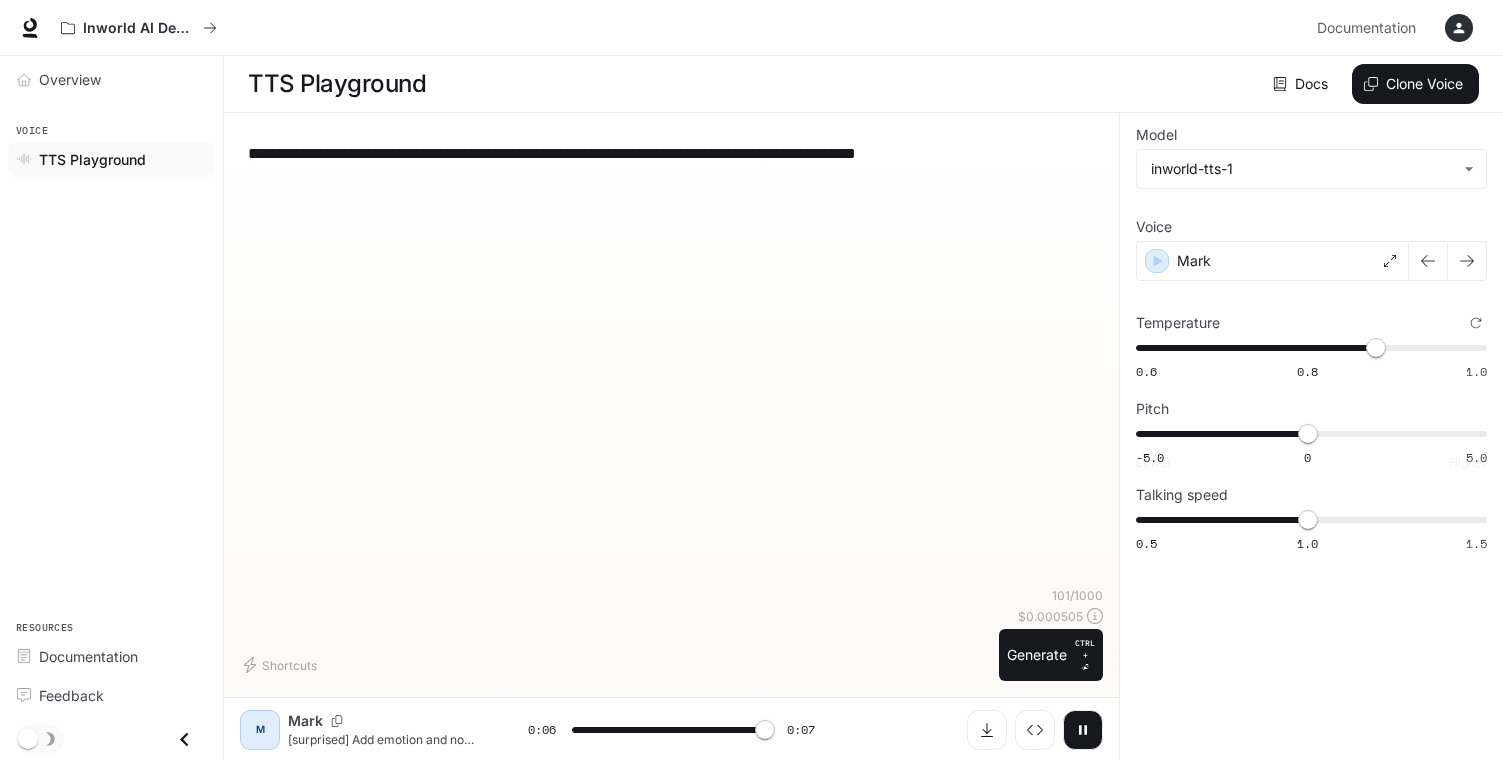 type on "*" 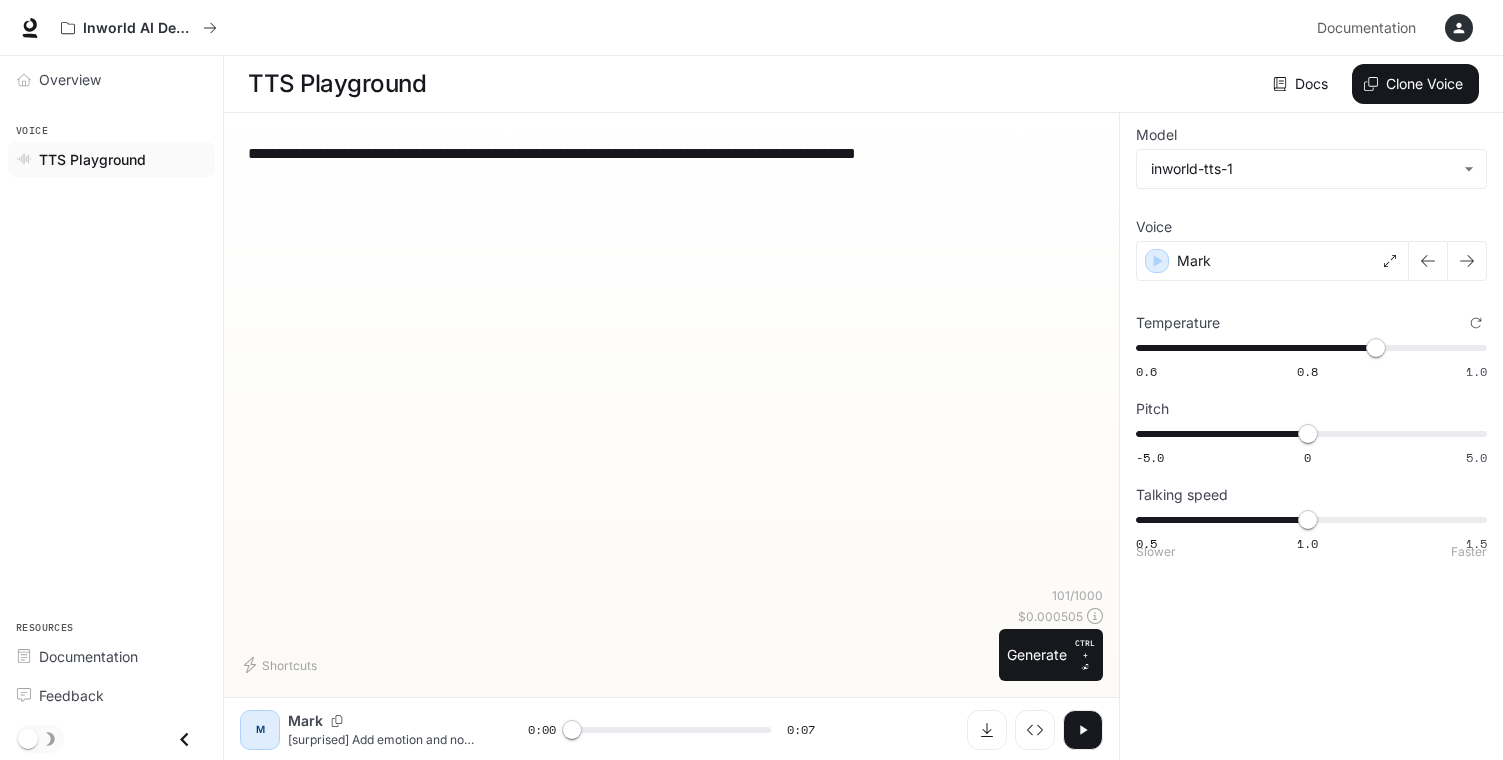 type on "***" 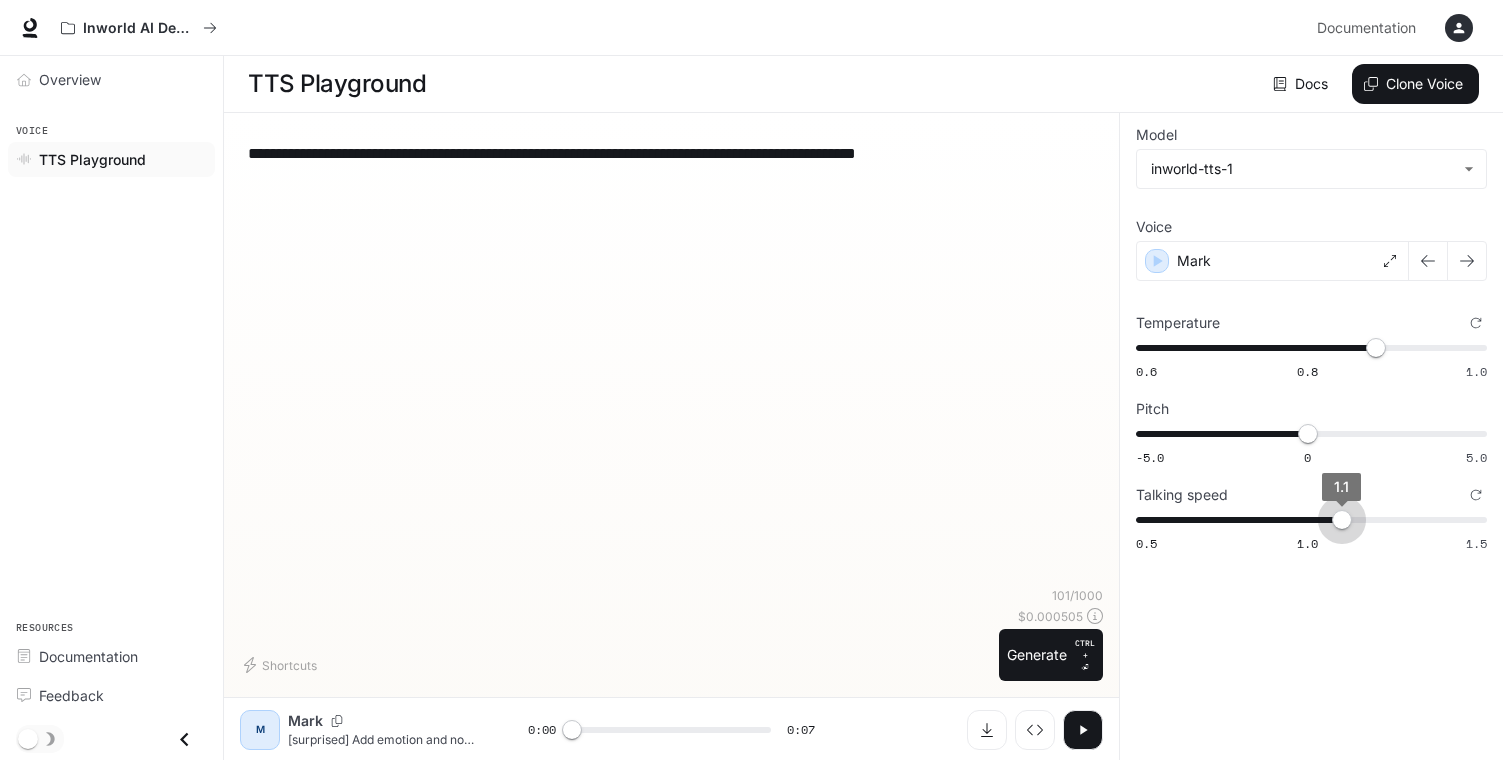 click on "1.1" at bounding box center [1342, 520] 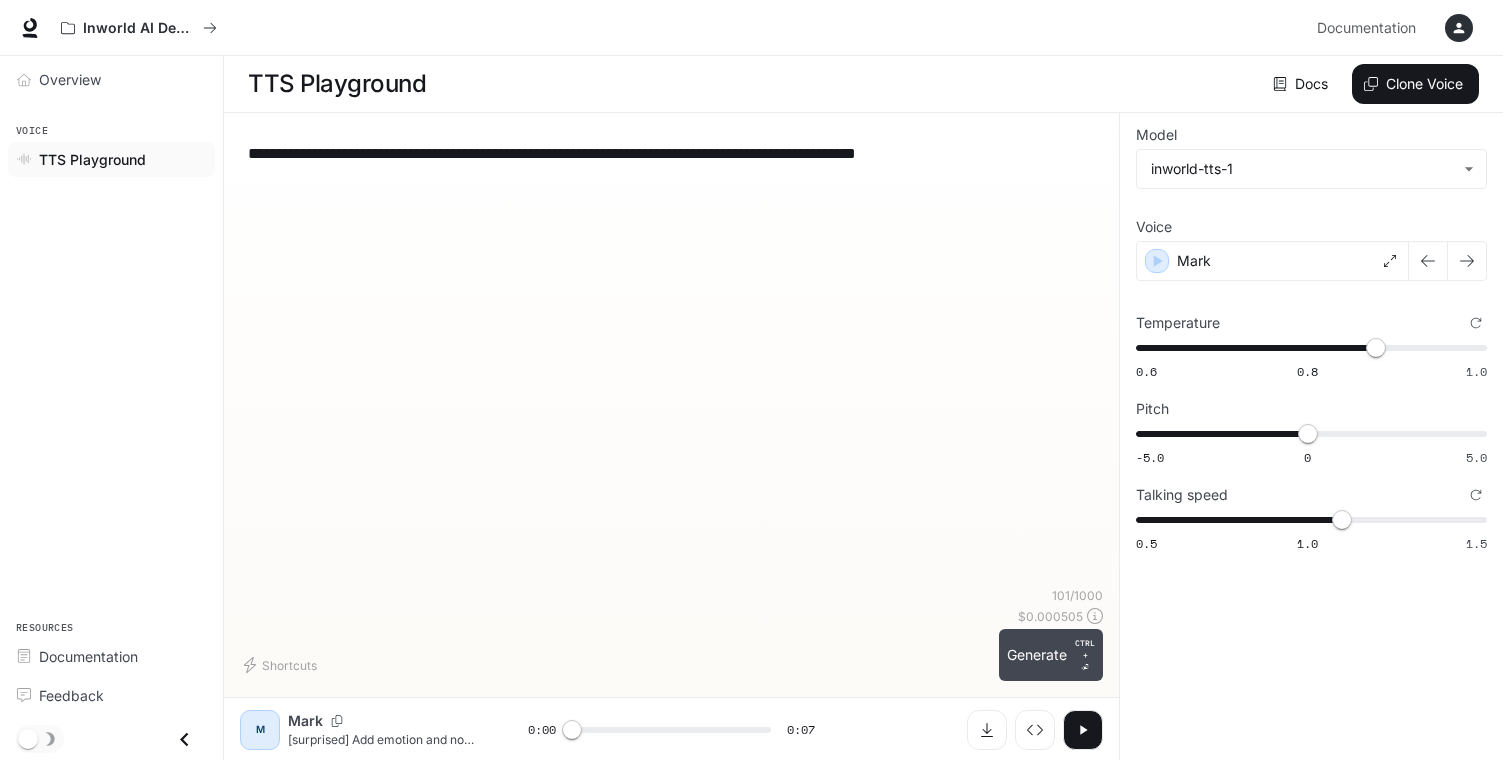 click on "Generate CTRL +  ⏎" at bounding box center [1051, 655] 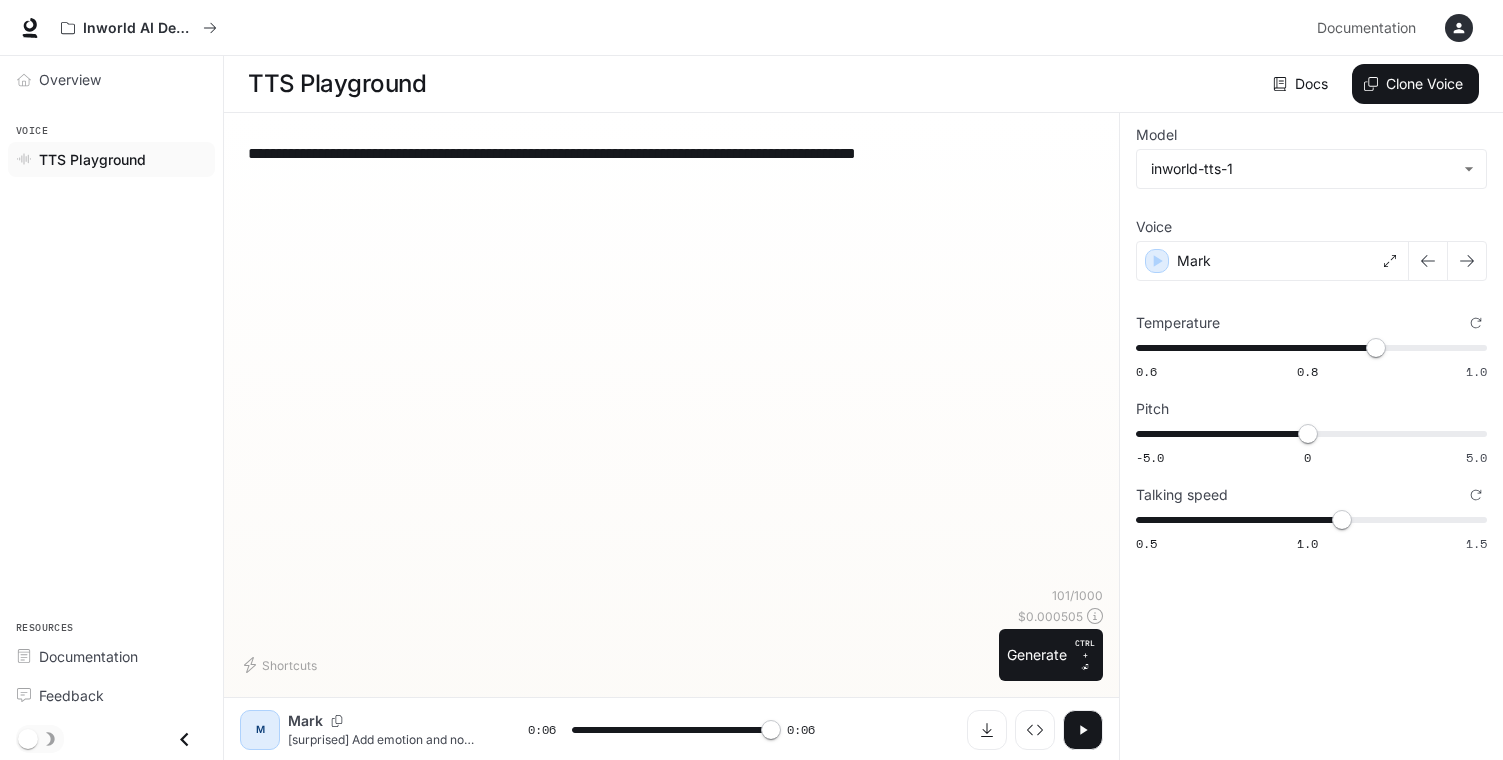 type on "*" 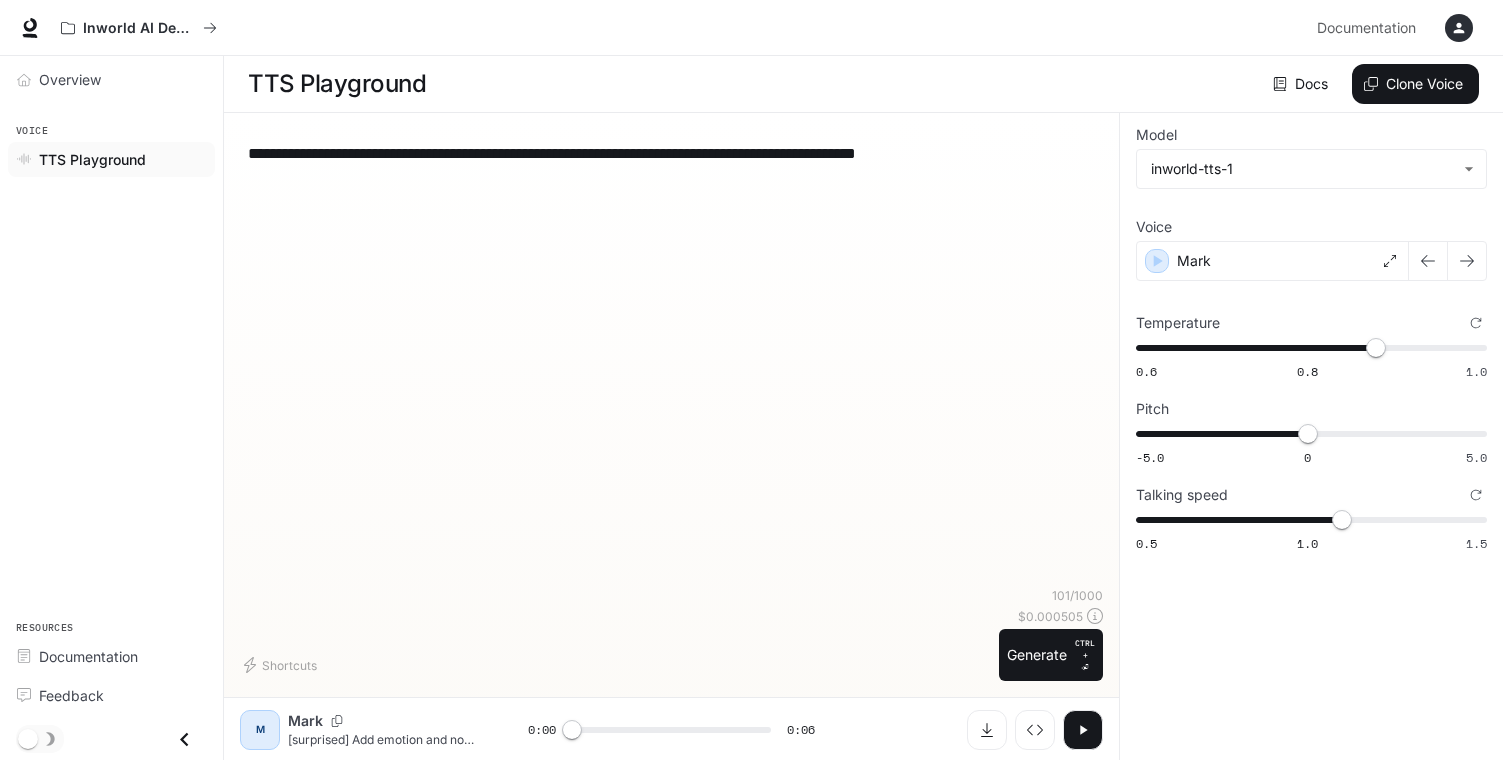 click on "**********" at bounding box center [671, 358] 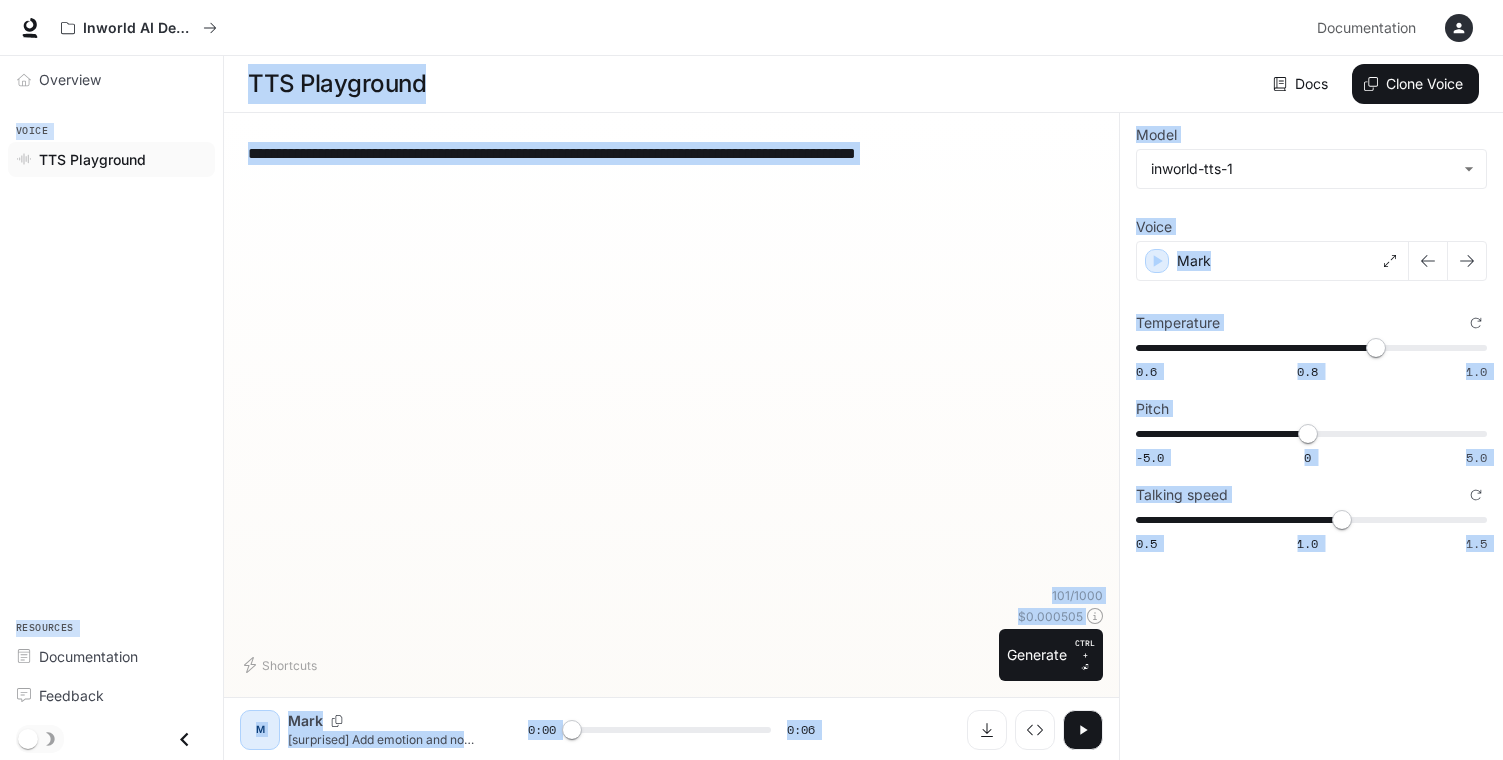 click on "**********" at bounding box center [671, 153] 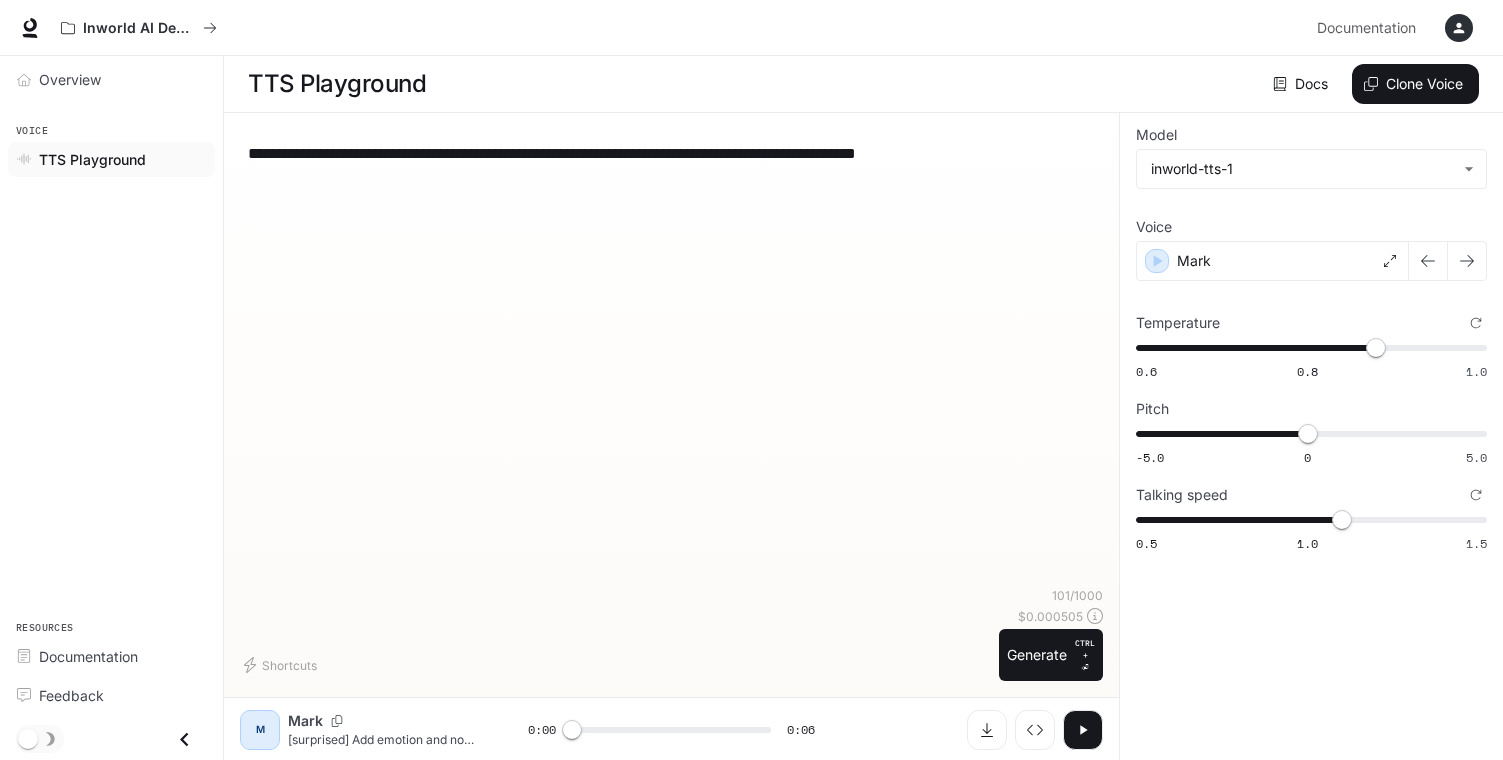 click on "**********" at bounding box center (671, 153) 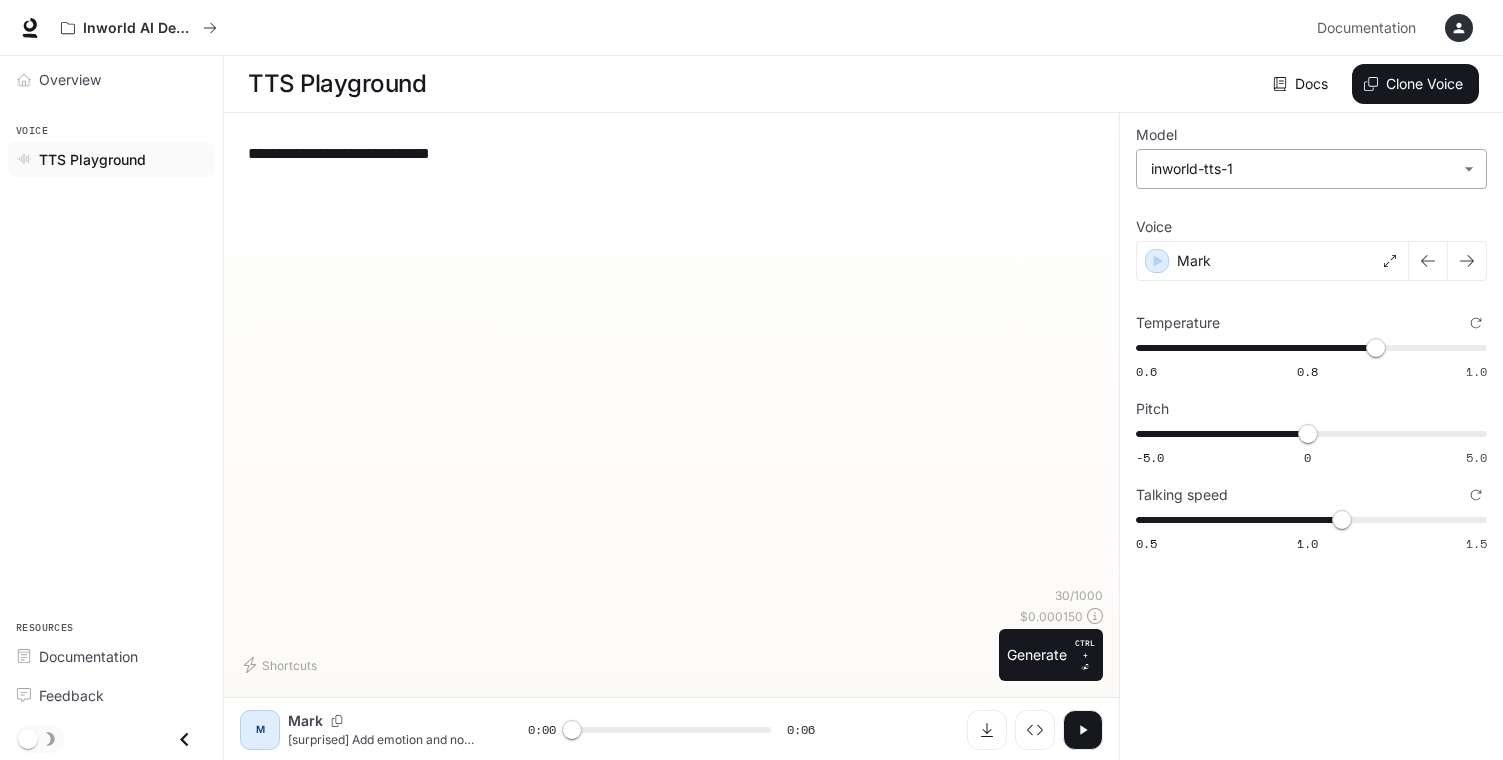 type on "**********" 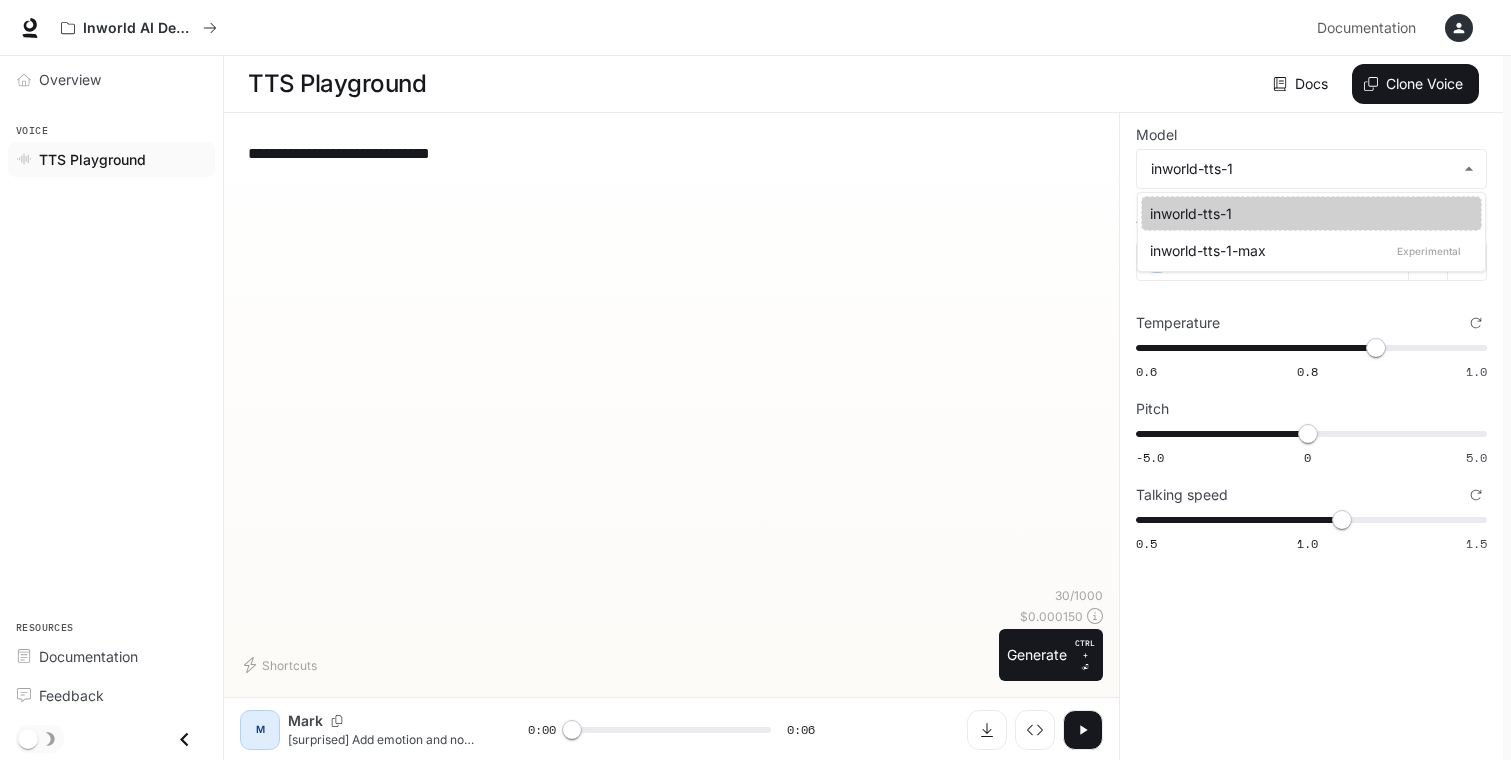click at bounding box center [755, 380] 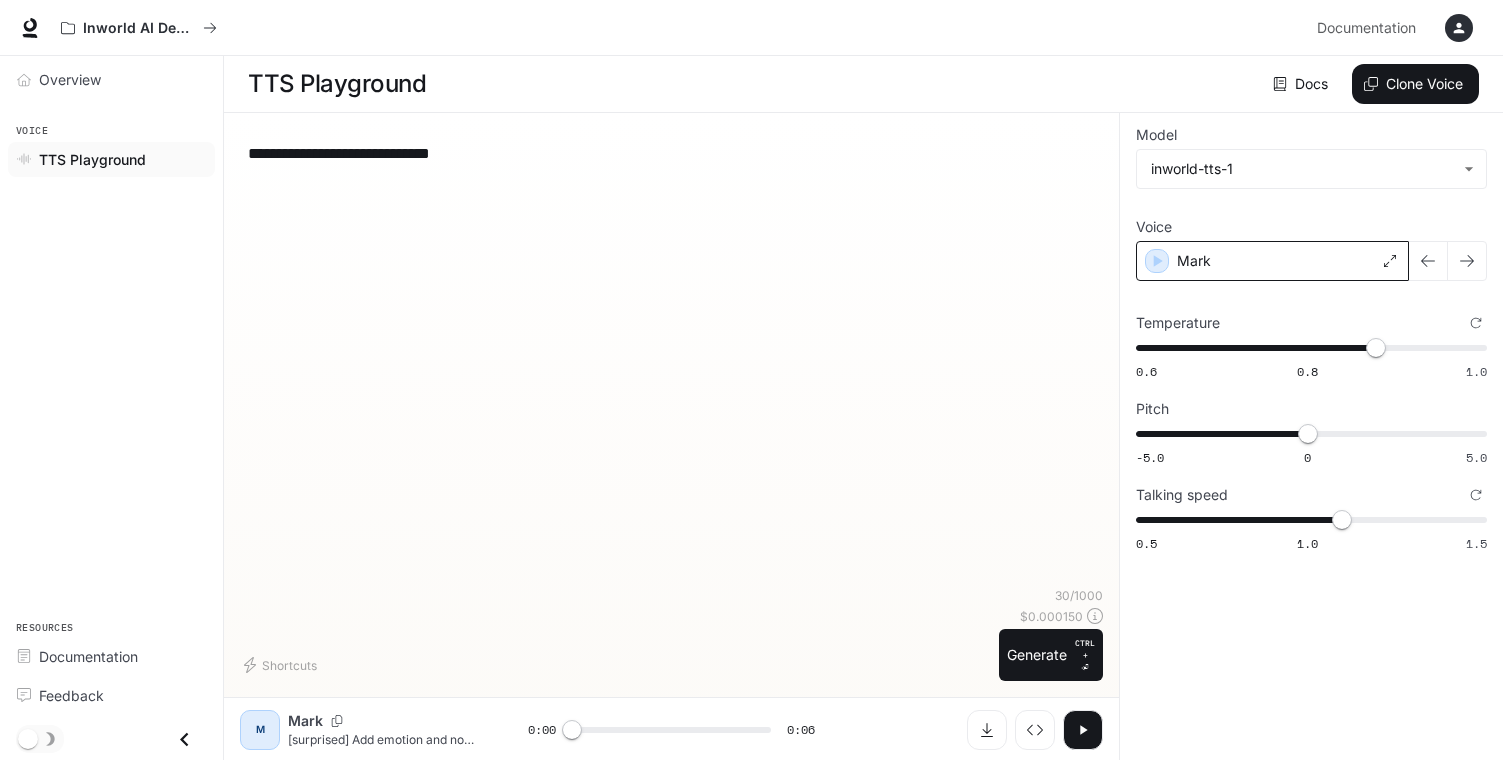 click on "Mark" at bounding box center [1272, 261] 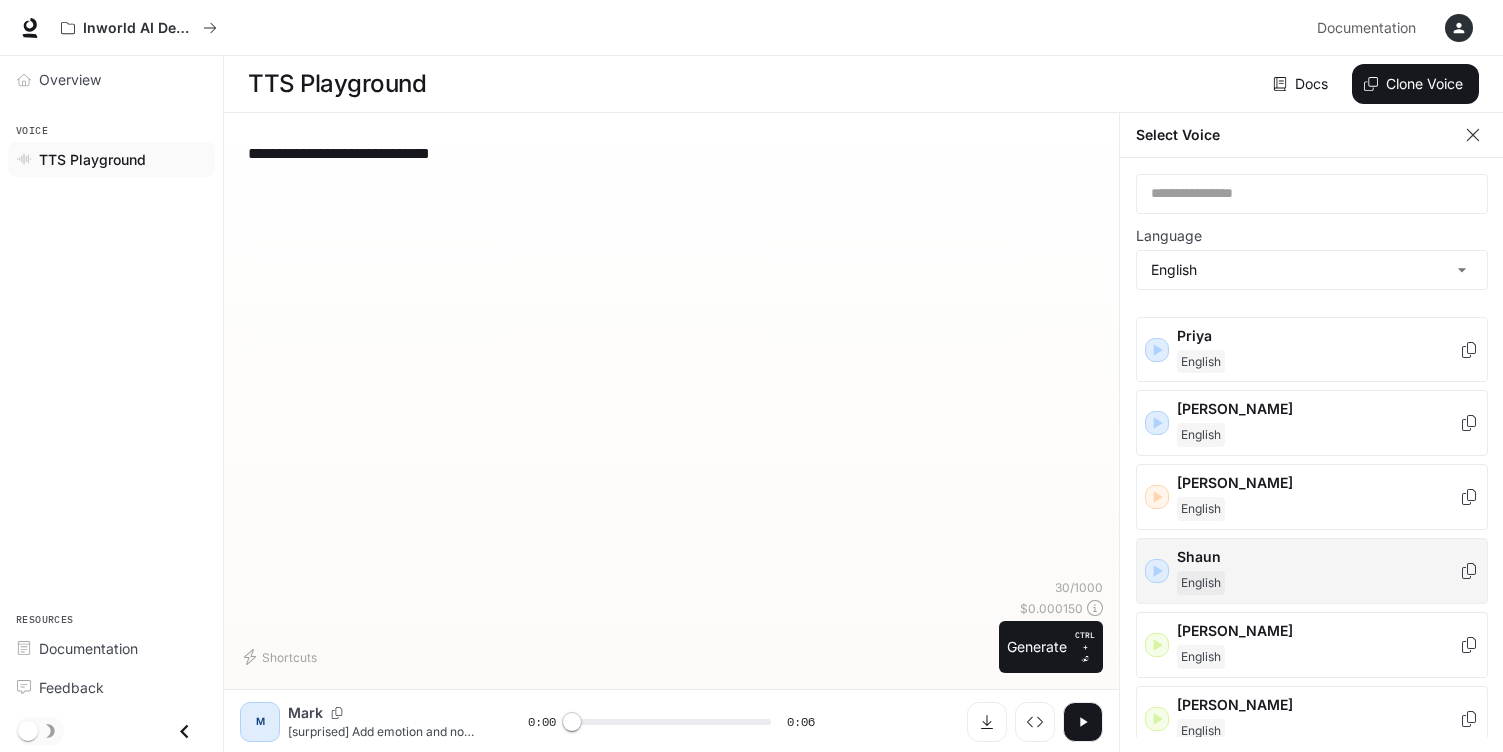 scroll, scrollTop: 1077, scrollLeft: 0, axis: vertical 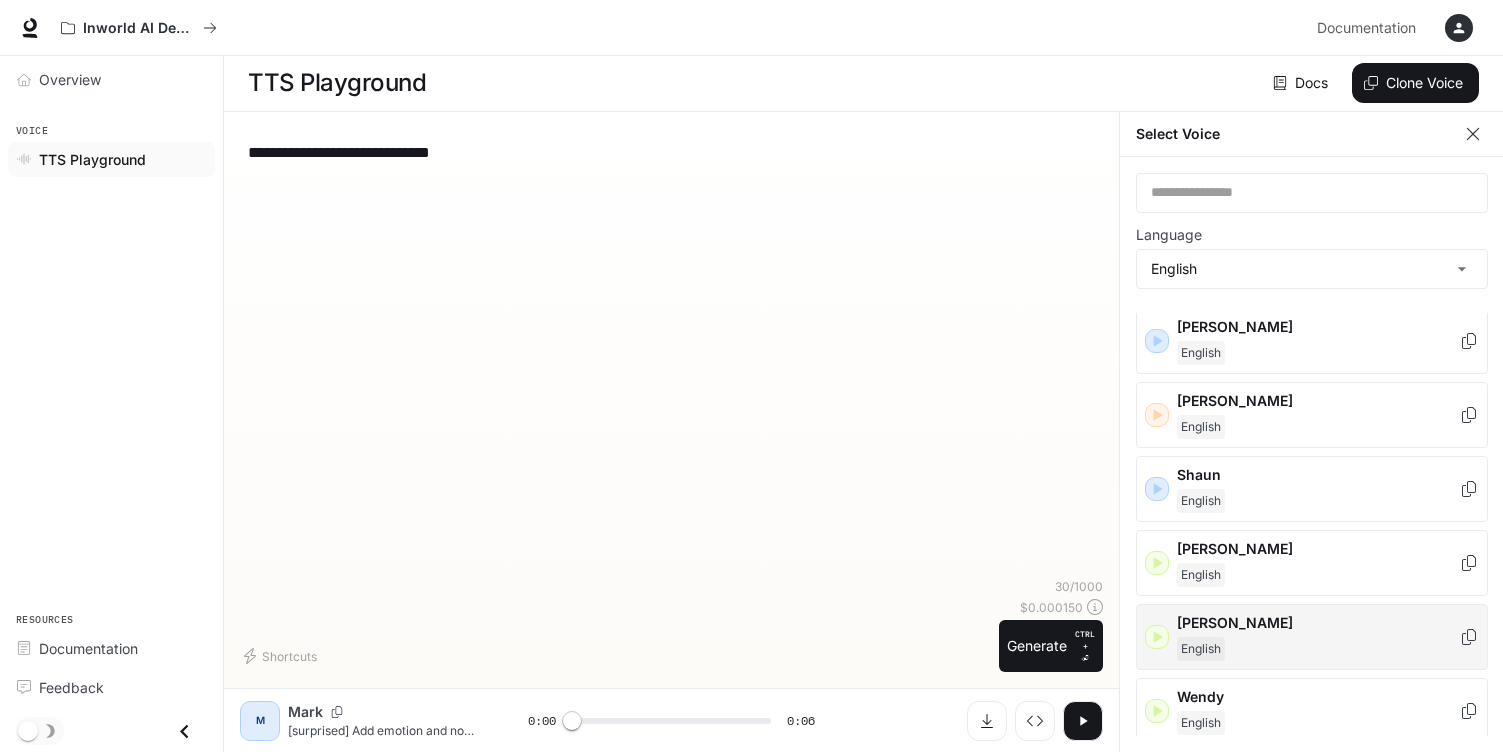 click on "[PERSON_NAME]" at bounding box center [1318, 623] 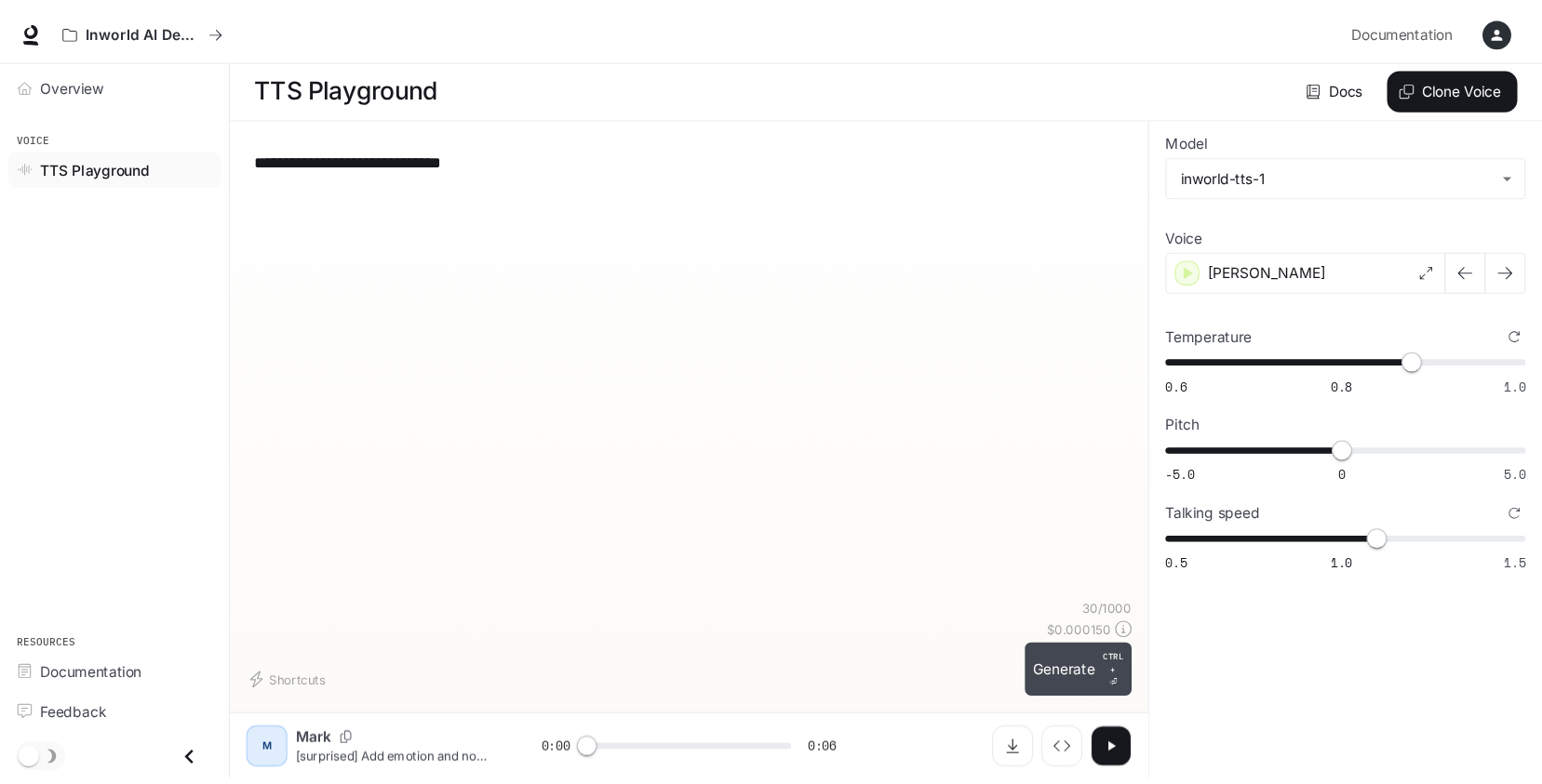 scroll, scrollTop: 1, scrollLeft: 0, axis: vertical 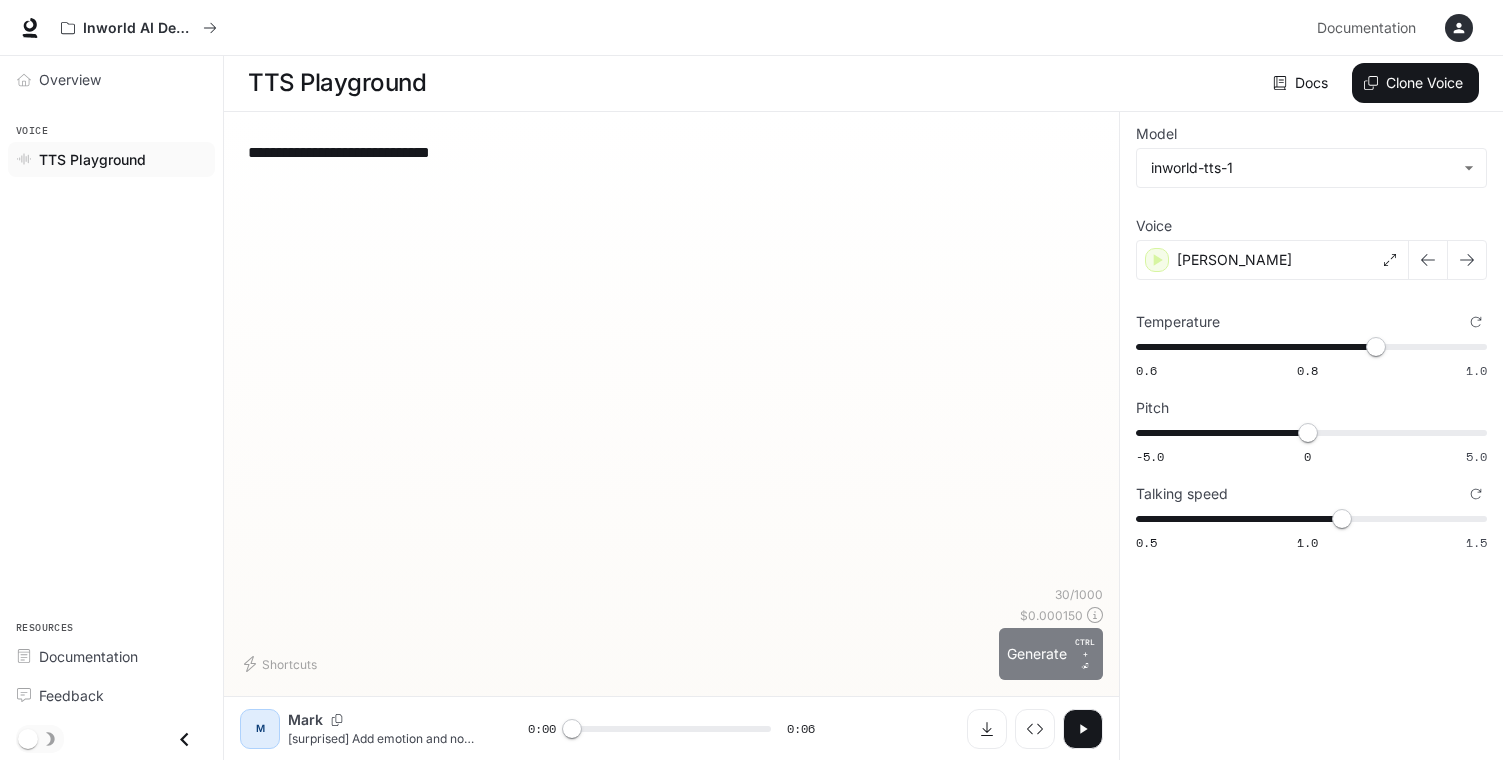 click on "Generate CTRL +  ⏎" at bounding box center [1051, 654] 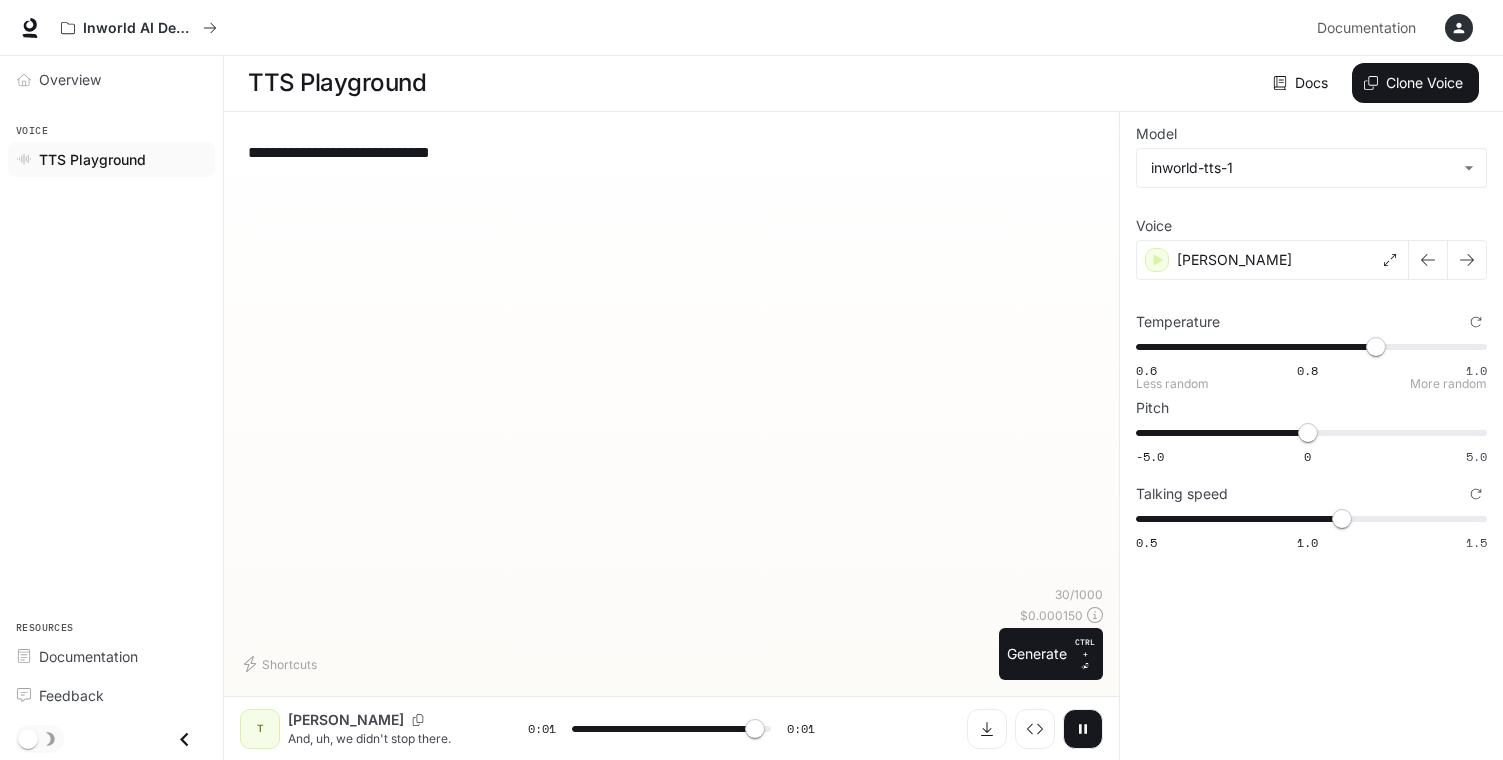 type on "*" 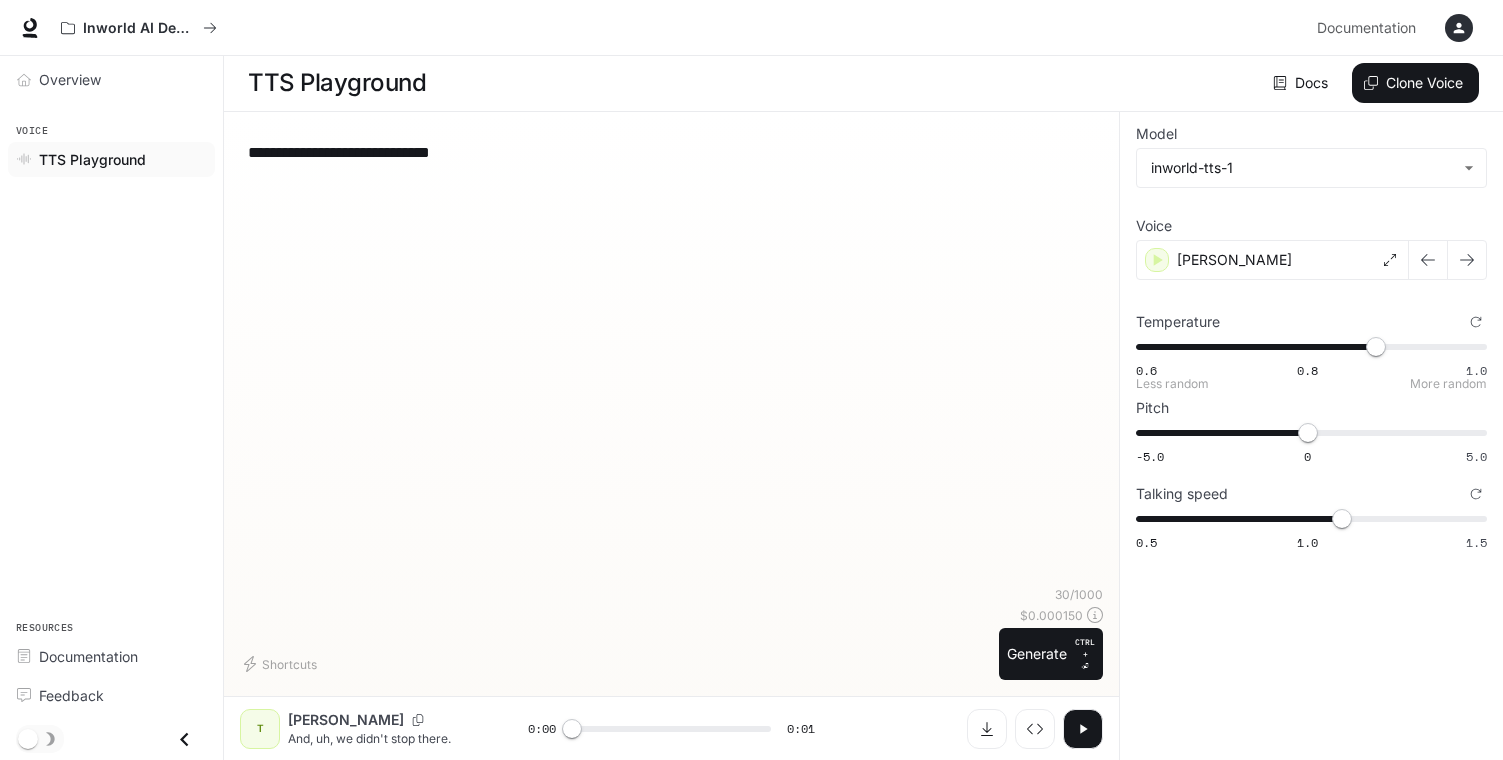 type on "****" 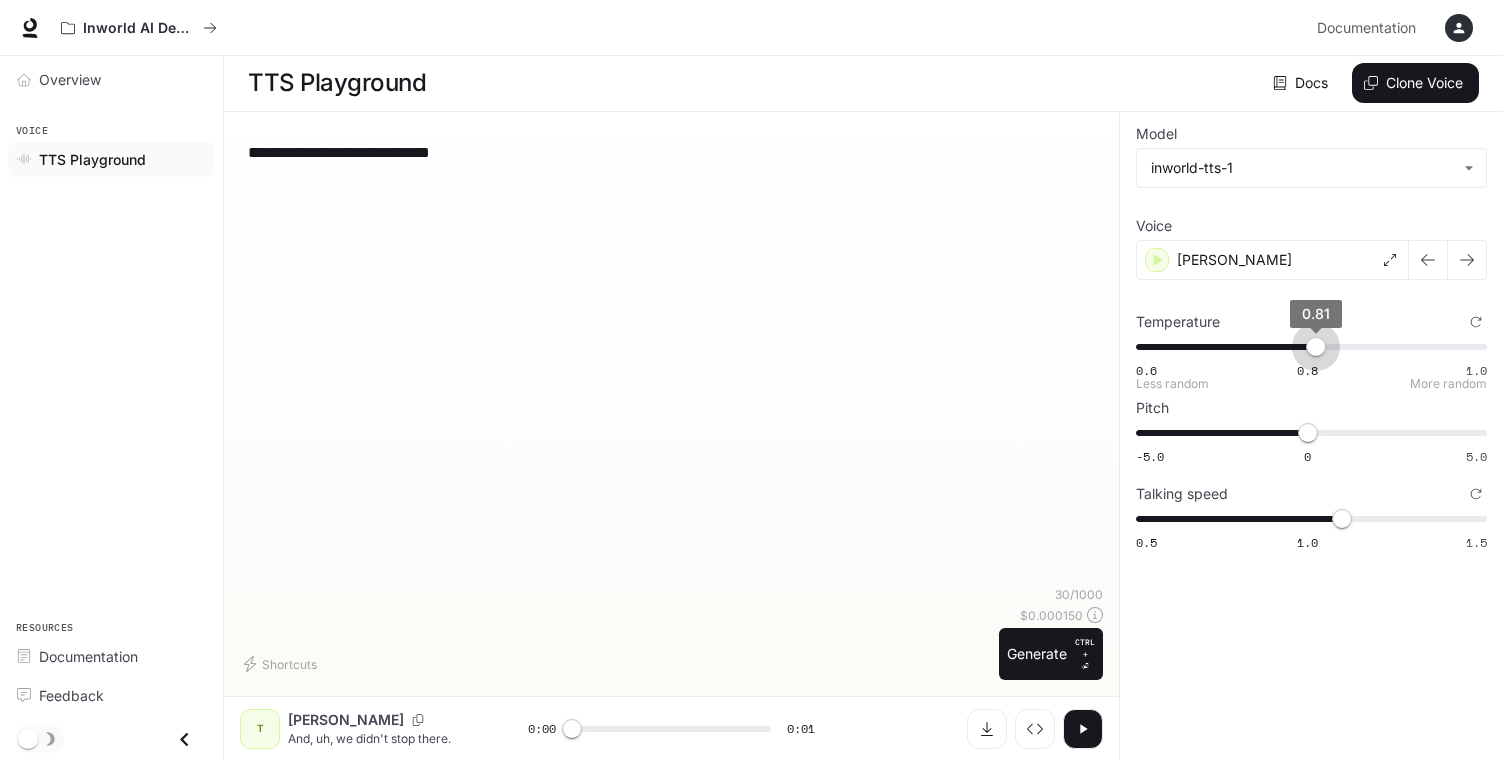 click on "0.6 0.8 1.0 0.81" at bounding box center (1307, 347) 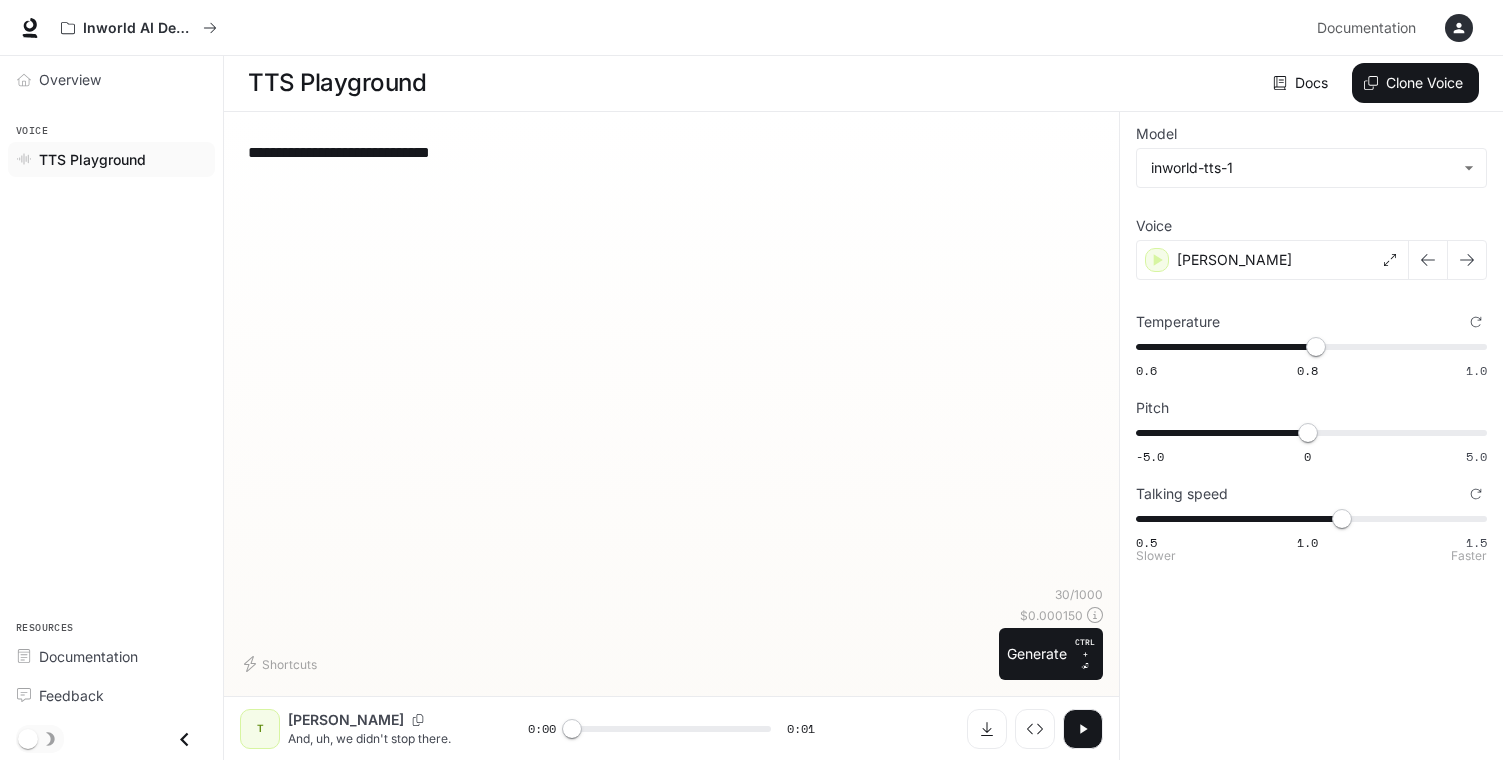 type on "*" 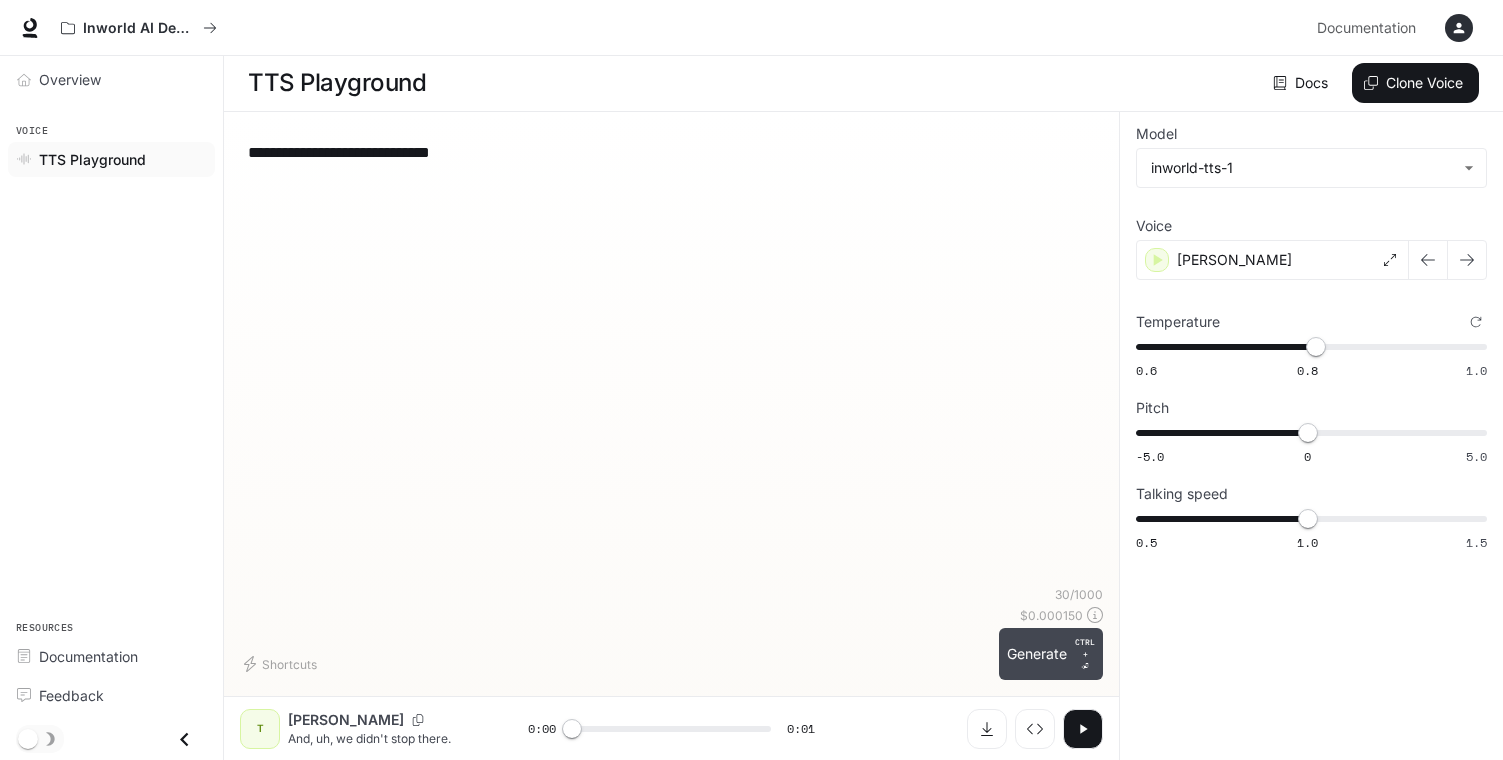 click on "Generate CTRL +  ⏎" at bounding box center (1051, 654) 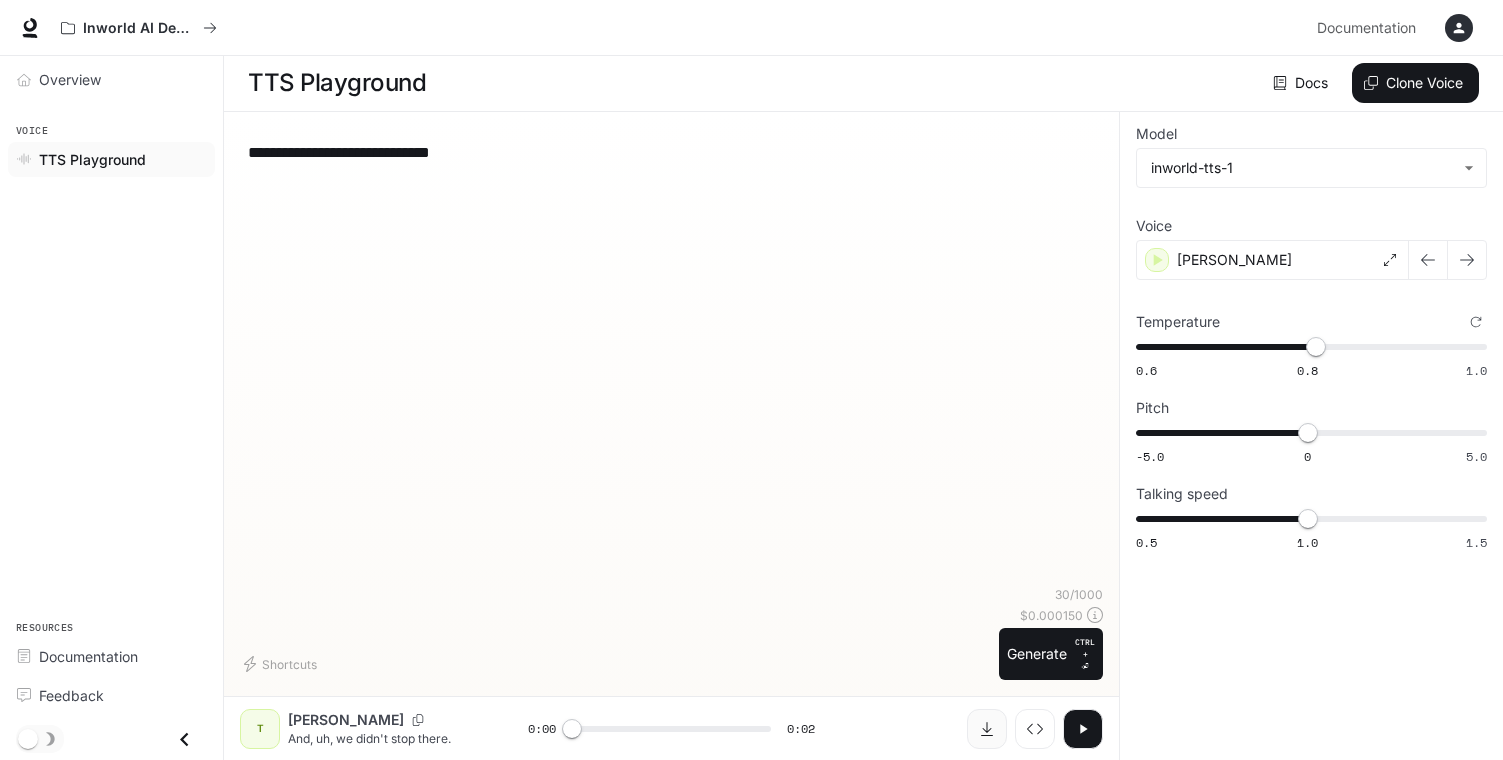 click at bounding box center [987, 729] 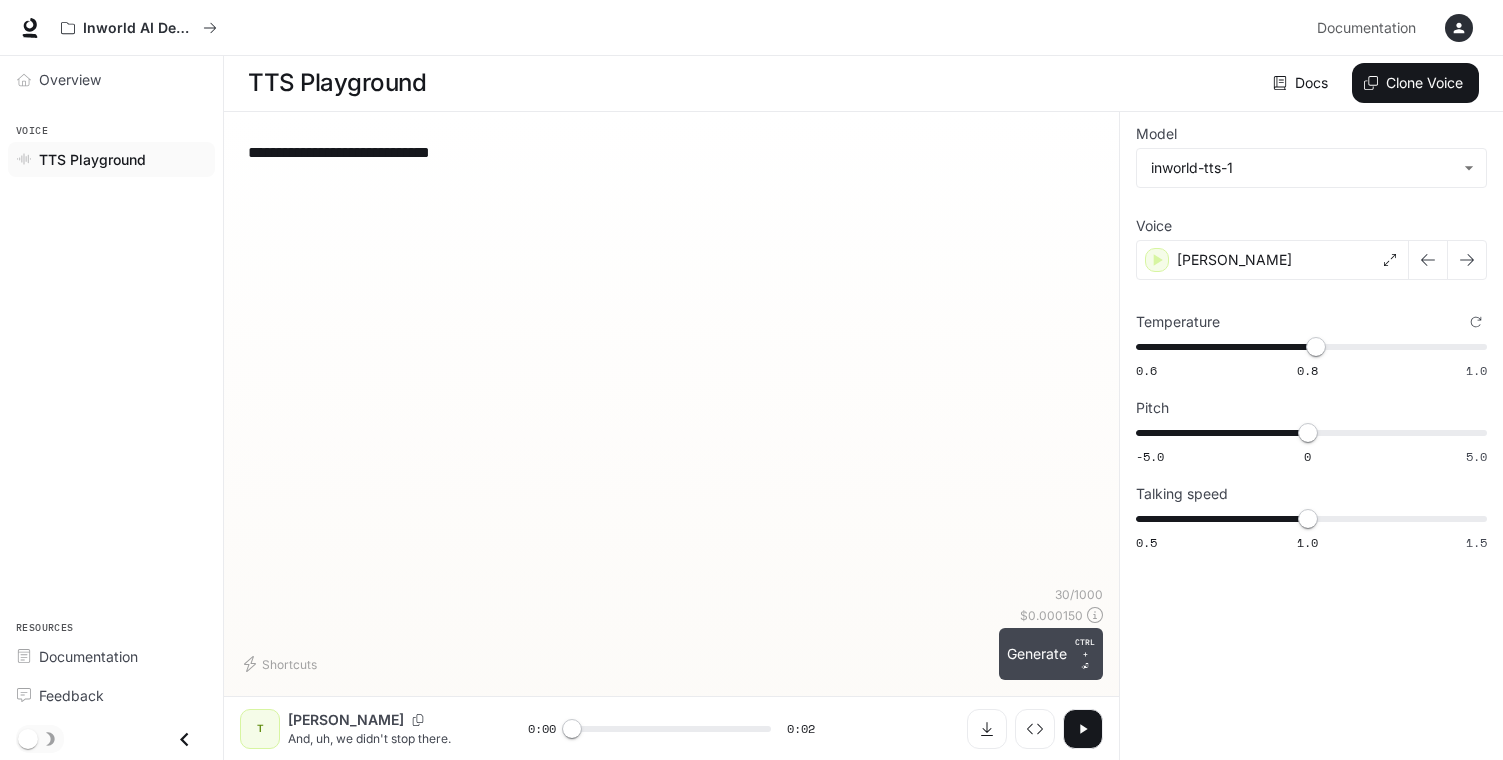 click on "Generate CTRL +  ⏎" at bounding box center (1051, 654) 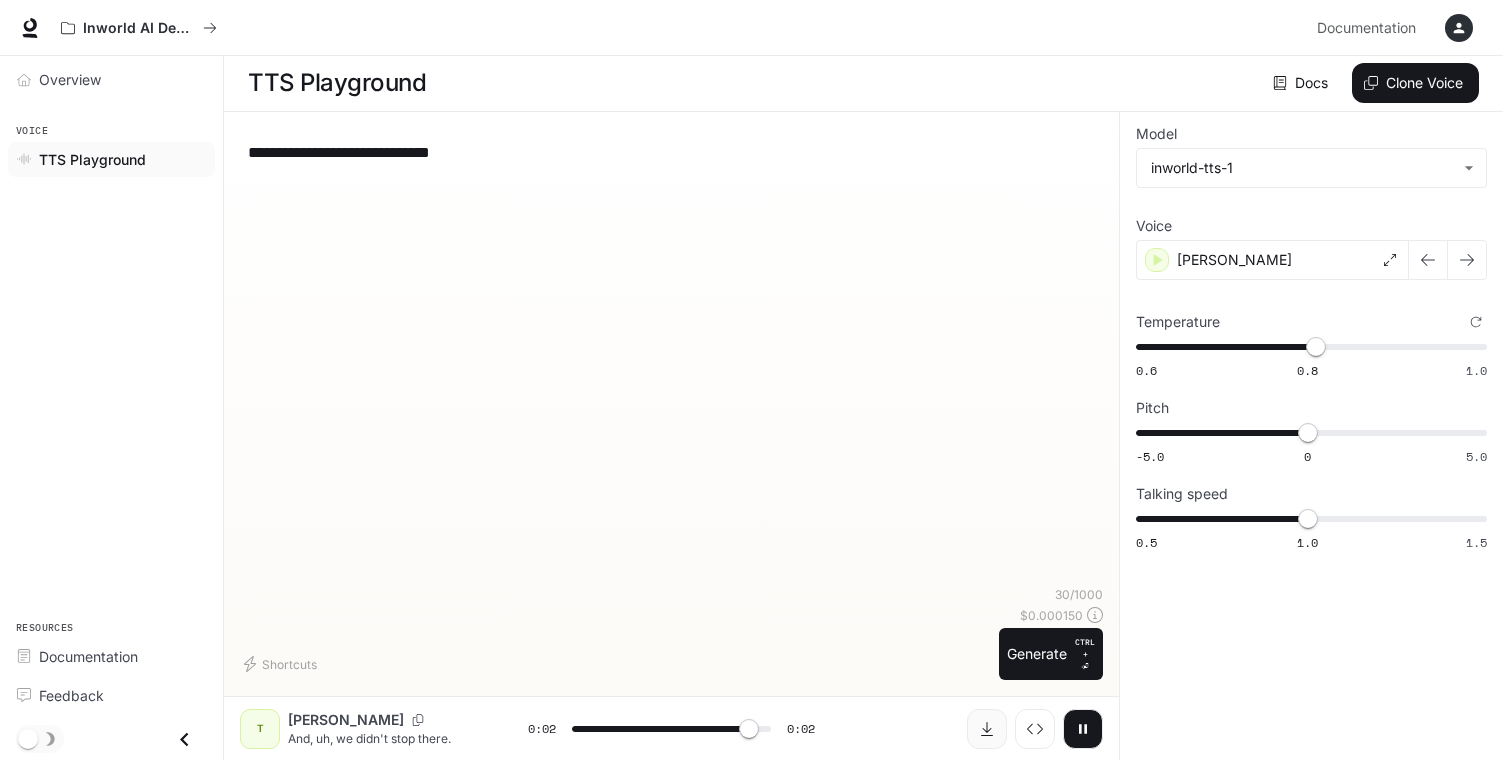 type on "*" 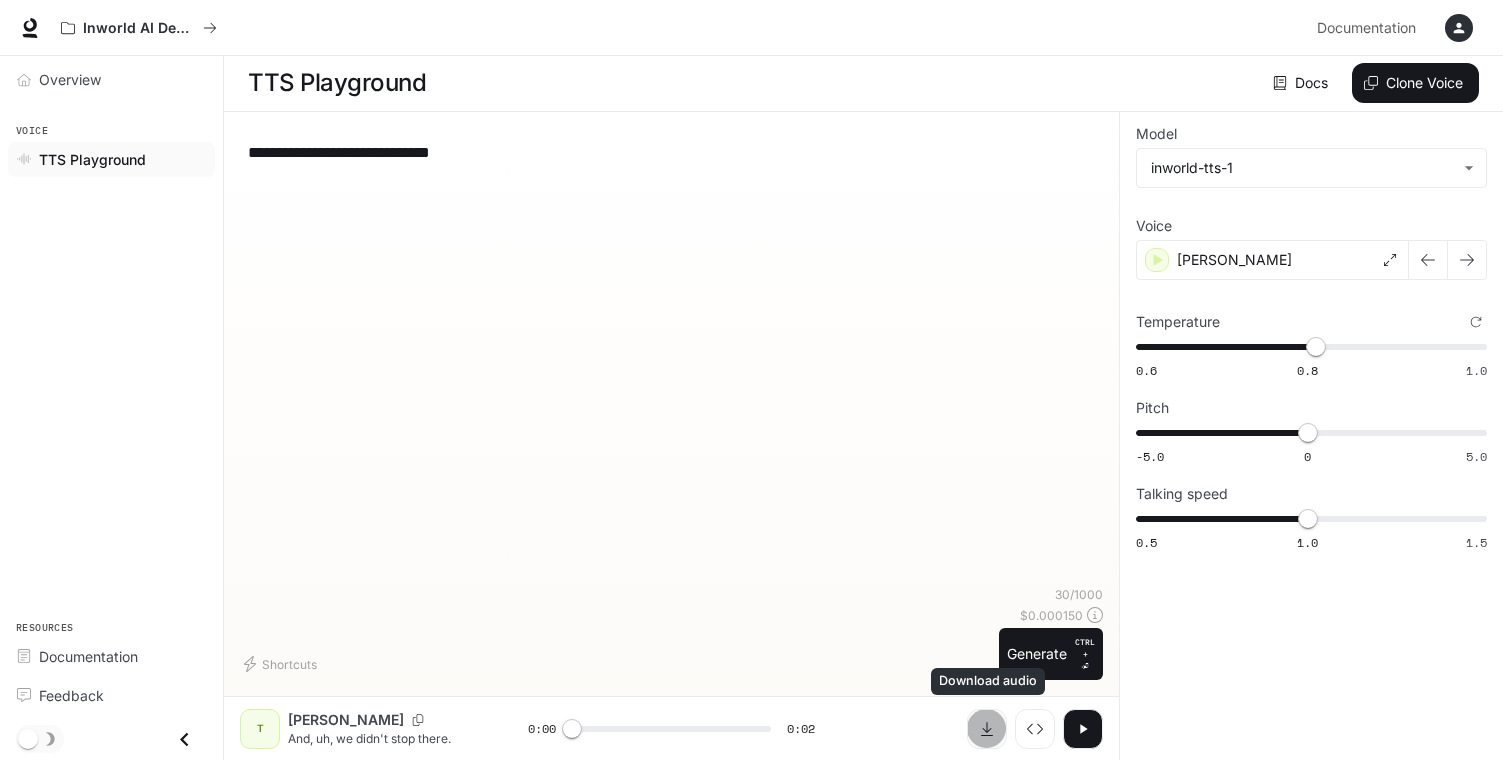 click at bounding box center (987, 729) 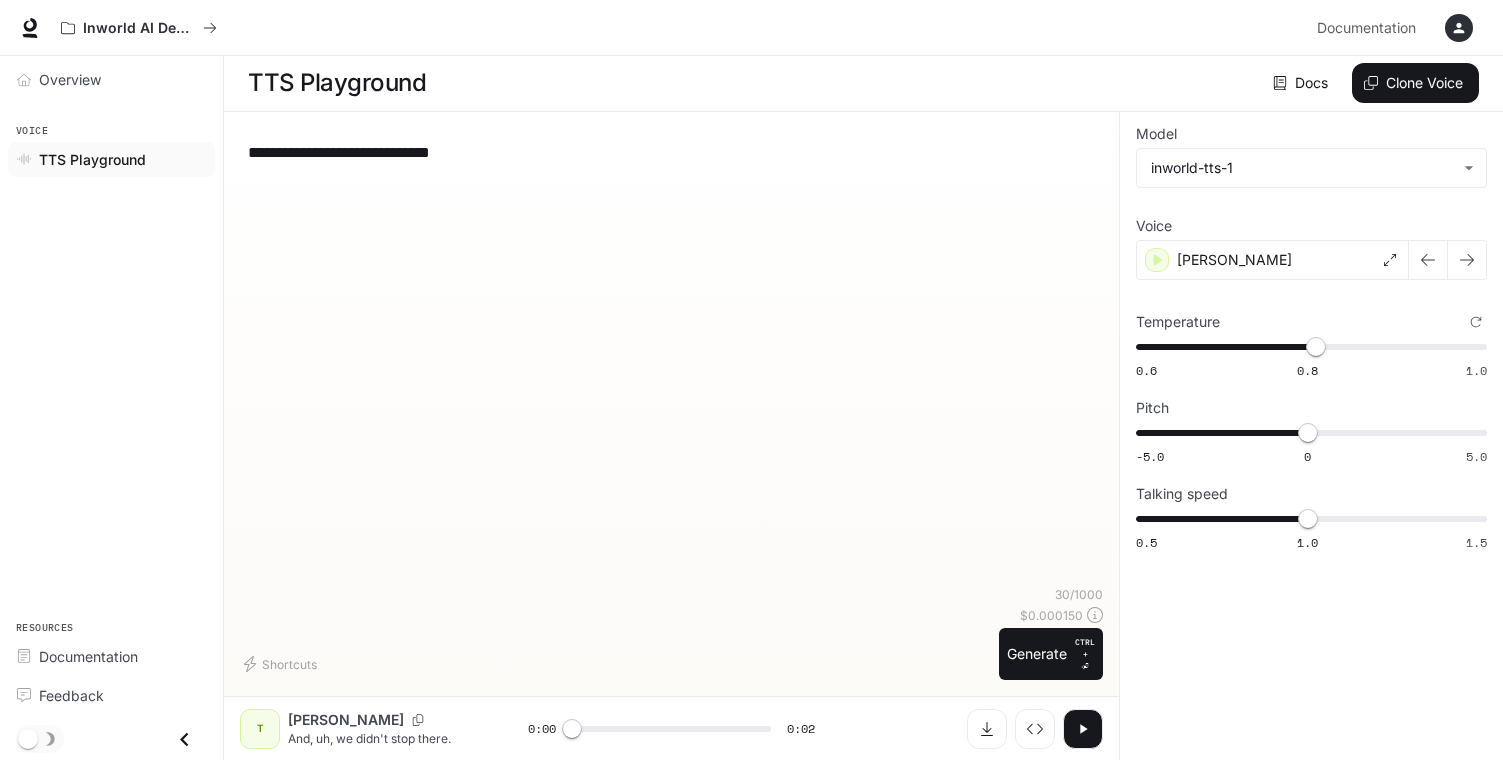 click on "**********" at bounding box center [671, 152] 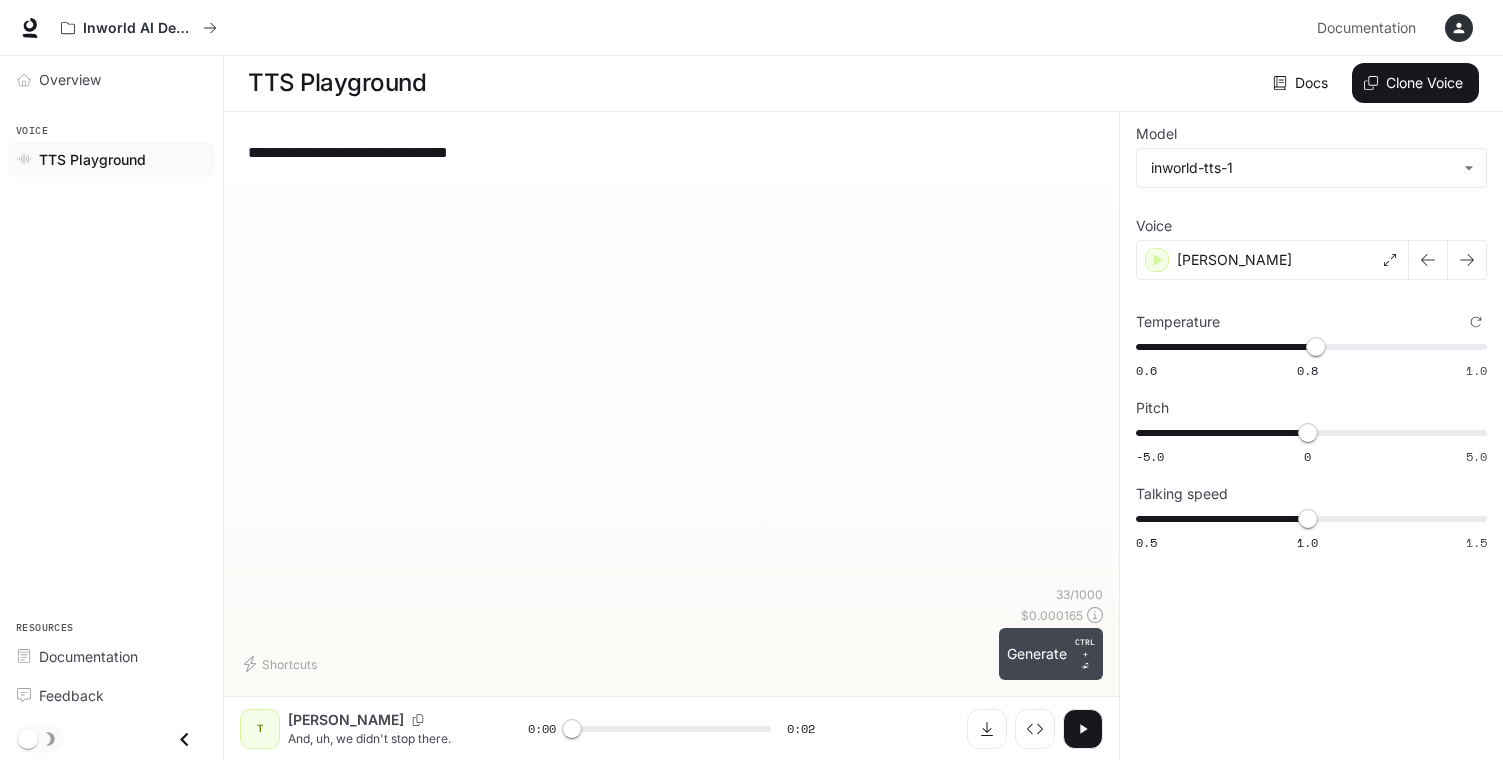 type on "**********" 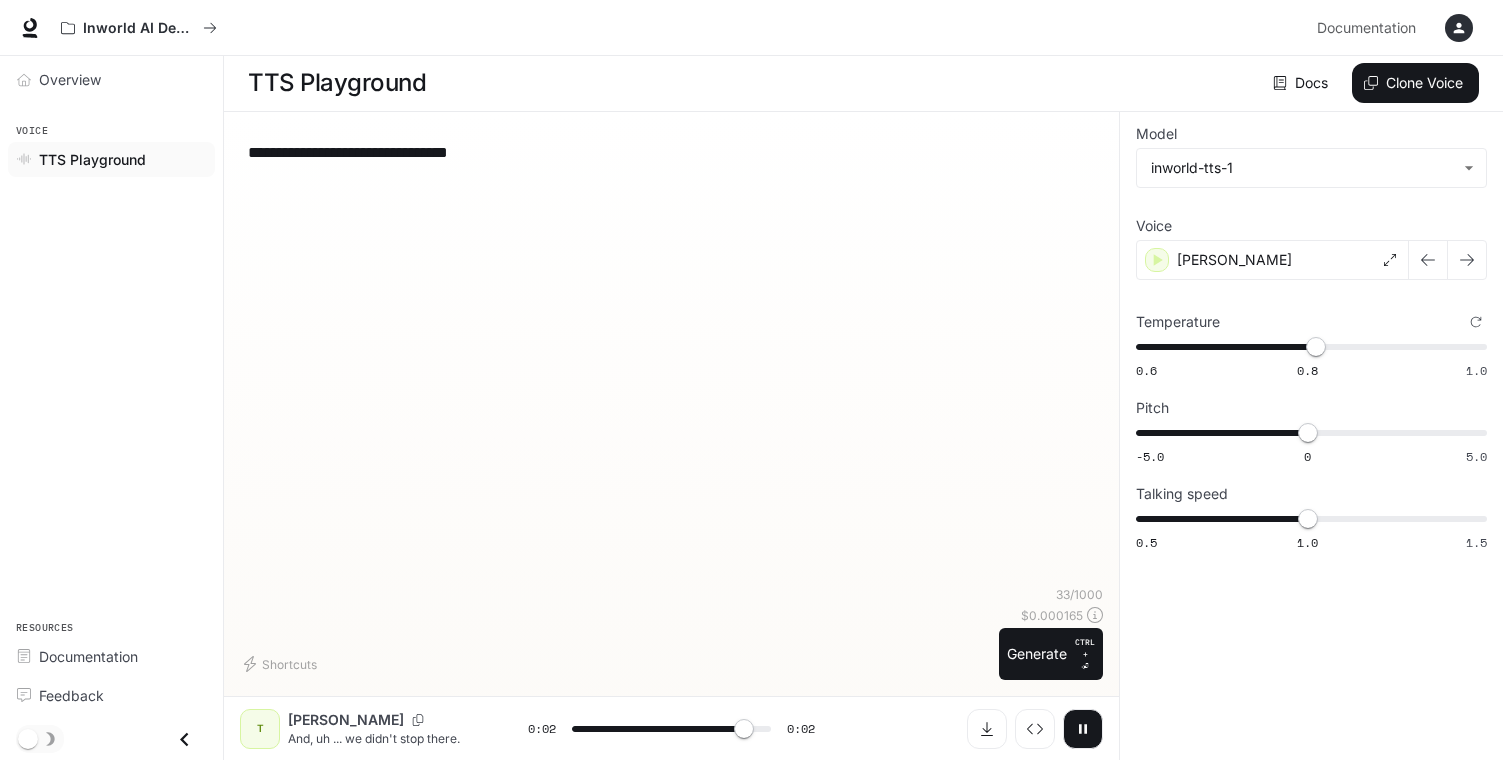 type on "*" 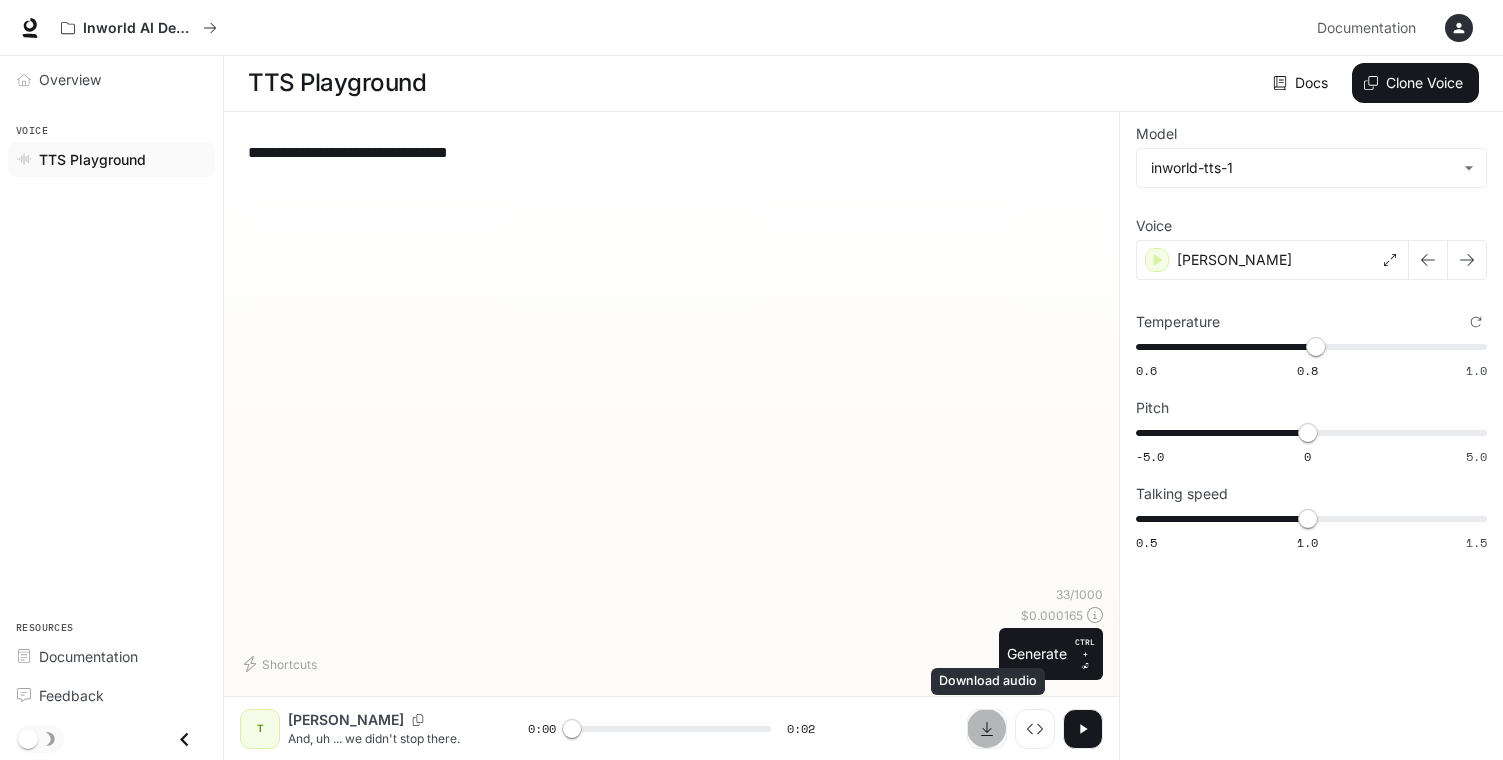 click 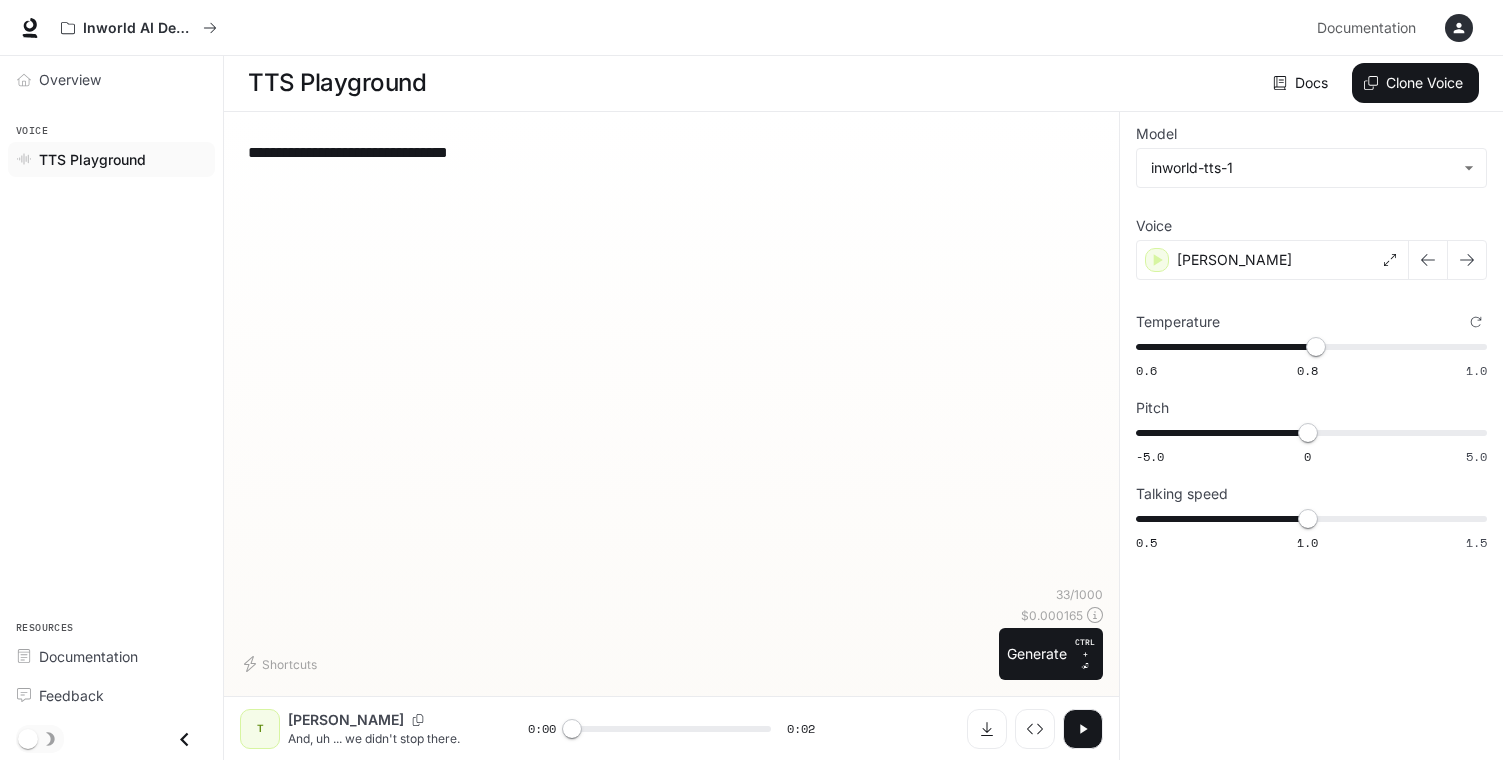 click on "**********" at bounding box center (1311, 436) 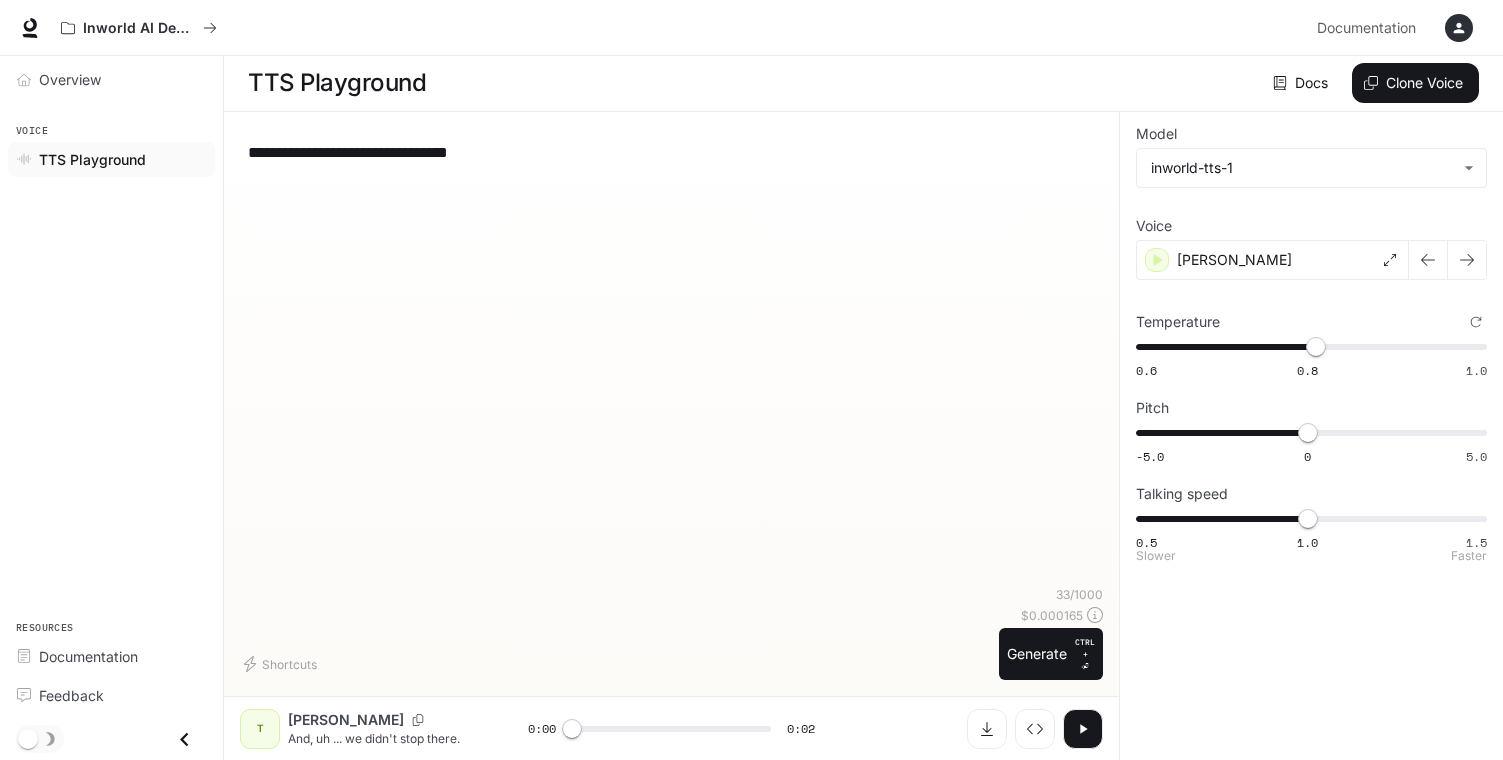 type on "***" 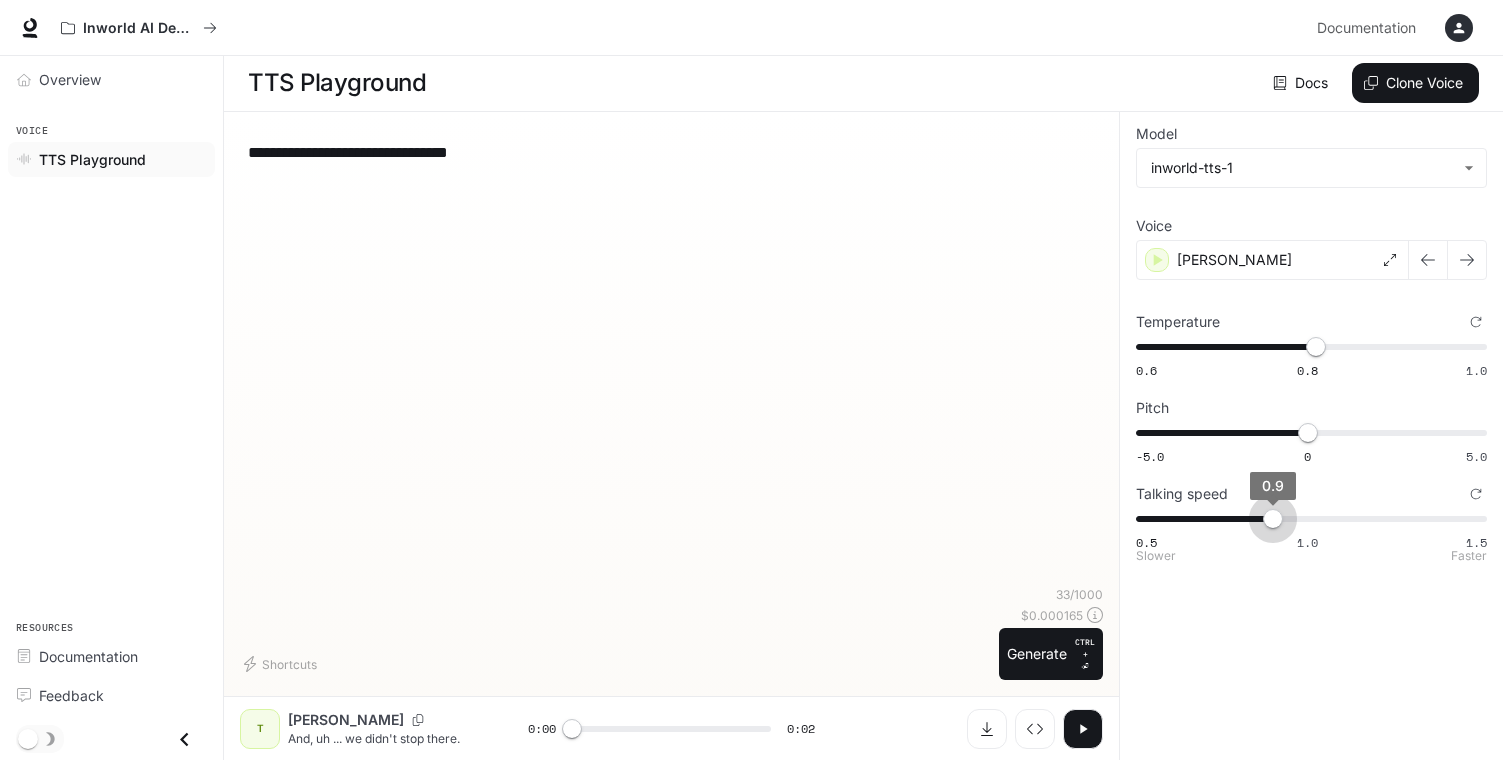 click on "0.5 1.0 1.5 0.9" at bounding box center (1307, 519) 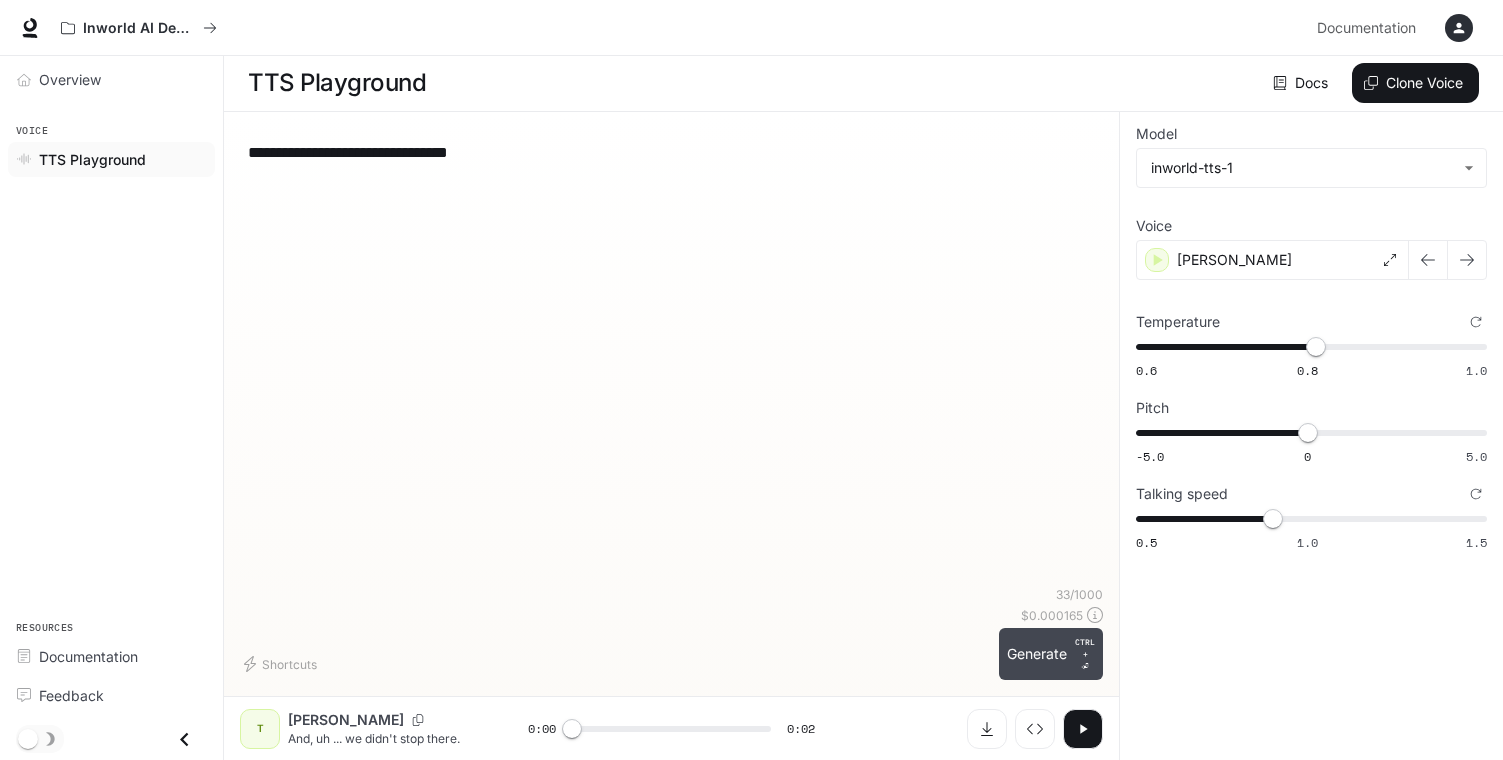 click on "Generate CTRL +  ⏎" at bounding box center [1051, 654] 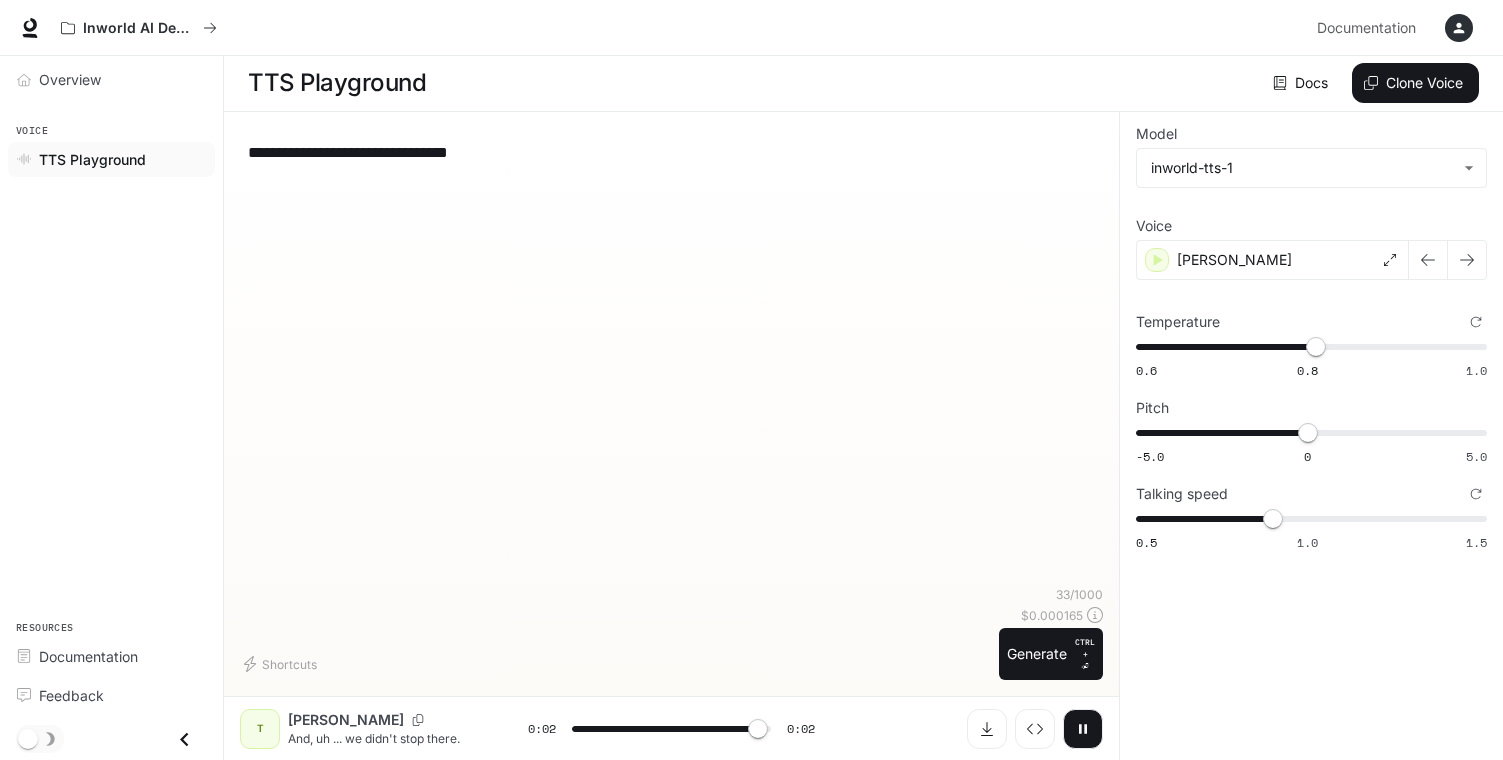 type on "*" 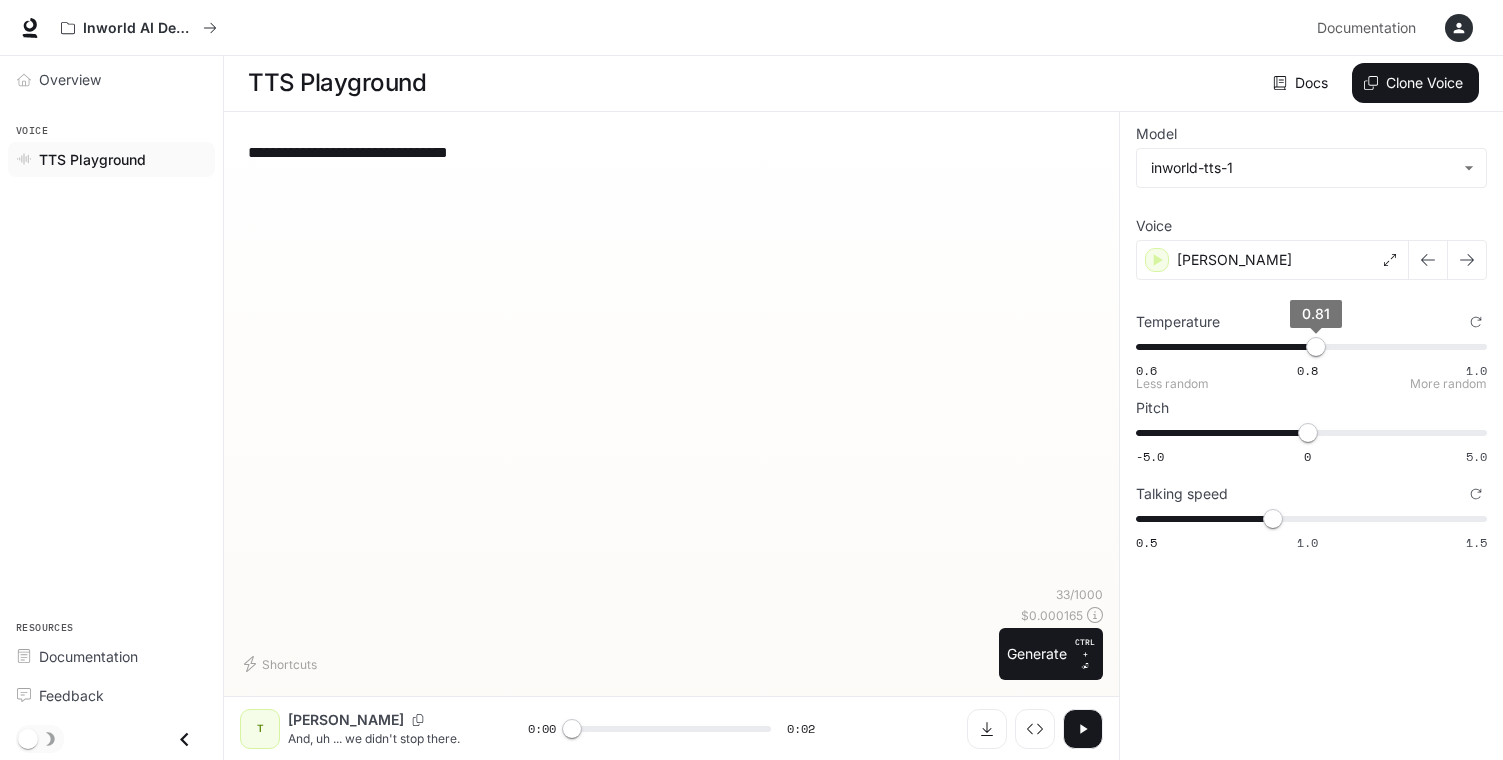 type on "****" 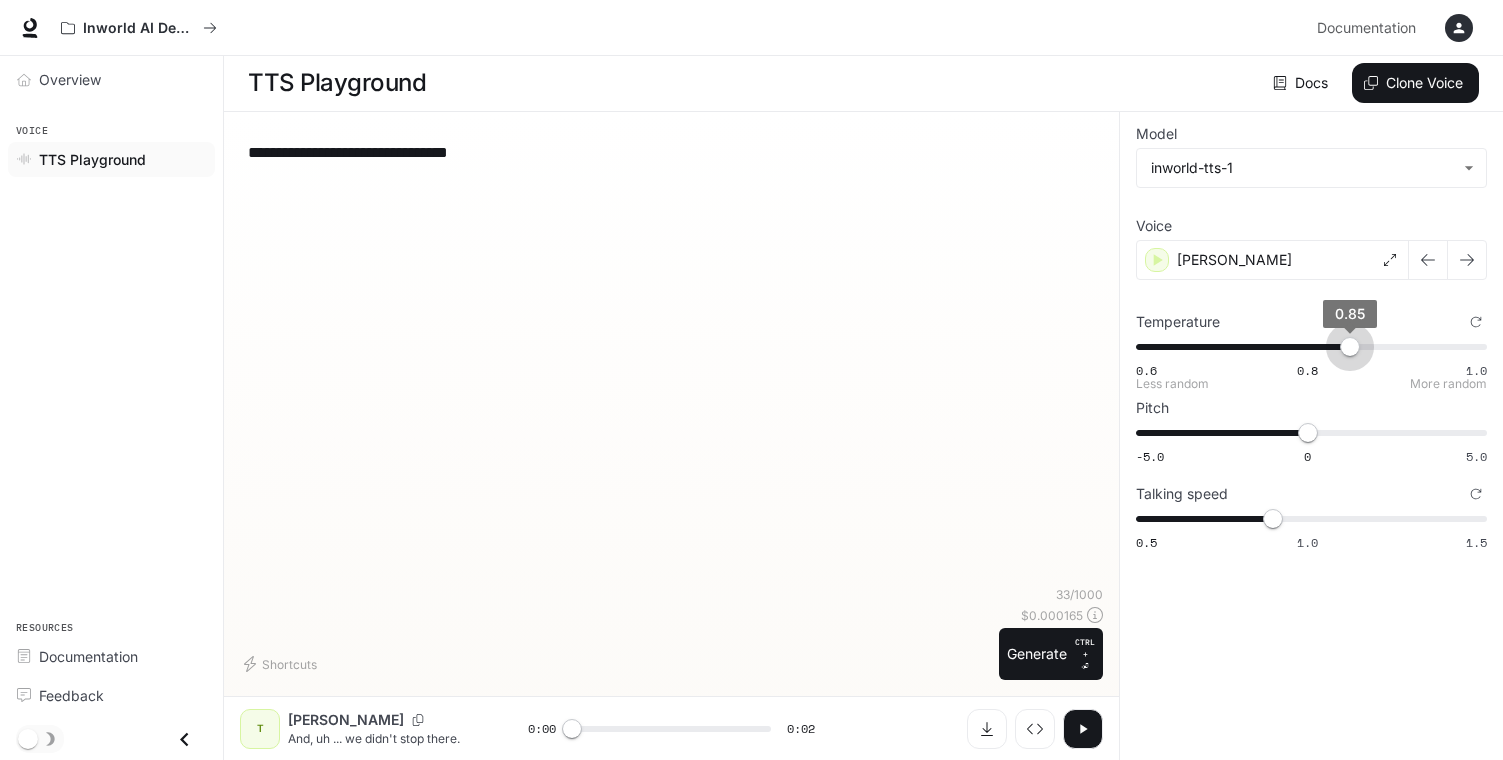 click on "0.6 0.8 1.0 0.85" at bounding box center [1307, 347] 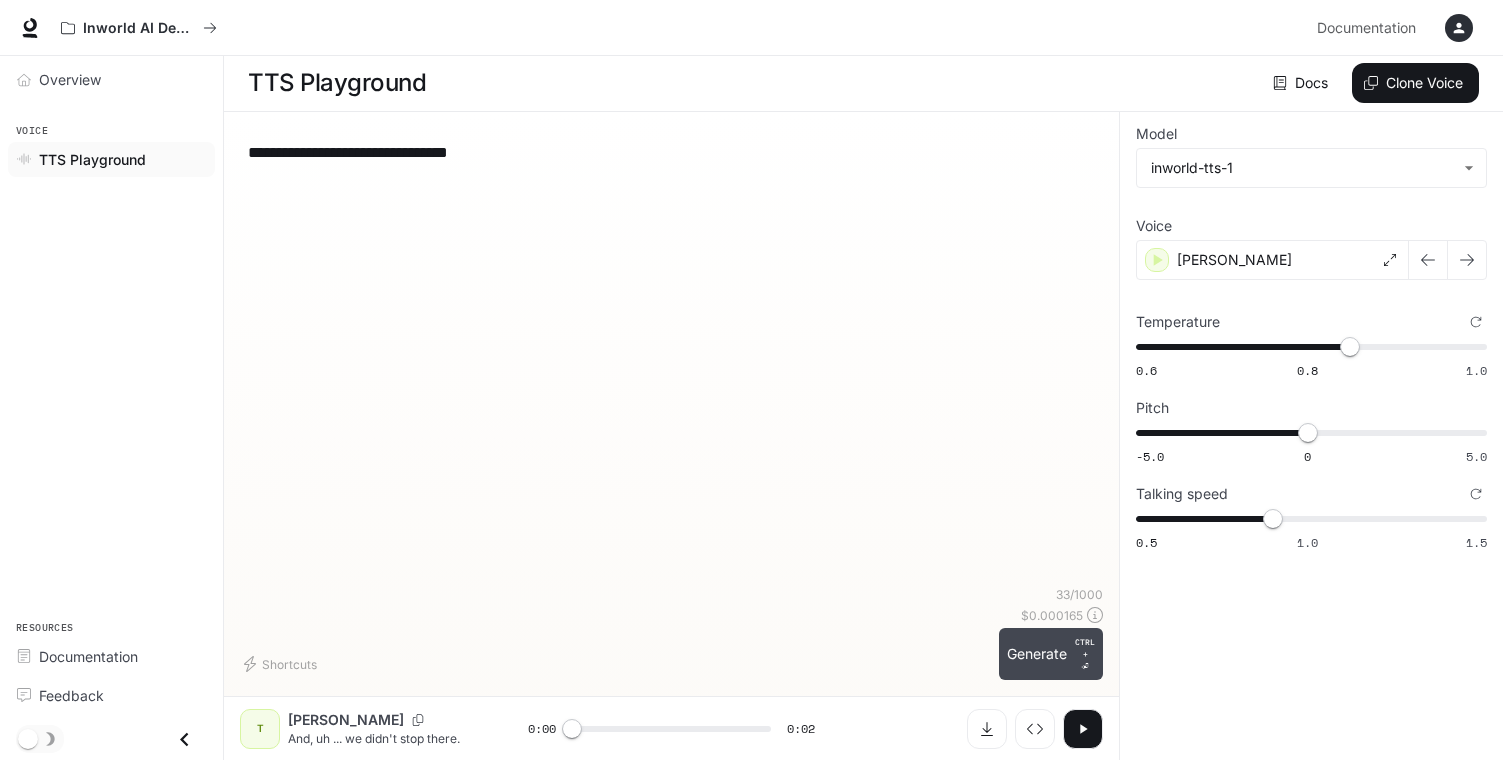click on "Generate CTRL +  ⏎" at bounding box center (1051, 654) 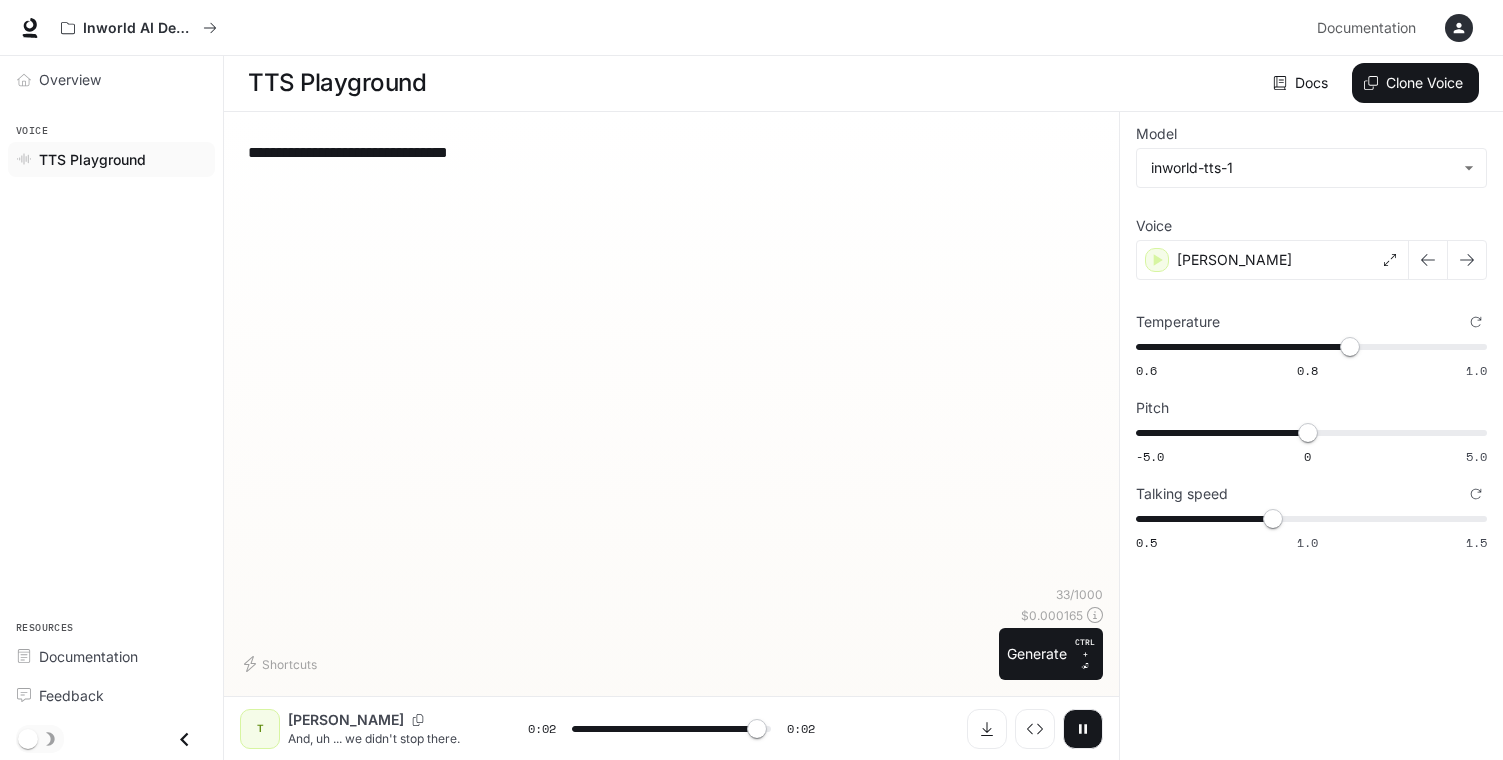type on "*" 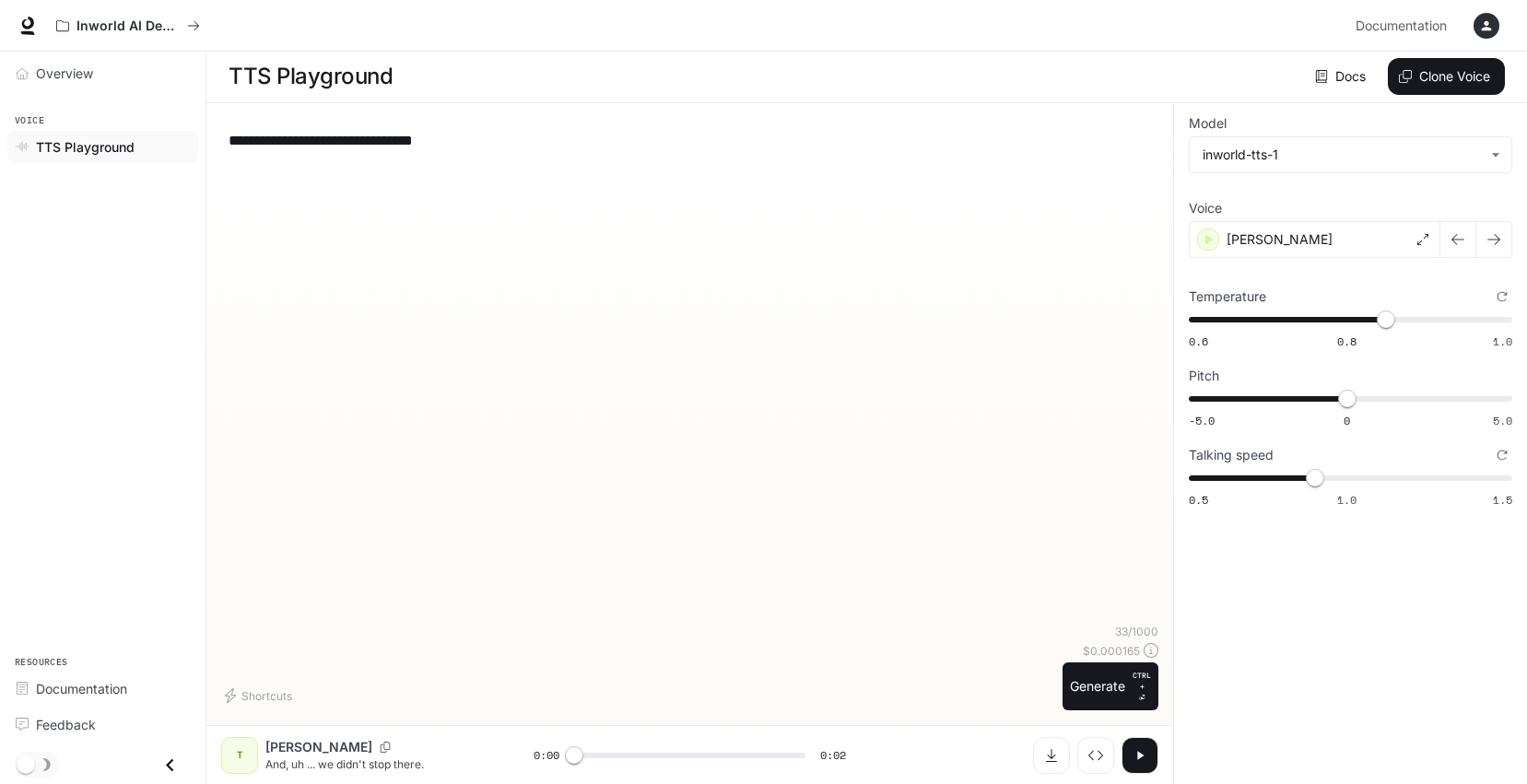 click on "**********" at bounding box center [689, 370] 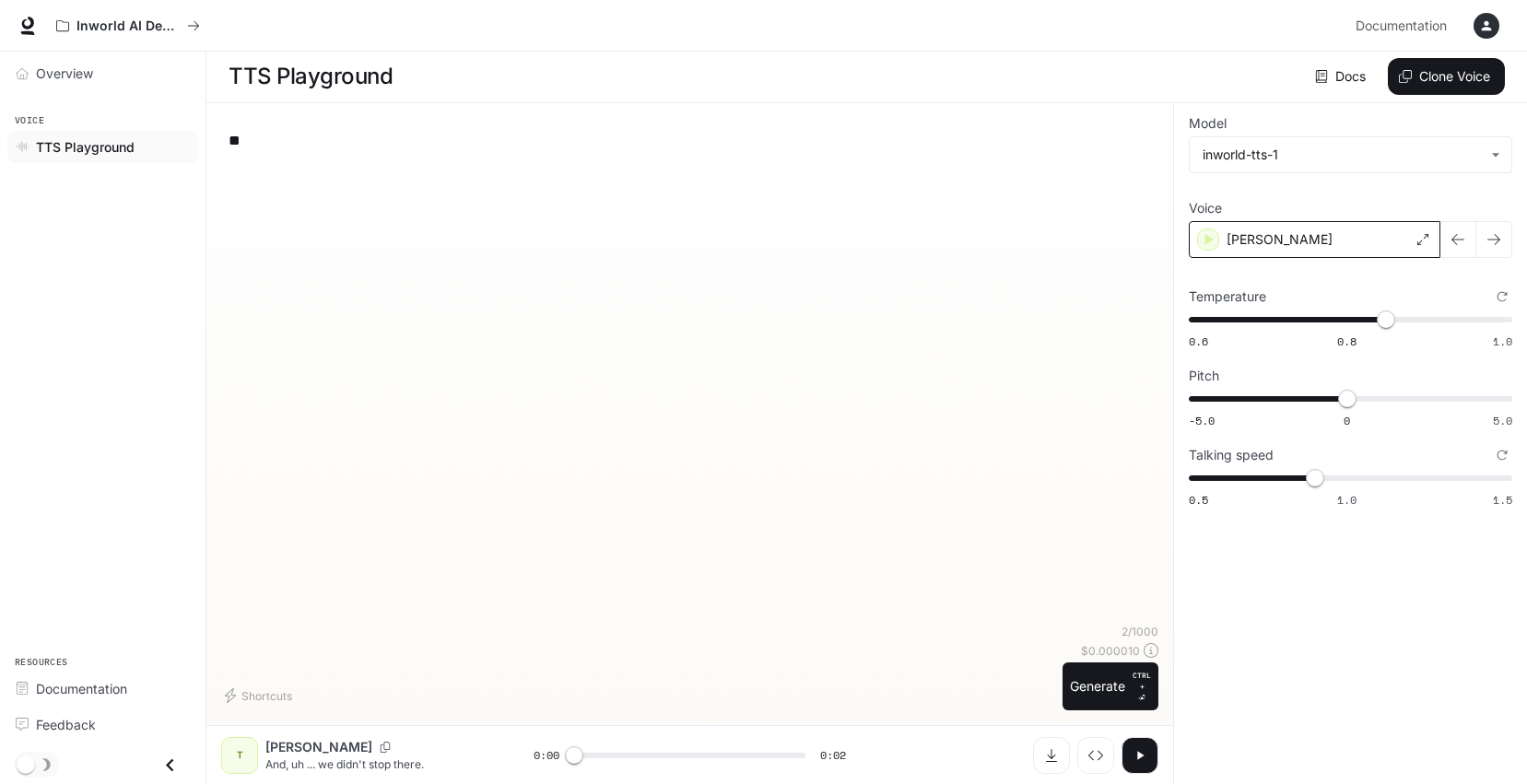 type on "**" 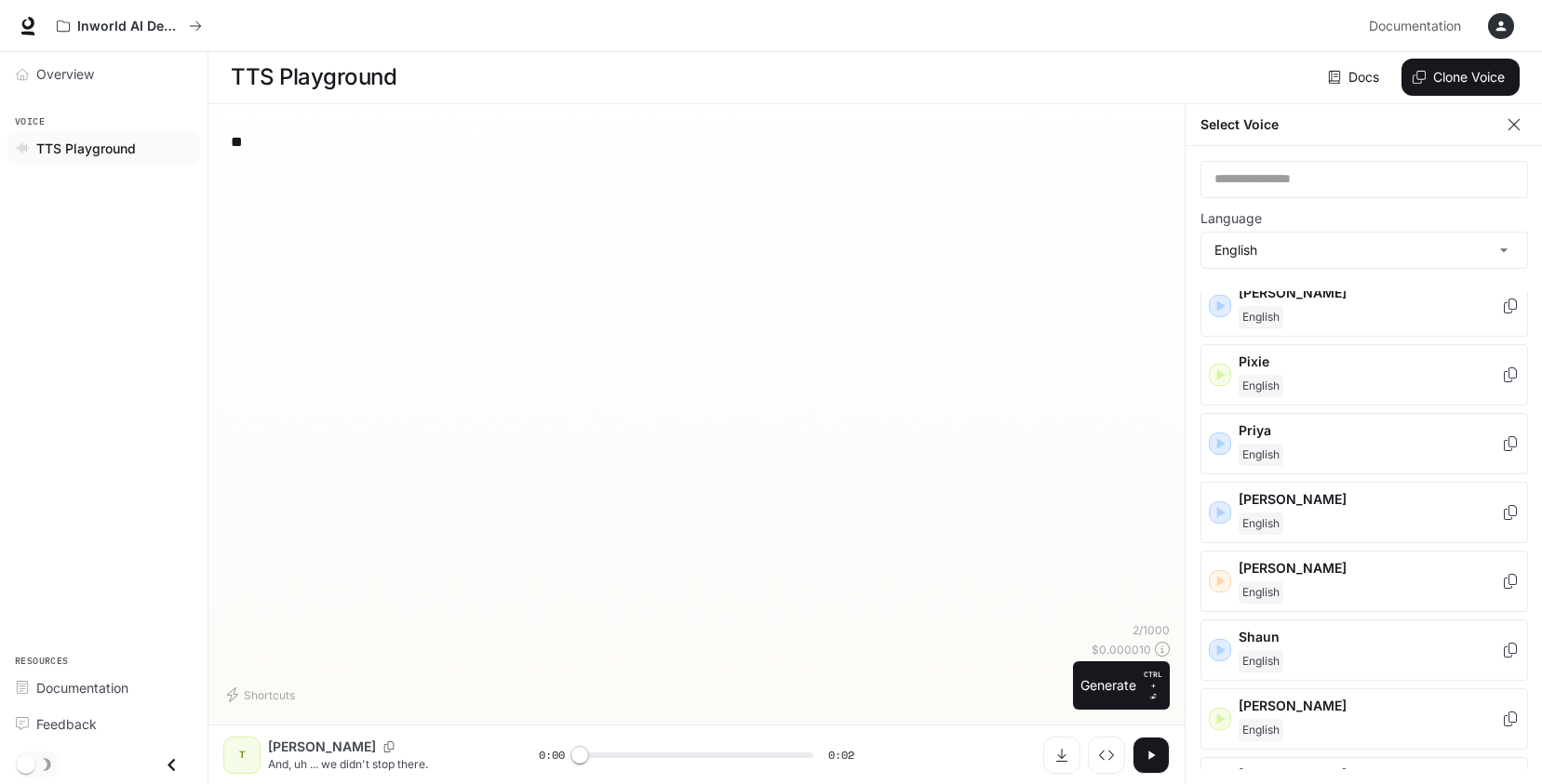 scroll, scrollTop: 917, scrollLeft: 0, axis: vertical 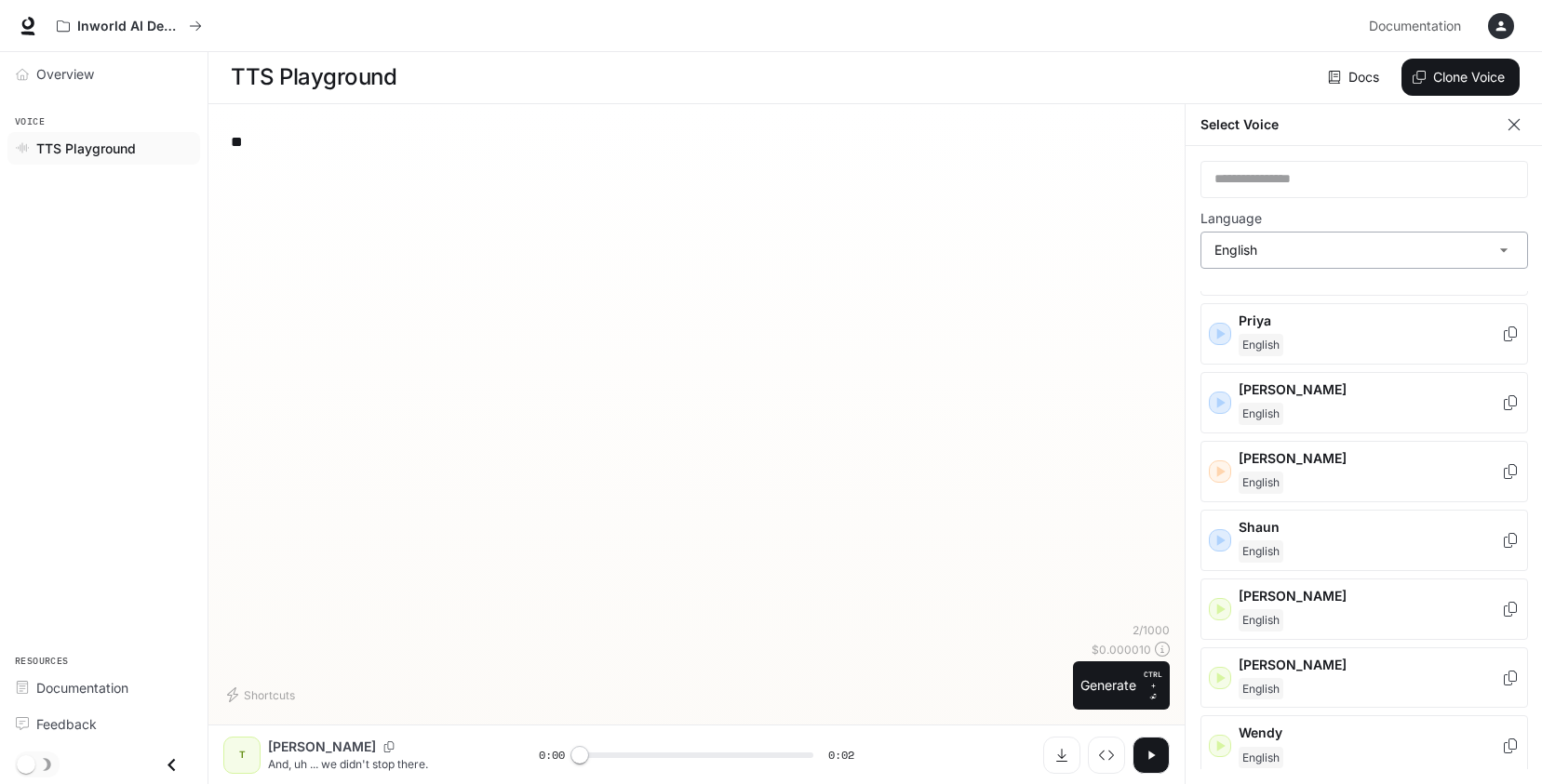 click on "**********" at bounding box center (771, 392) 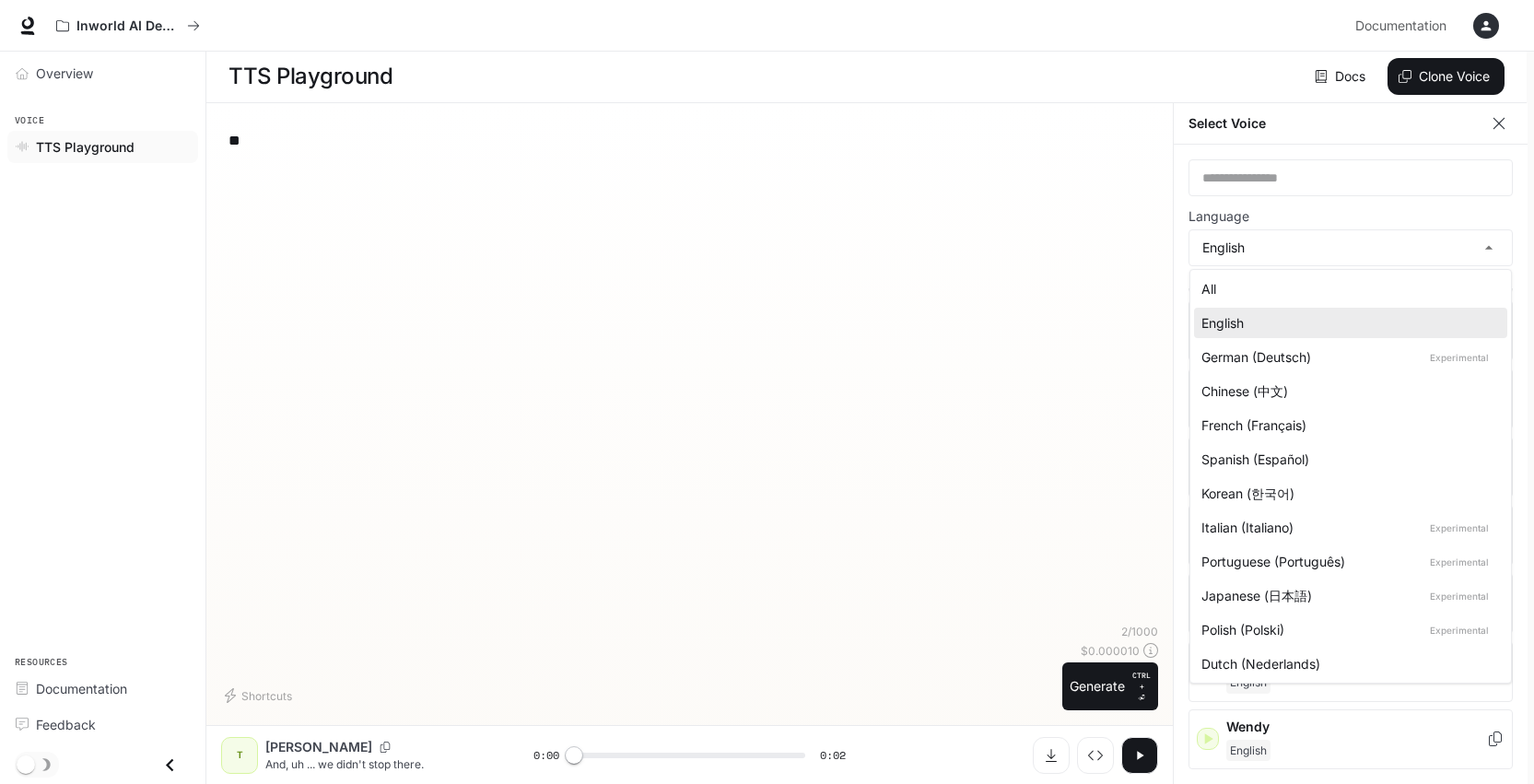 click on "Chinese (中文)" at bounding box center [1351, 391] 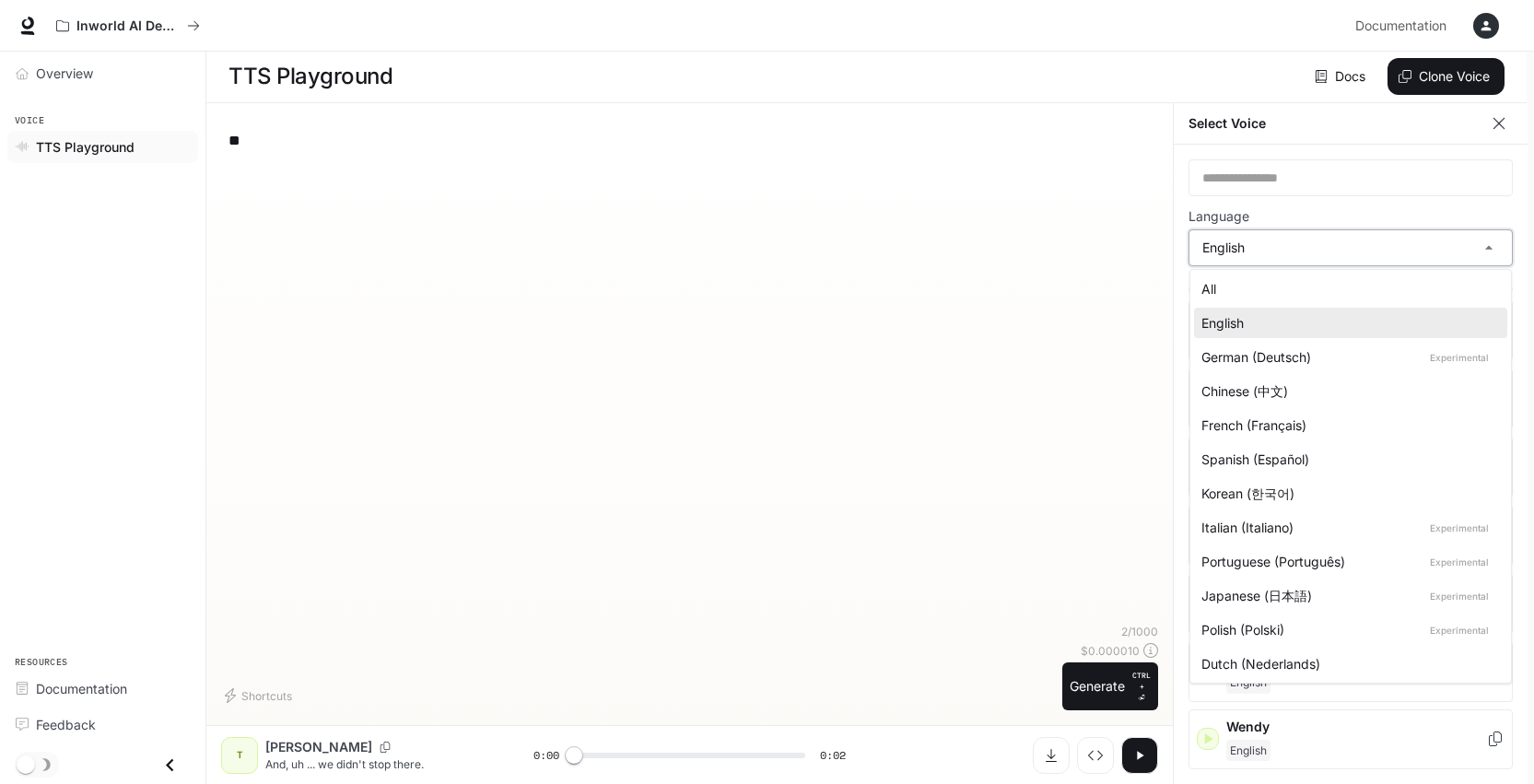 type on "*****" 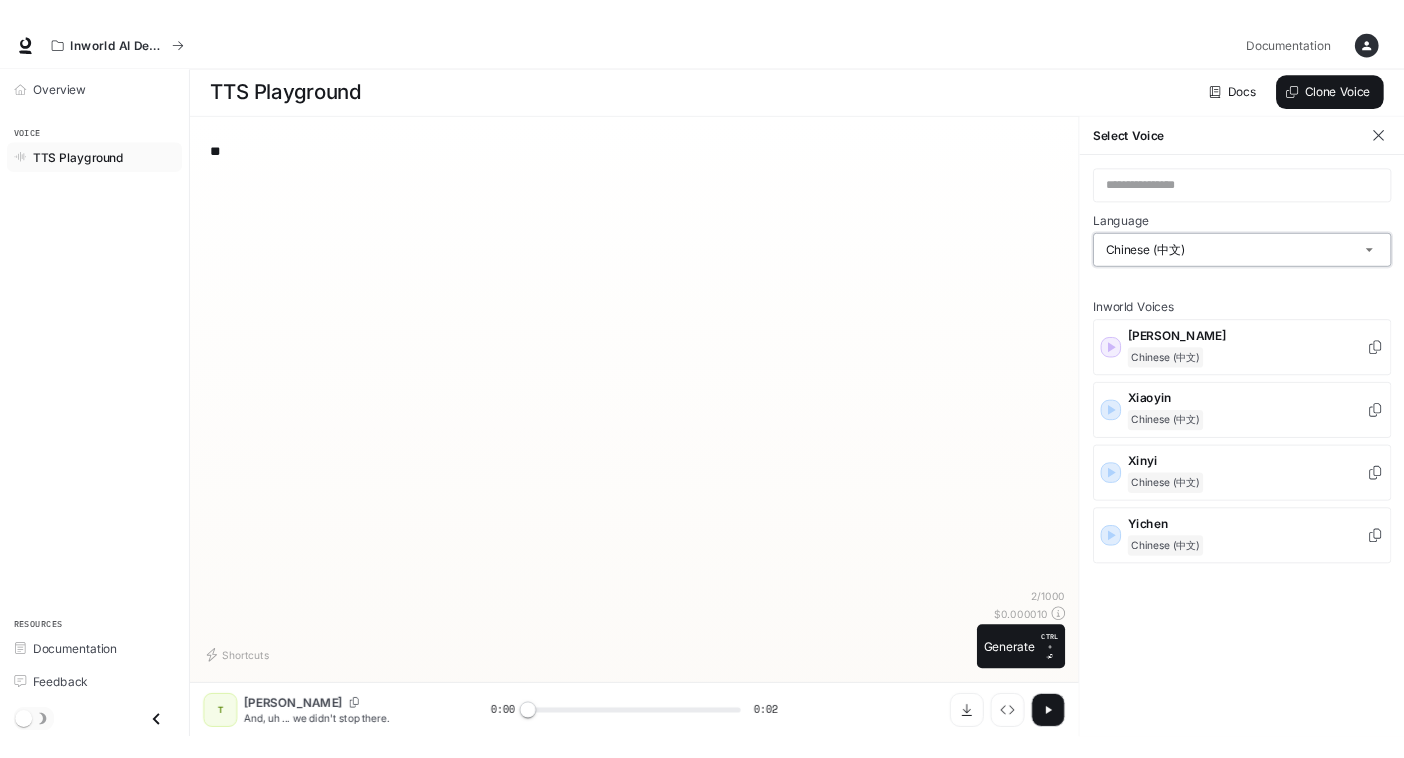 scroll, scrollTop: 0, scrollLeft: 0, axis: both 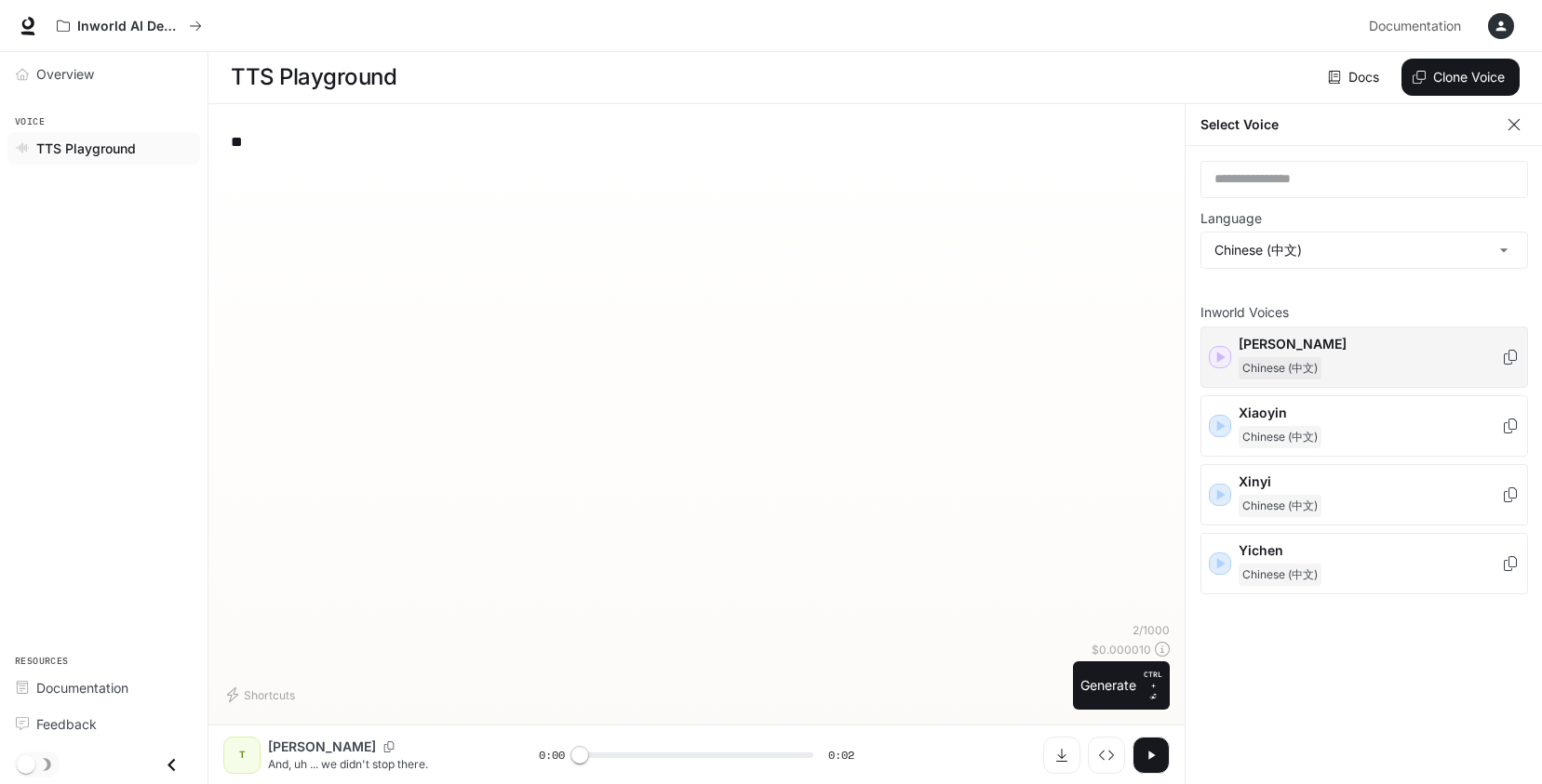 click on "[PERSON_NAME]" at bounding box center [1370, 344] 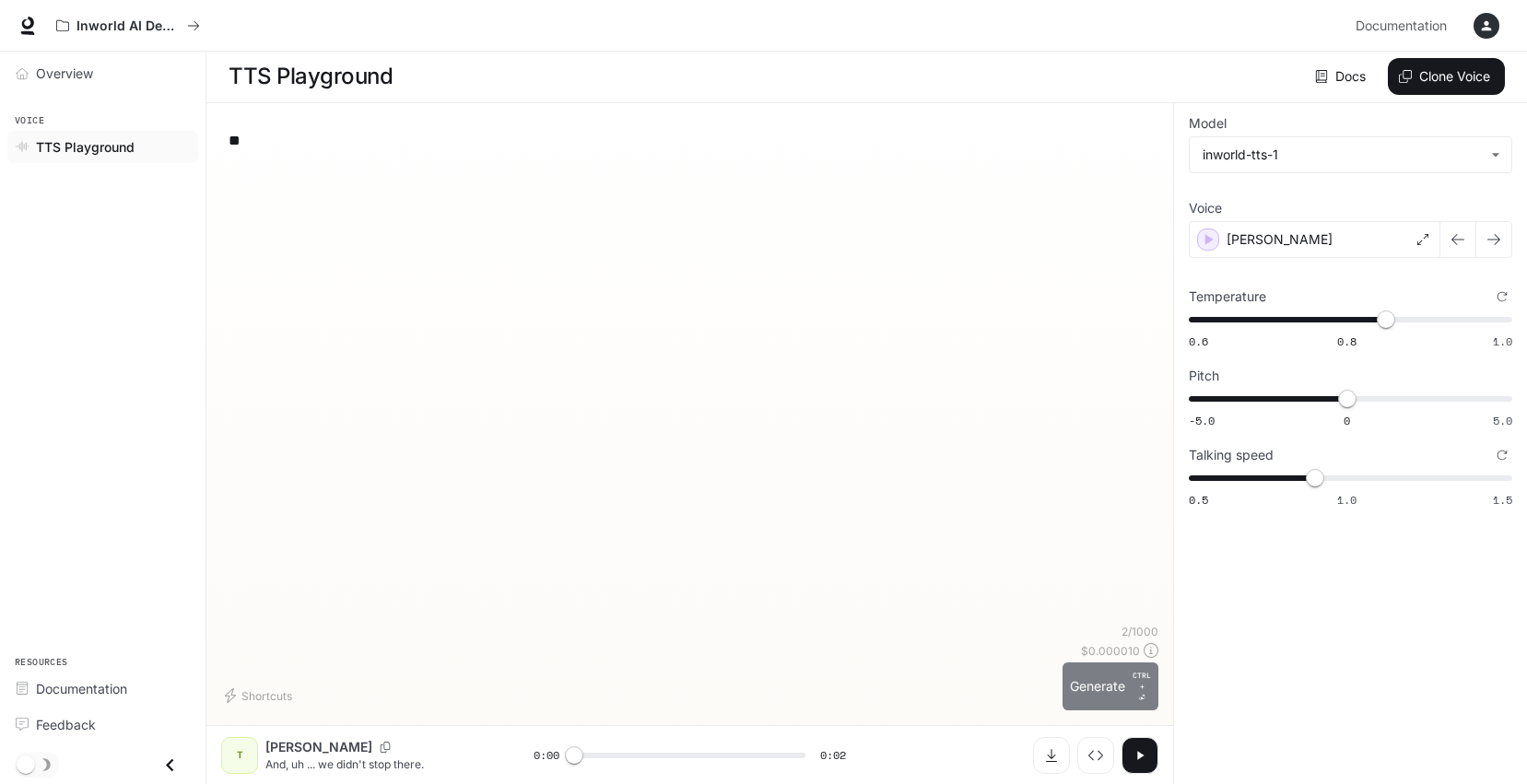 click on "Generate CTRL +  ⏎" at bounding box center (1110, 686) 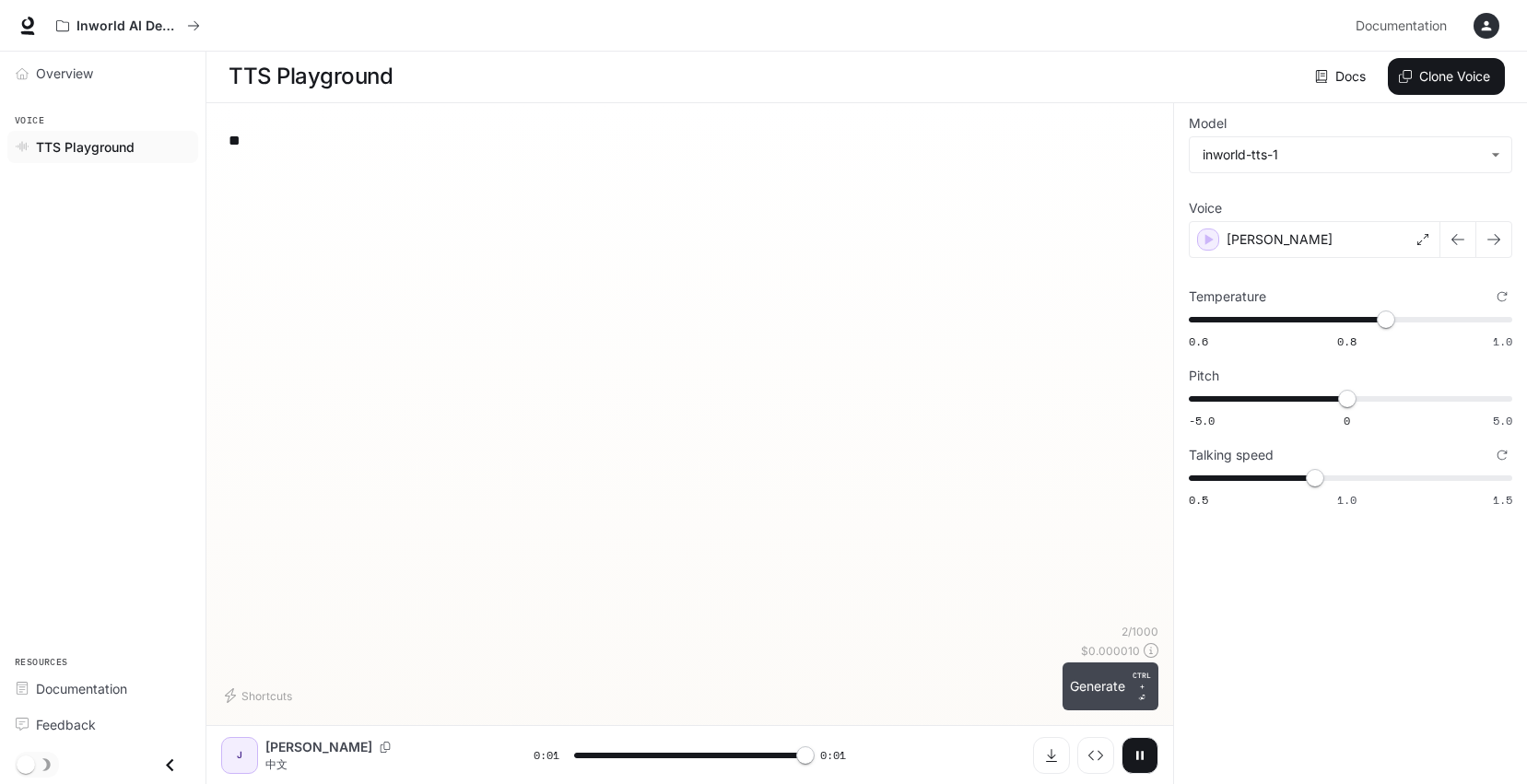 click on "Generate CTRL +  ⏎" at bounding box center [1110, 686] 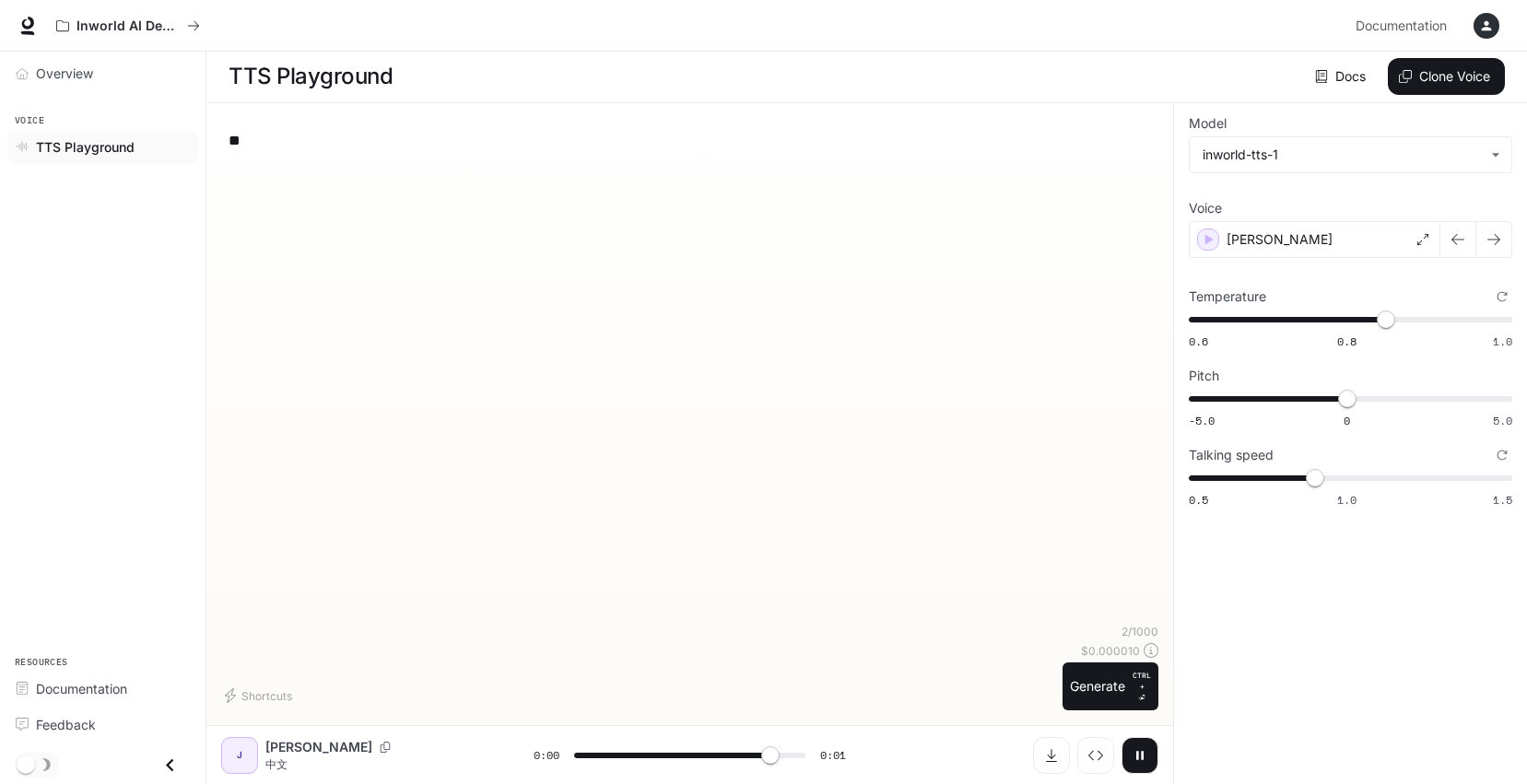 type on "*" 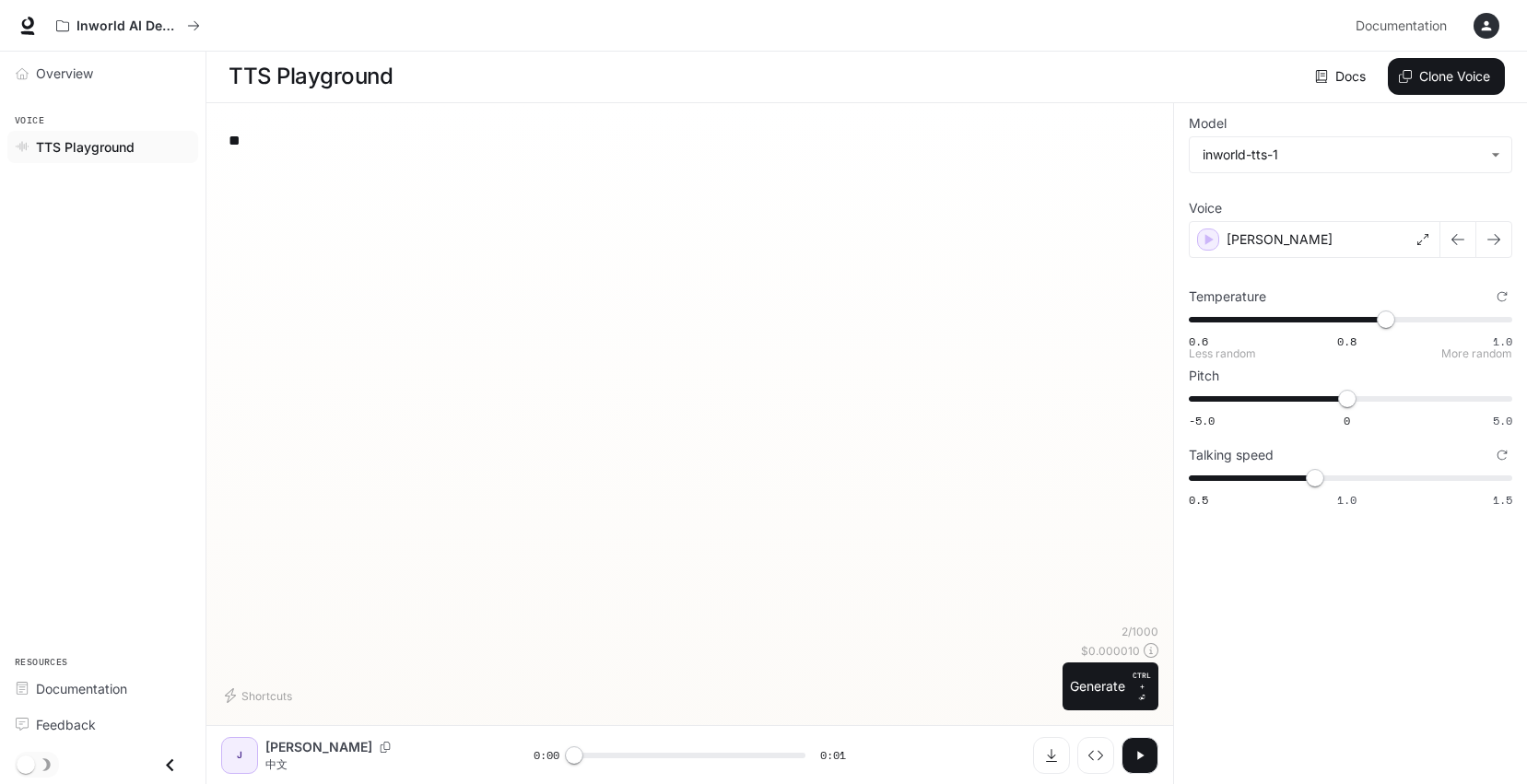 type on "****" 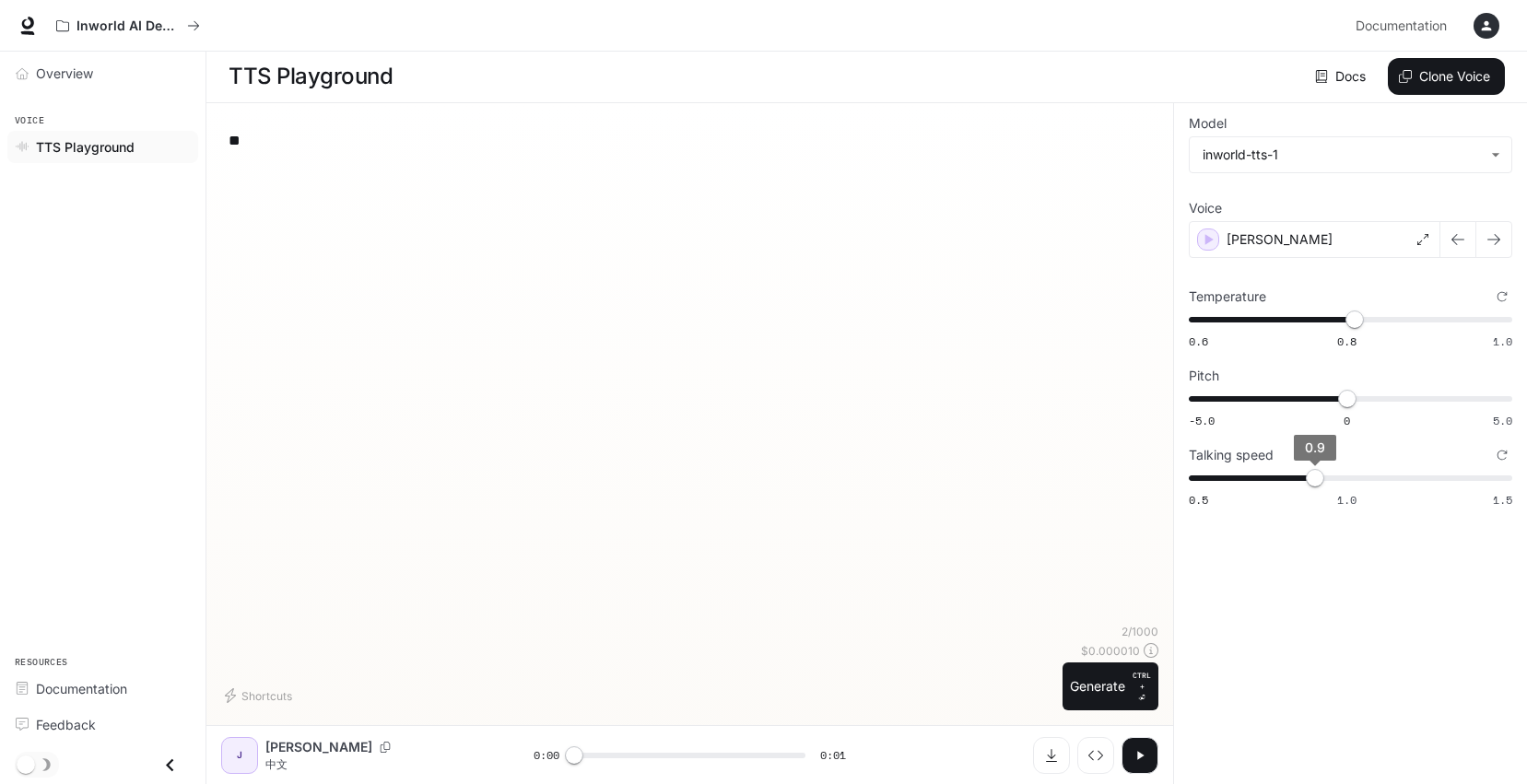 type on "*" 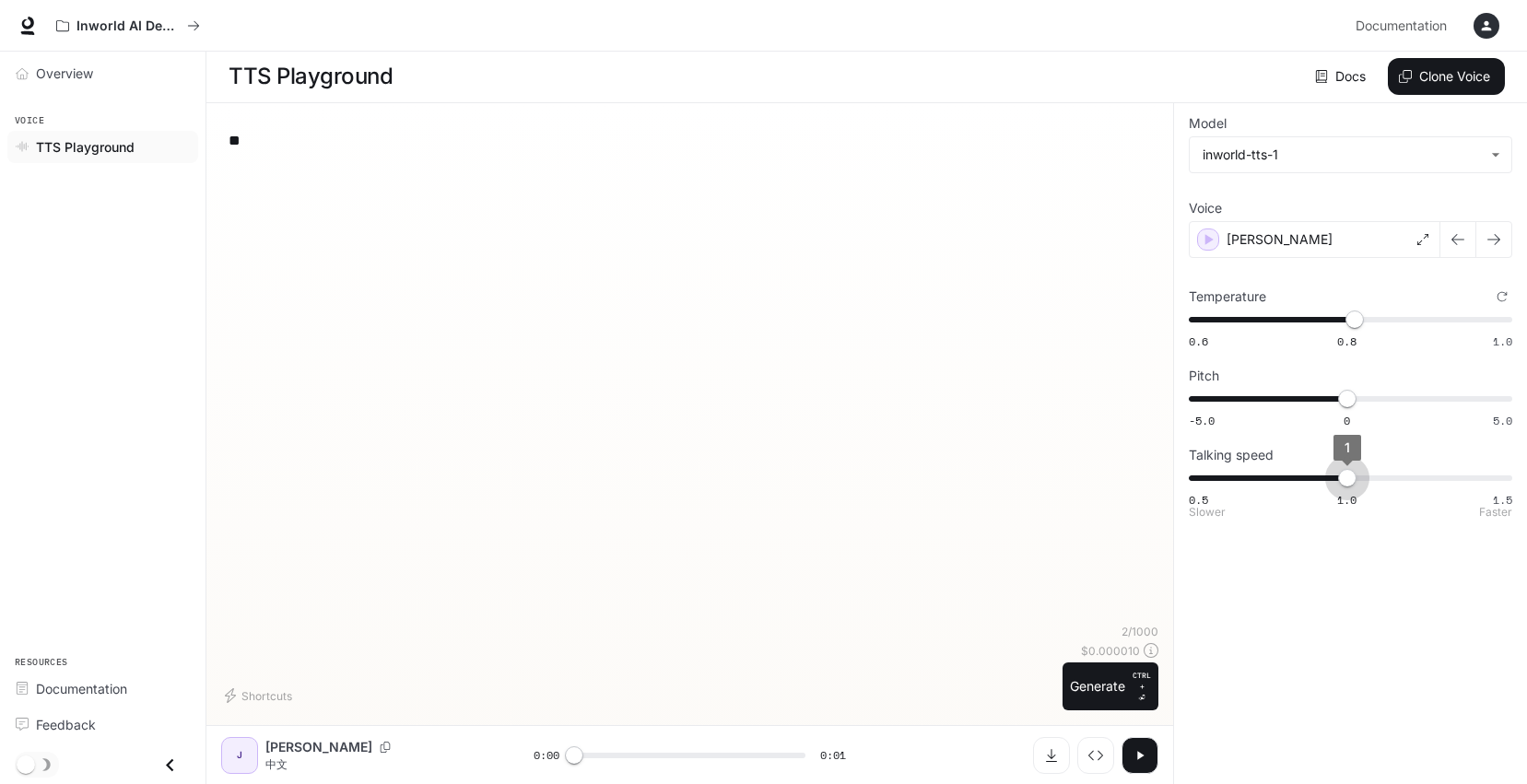 click on "0.5 1.0 1.5 1" at bounding box center (1346, 478) 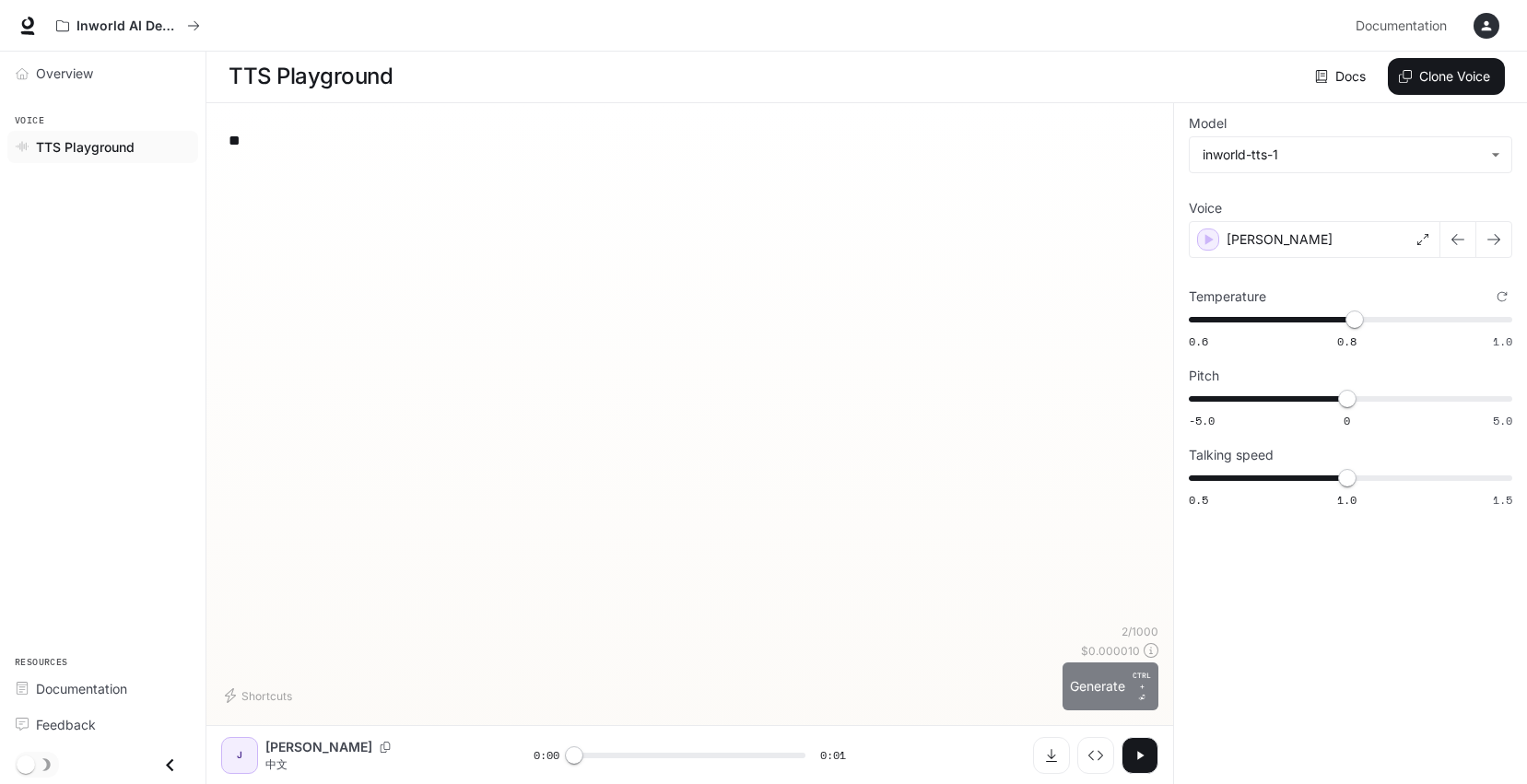 click on "Generate CTRL +  ⏎" at bounding box center (1110, 686) 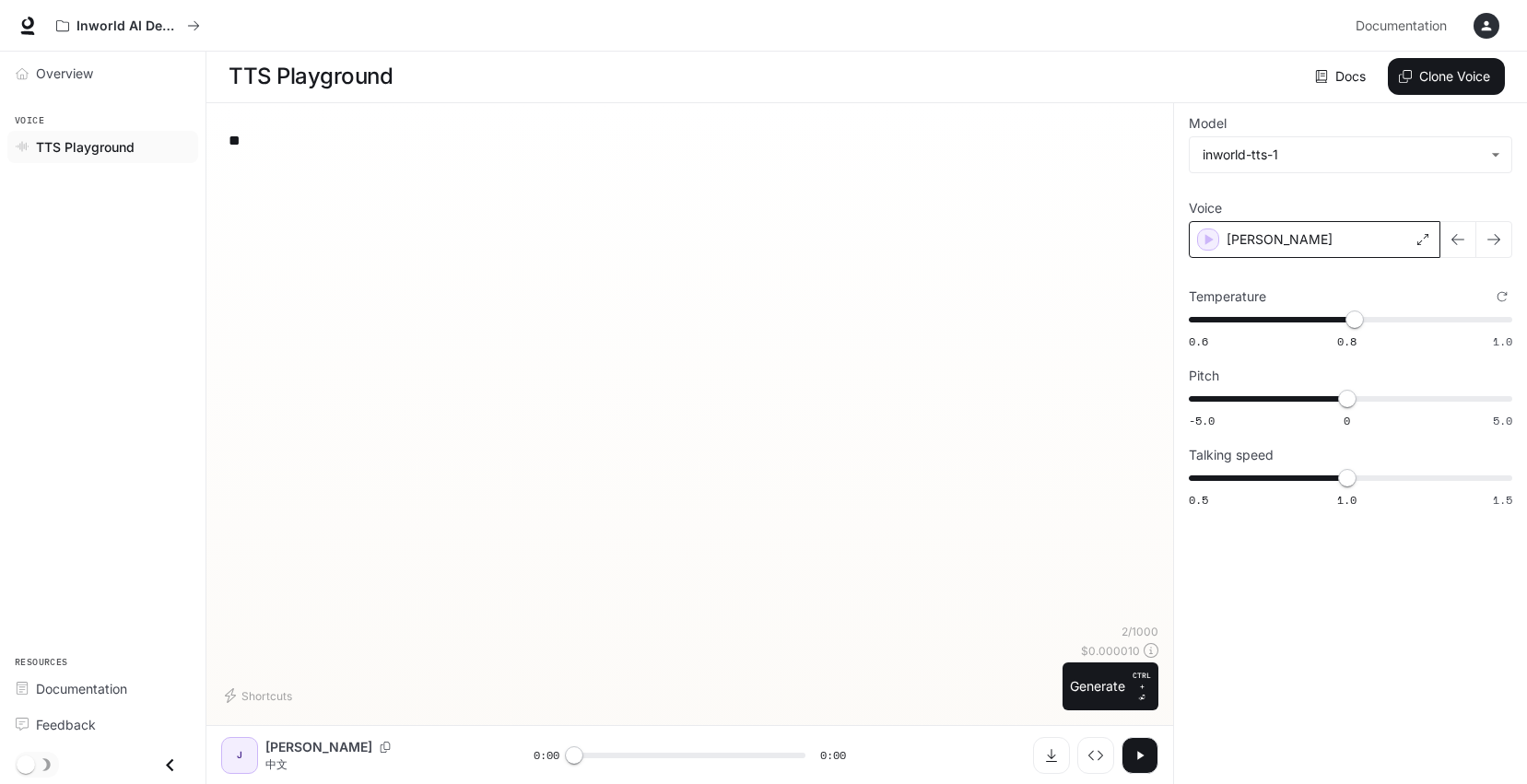 click on "[PERSON_NAME]" at bounding box center [1314, 240] 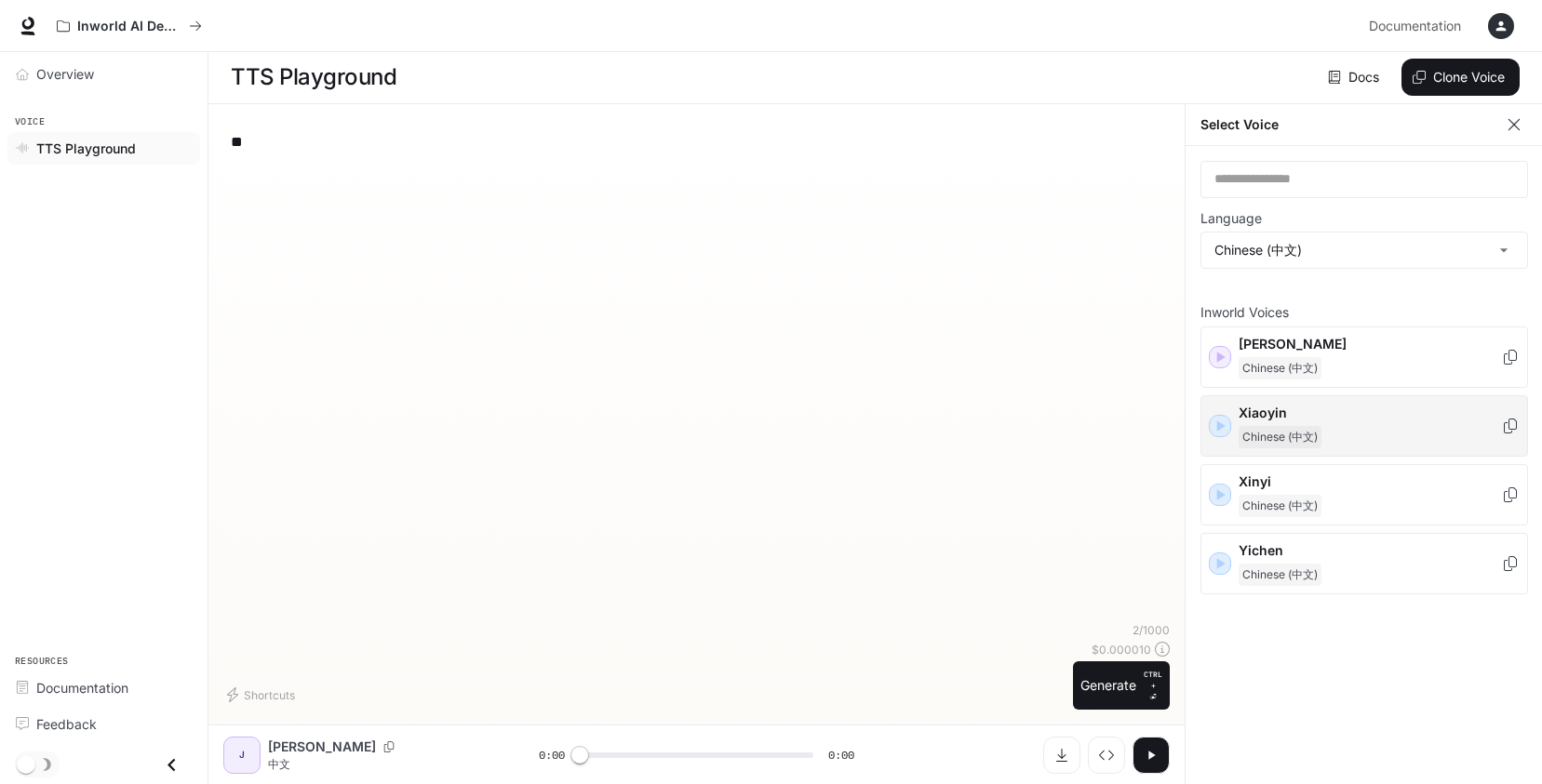 click on "Xiaoyin" at bounding box center (1370, 413) 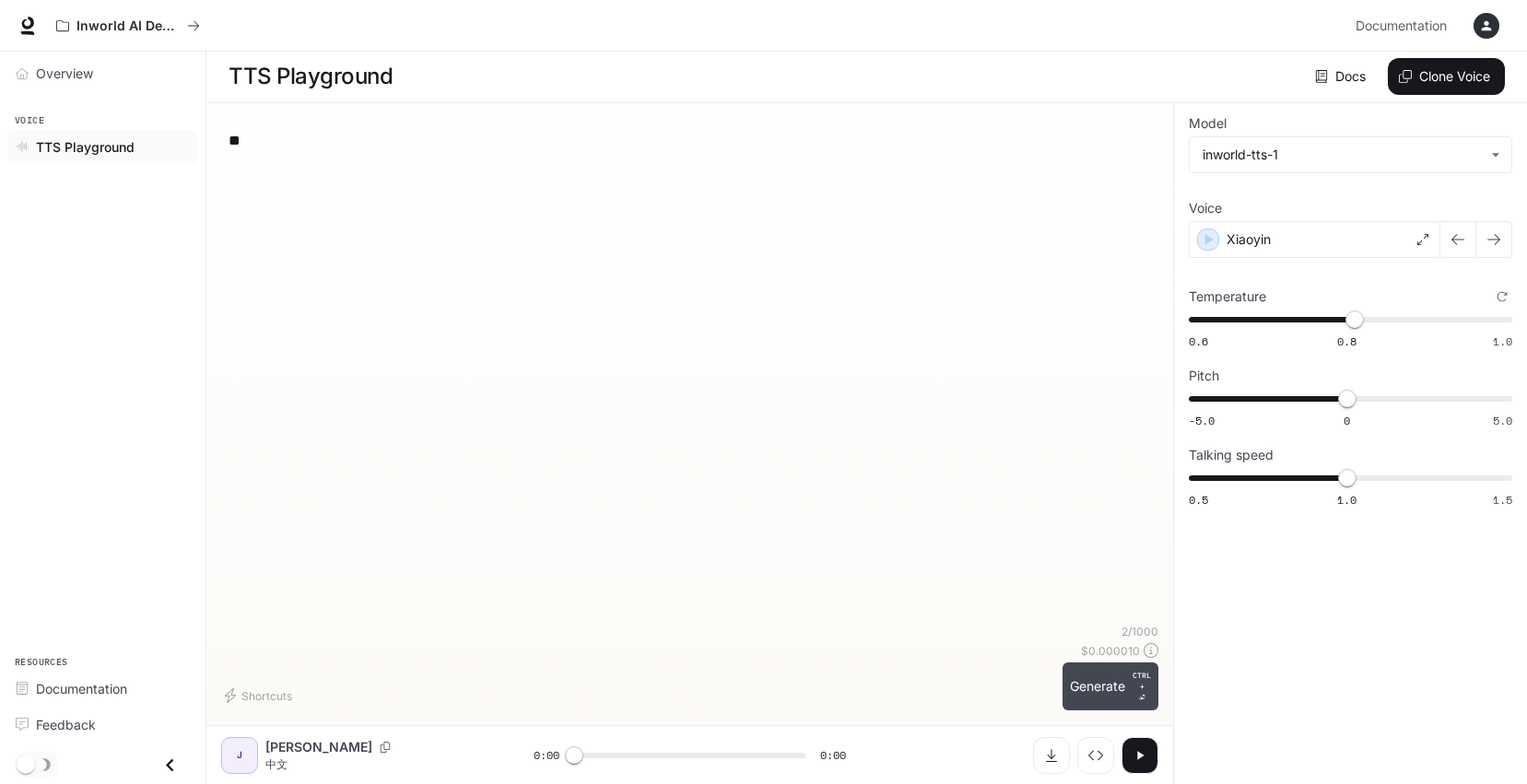 click on "Generate CTRL +  ⏎" at bounding box center (1110, 686) 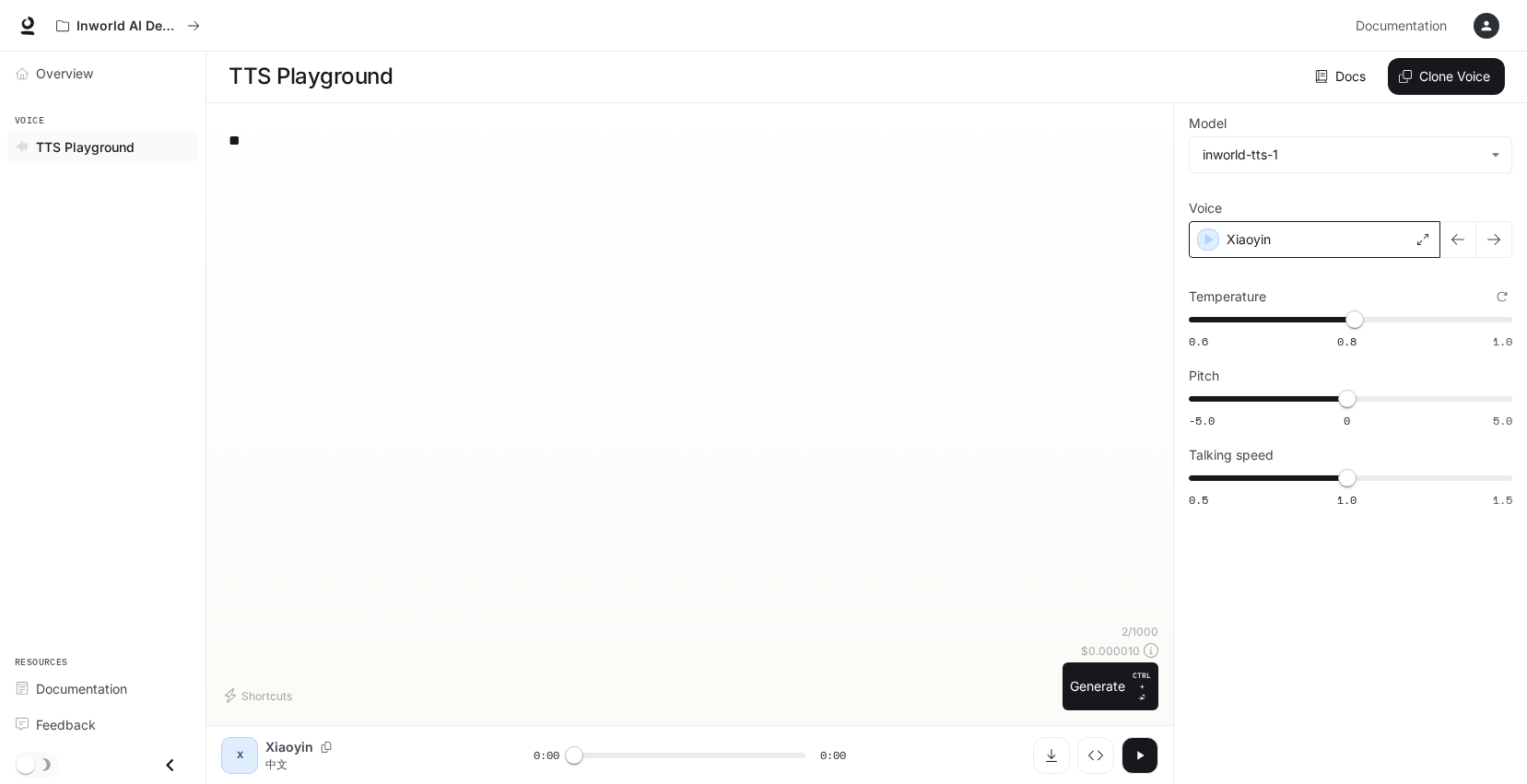 click on "Xiaoyin" at bounding box center [1314, 240] 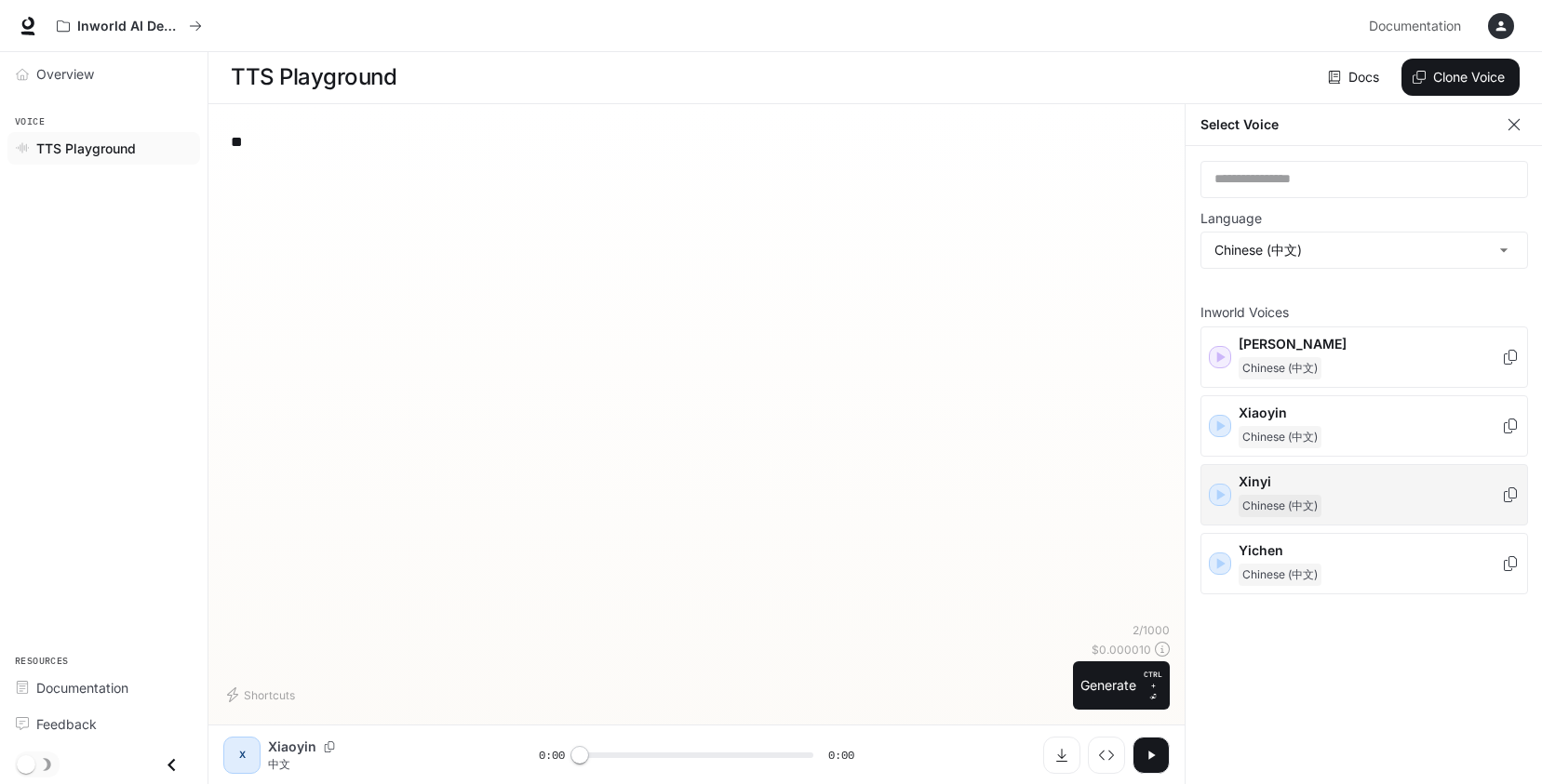 click on "Xinyi Chinese (中文)" at bounding box center [1370, 495] 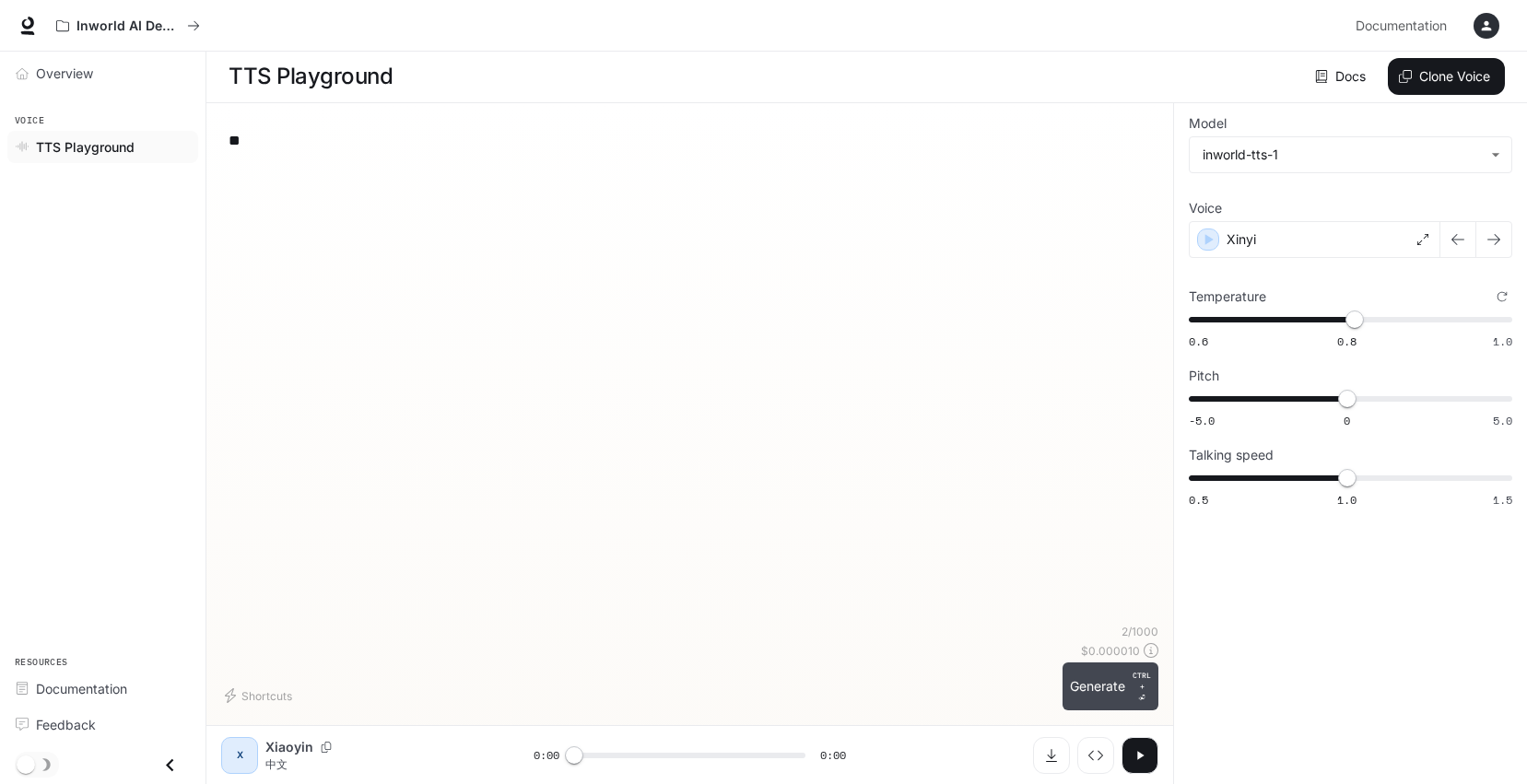 click on "Generate CTRL +  ⏎" at bounding box center (1110, 686) 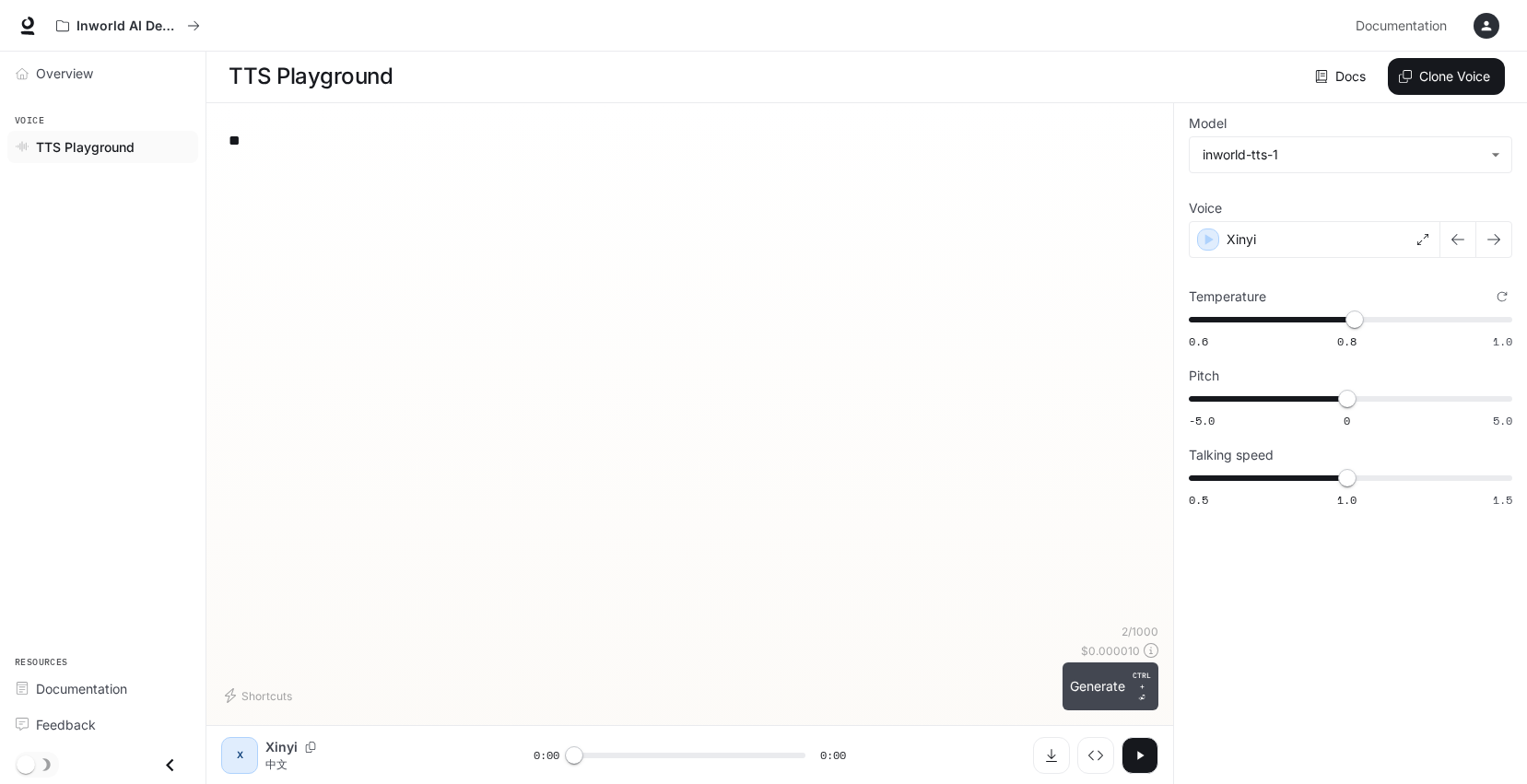 click on "Generate CTRL +  ⏎" at bounding box center (1110, 686) 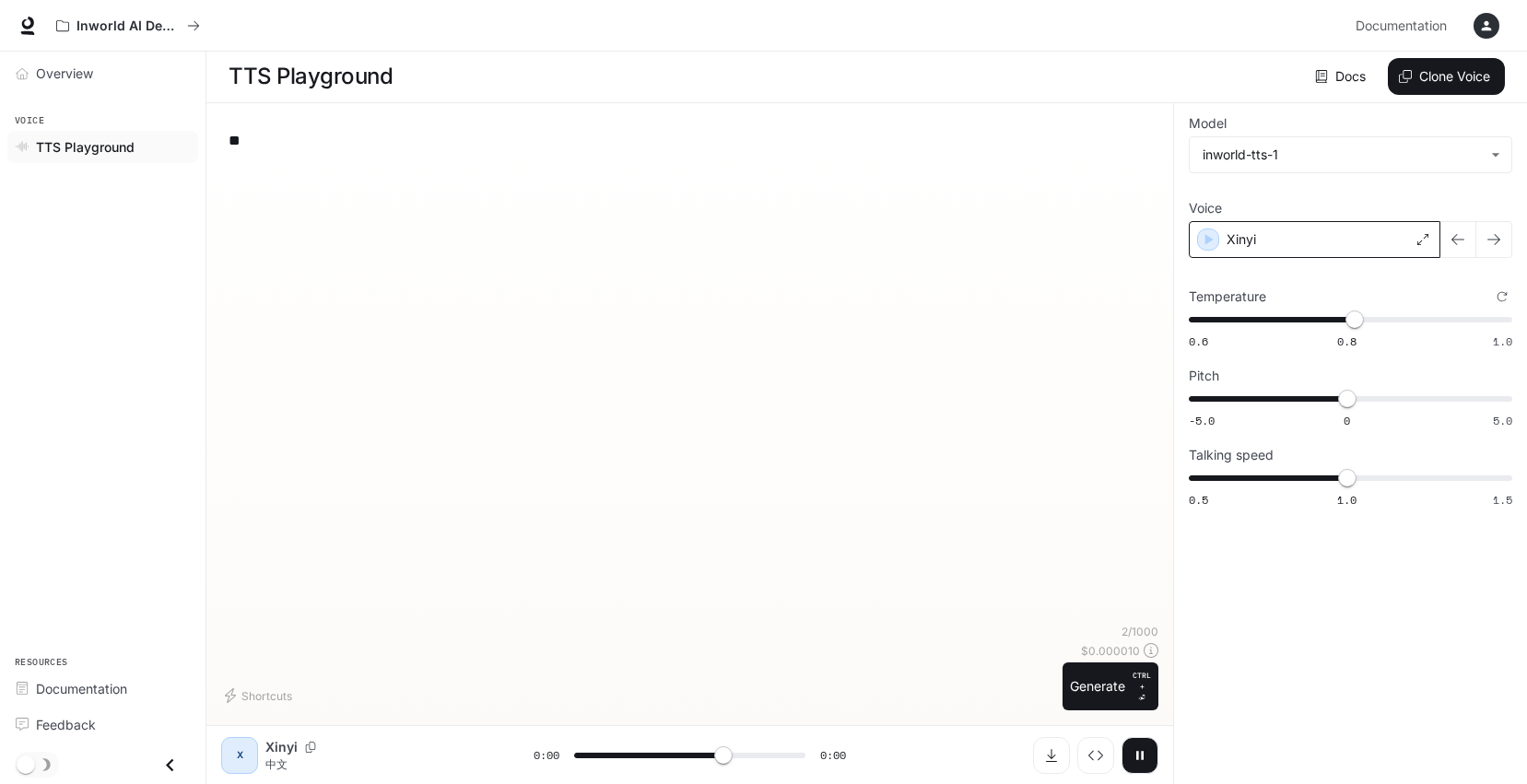 click on "Xinyi" at bounding box center [1314, 240] 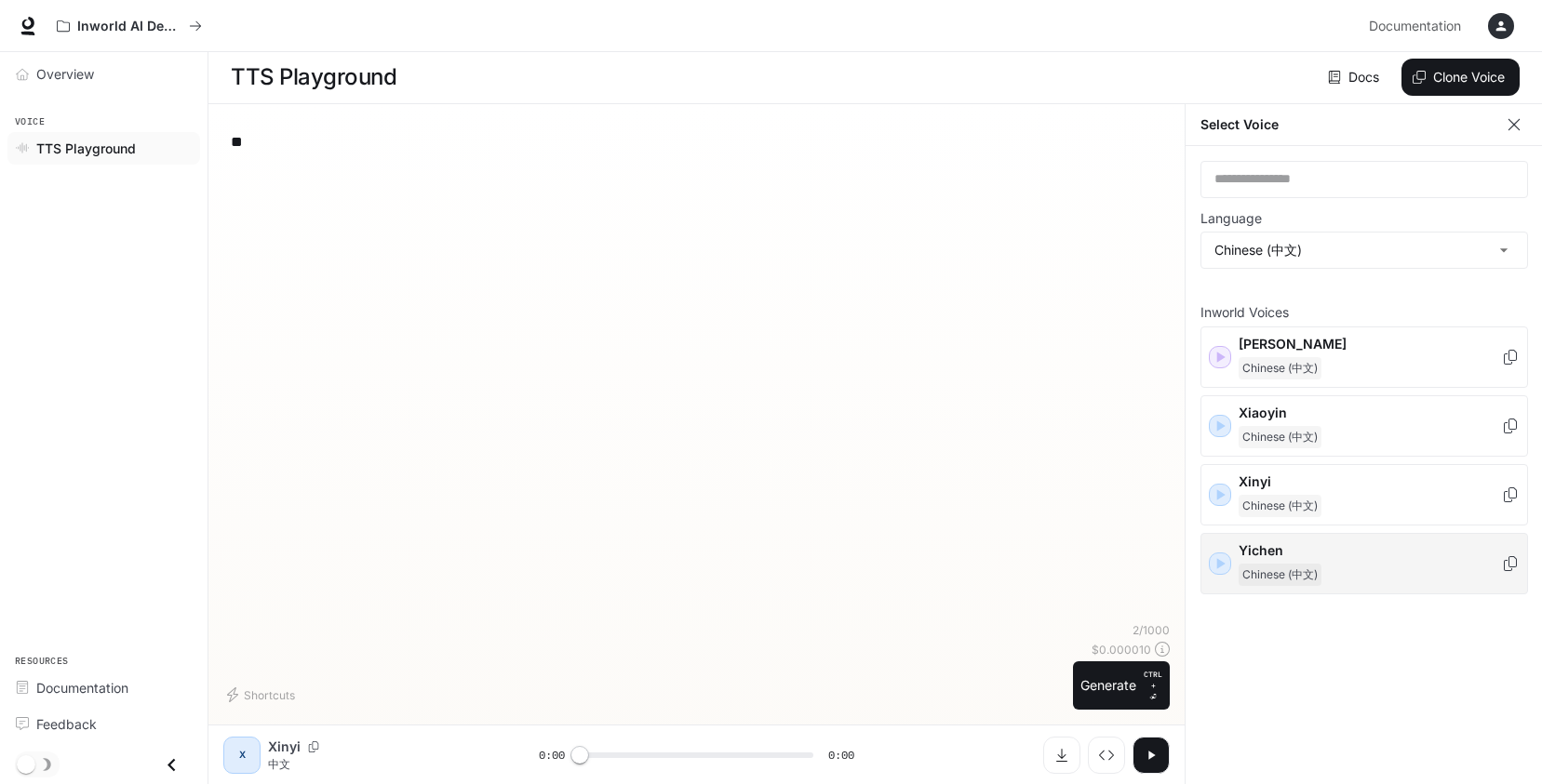 click on "Yichen" at bounding box center [1370, 551] 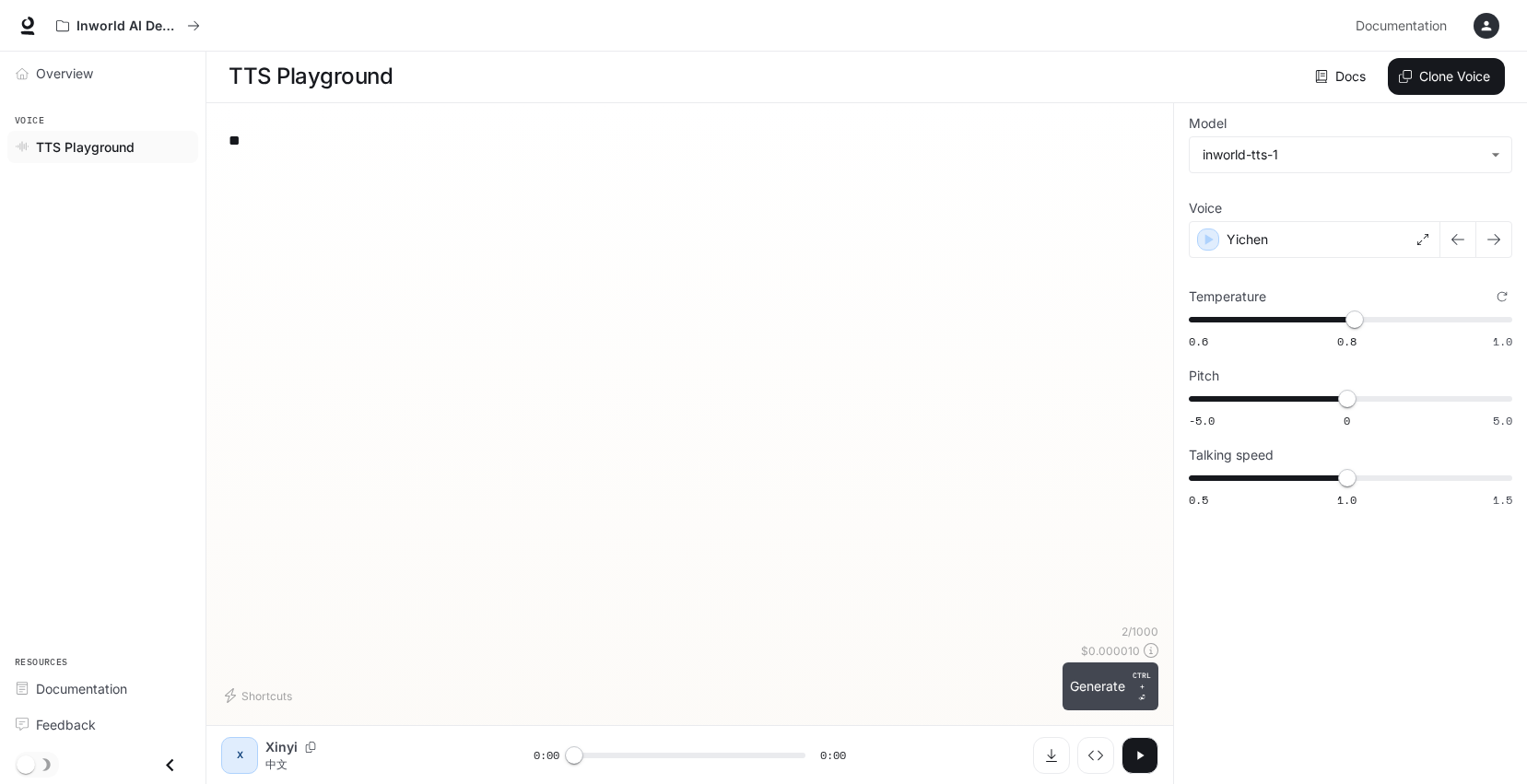 click on "Generate CTRL +  ⏎" at bounding box center [1110, 686] 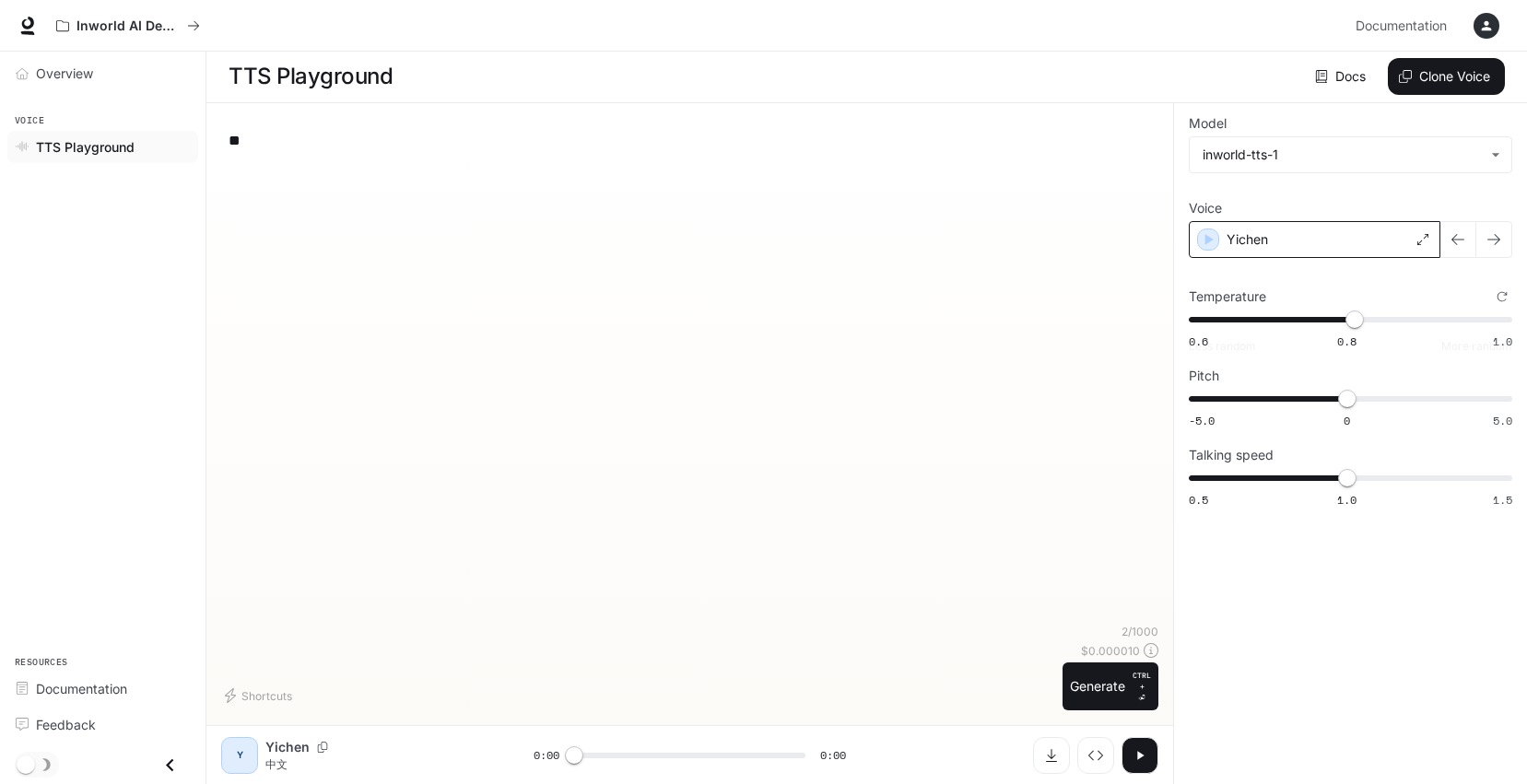 click on "Yichen" at bounding box center (1314, 240) 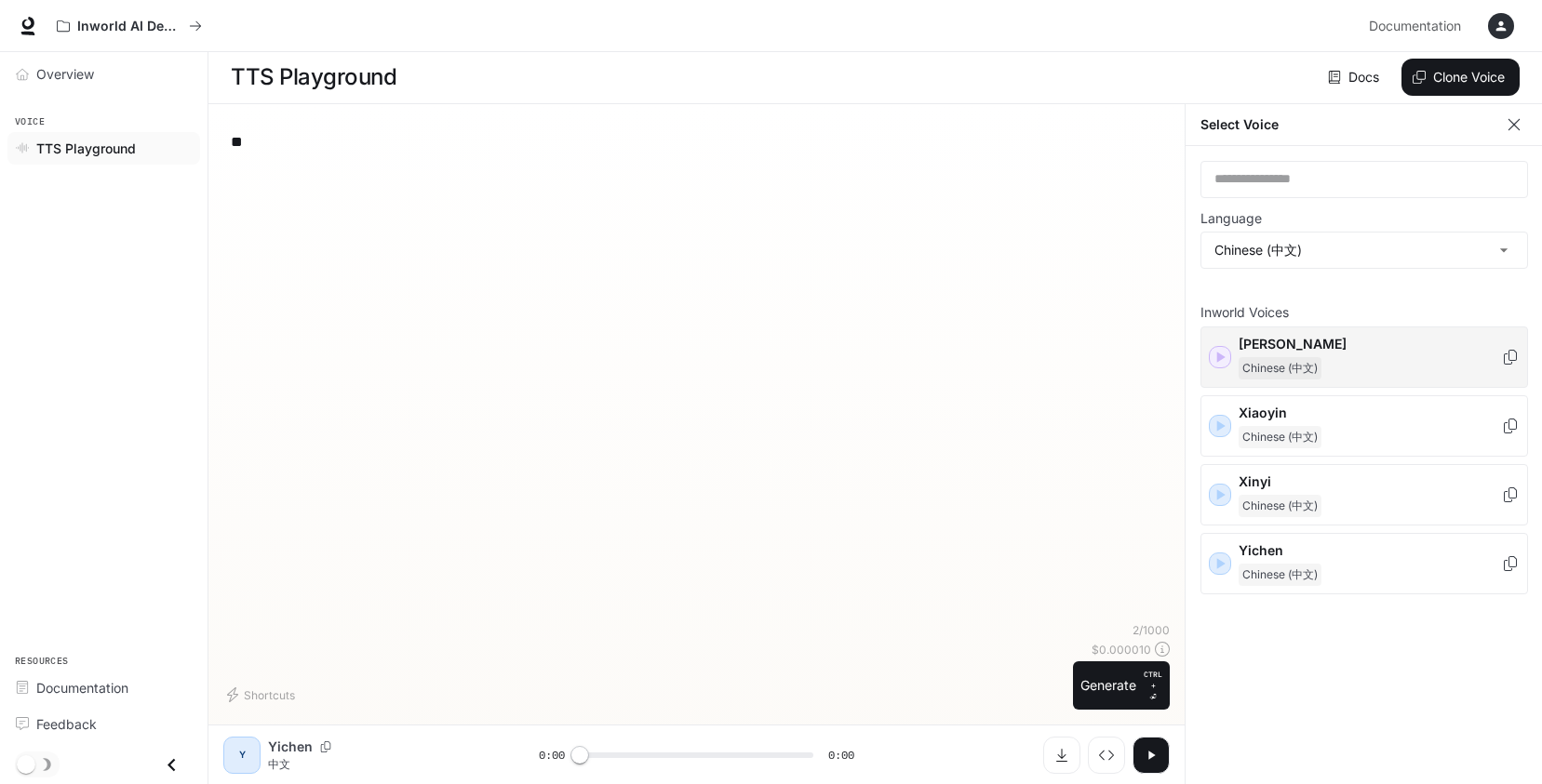 click on "[PERSON_NAME]" at bounding box center (1370, 344) 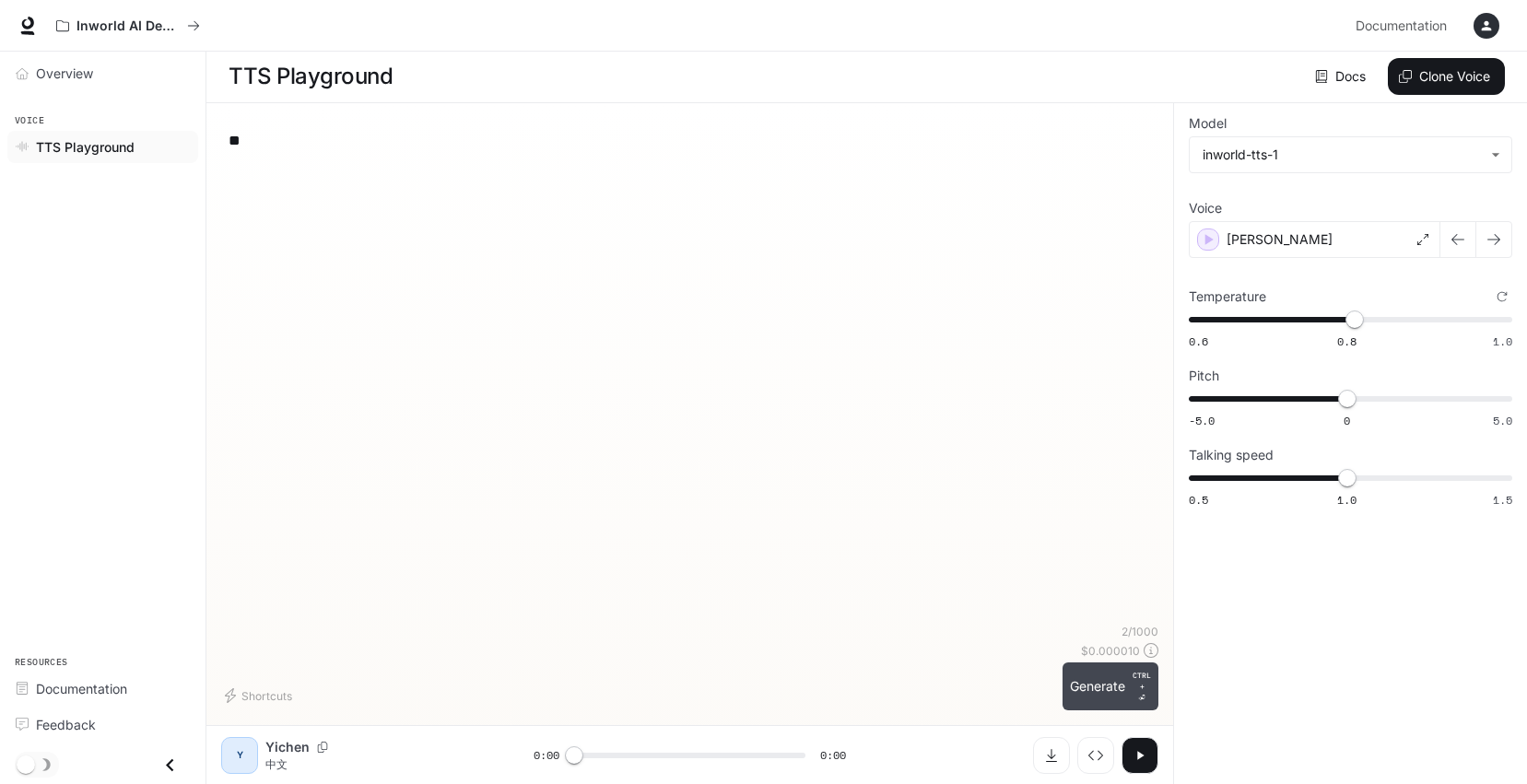 click on "Generate CTRL +  ⏎" at bounding box center [1110, 686] 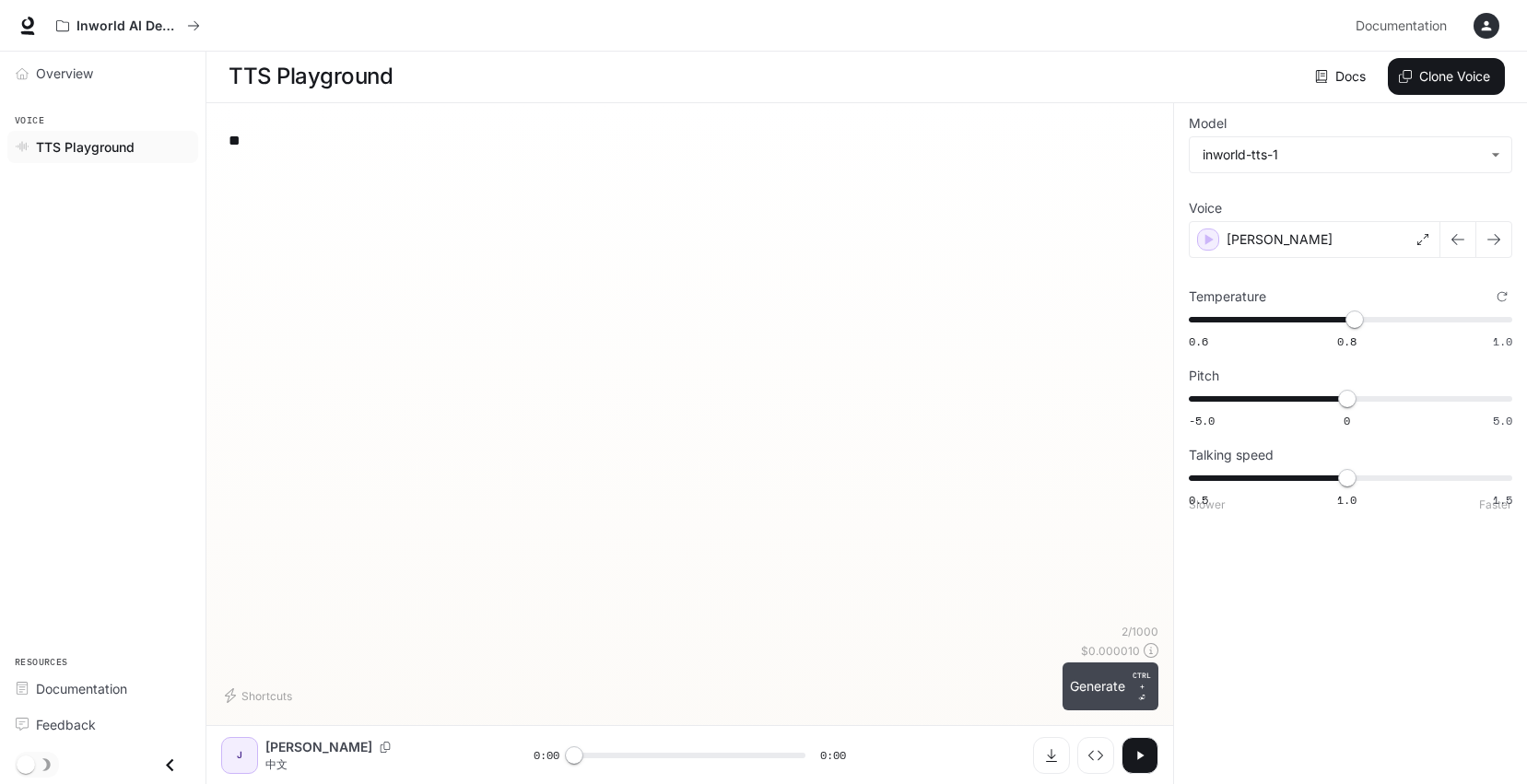 click on "Generate CTRL +  ⏎" at bounding box center [1110, 686] 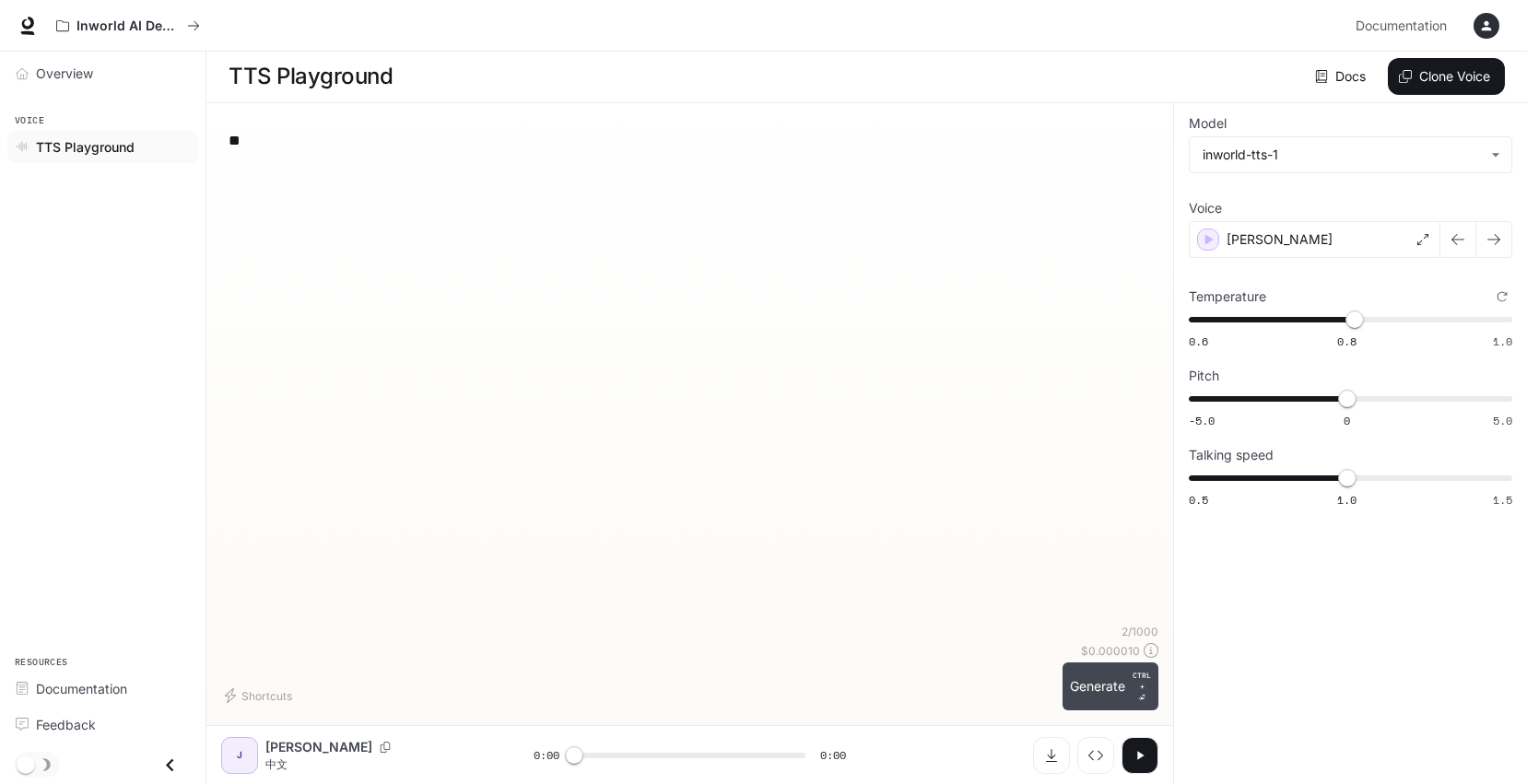 click on "Generate CTRL +  ⏎" at bounding box center (1110, 686) 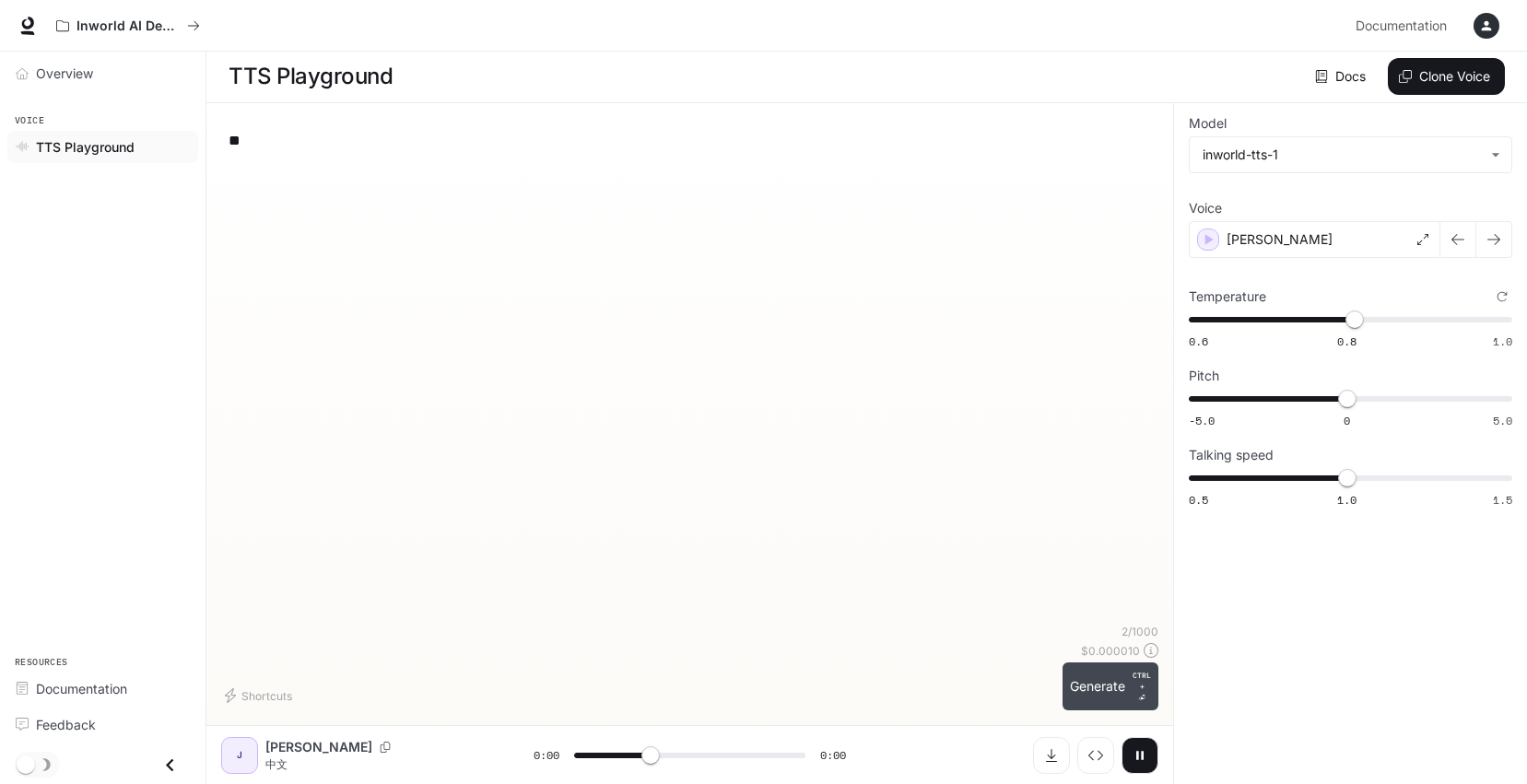 type on "*" 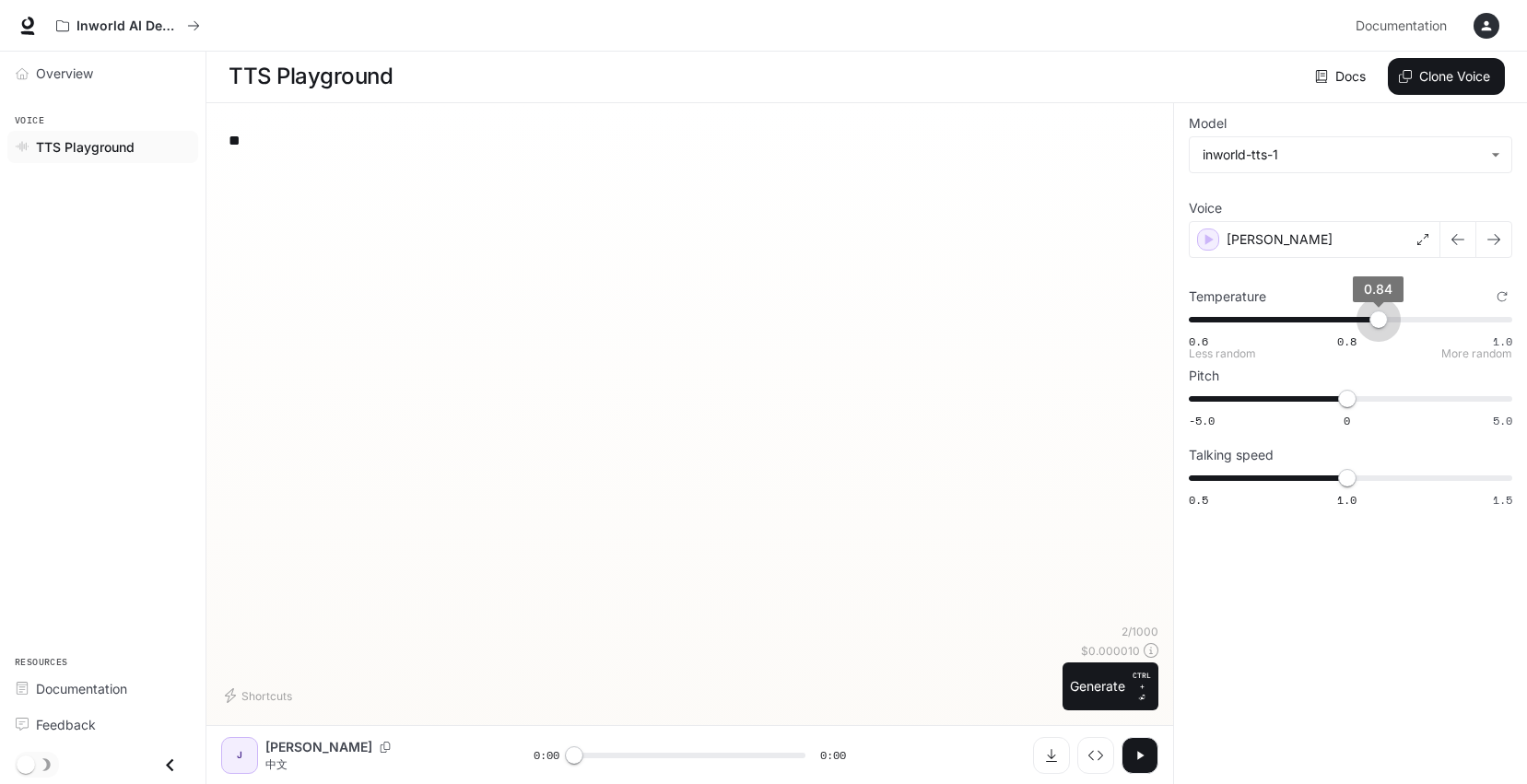 type on "****" 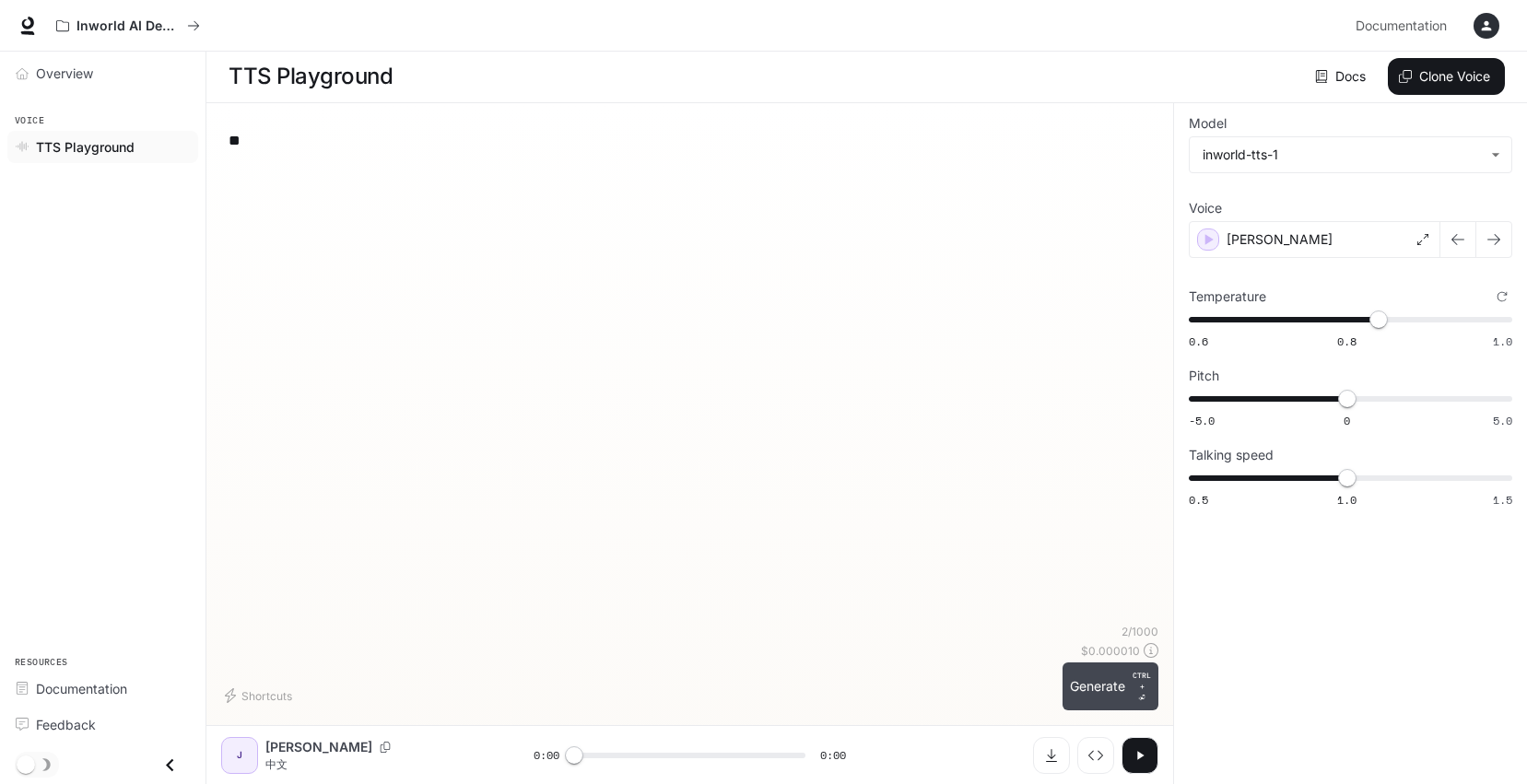 click on "Generate CTRL +  ⏎" at bounding box center [1110, 686] 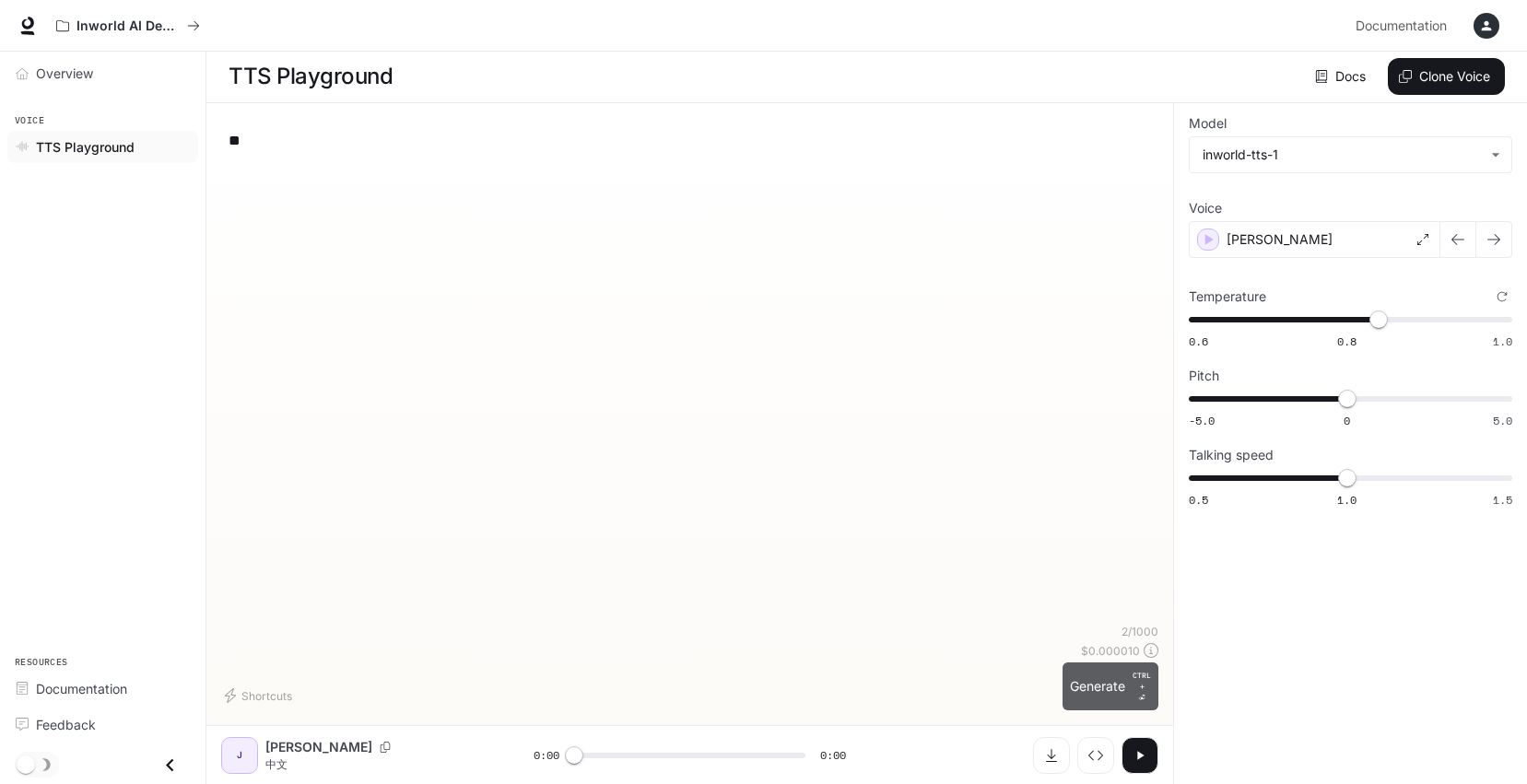 click on "Generate CTRL +  ⏎" at bounding box center (1110, 686) 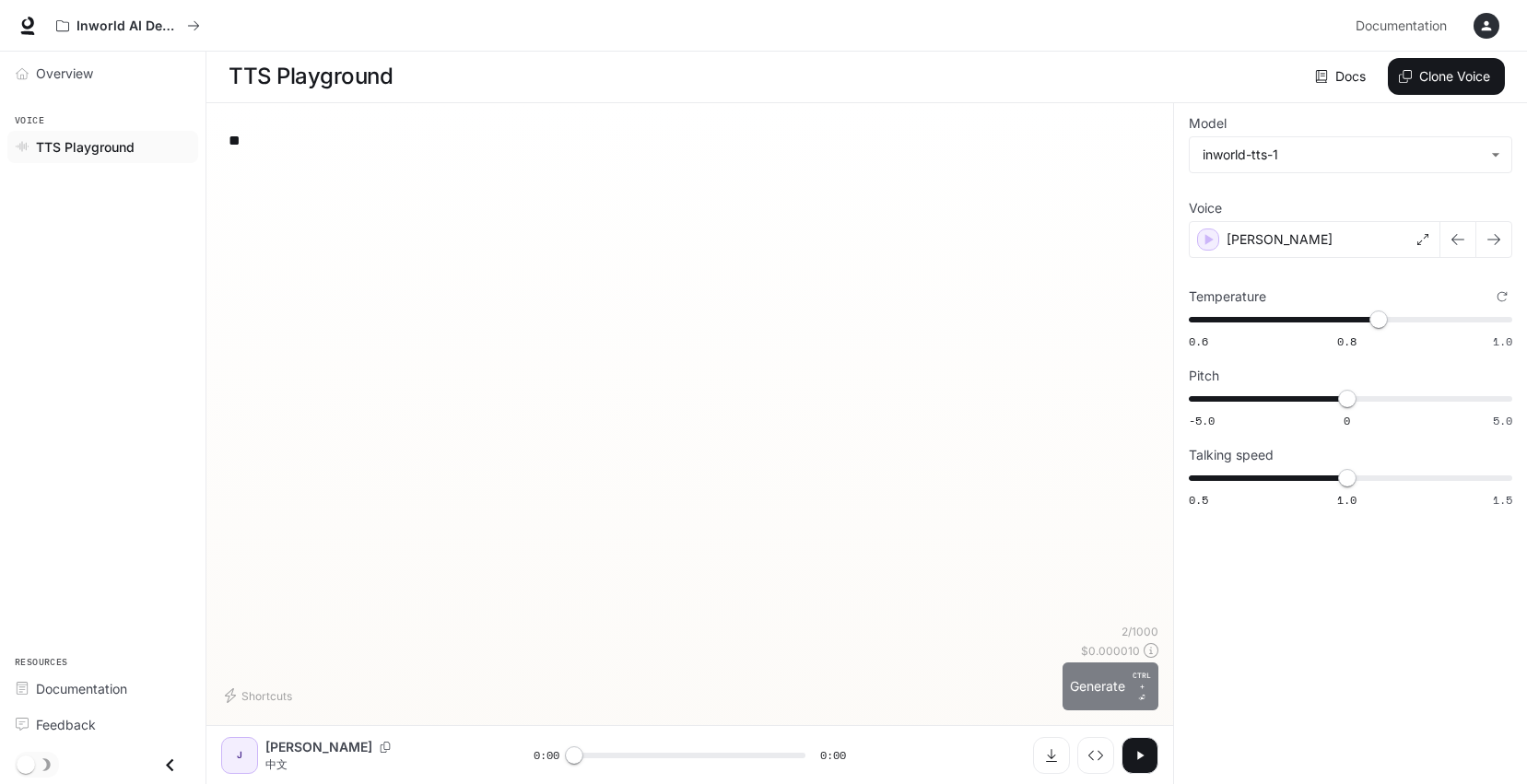 click on "Generate CTRL +  ⏎" at bounding box center (1110, 686) 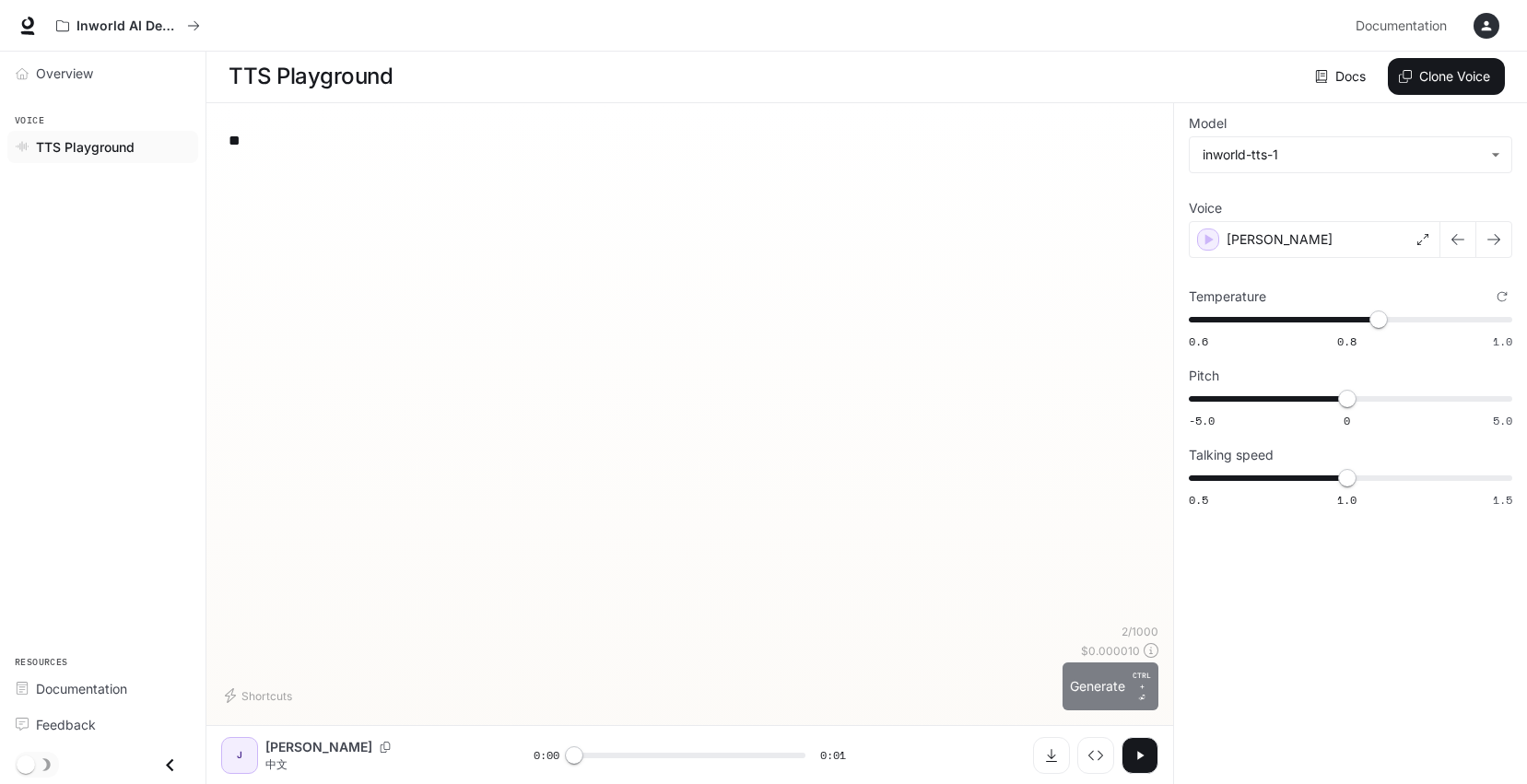 click on "Generate CTRL +  ⏎" at bounding box center [1110, 686] 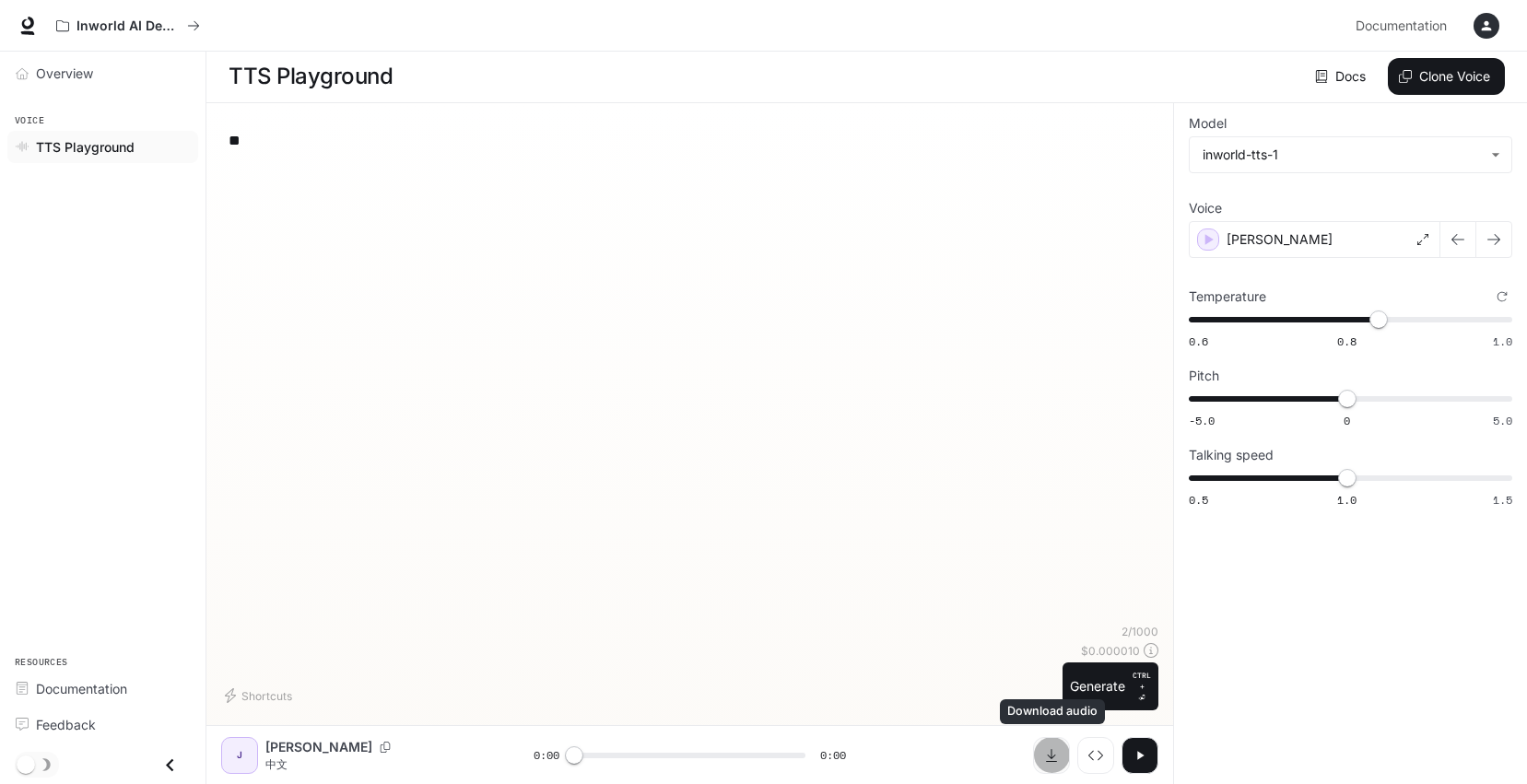 click 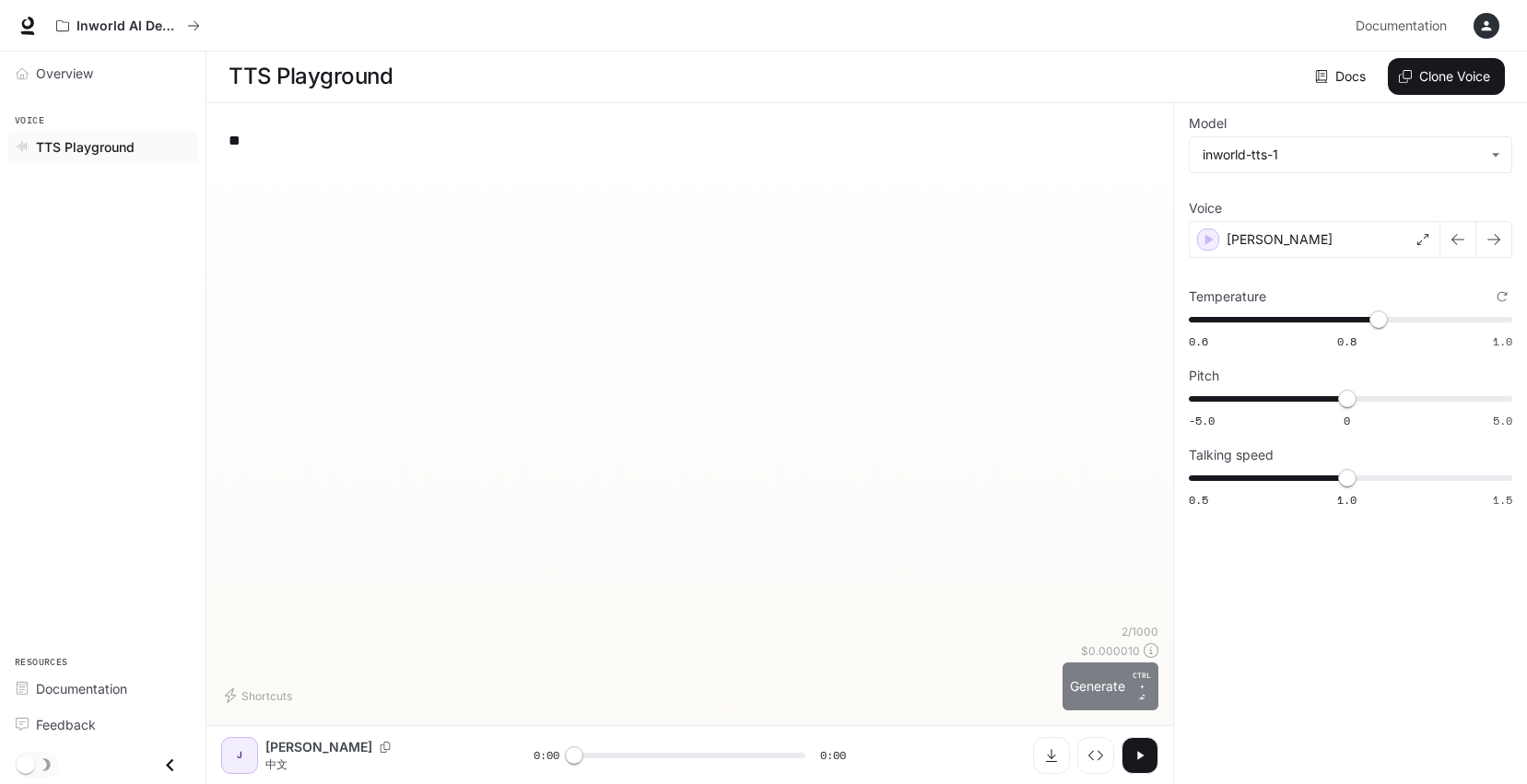 click on "Generate CTRL +  ⏎" at bounding box center (1110, 686) 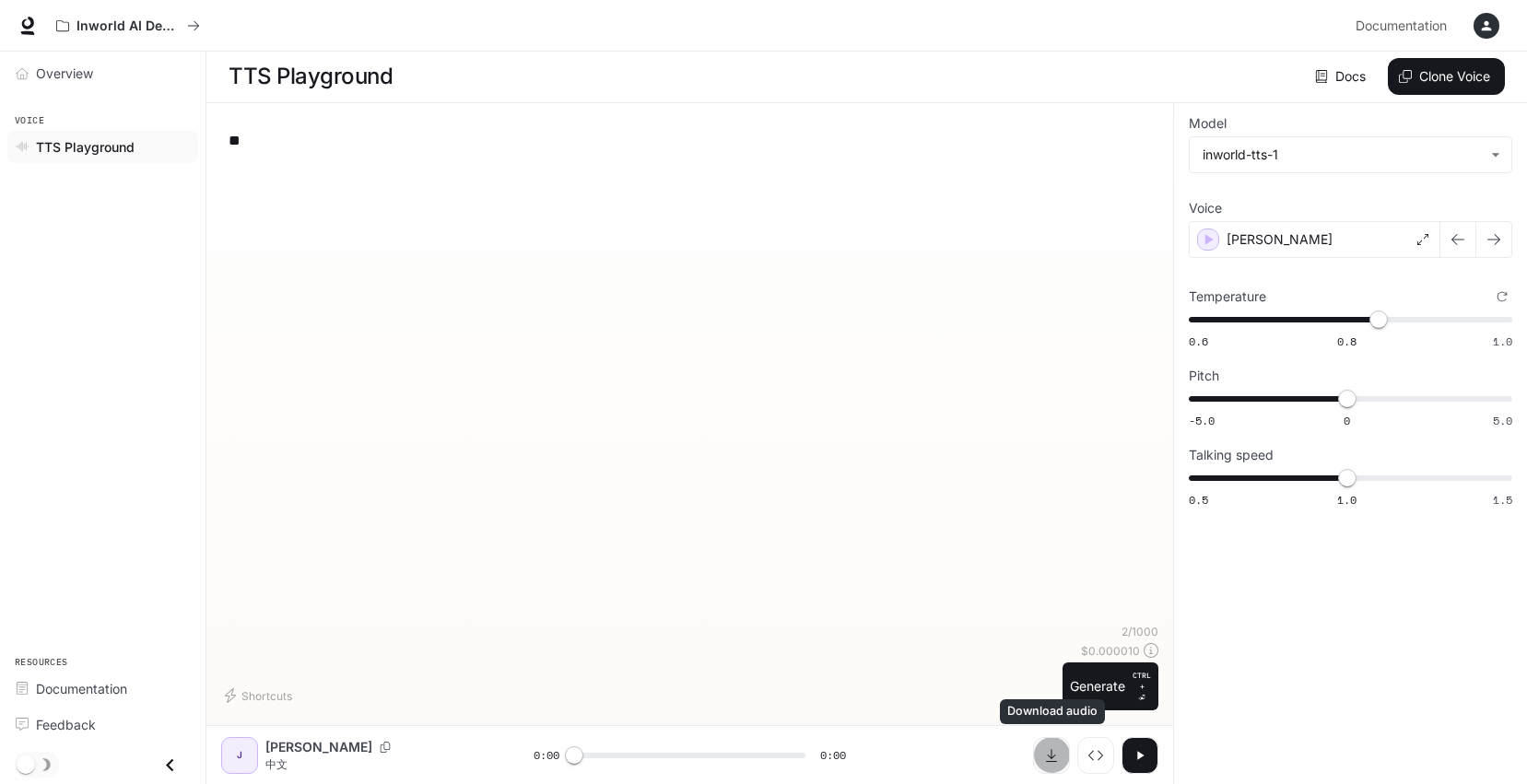 click 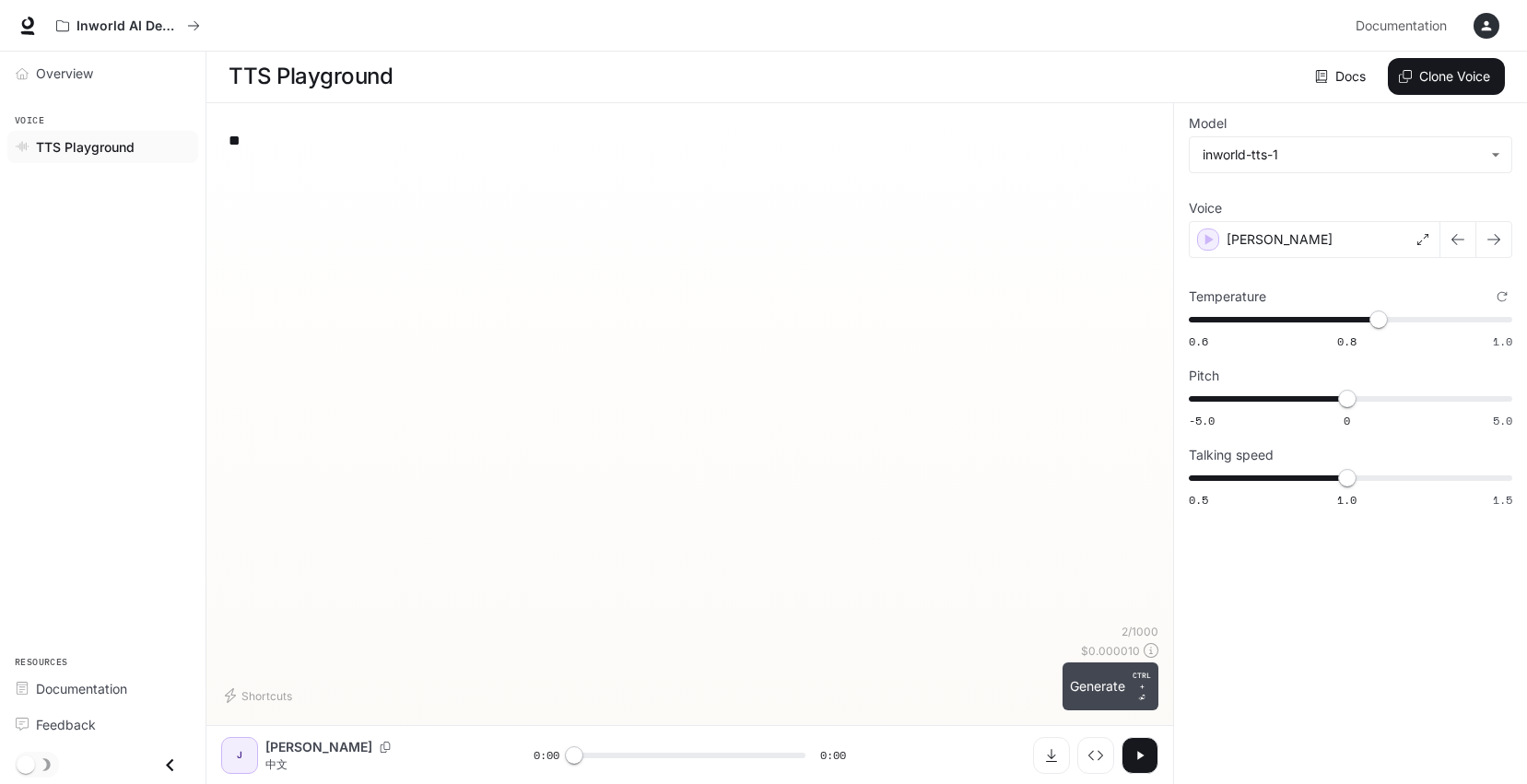 click on "Generate CTRL +  ⏎" at bounding box center [1110, 686] 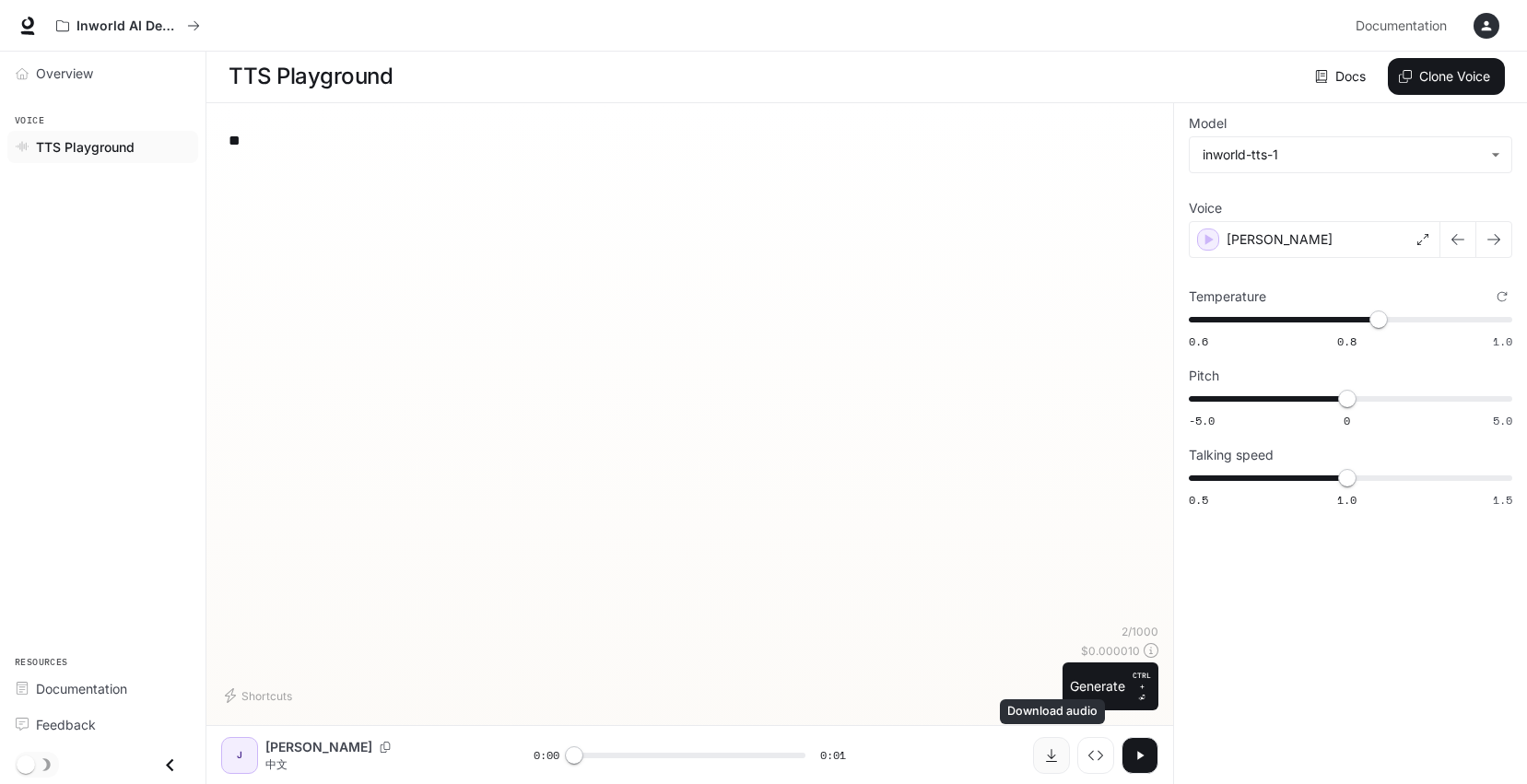 click 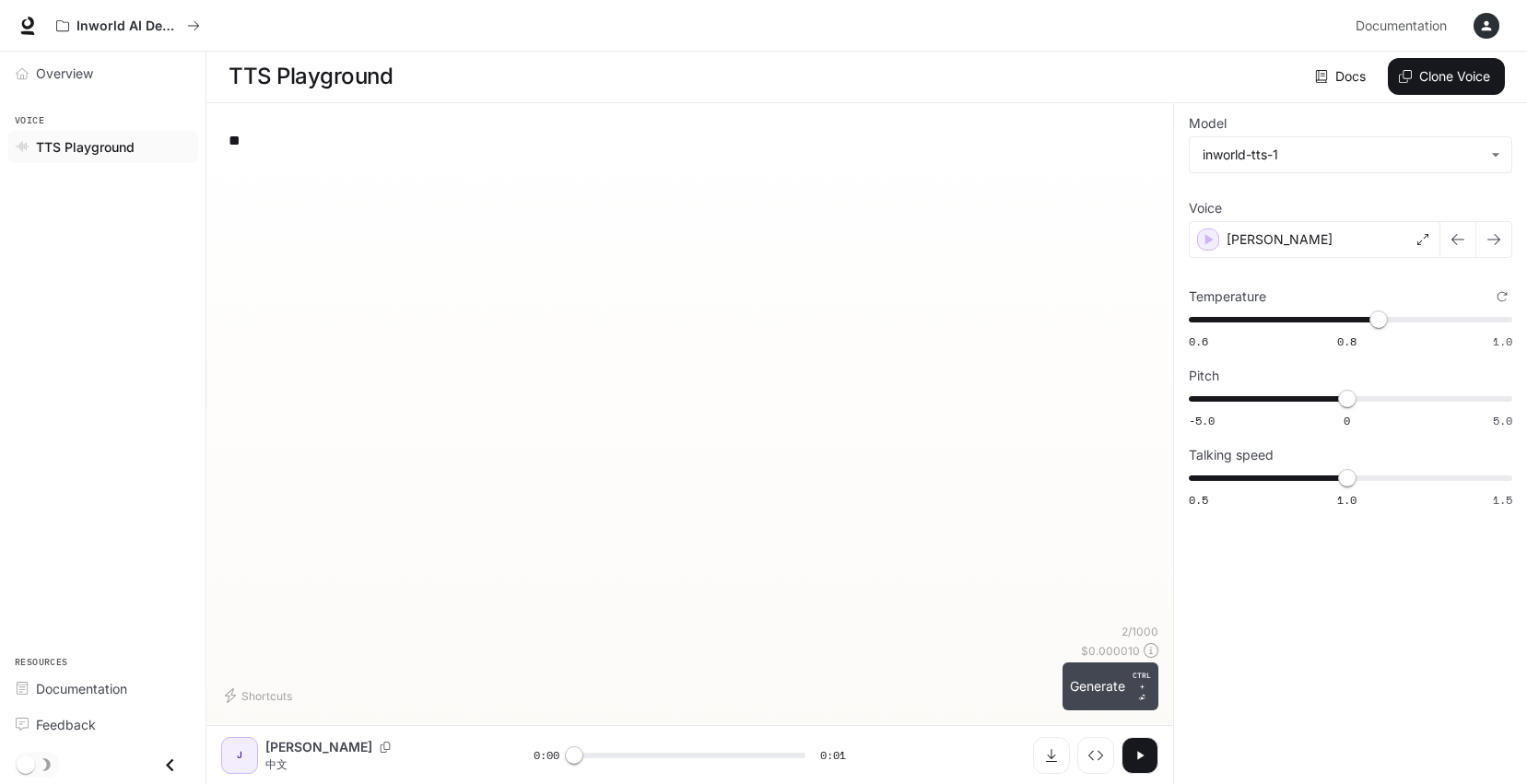 click on "Generate CTRL +  ⏎" at bounding box center (1110, 686) 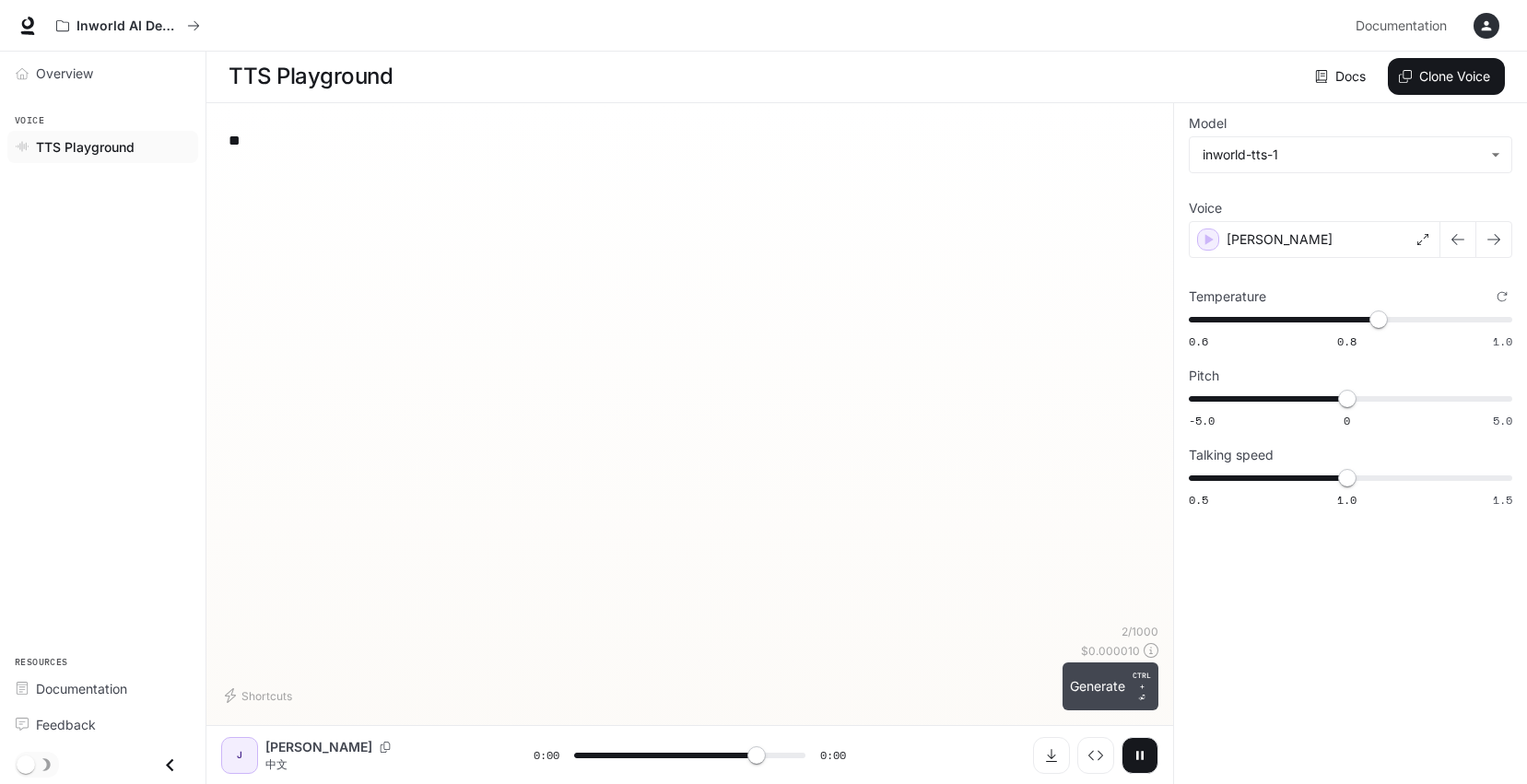 type on "*" 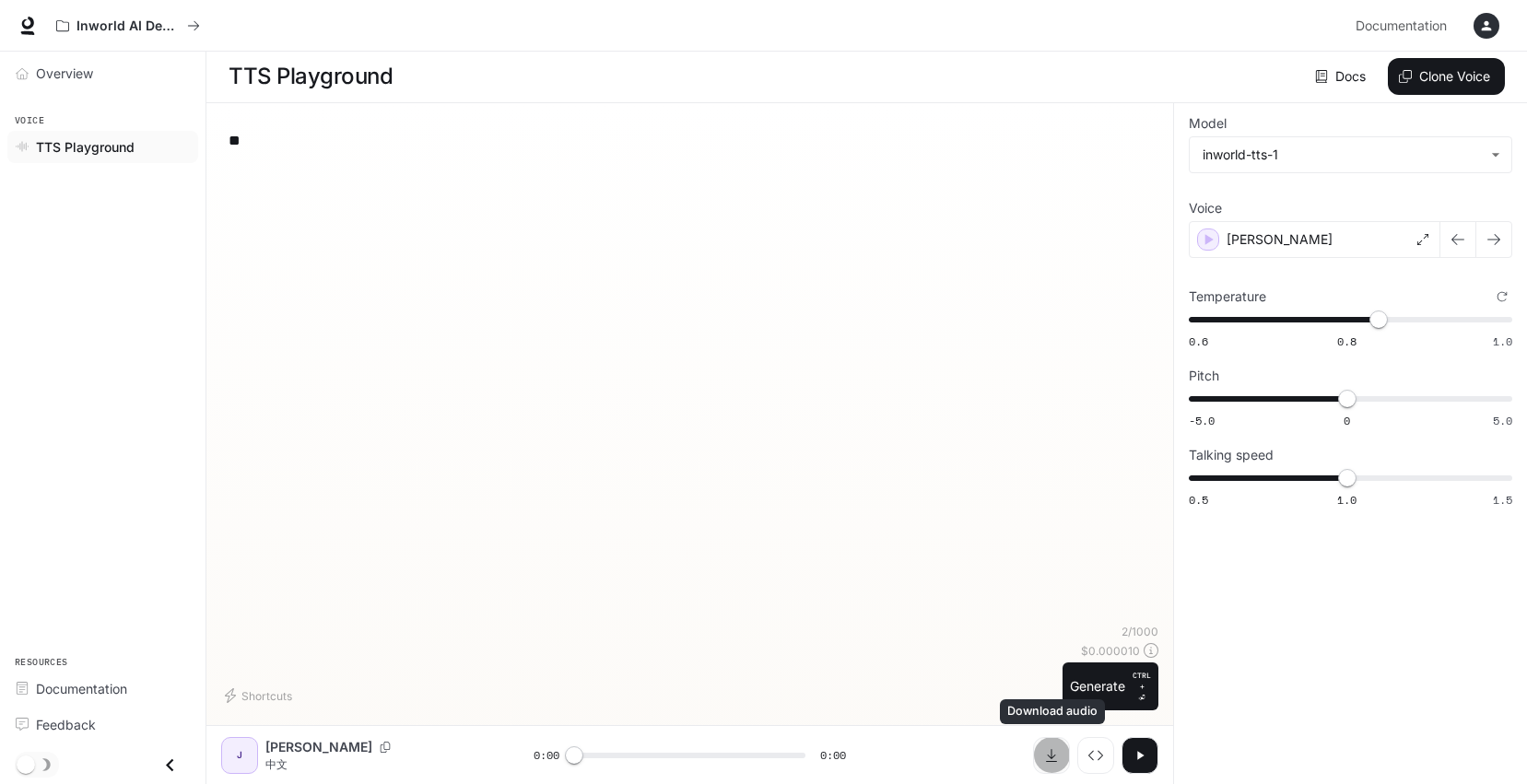 click 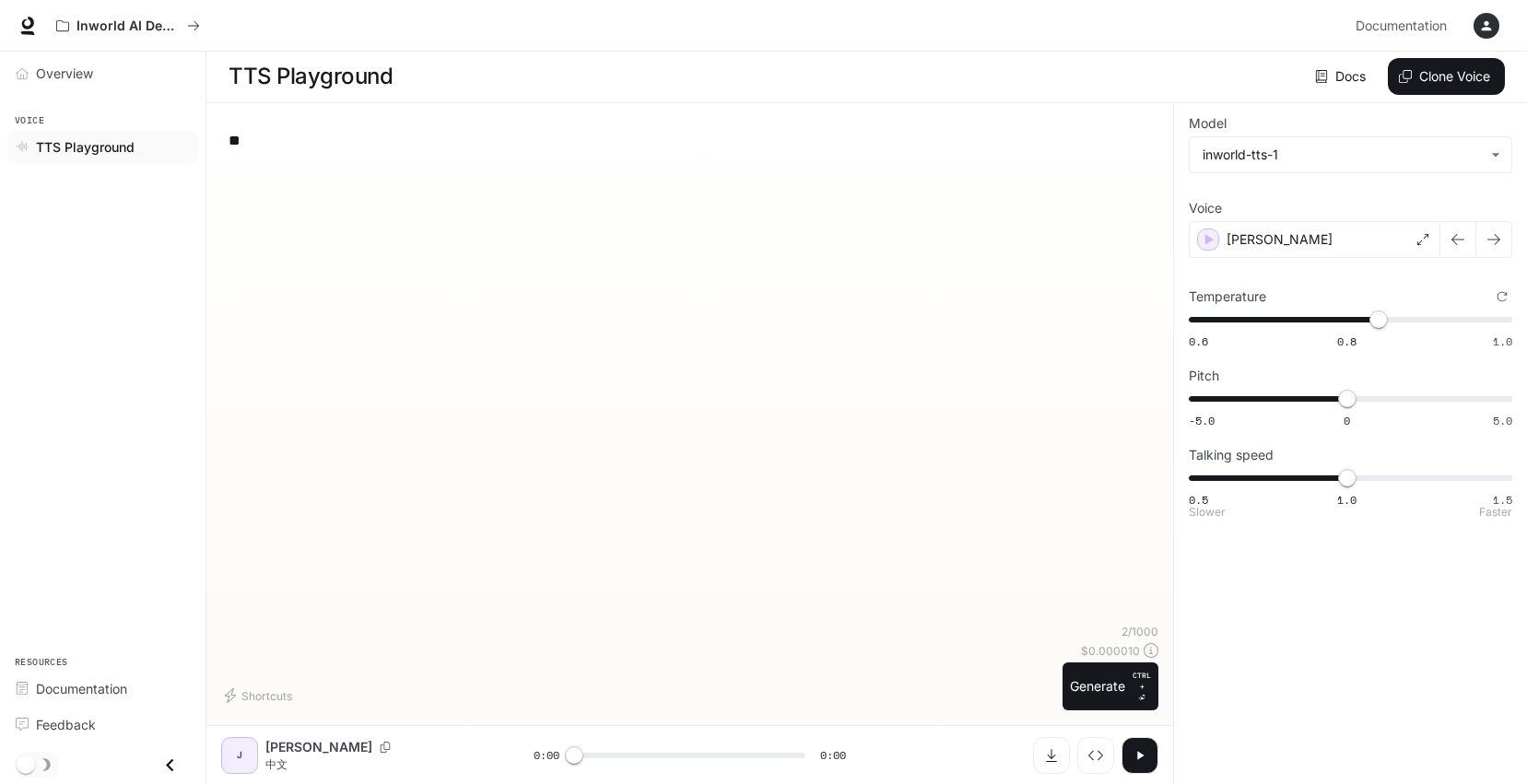type on "***" 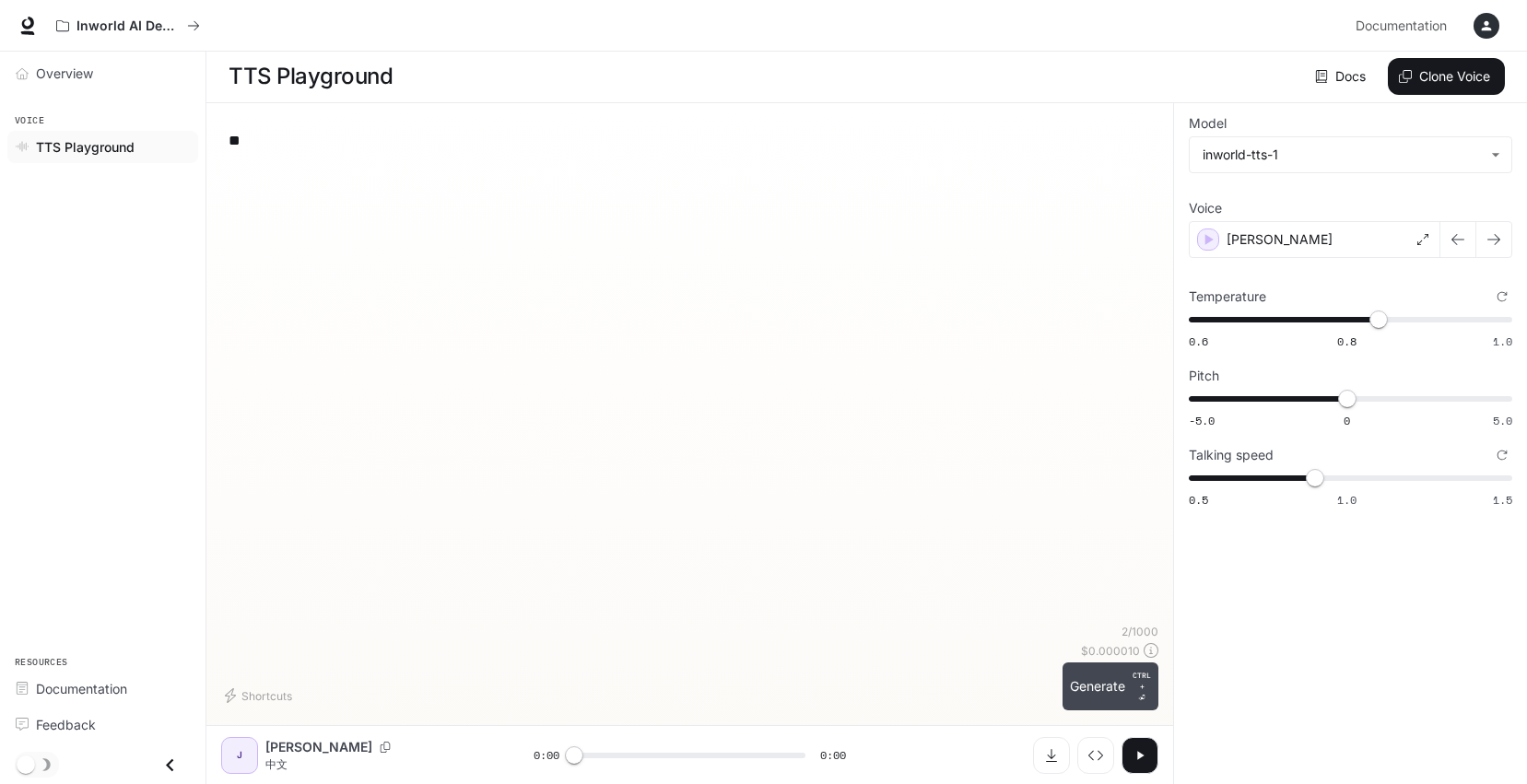 click on "Generate CTRL +  ⏎" at bounding box center [1110, 686] 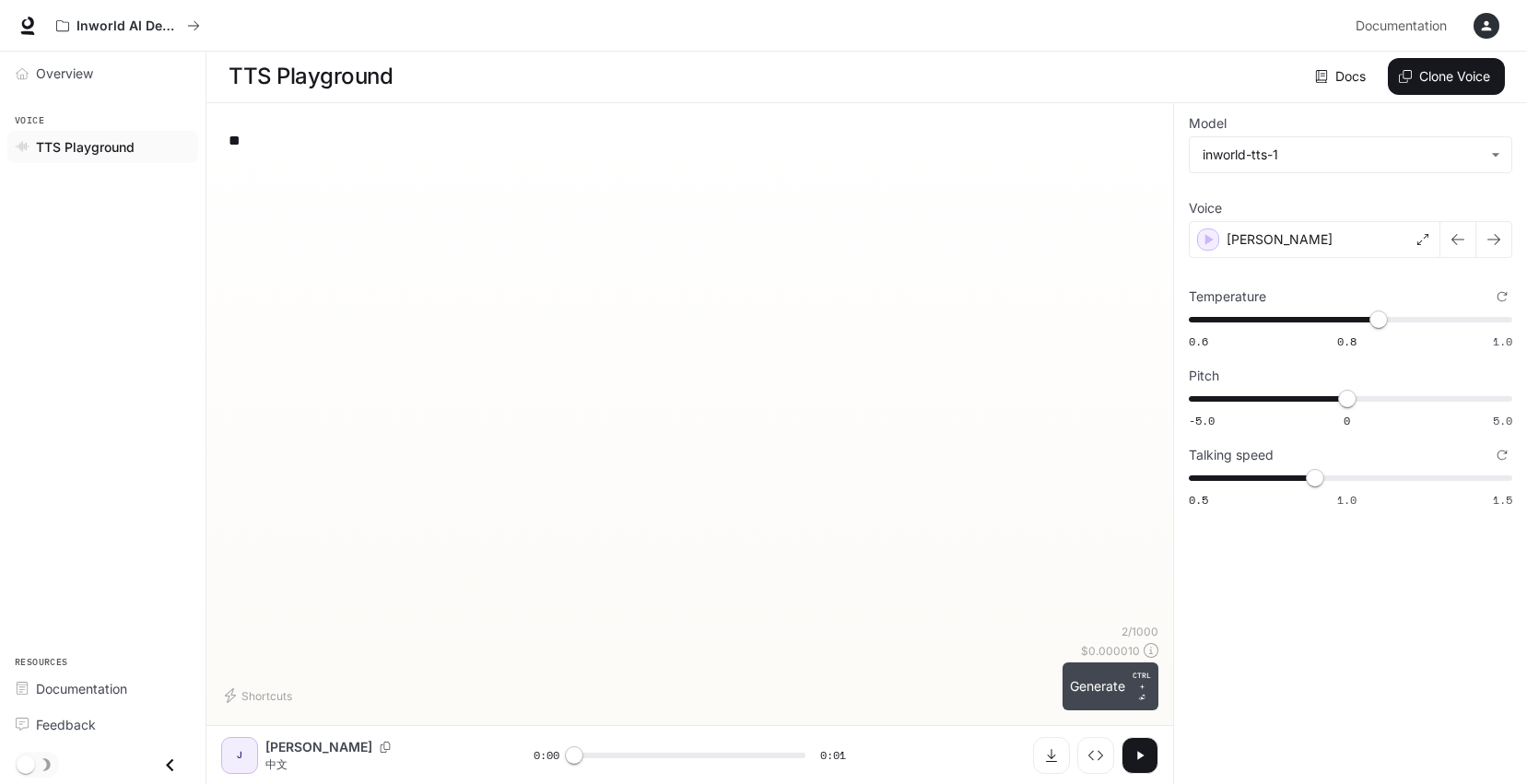 click on "Generate CTRL +  ⏎" at bounding box center [1110, 686] 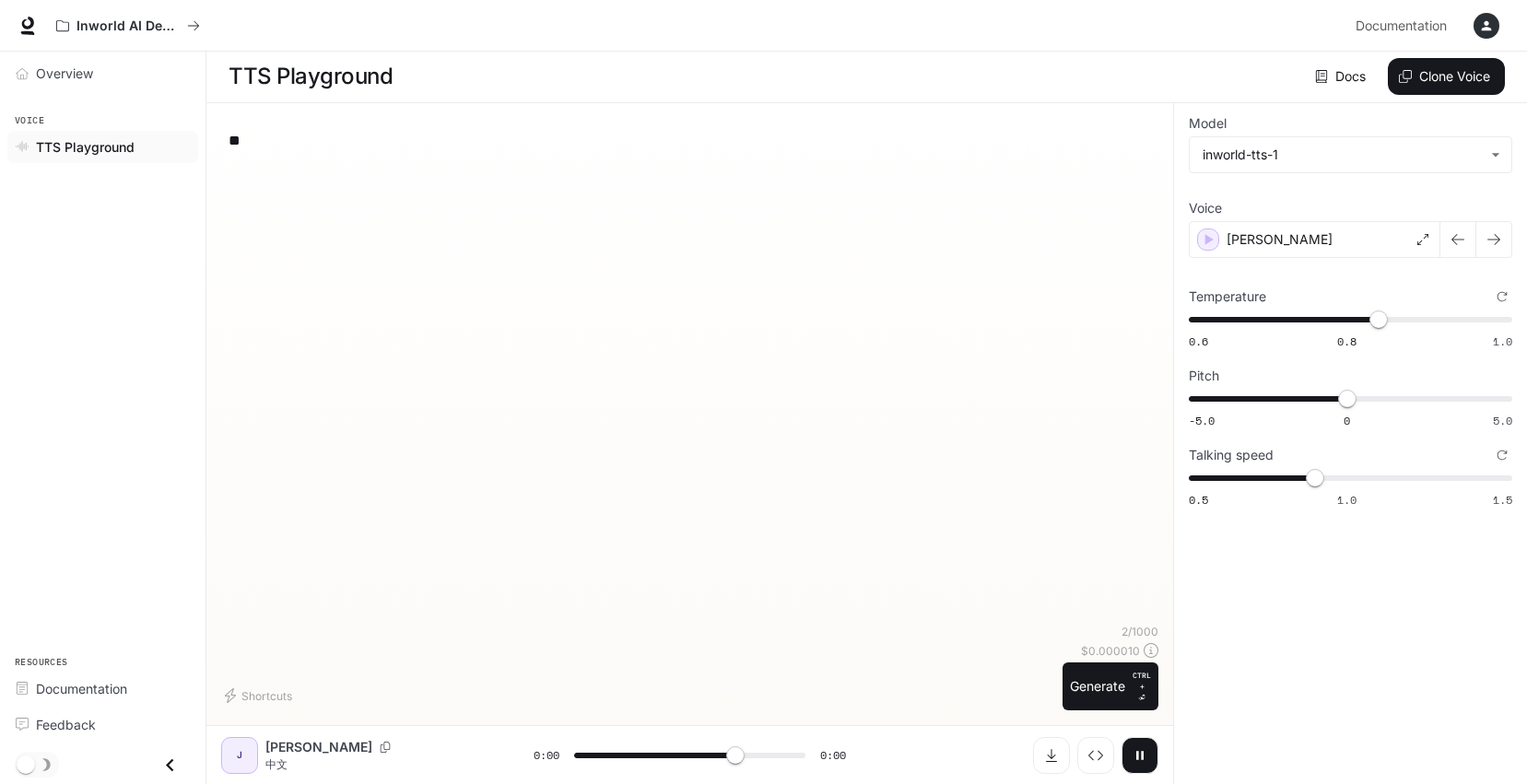 type on "*" 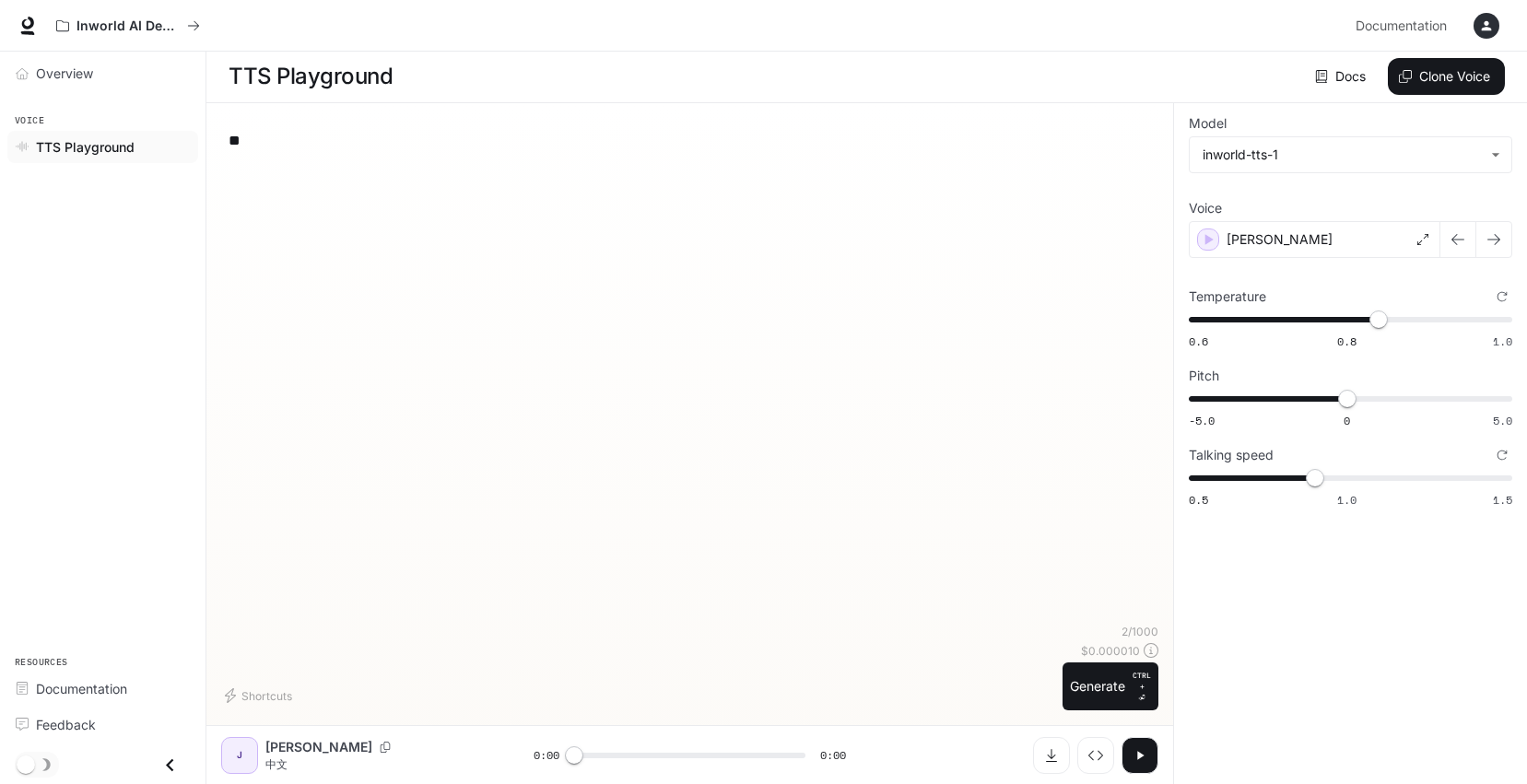 type on "****" 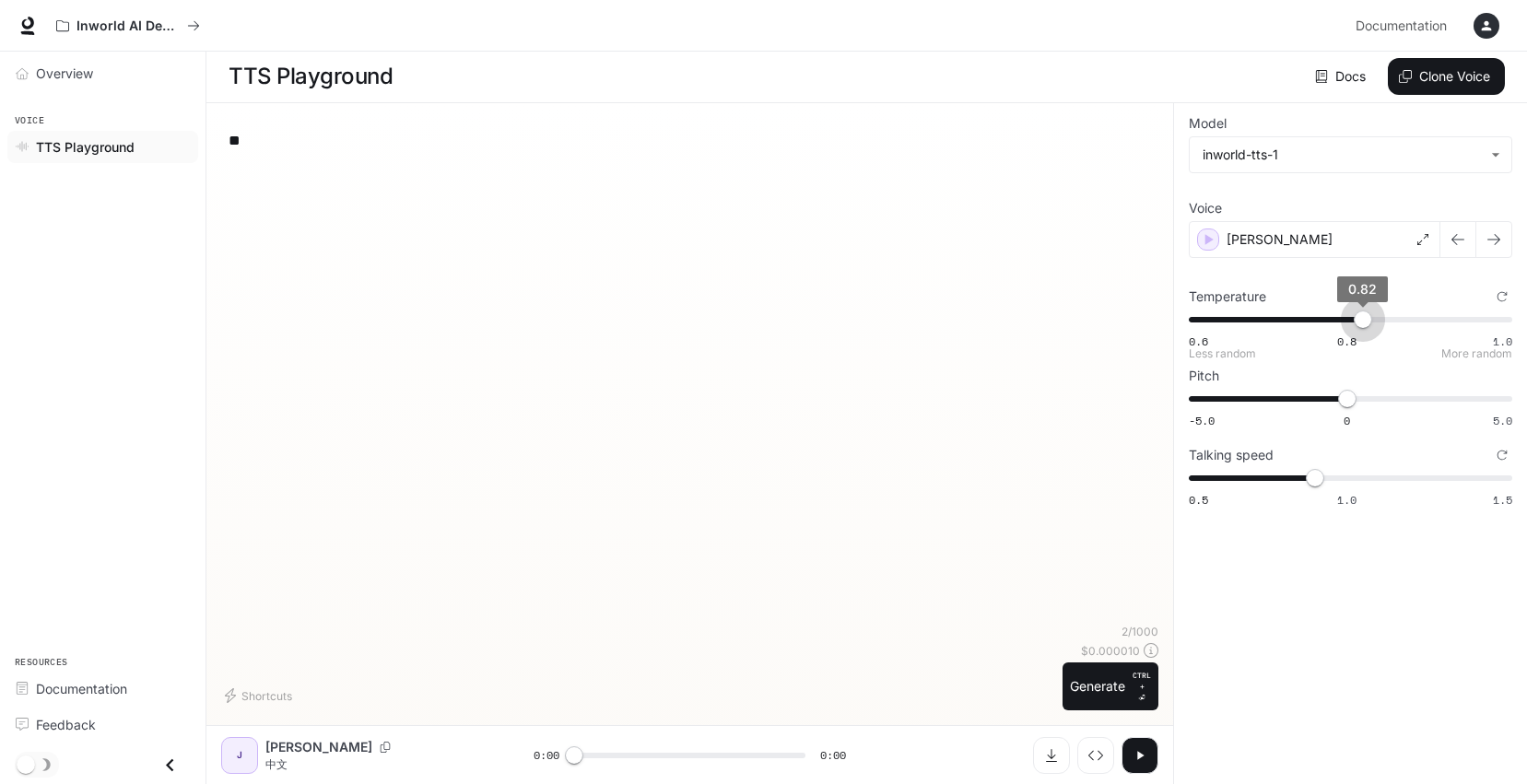 click on "0.82" at bounding box center [1363, 320] 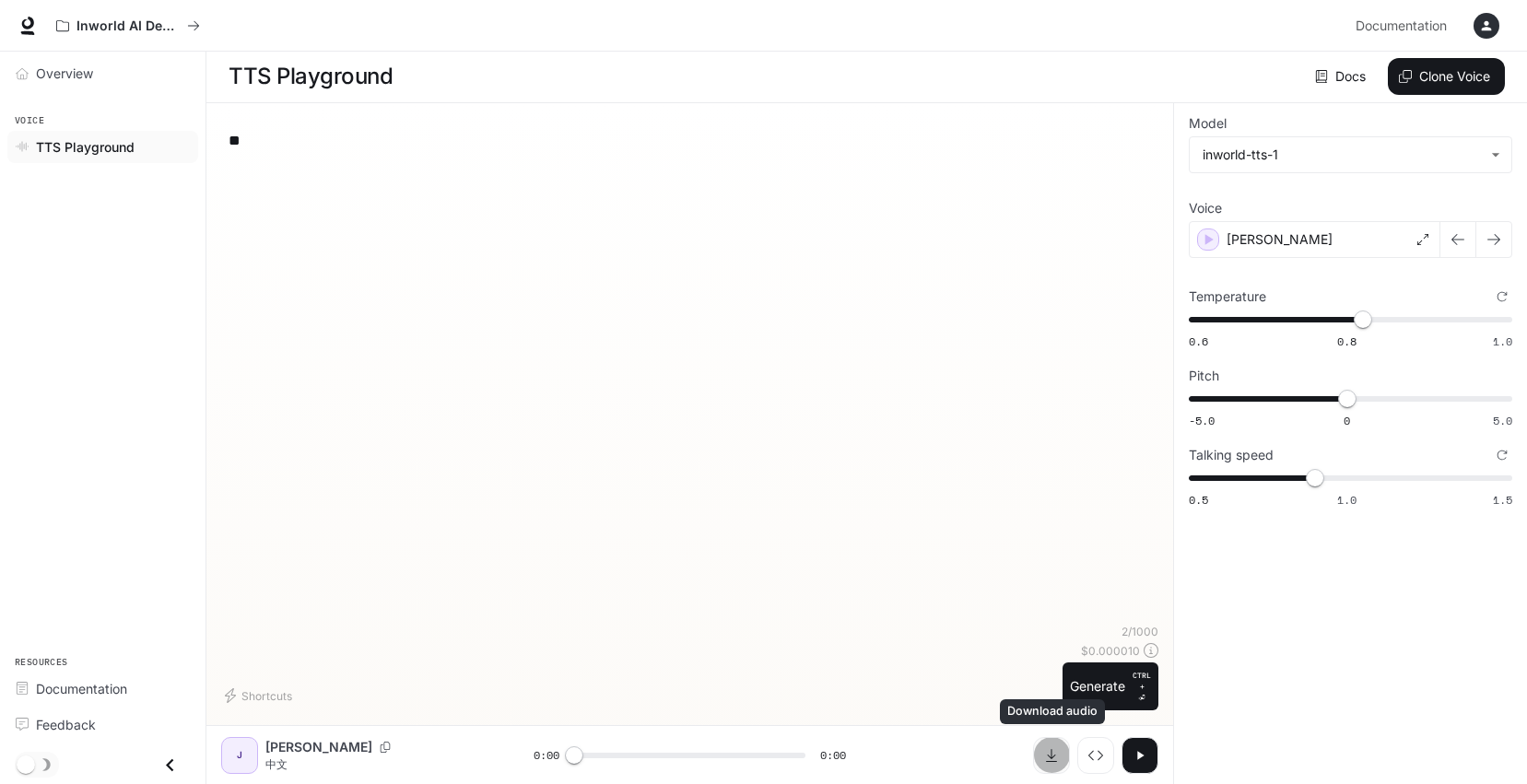 click at bounding box center (1051, 755) 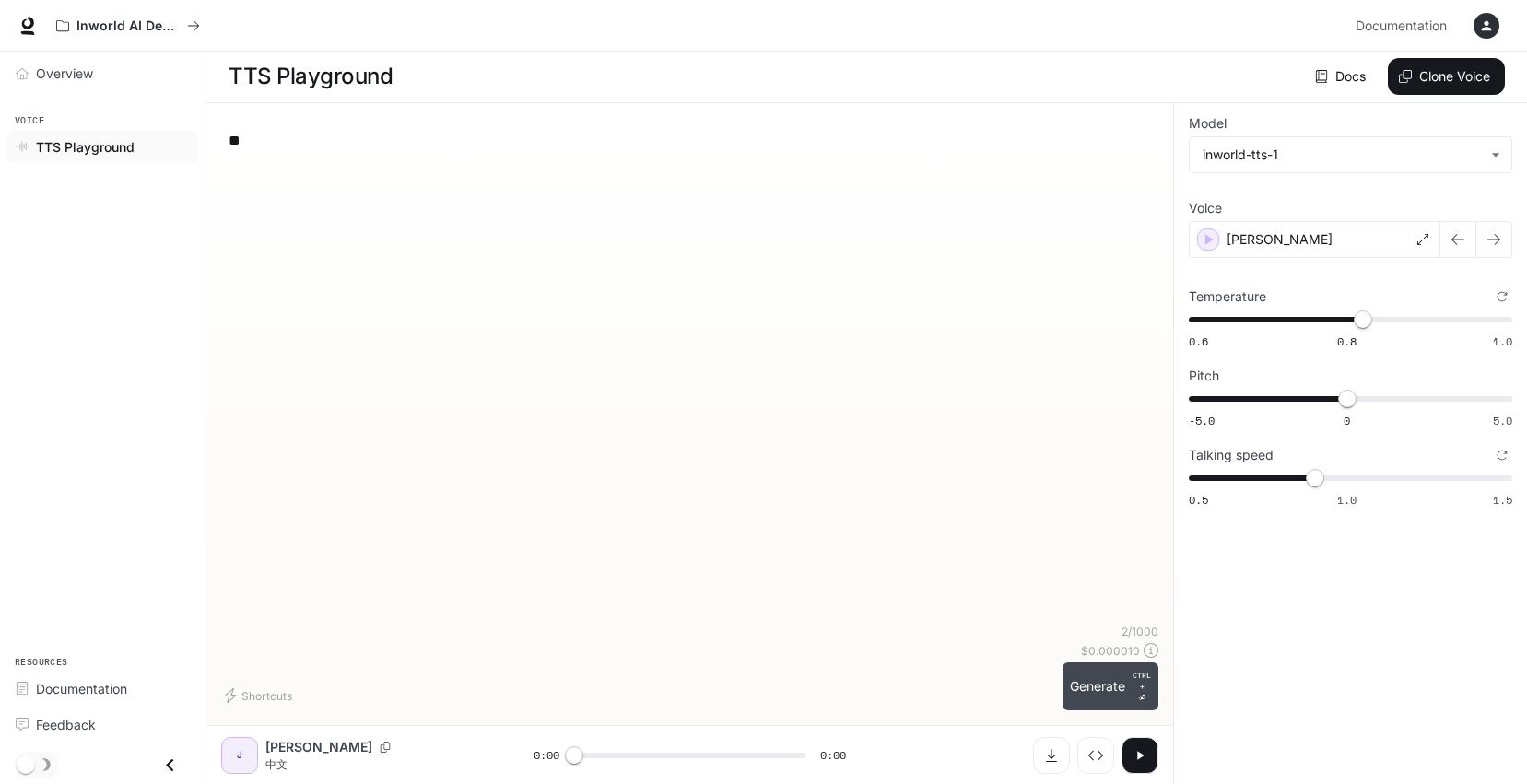 click on "Generate CTRL +  ⏎" at bounding box center [1110, 686] 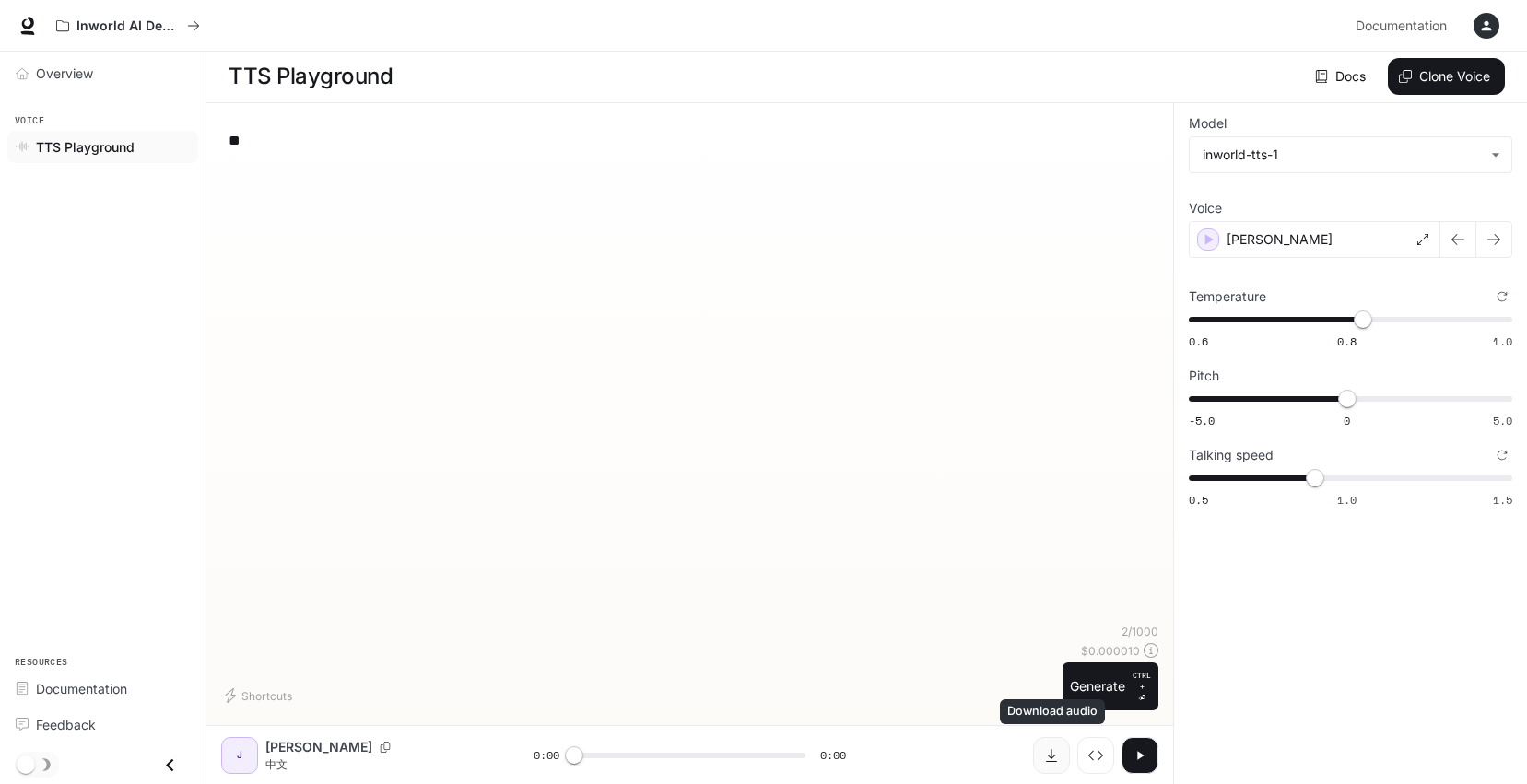 click 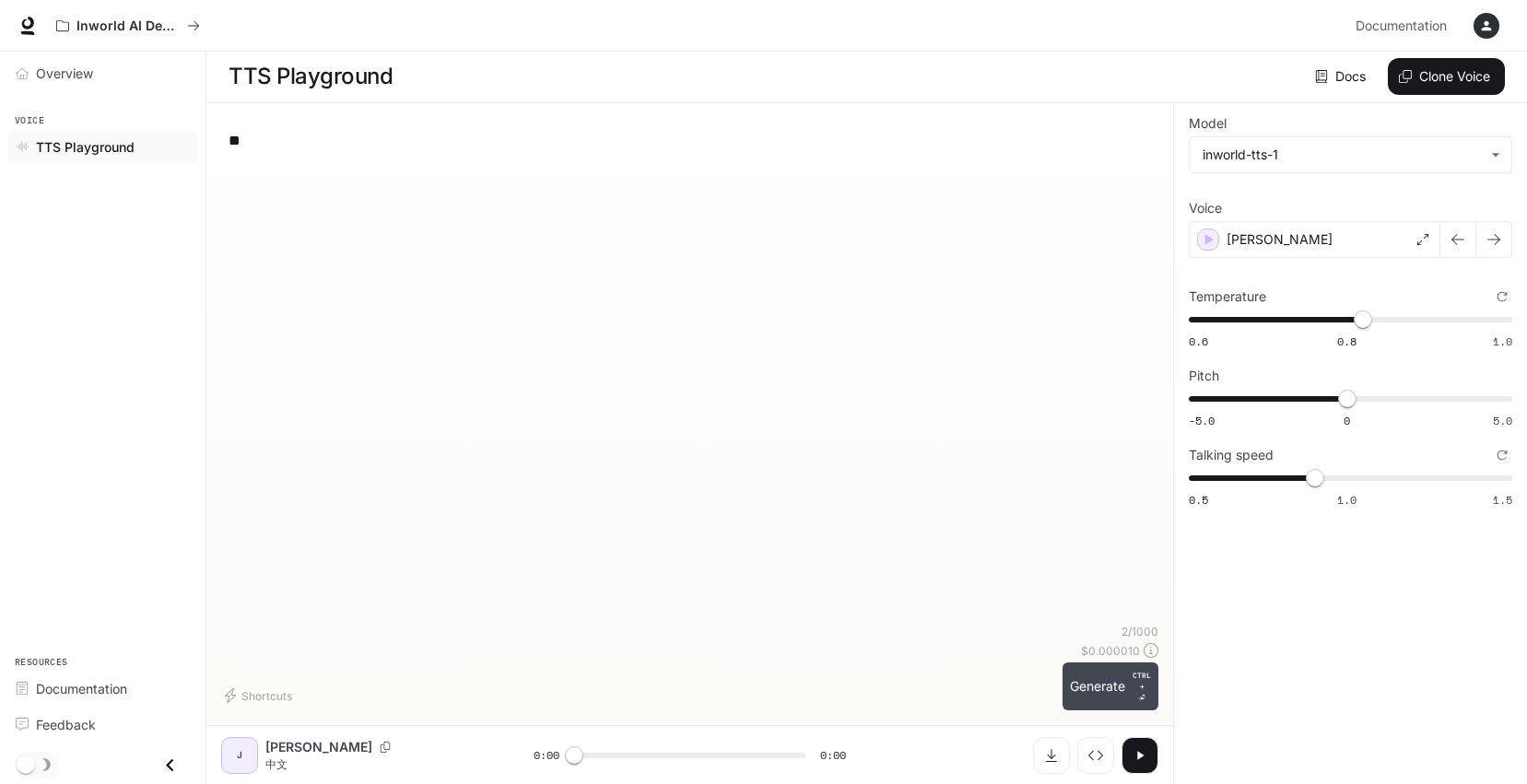 click on "Generate CTRL +  ⏎" at bounding box center (1110, 686) 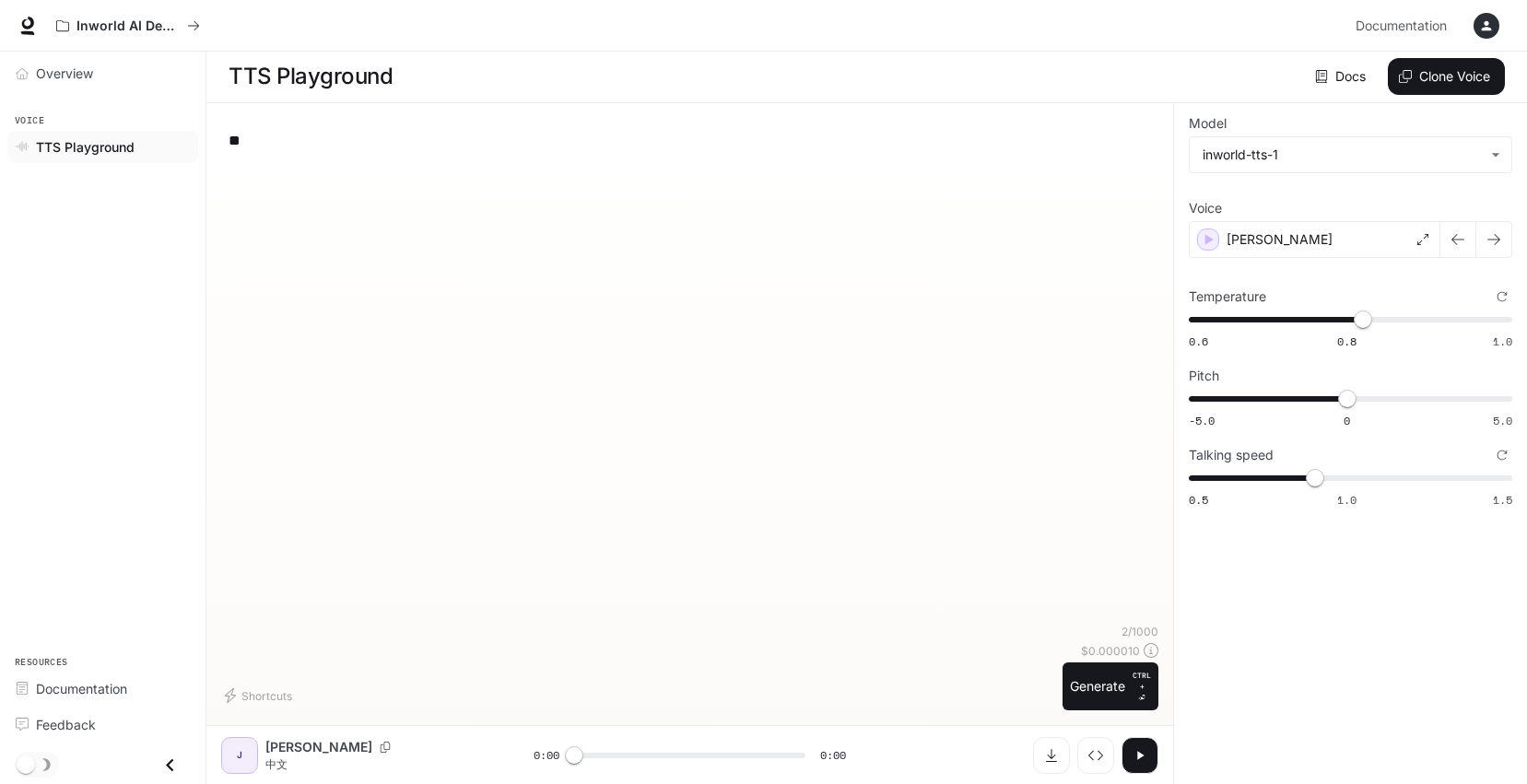 click at bounding box center [1140, 755] 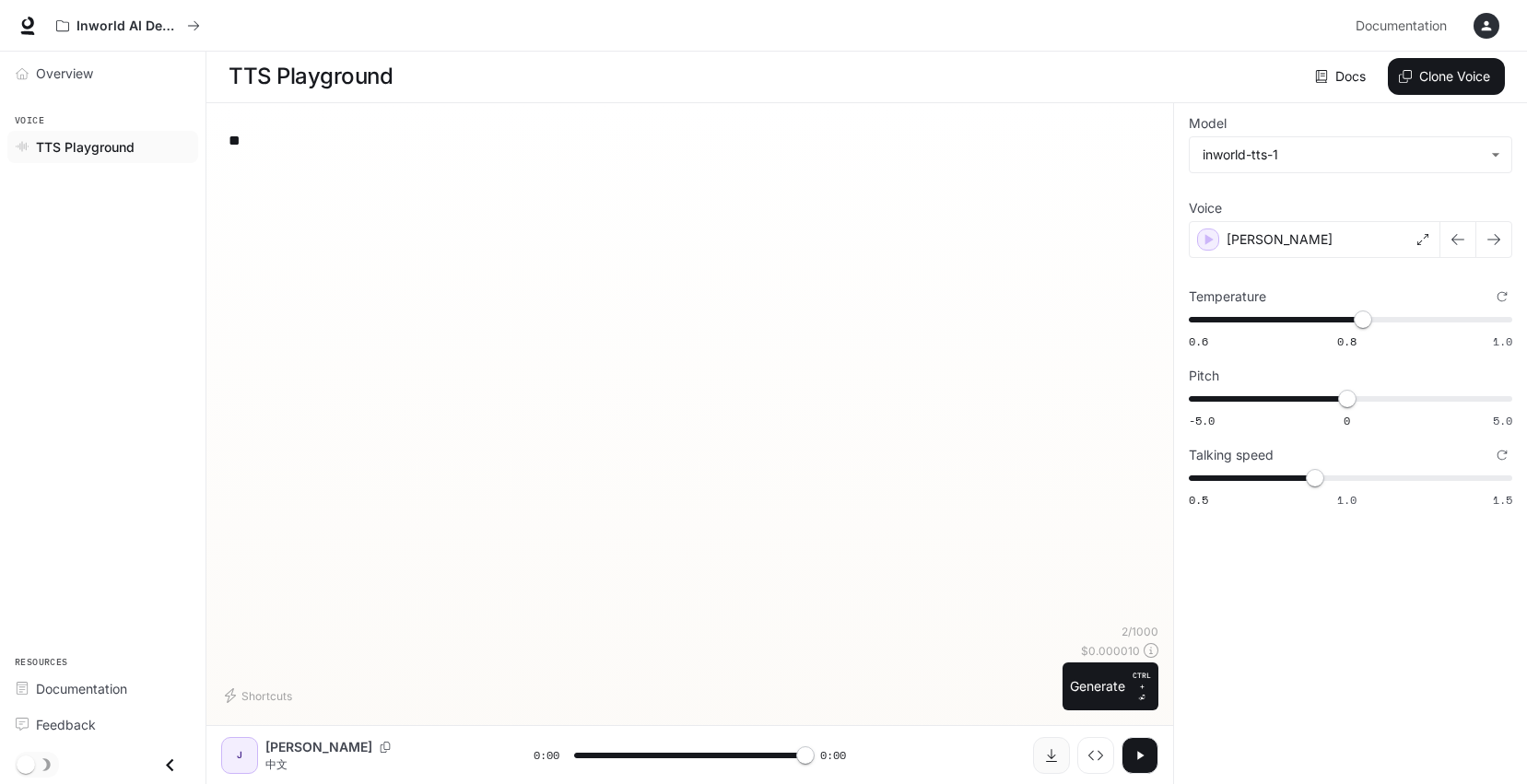 type on "*" 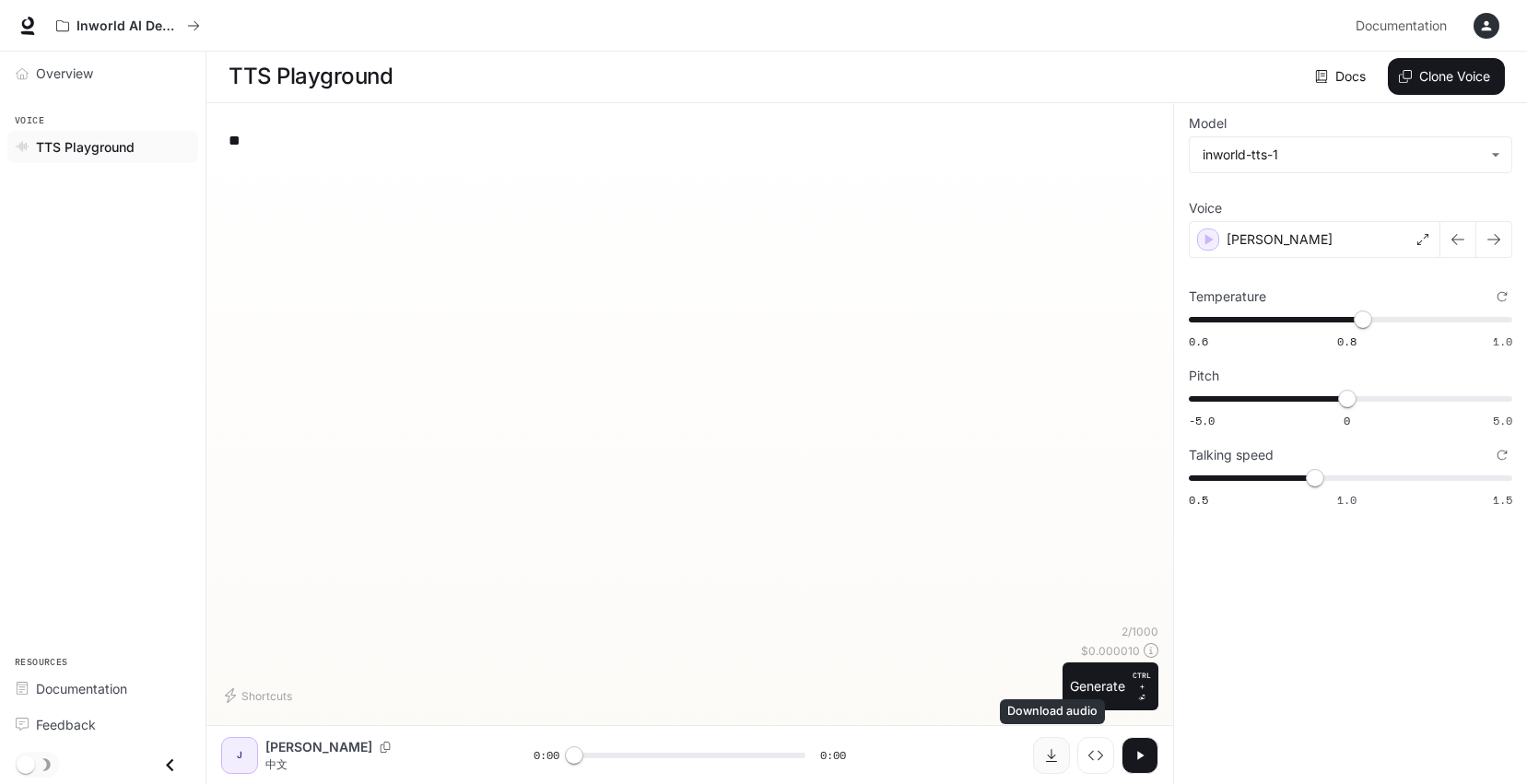 click 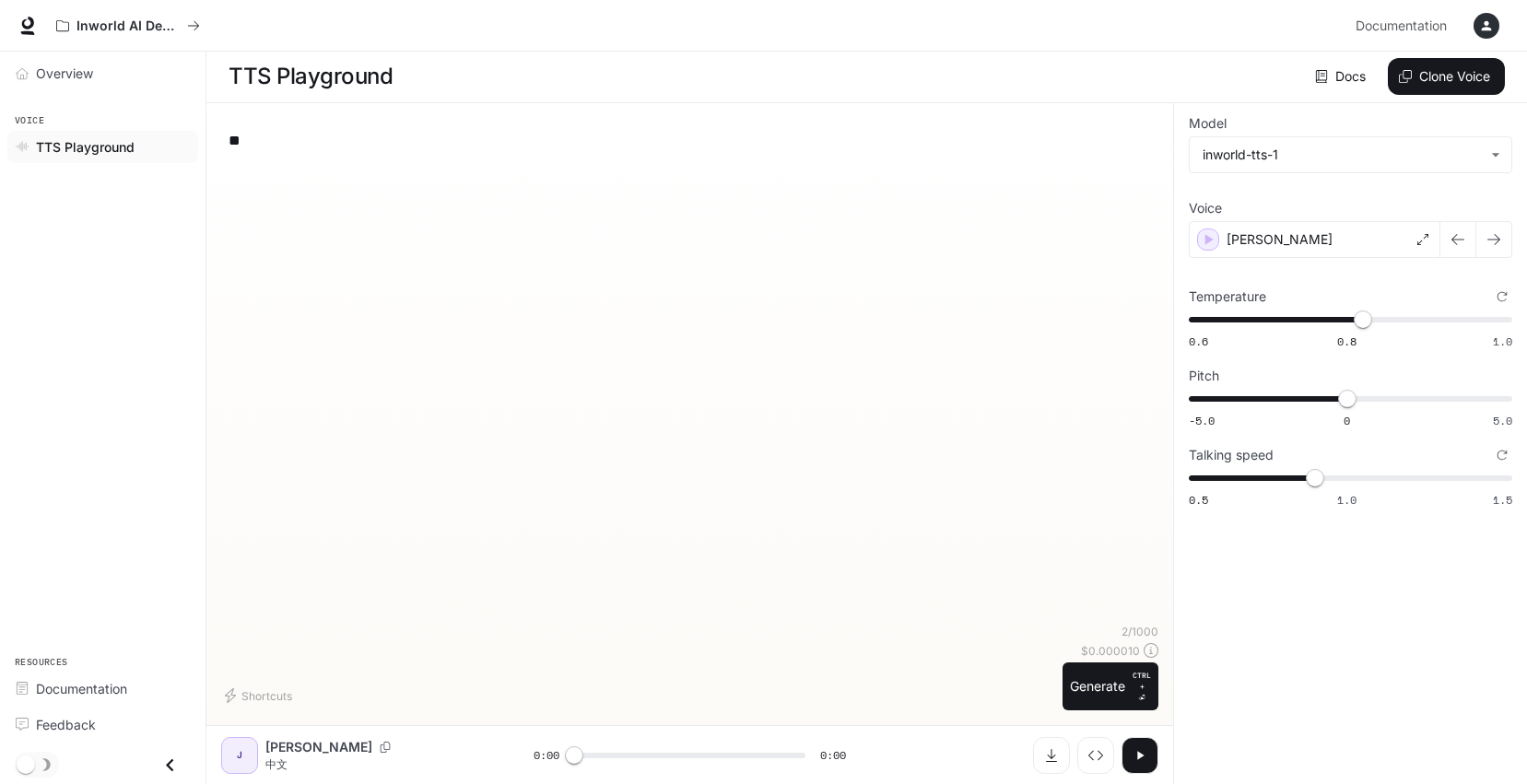 click on "**********" at bounding box center (1350, 443) 